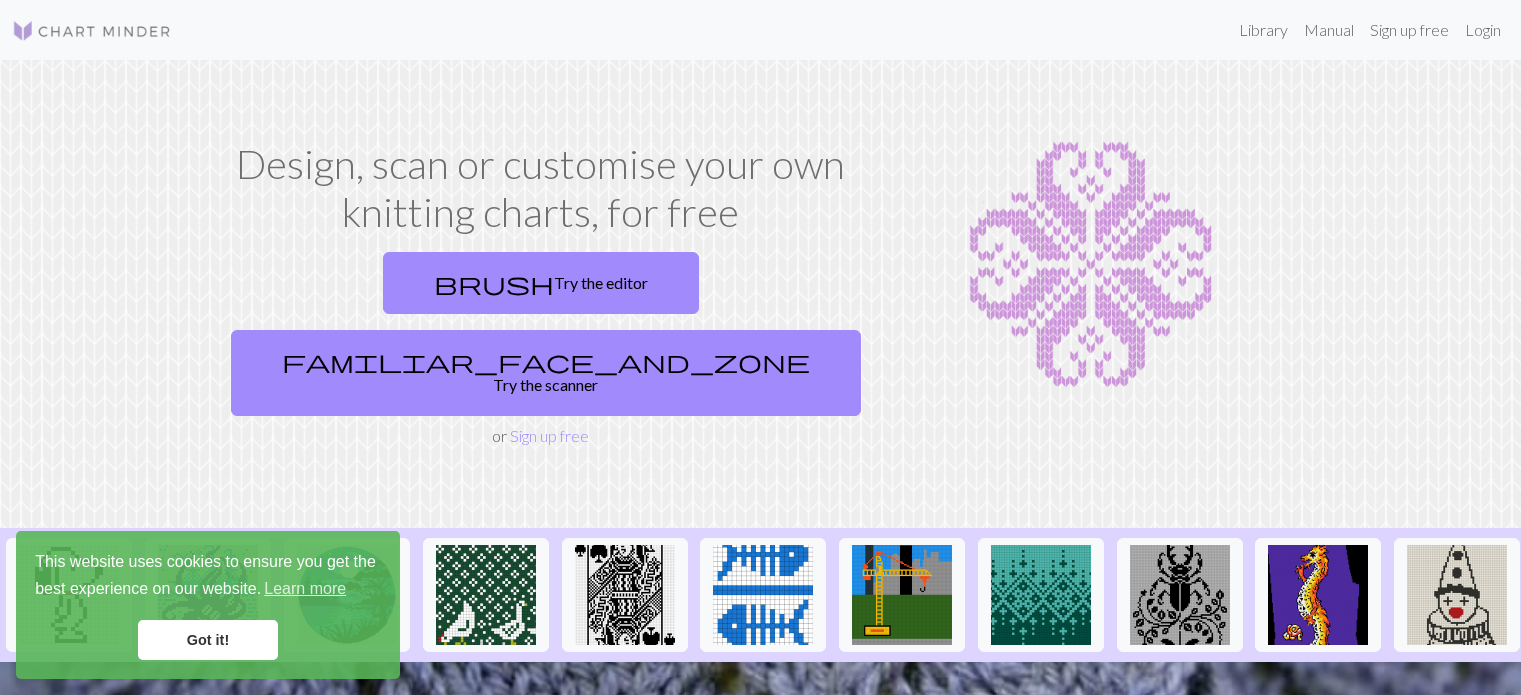 scroll, scrollTop: 0, scrollLeft: 0, axis: both 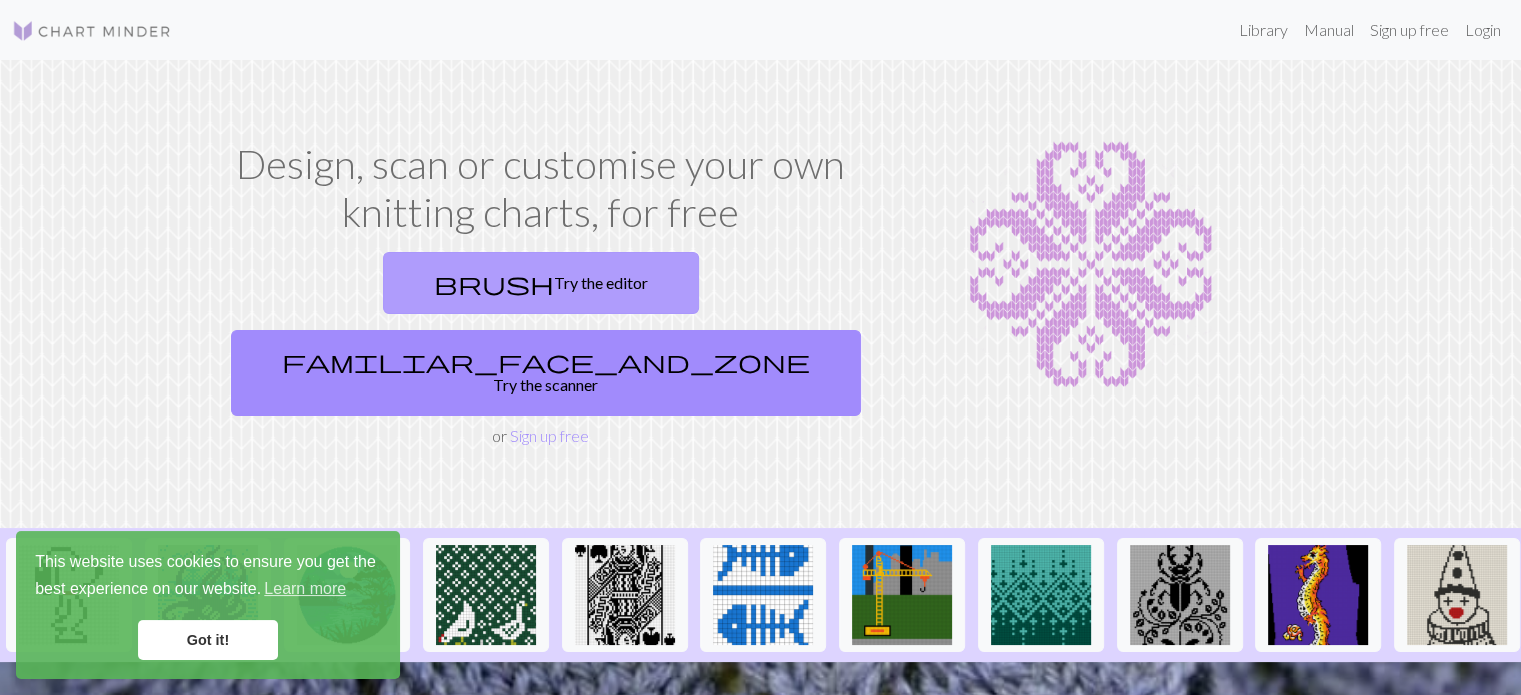 click on "brush  Try the editor" at bounding box center (541, 283) 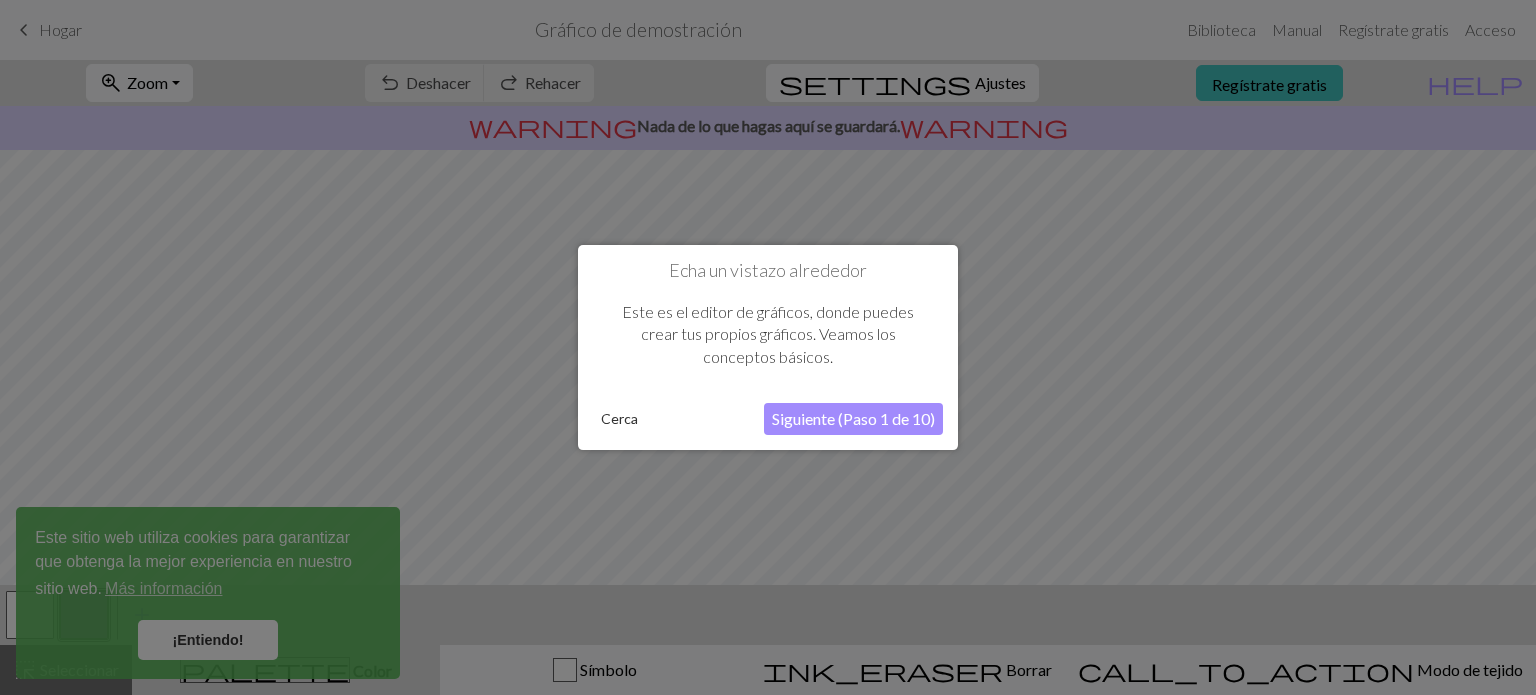 click on "Siguiente (Paso 1 de 10)" at bounding box center [853, 418] 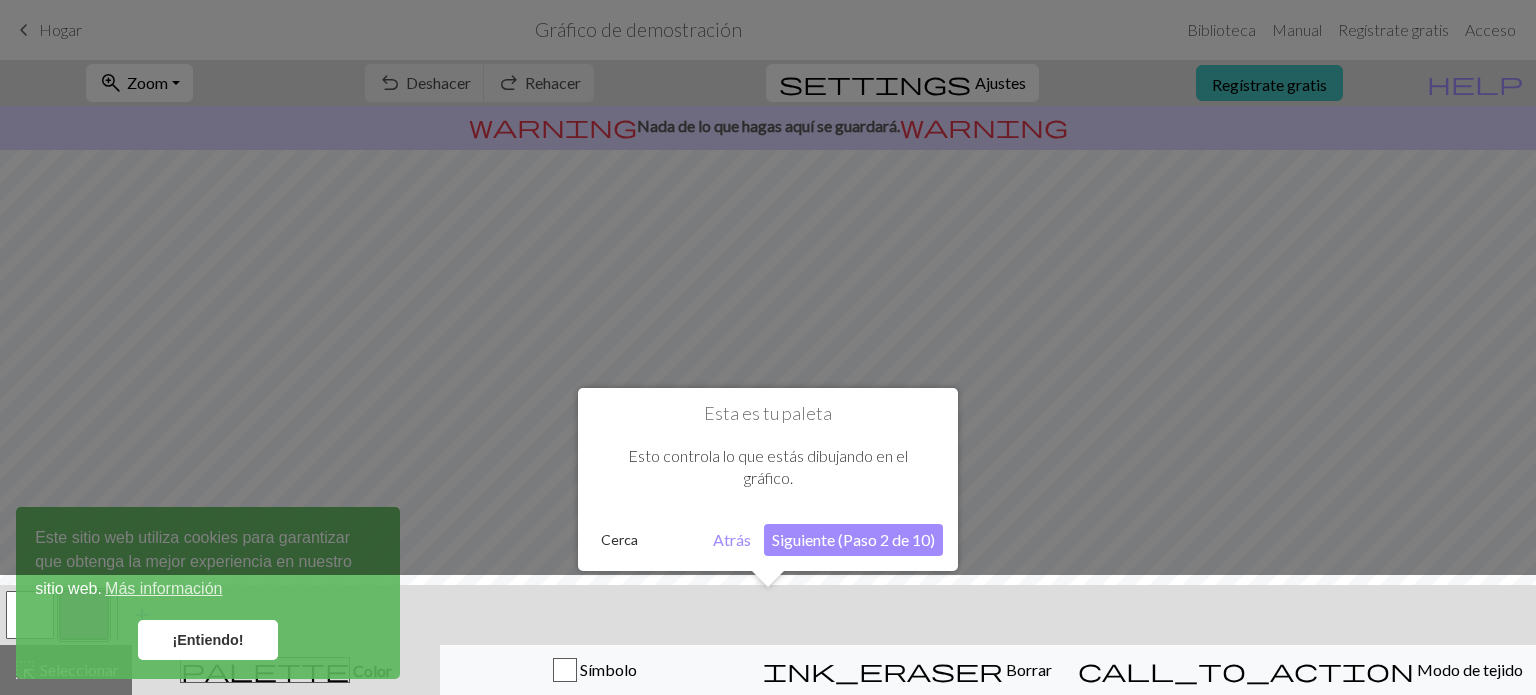 click on "Atrás" at bounding box center (732, 539) 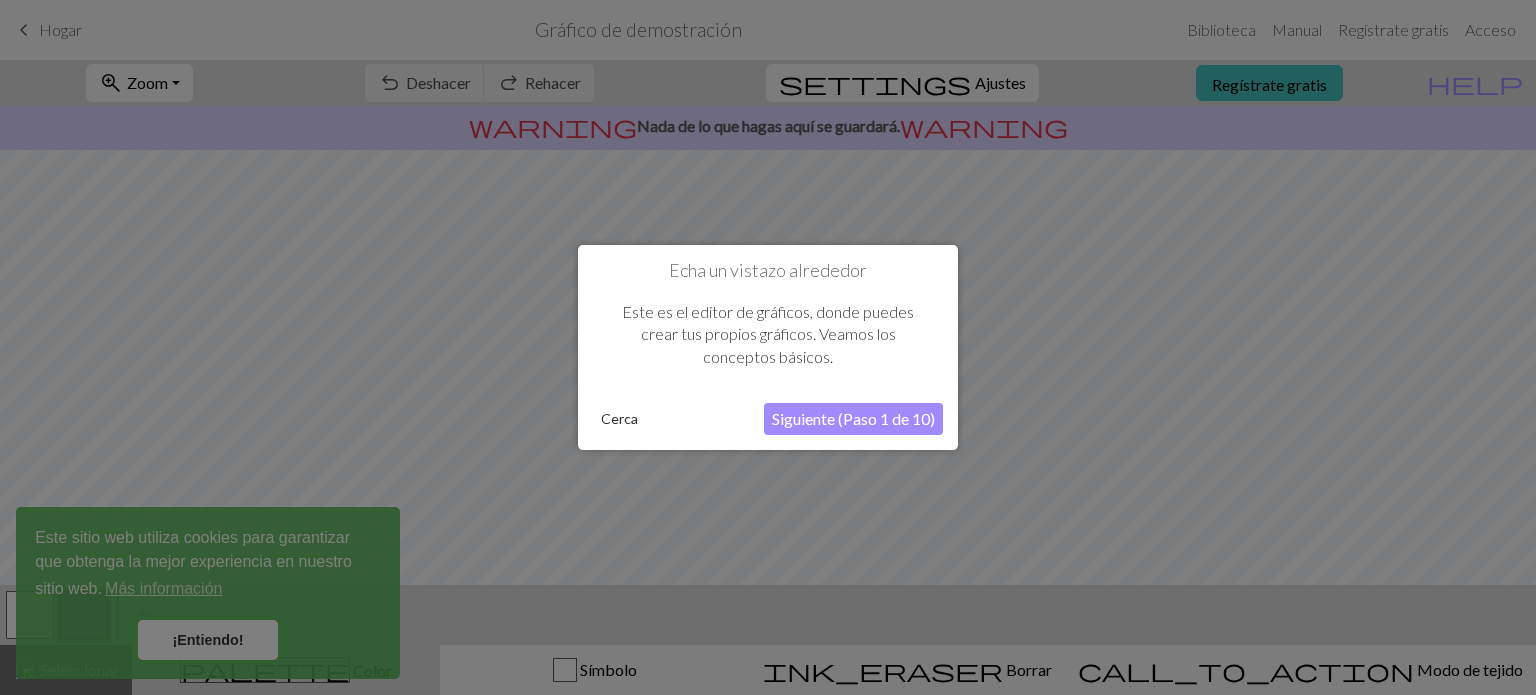 click on "Siguiente (Paso 1 de 10)" at bounding box center (853, 419) 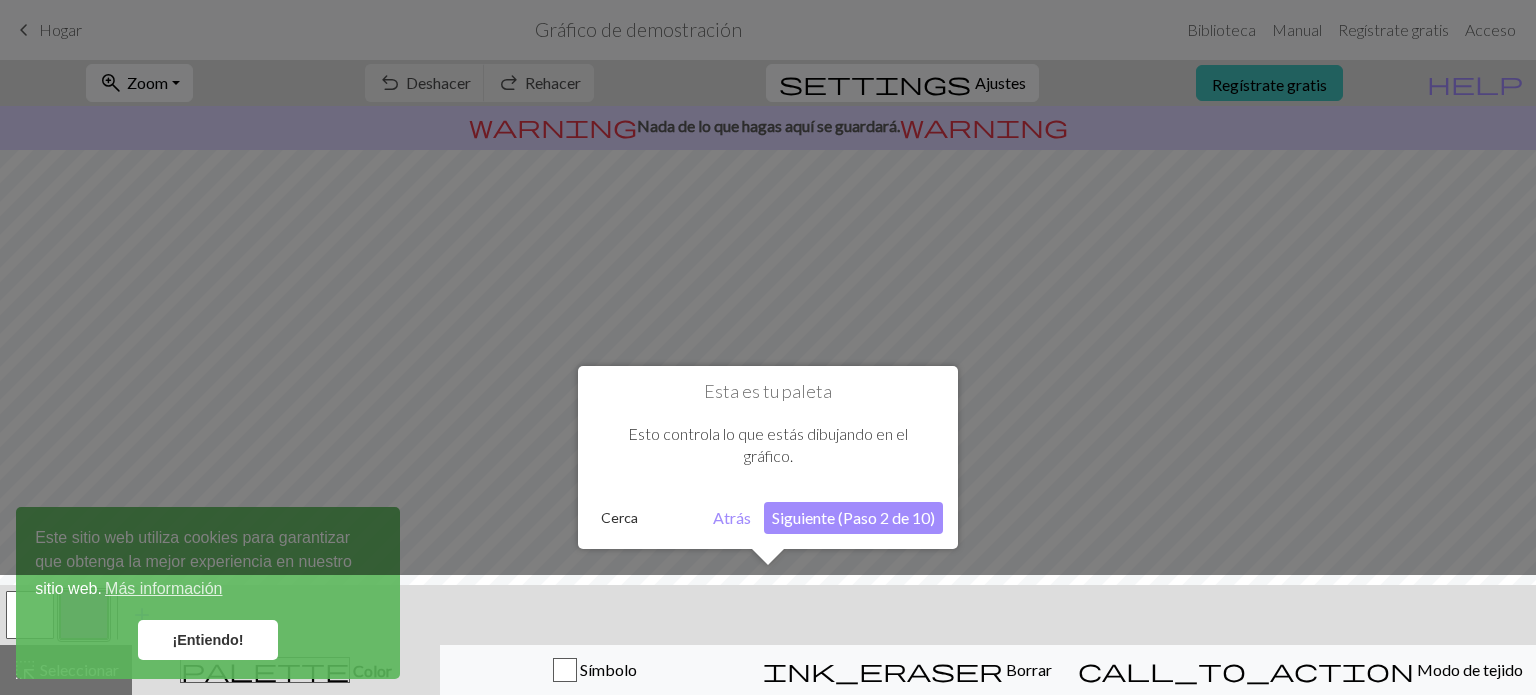 click on "Siguiente (Paso 2 de 10)" at bounding box center [853, 517] 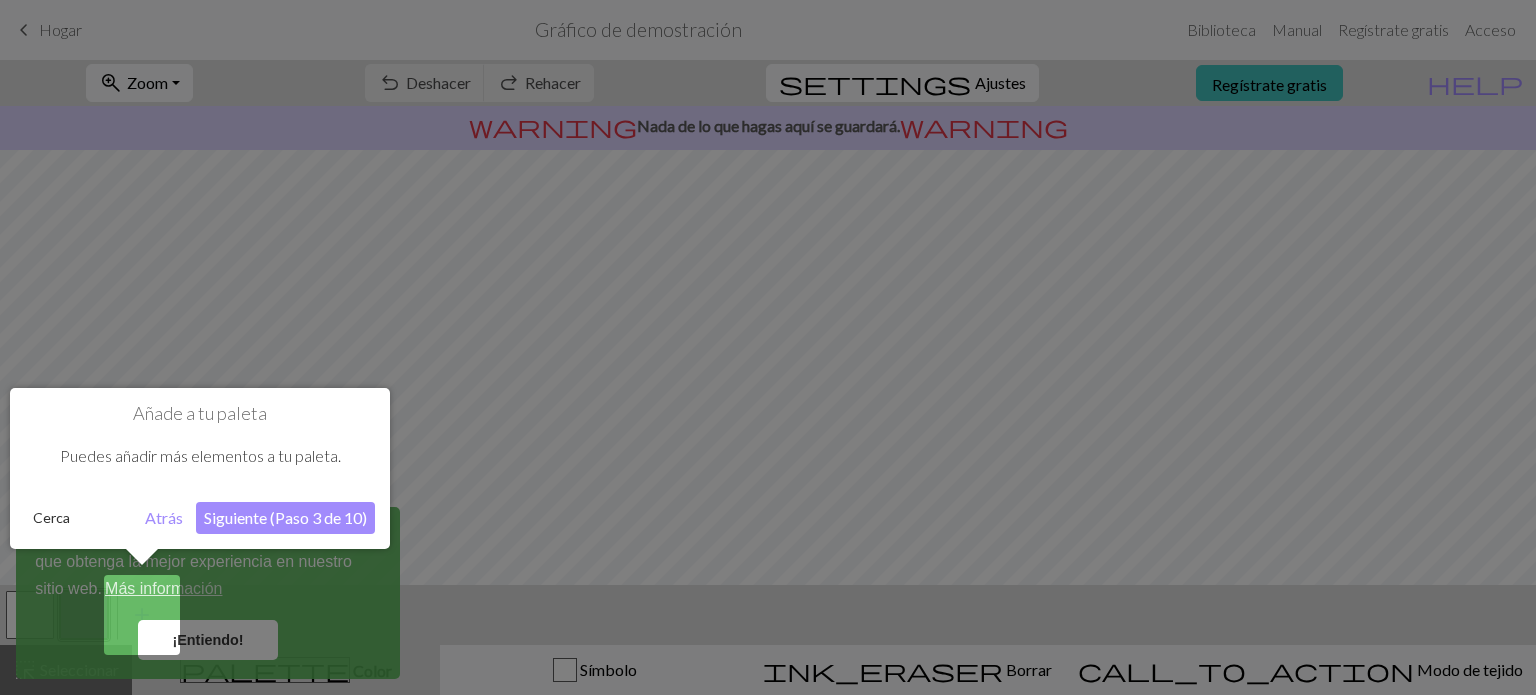 click on "Atrás" at bounding box center (164, 517) 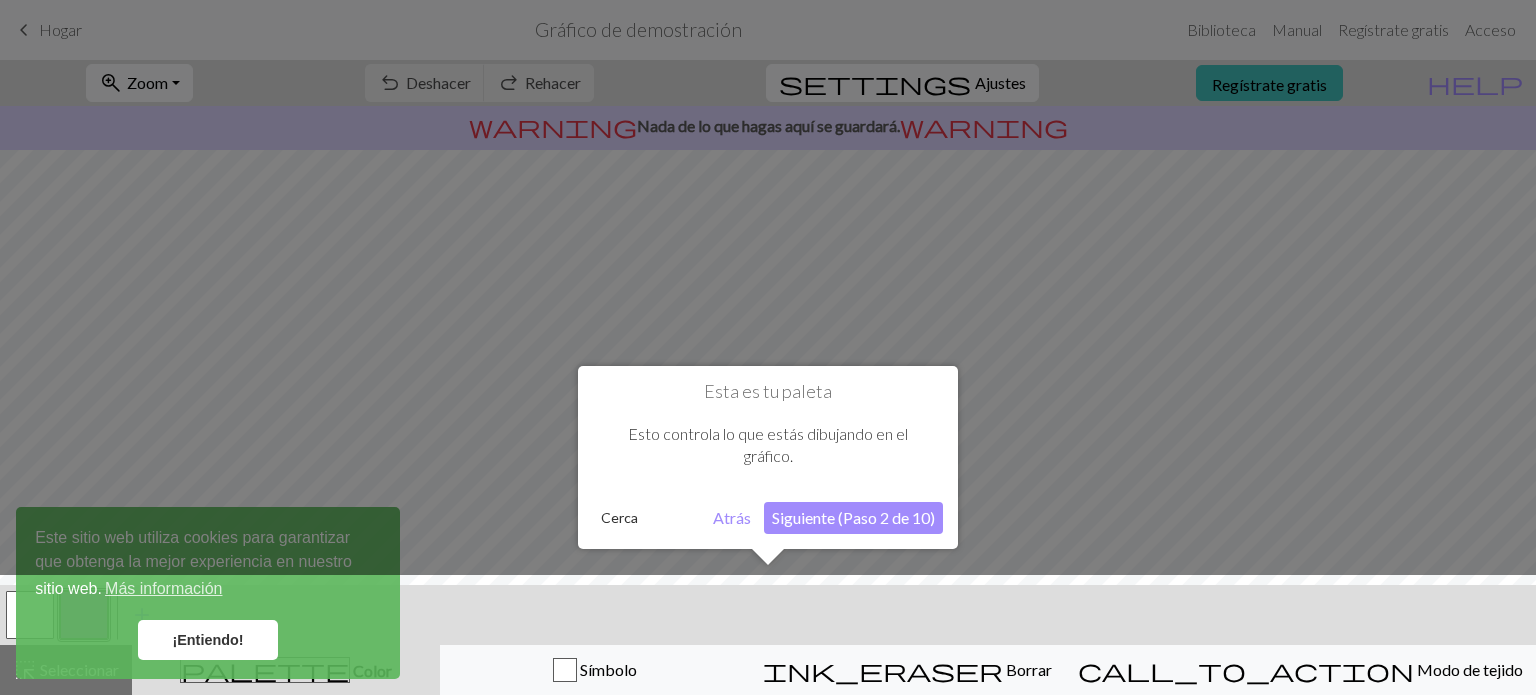 click at bounding box center [768, 640] 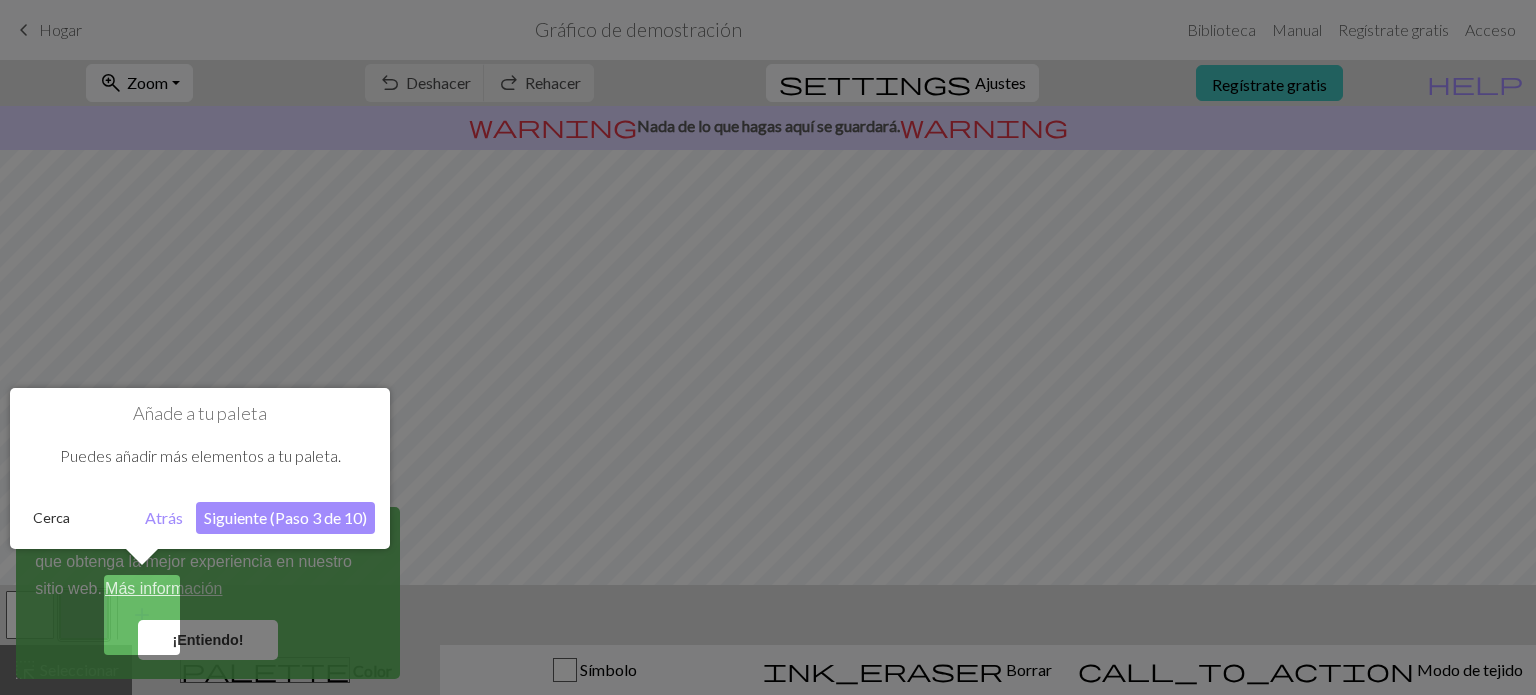 click on "Siguiente (Paso 3 de 10)" at bounding box center [285, 517] 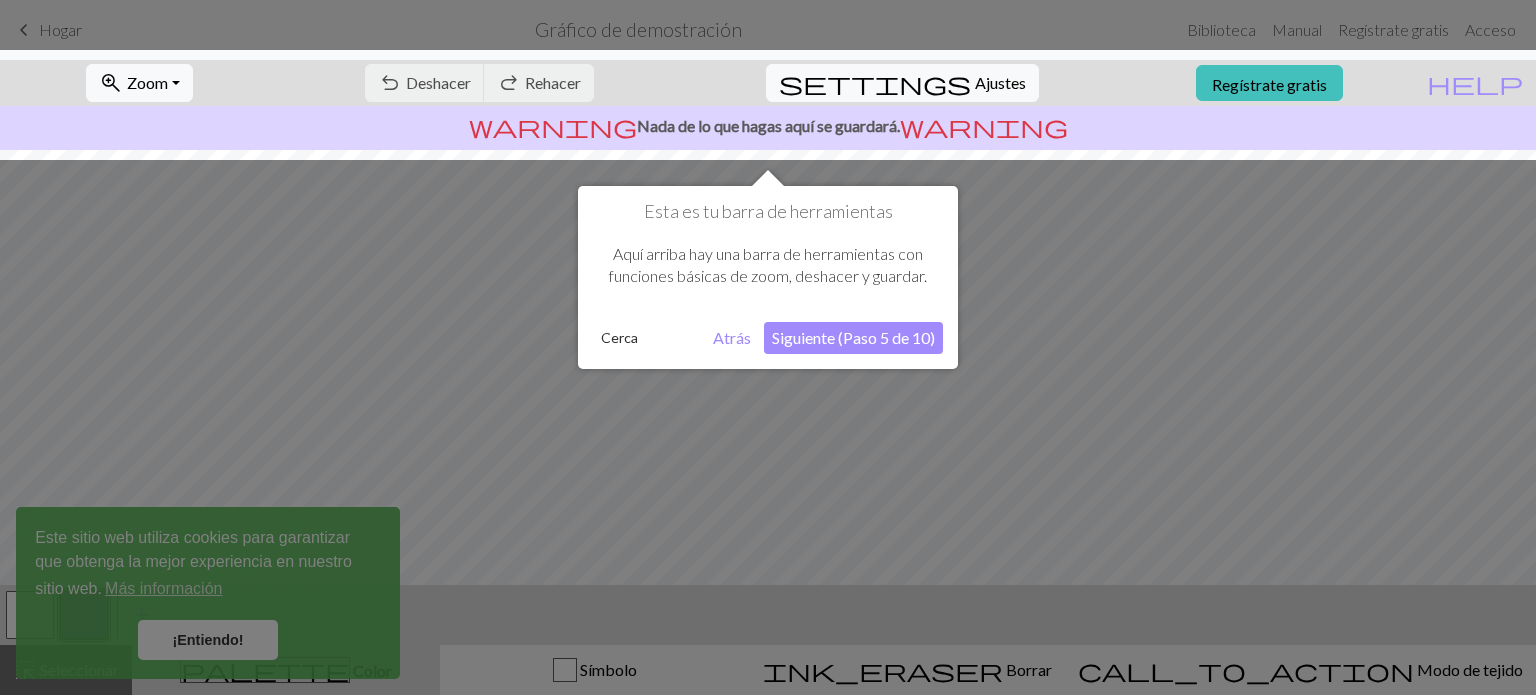 click on "Siguiente (Paso 5 de 10)" at bounding box center (853, 337) 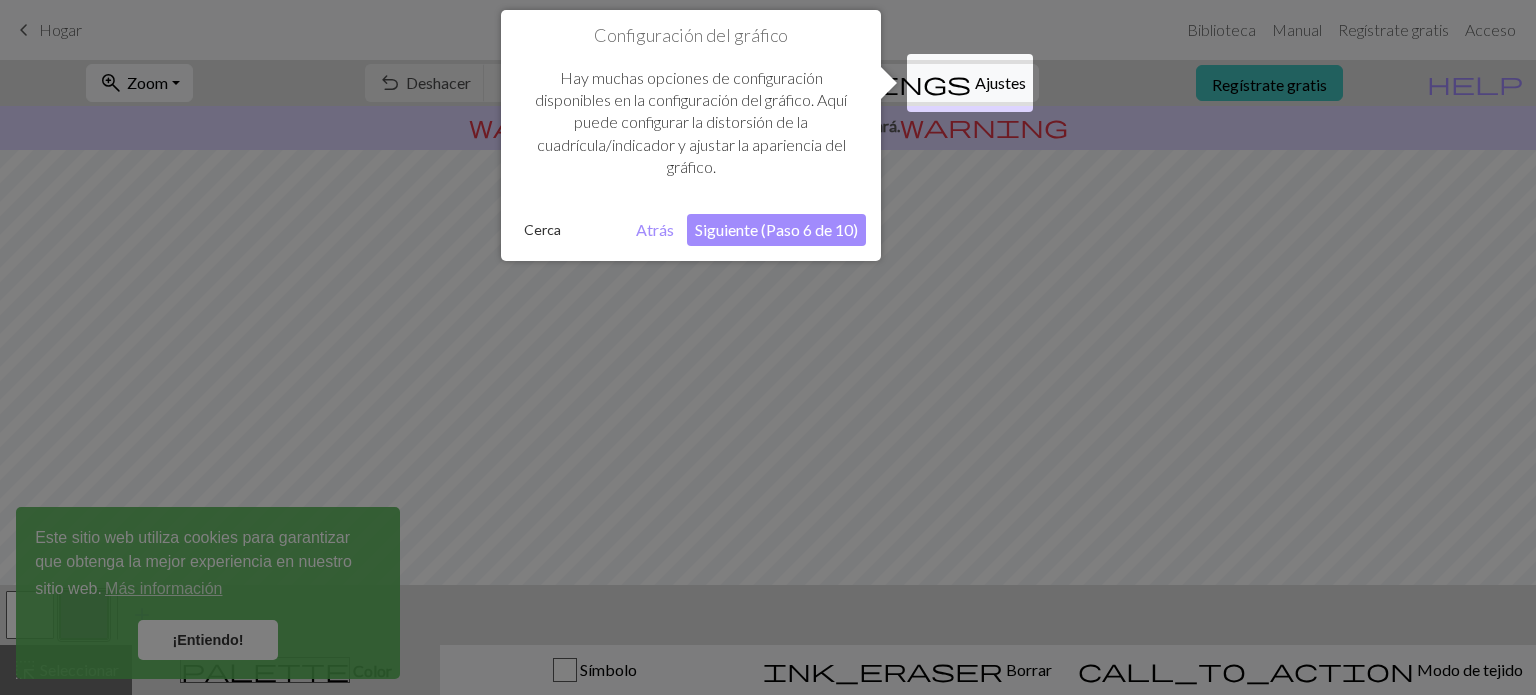 click on "Siguiente (Paso 6 de 10)" at bounding box center [776, 229] 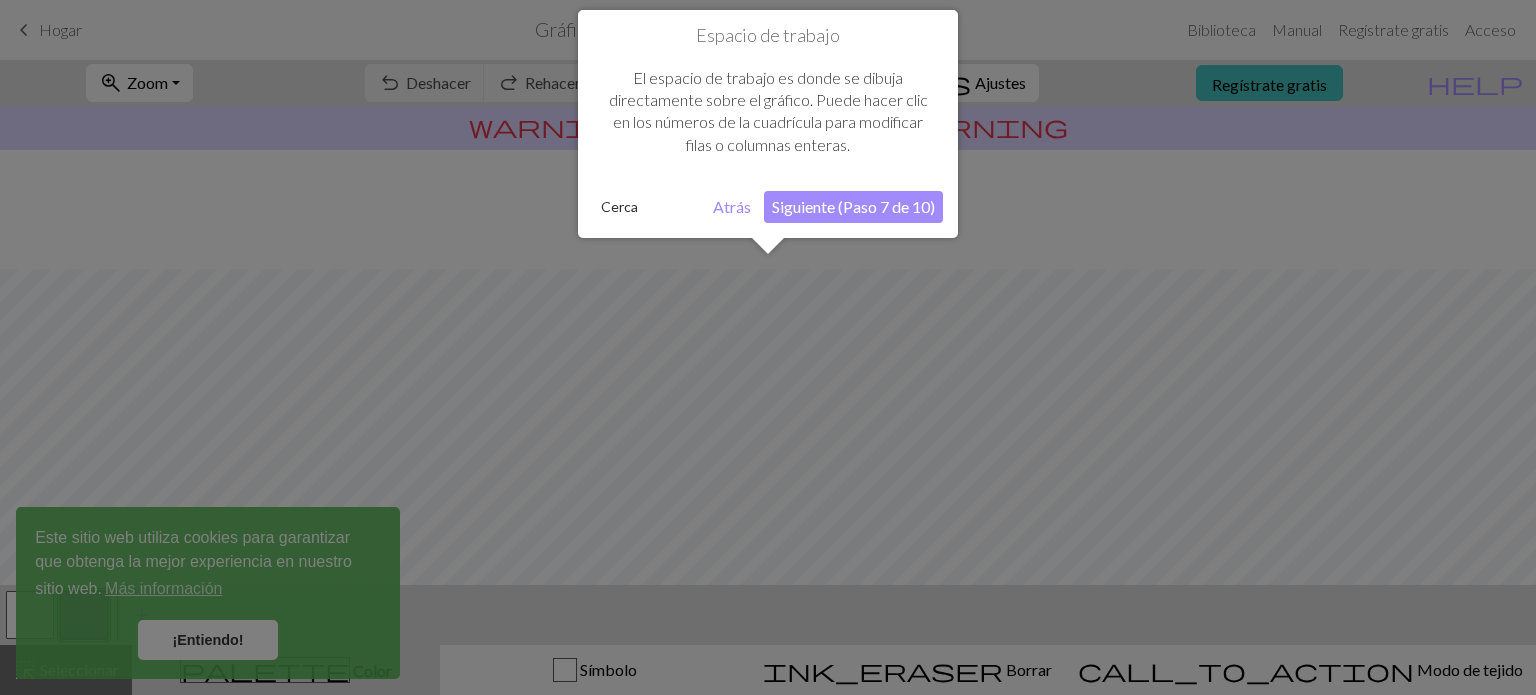 scroll, scrollTop: 119, scrollLeft: 0, axis: vertical 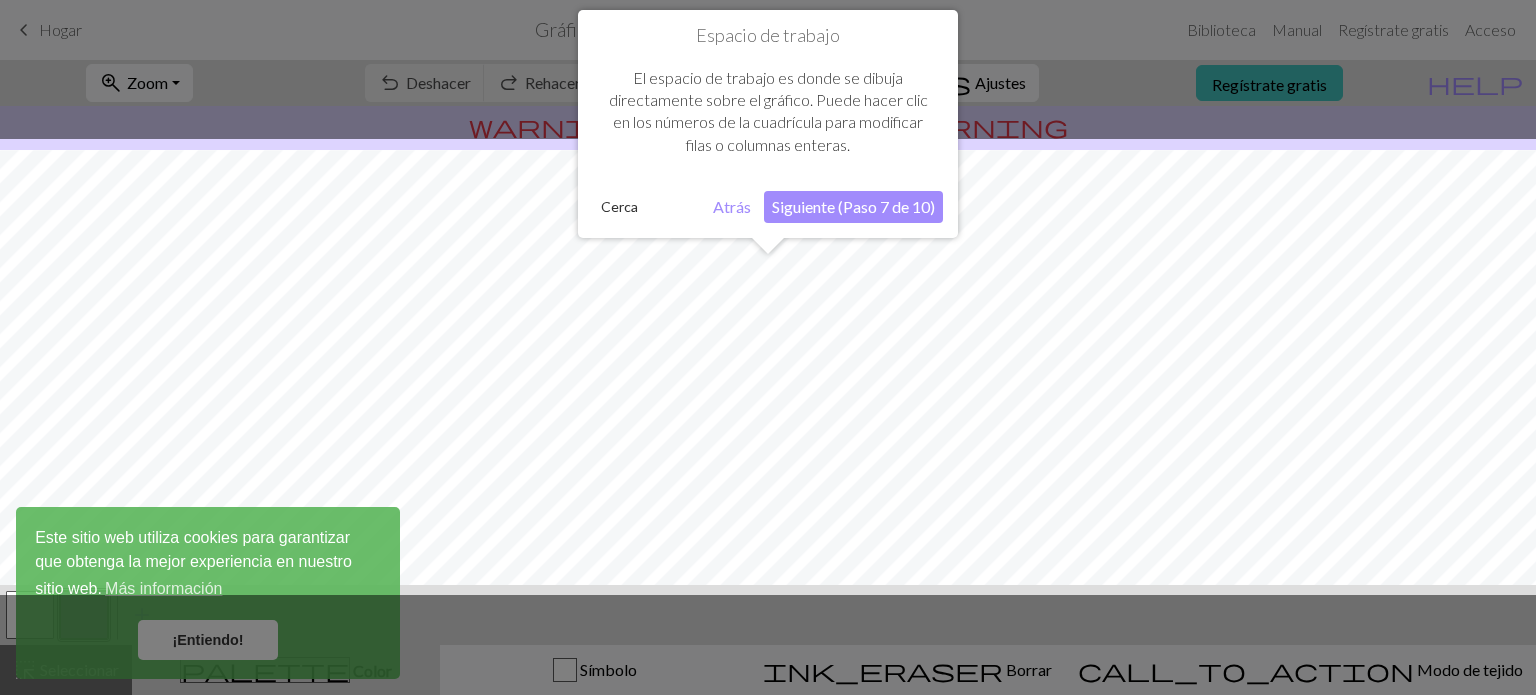 click on "Siguiente (Paso 7 de 10)" at bounding box center (853, 206) 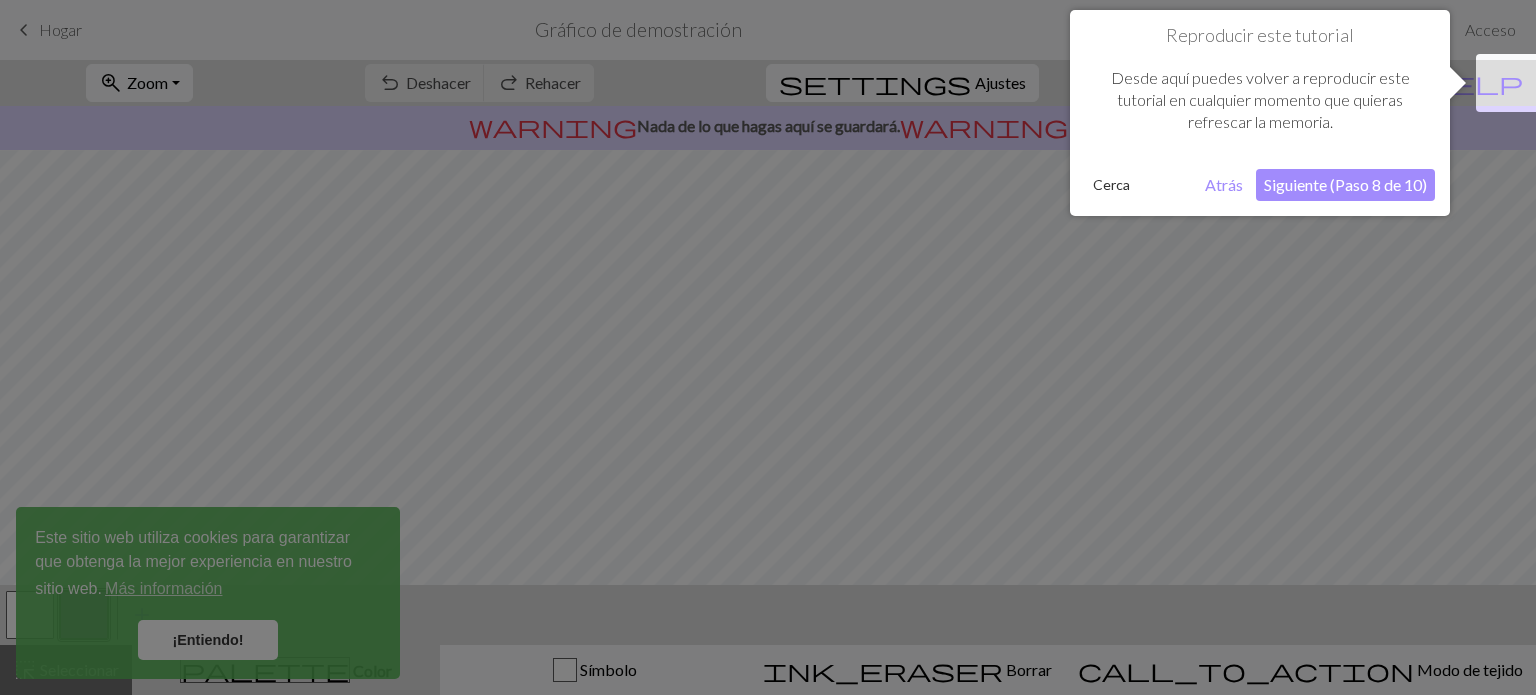 click on "Siguiente (Paso 8 de 10)" at bounding box center (1345, 184) 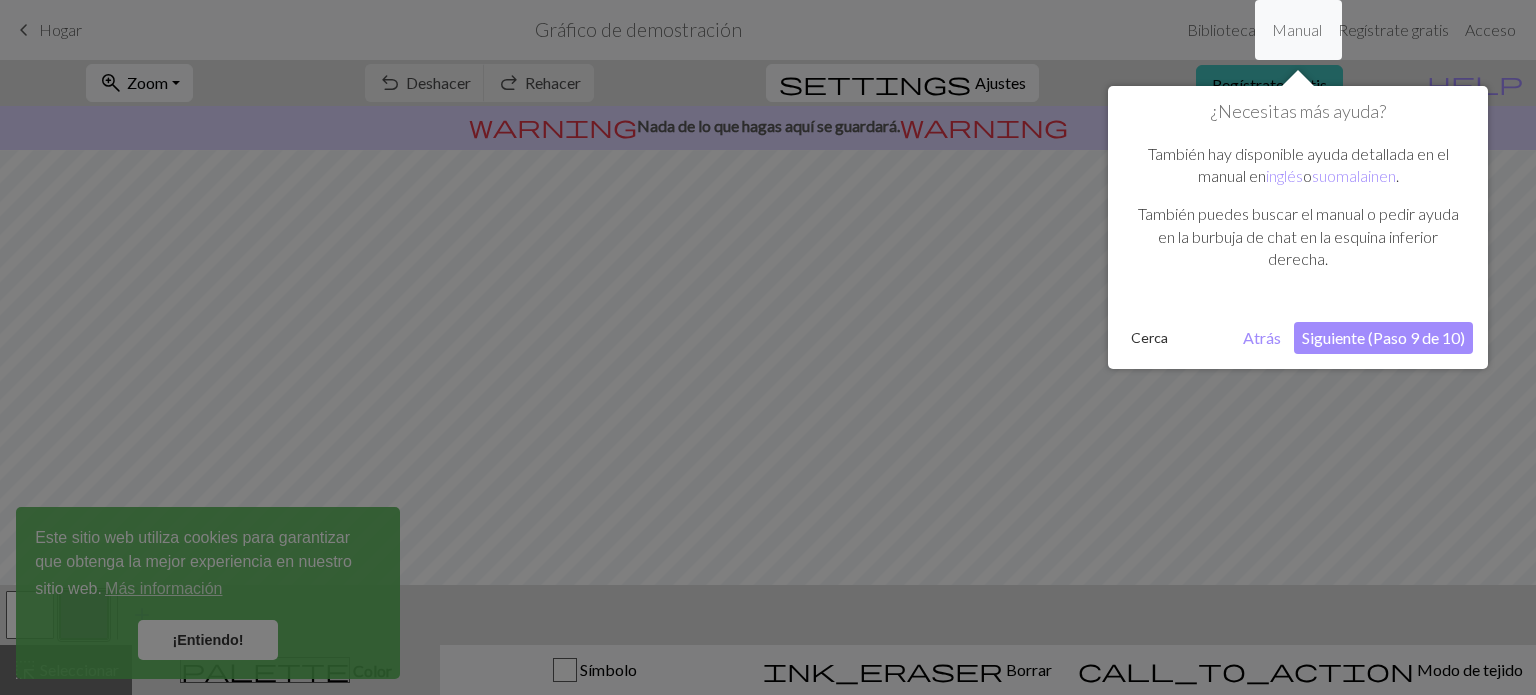 click on "Siguiente (Paso 9 de 10)" at bounding box center [1383, 337] 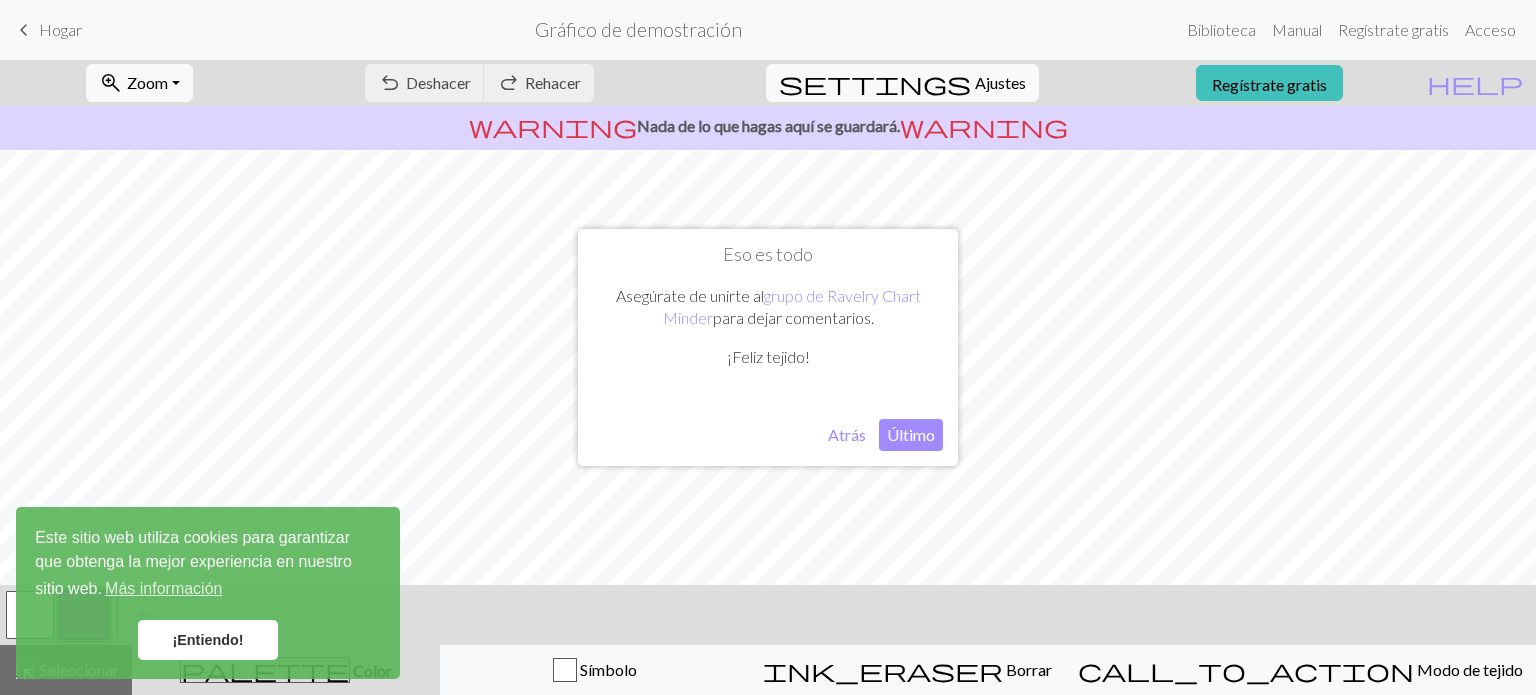 click on "Último" at bounding box center [911, 434] 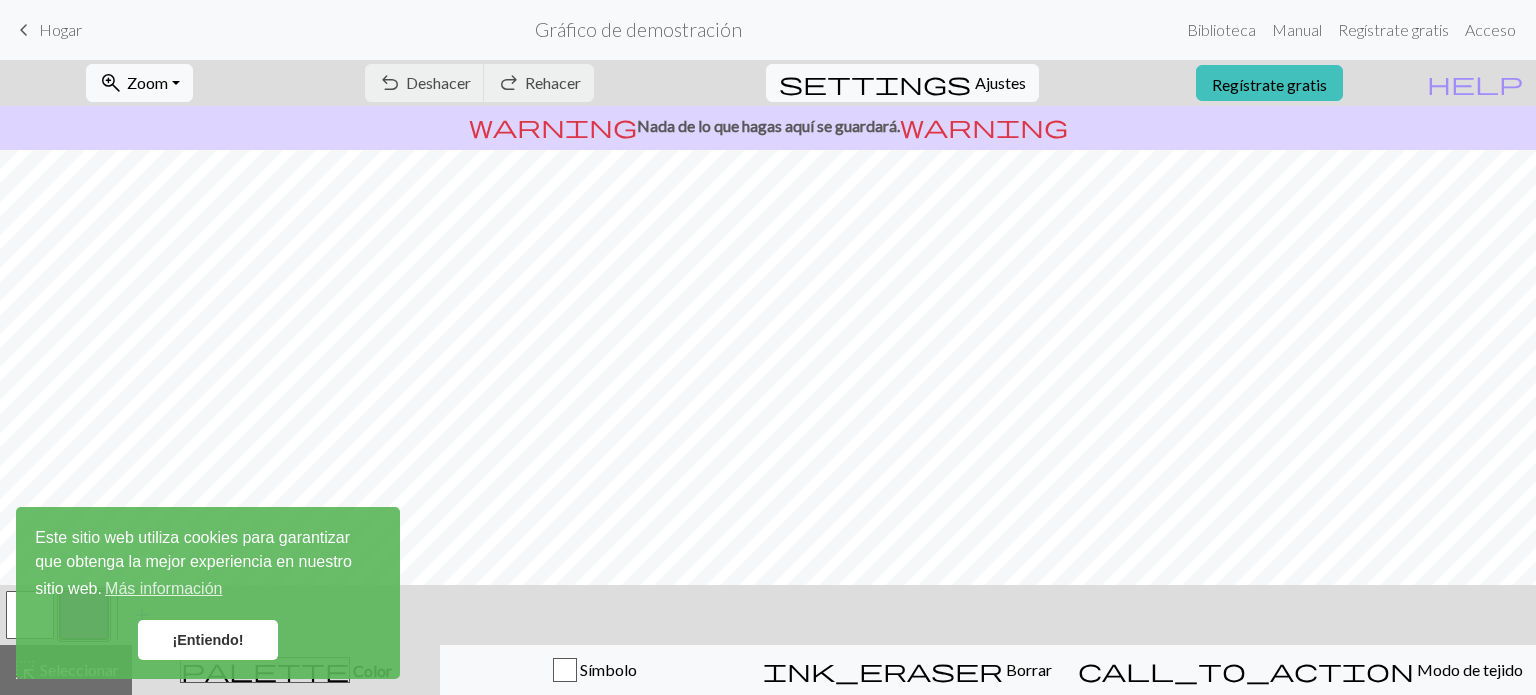click on "¡Entiendo!" at bounding box center [207, 640] 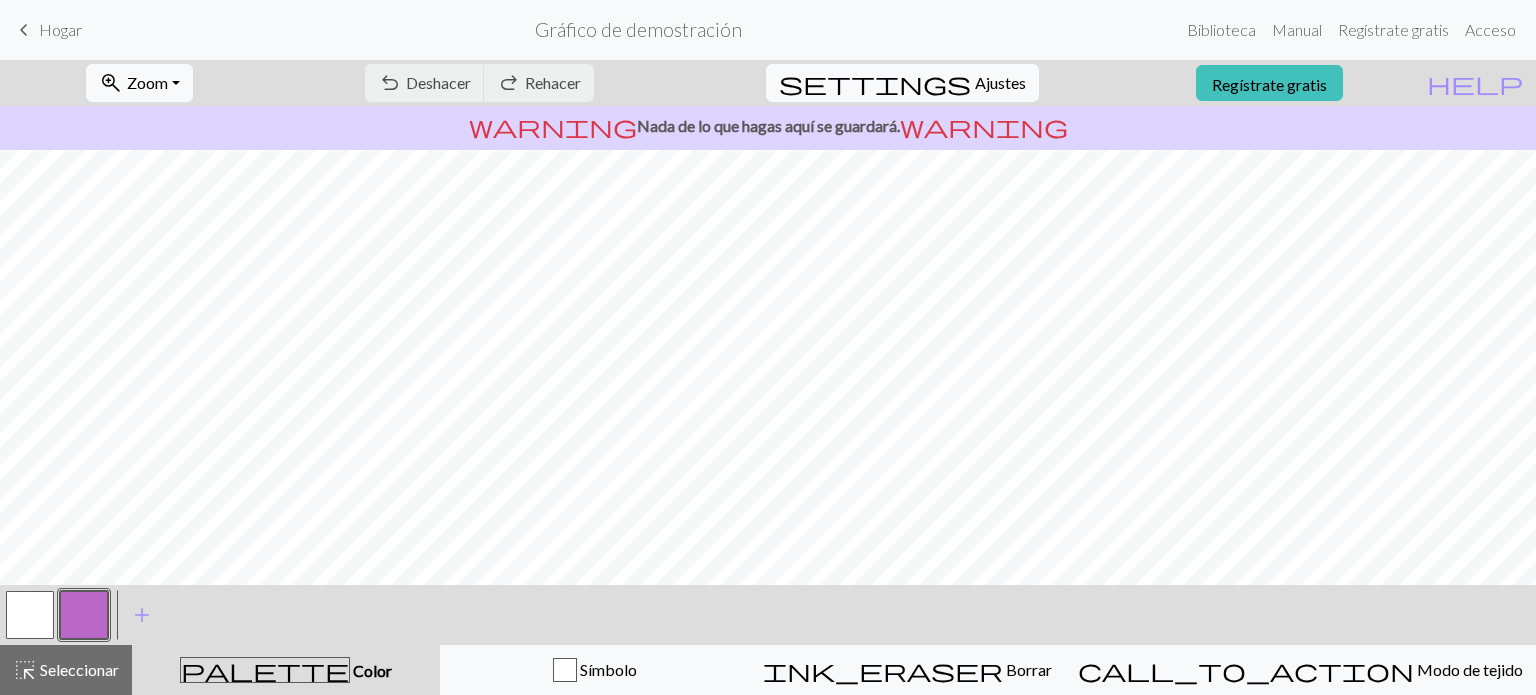 click at bounding box center [84, 615] 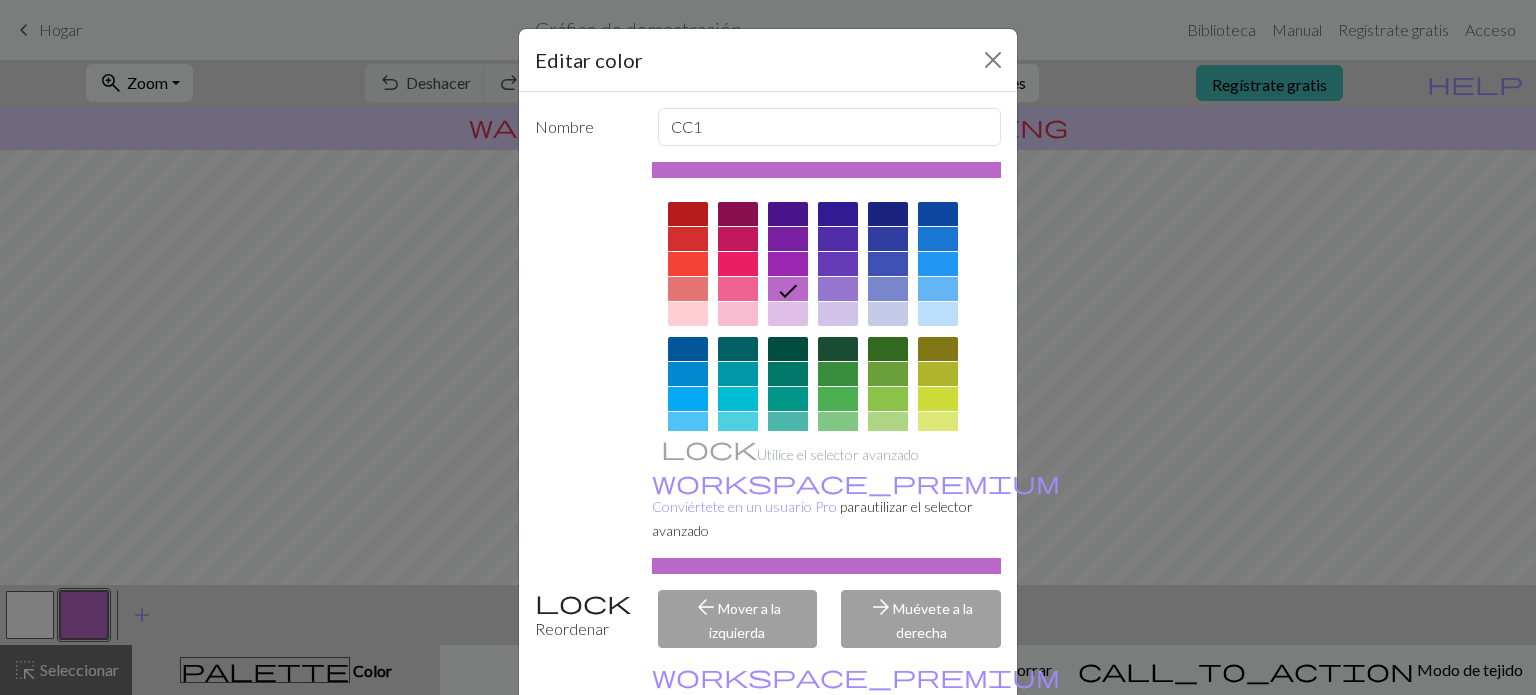 click on "Editar color Nombre CC1 Utilice el selector avanzado workspace_premium Conviértete en un usuario Pro    para  utilizar el selector avanzado Reordenar arrow_back Mover a la izquierda arrow_forward Muévete a la derecha workspace_premium Conviértete en usuario Pro    para  reordenar colores Borrar Hecho Cancelar" at bounding box center (768, 347) 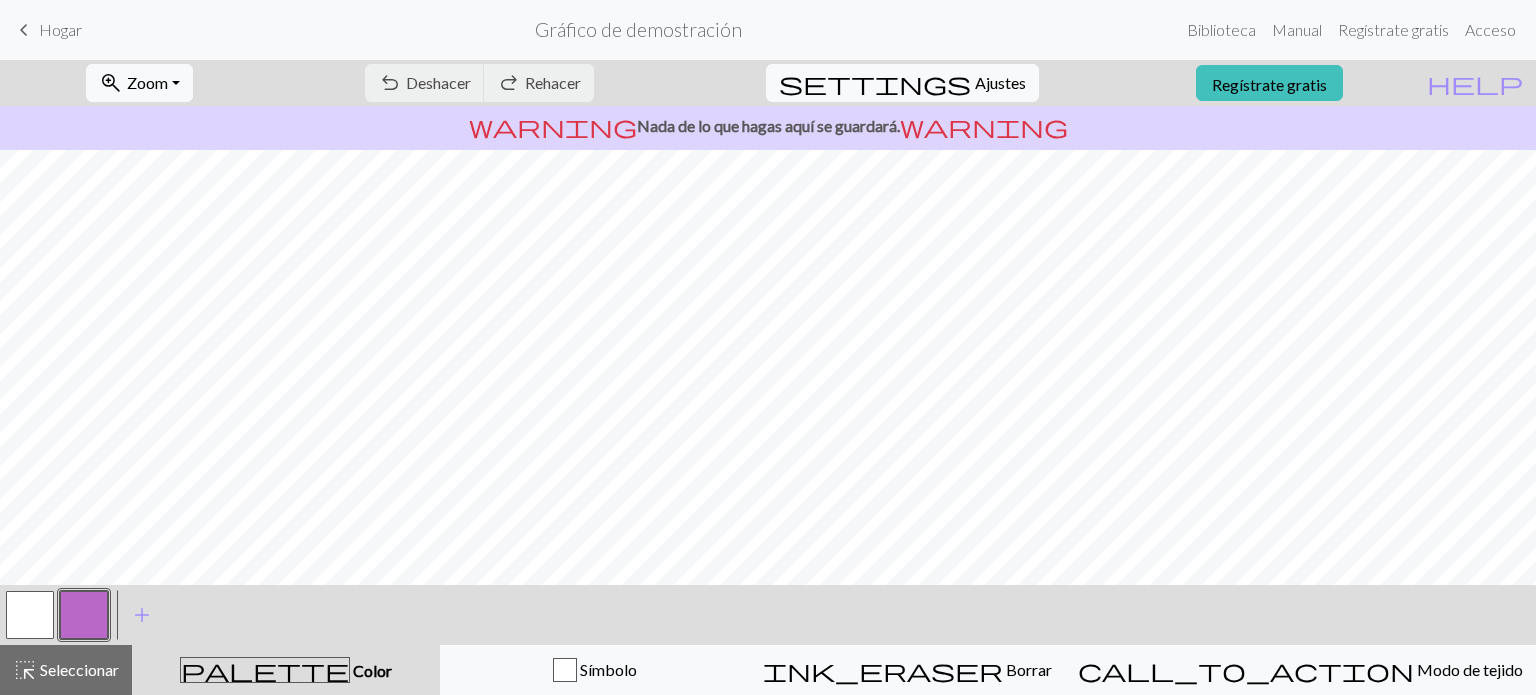 click on "keyboard_arrow_left" at bounding box center (24, 30) 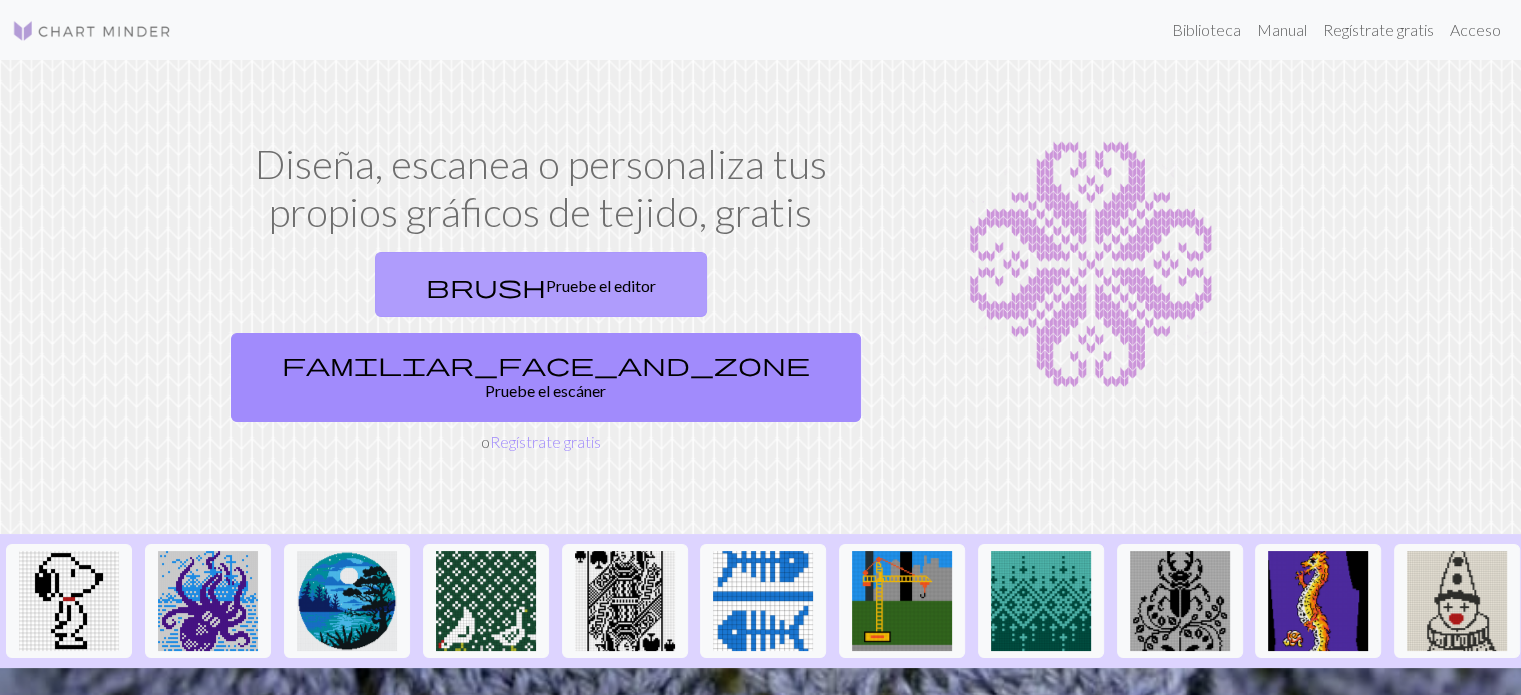 click on "Pruebe el editor" at bounding box center [601, 283] 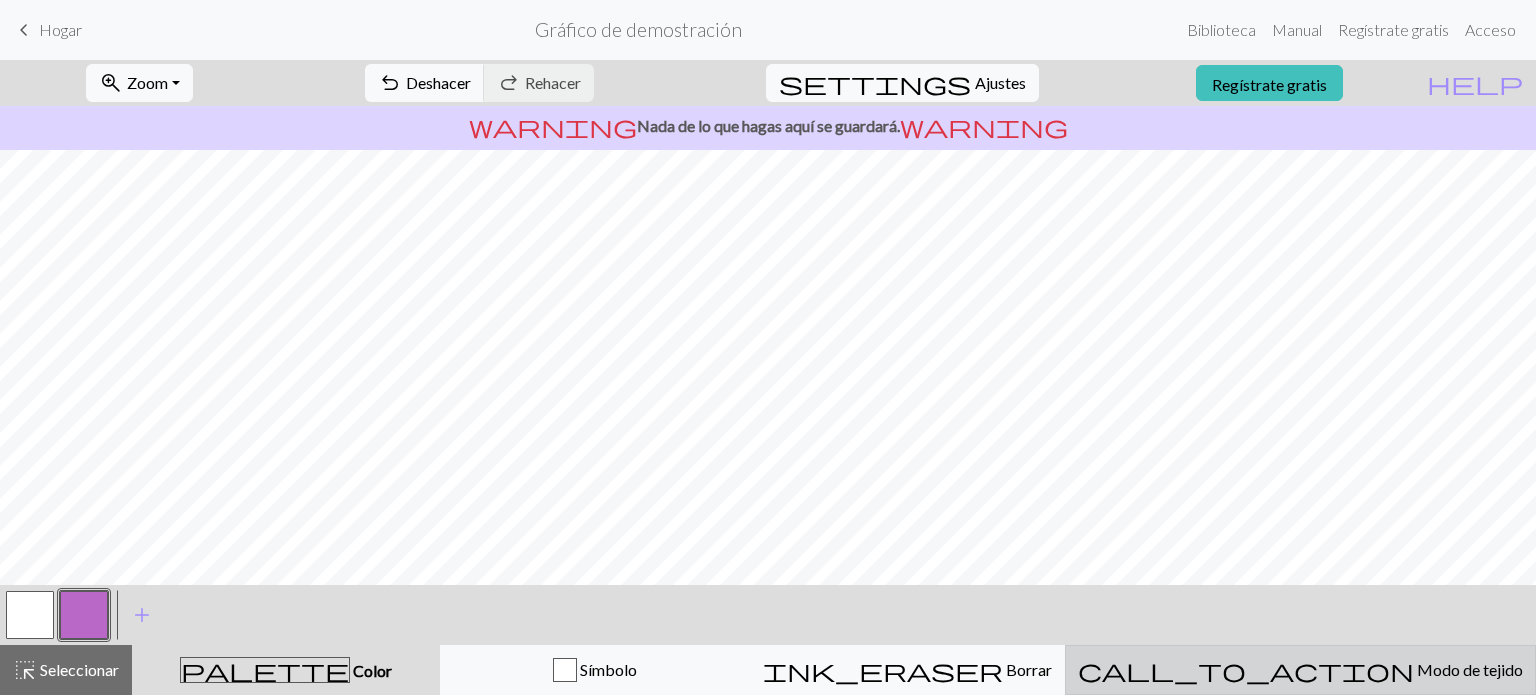 click on "Modo de tejido" at bounding box center (1468, 669) 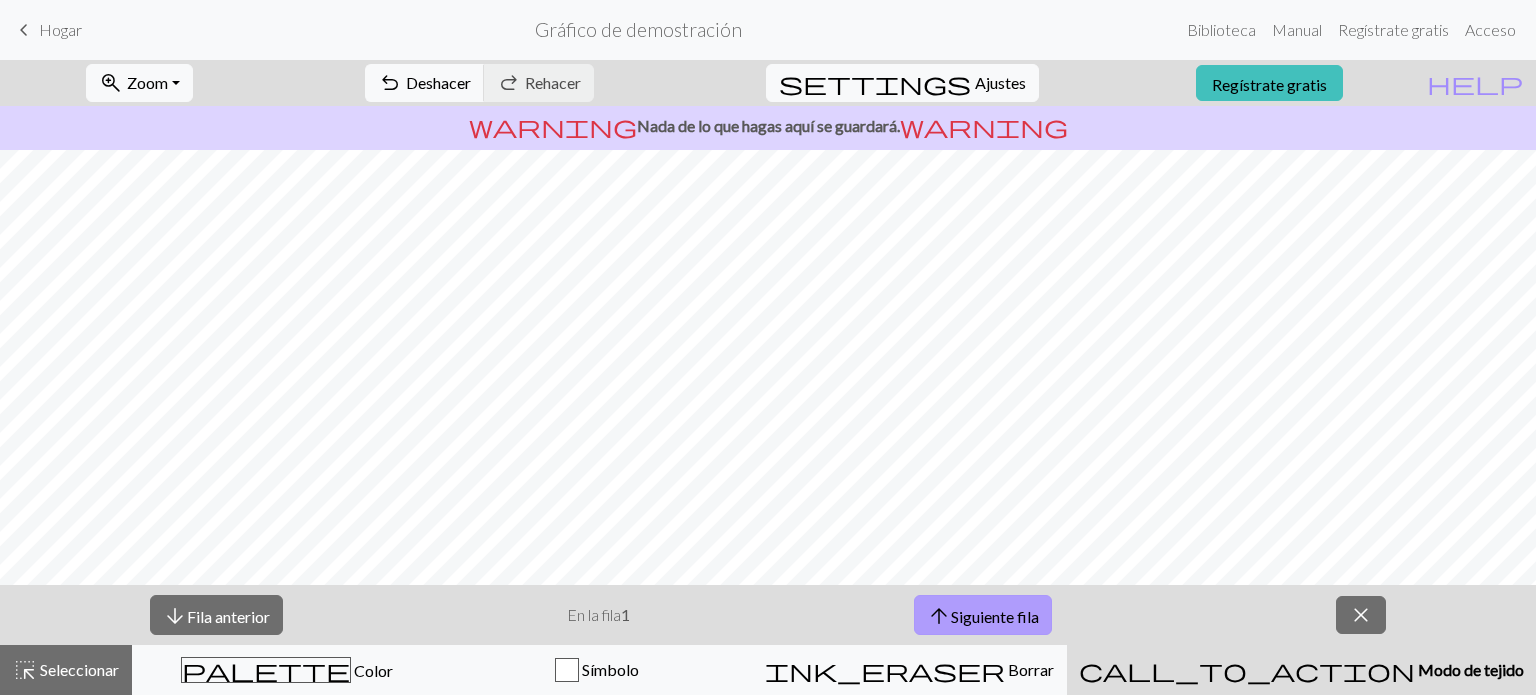 click on "arrow_upward" at bounding box center [939, 616] 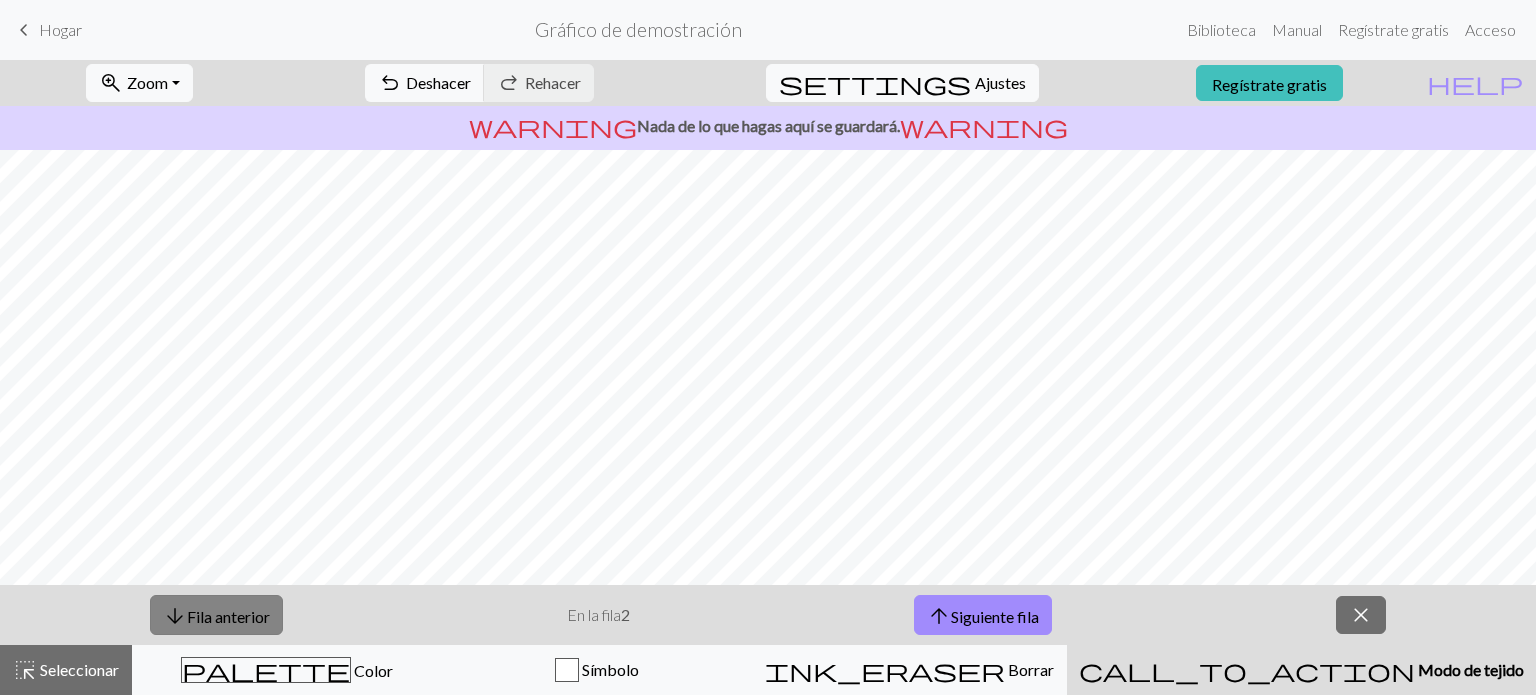 click on "Fila anterior" at bounding box center (228, 615) 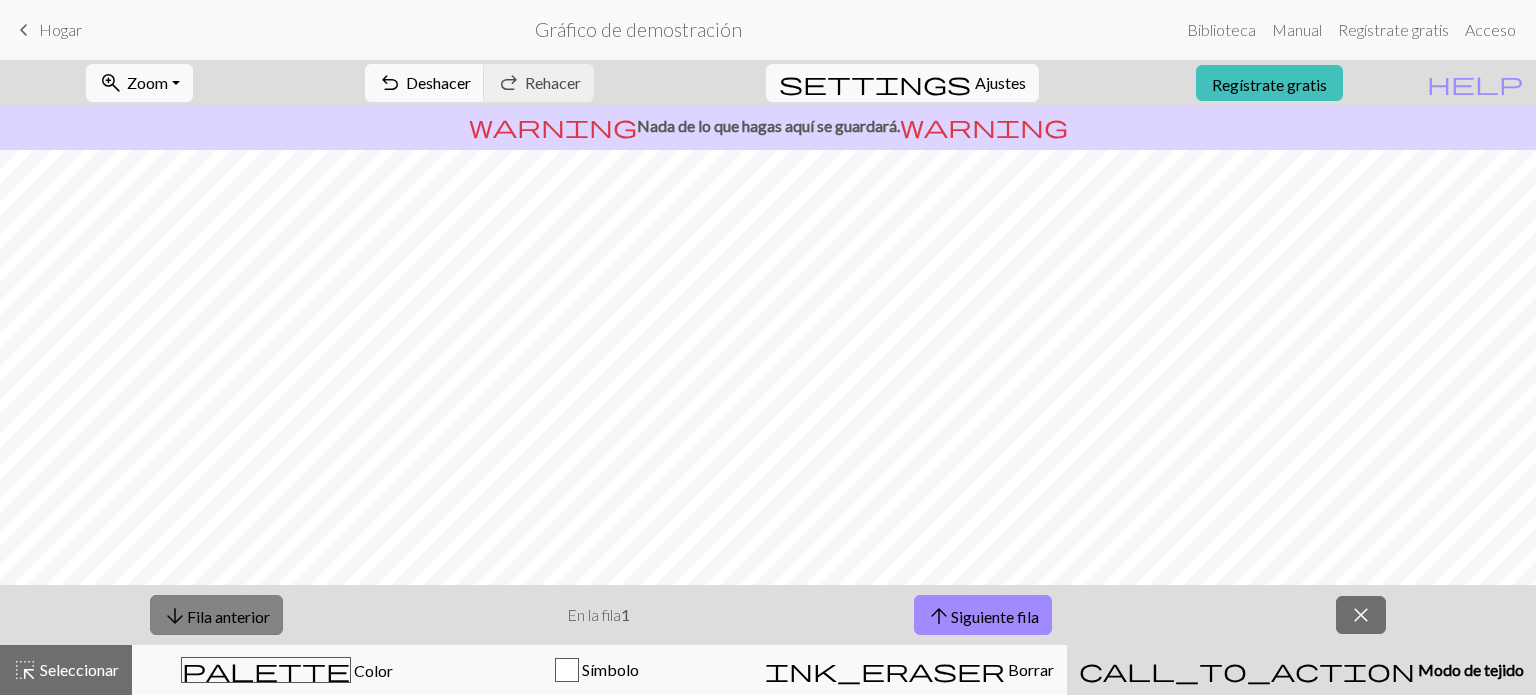 click on "Fila anterior" at bounding box center [228, 615] 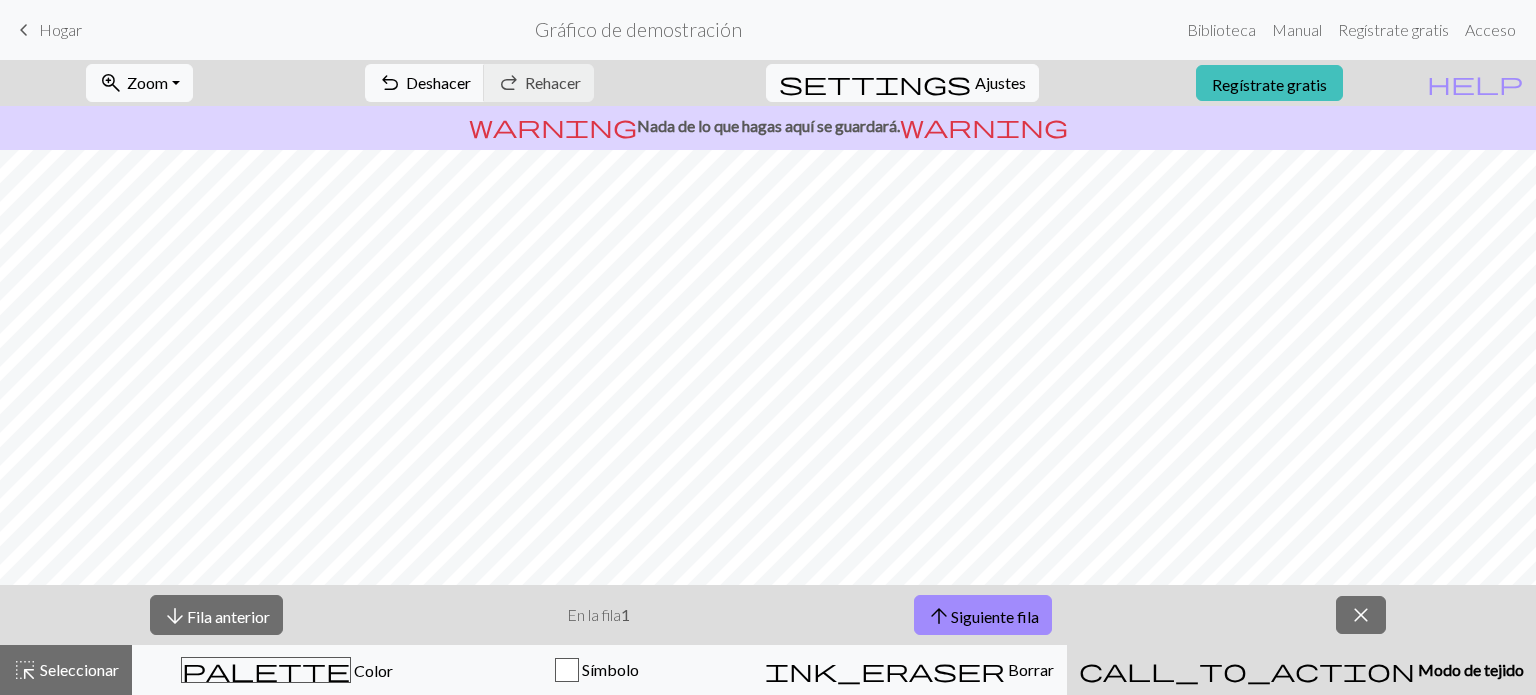 scroll, scrollTop: 0, scrollLeft: 15, axis: horizontal 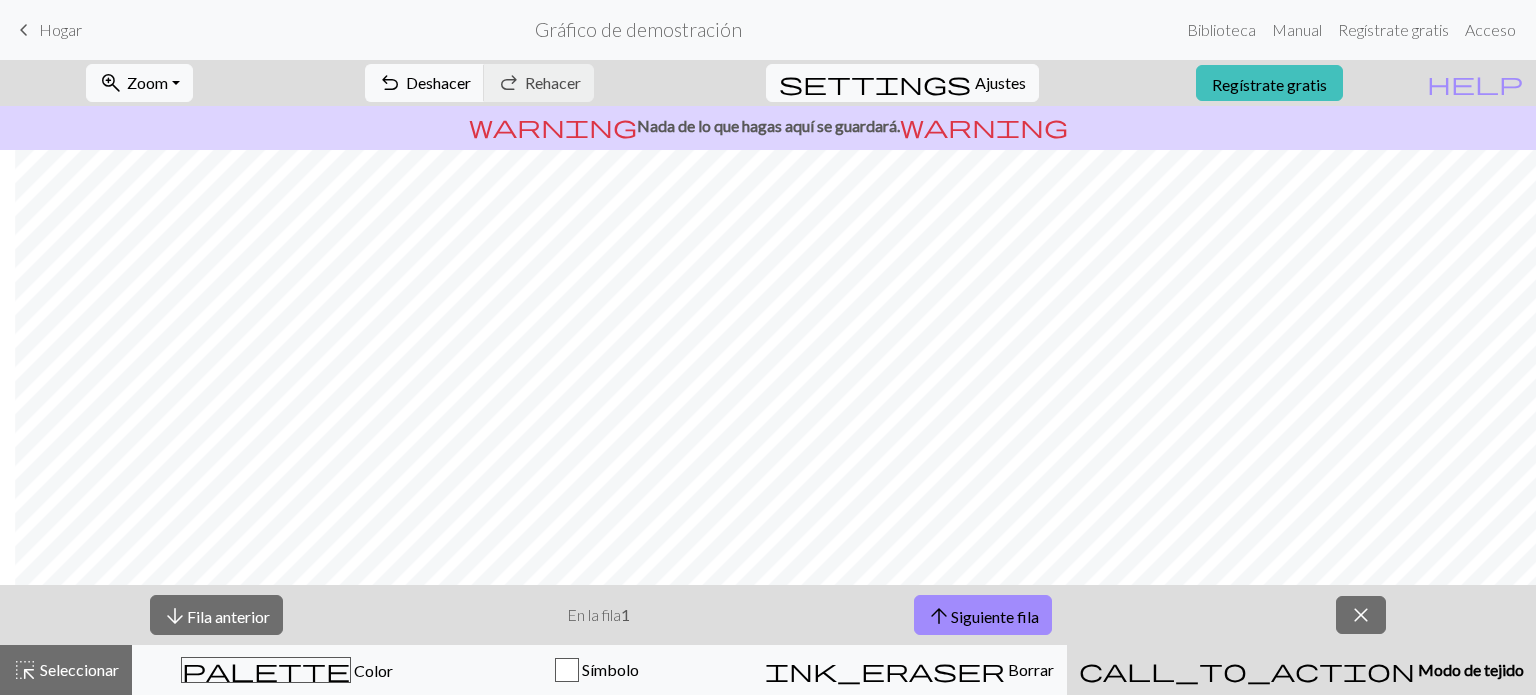 click on "En la fila" at bounding box center (594, 614) 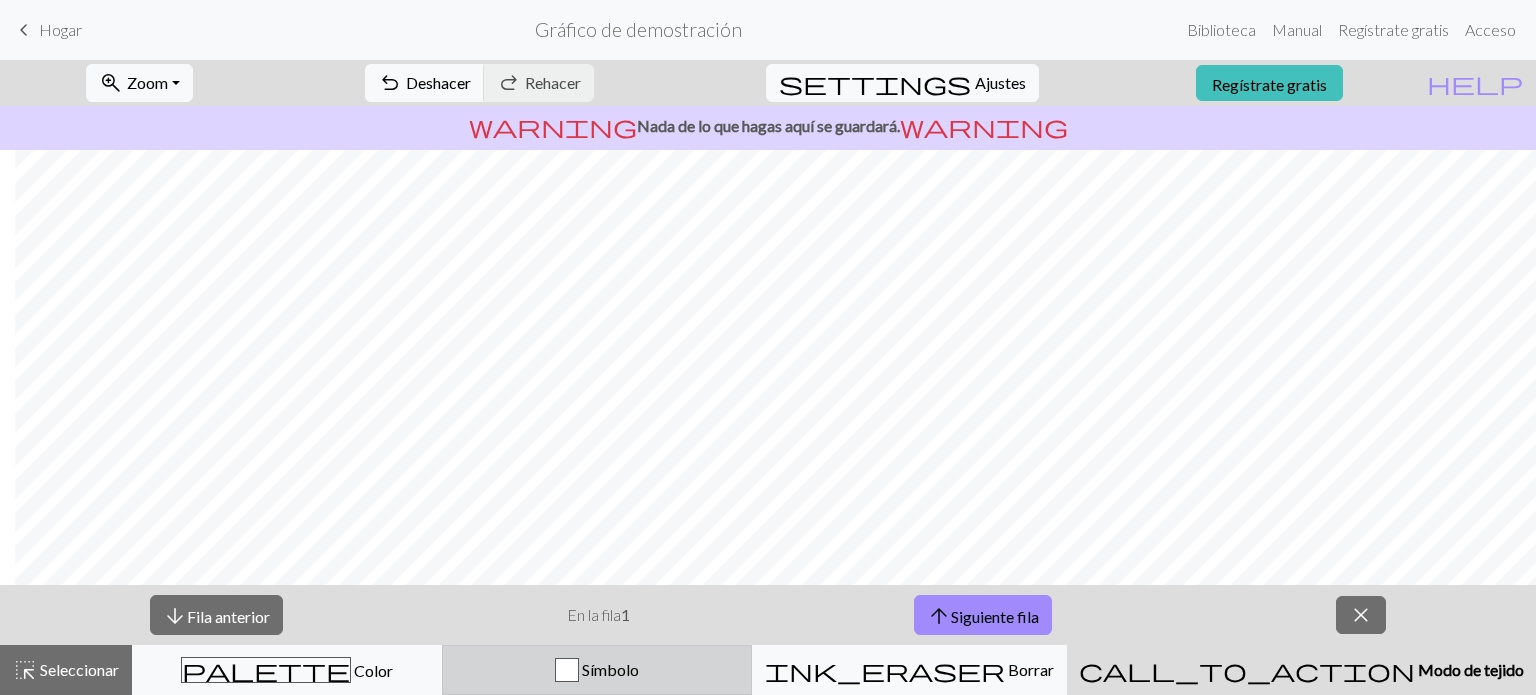 click on "Símbolo" at bounding box center [597, 670] 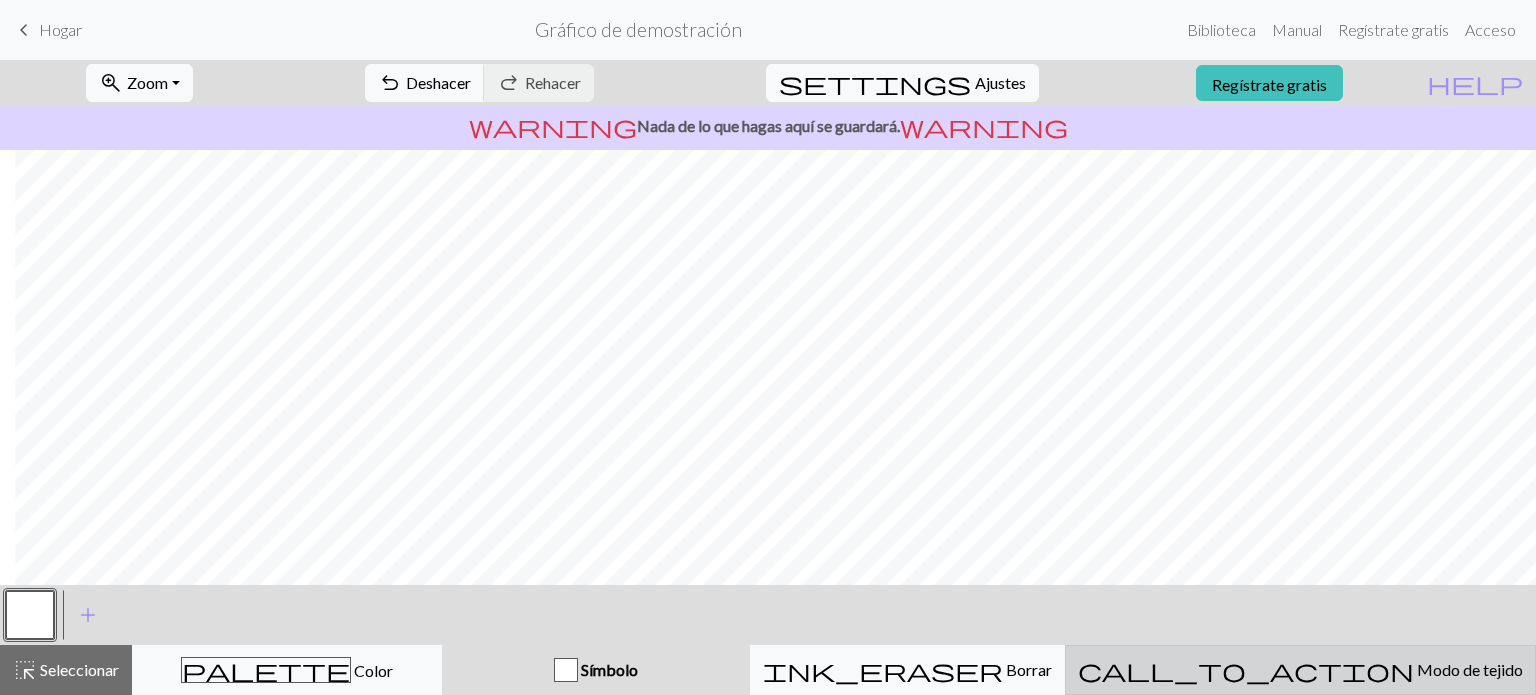 click on "call_to_action" at bounding box center [1246, 670] 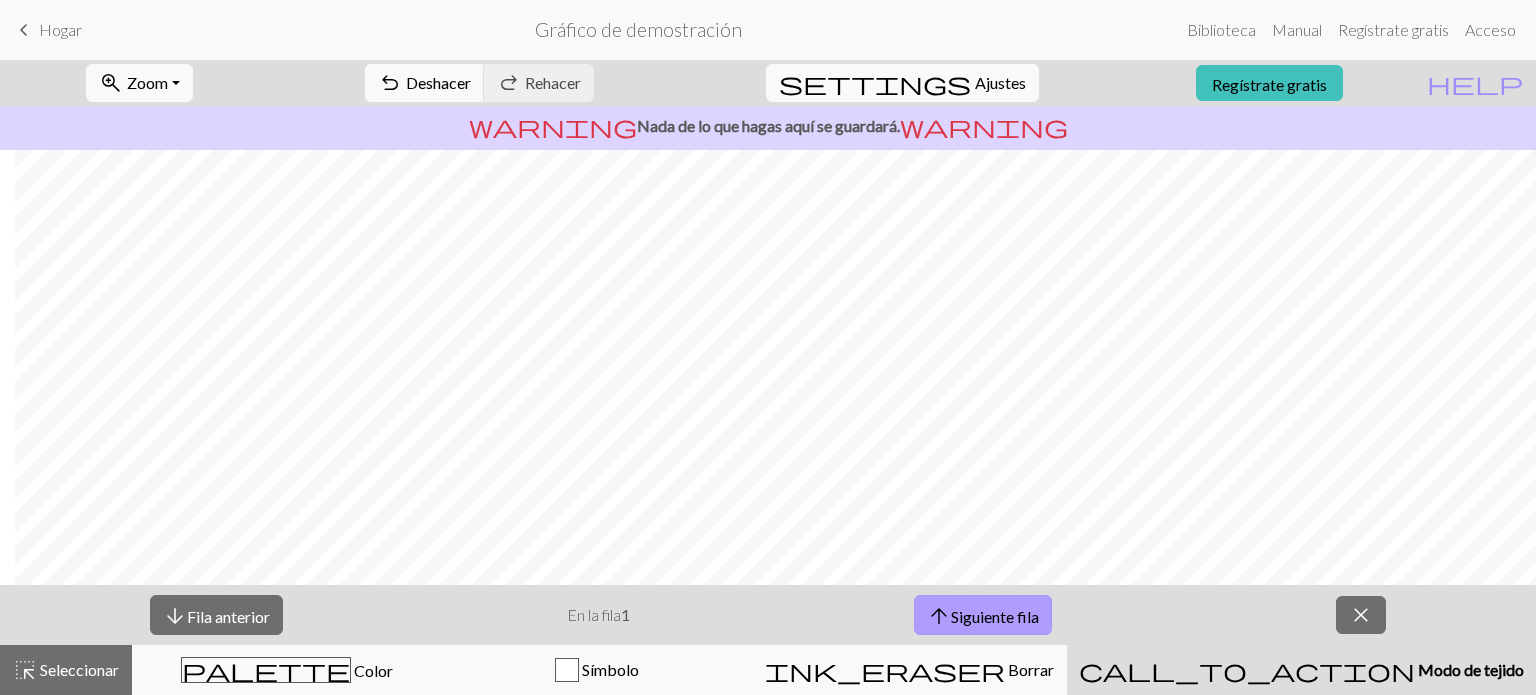 click on "Siguiente fila" at bounding box center (995, 615) 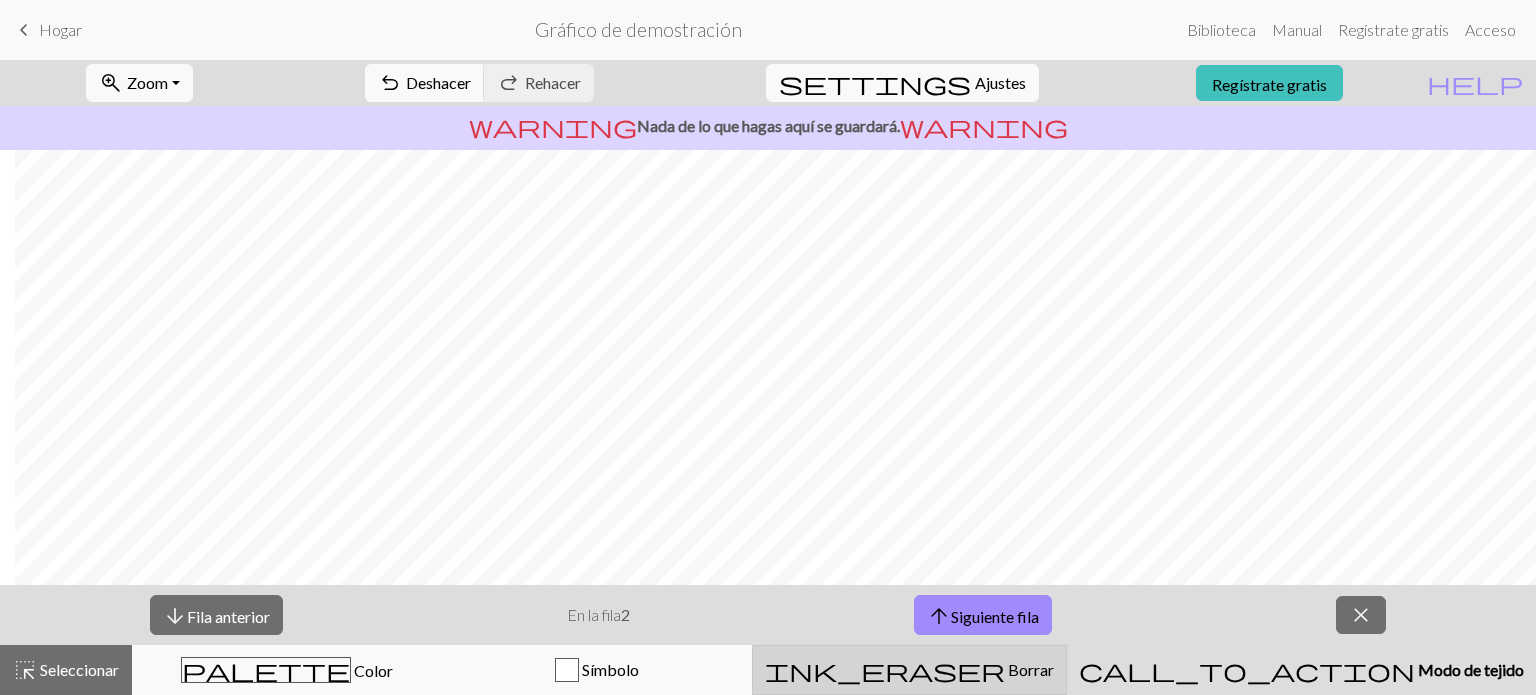 click on "ink_eraser   Borrar   Borrar" at bounding box center [909, 670] 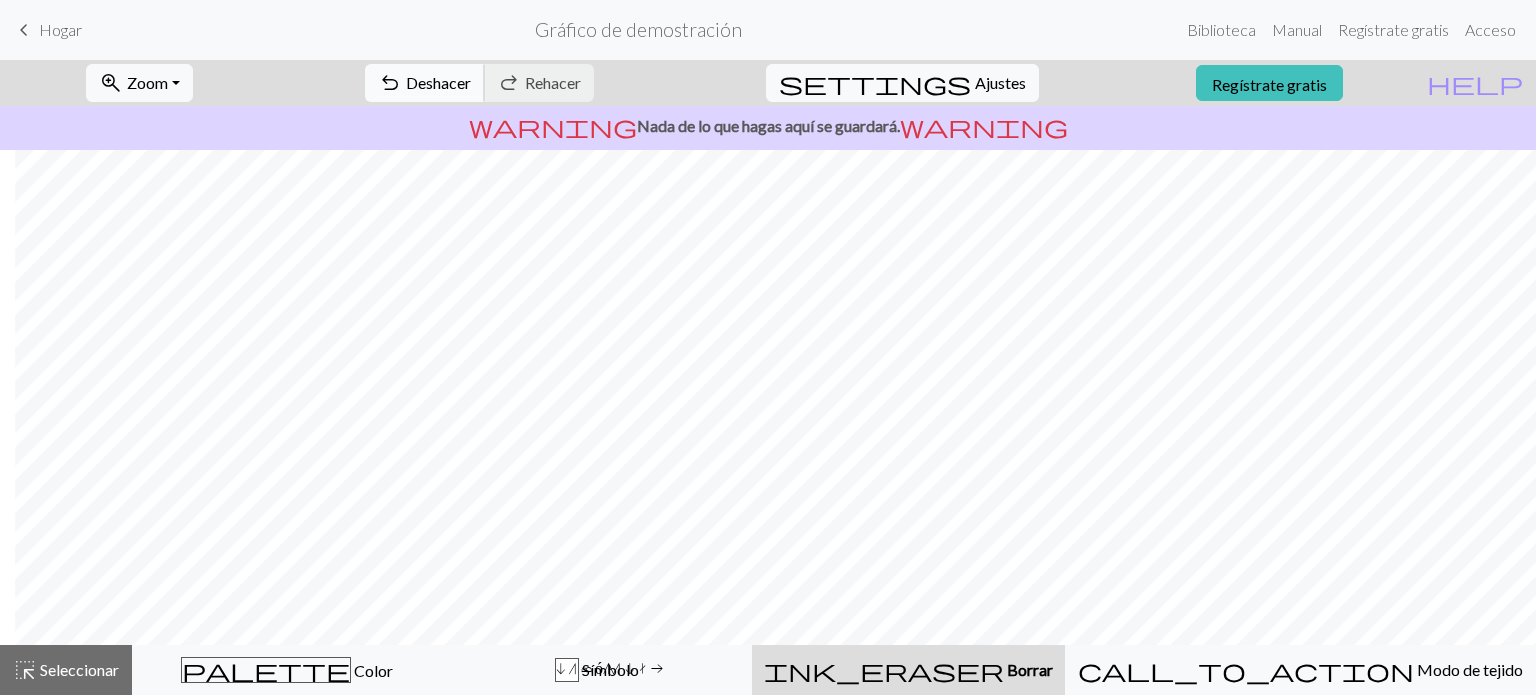 click on "undo Deshacer Deshacer" at bounding box center [425, 83] 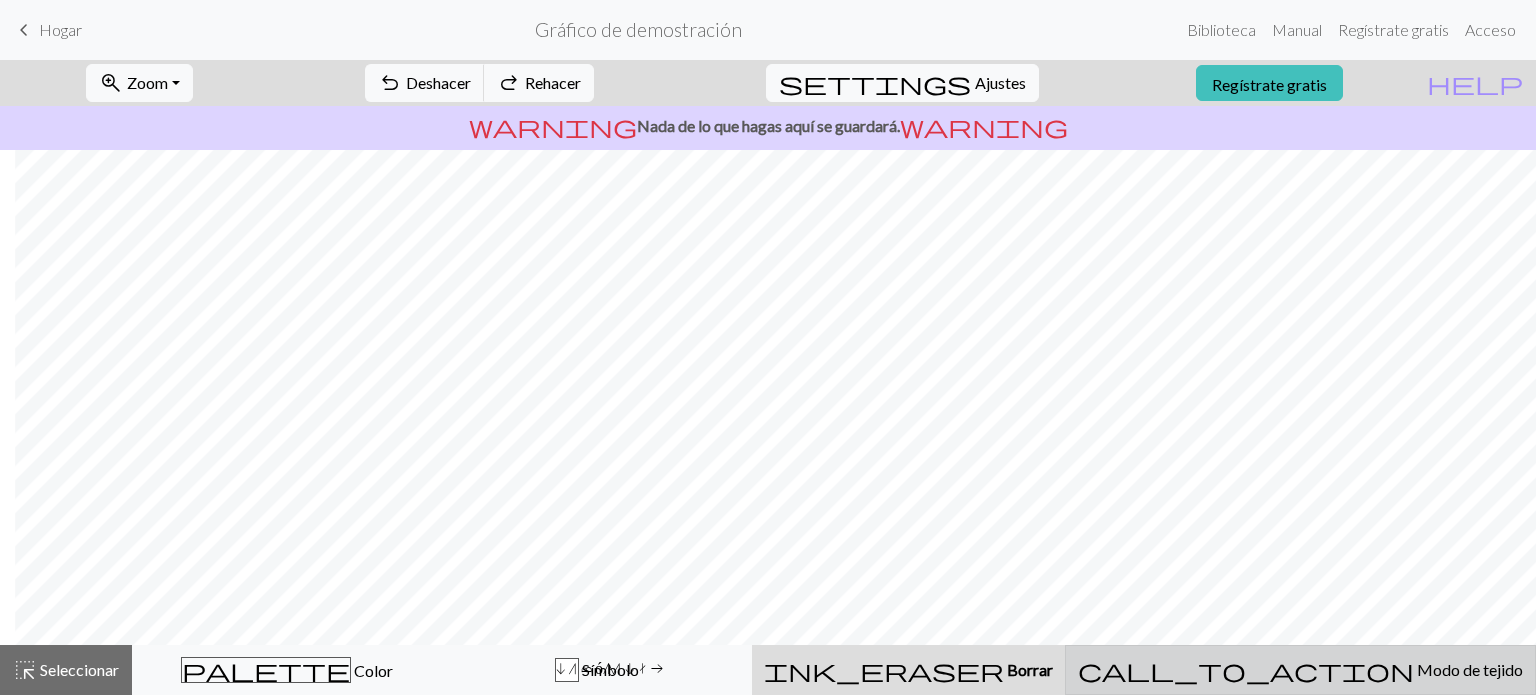 click on "call_to_action   Modo de tejido   Modo de tejido" at bounding box center (1300, 670) 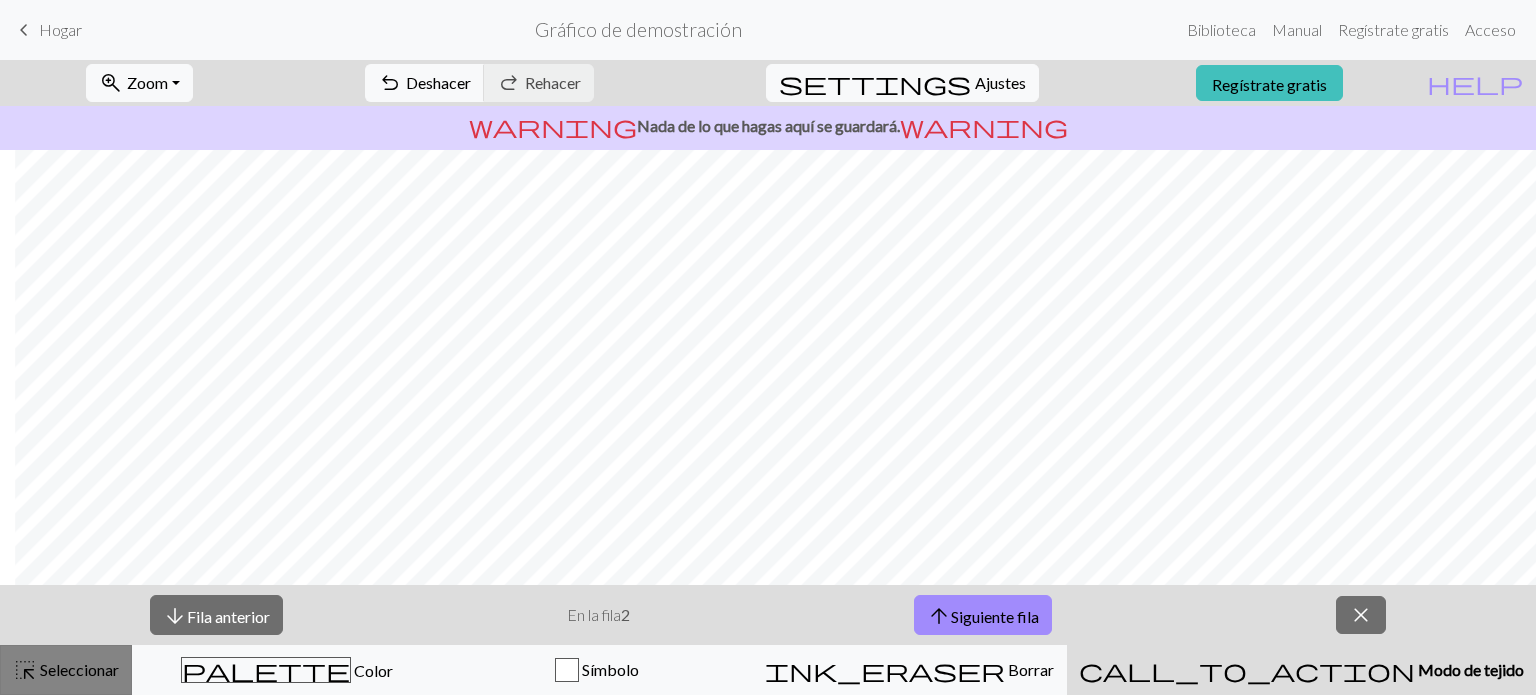 click on "highlight_alt   Seleccionar   Seleccionar" at bounding box center (66, 670) 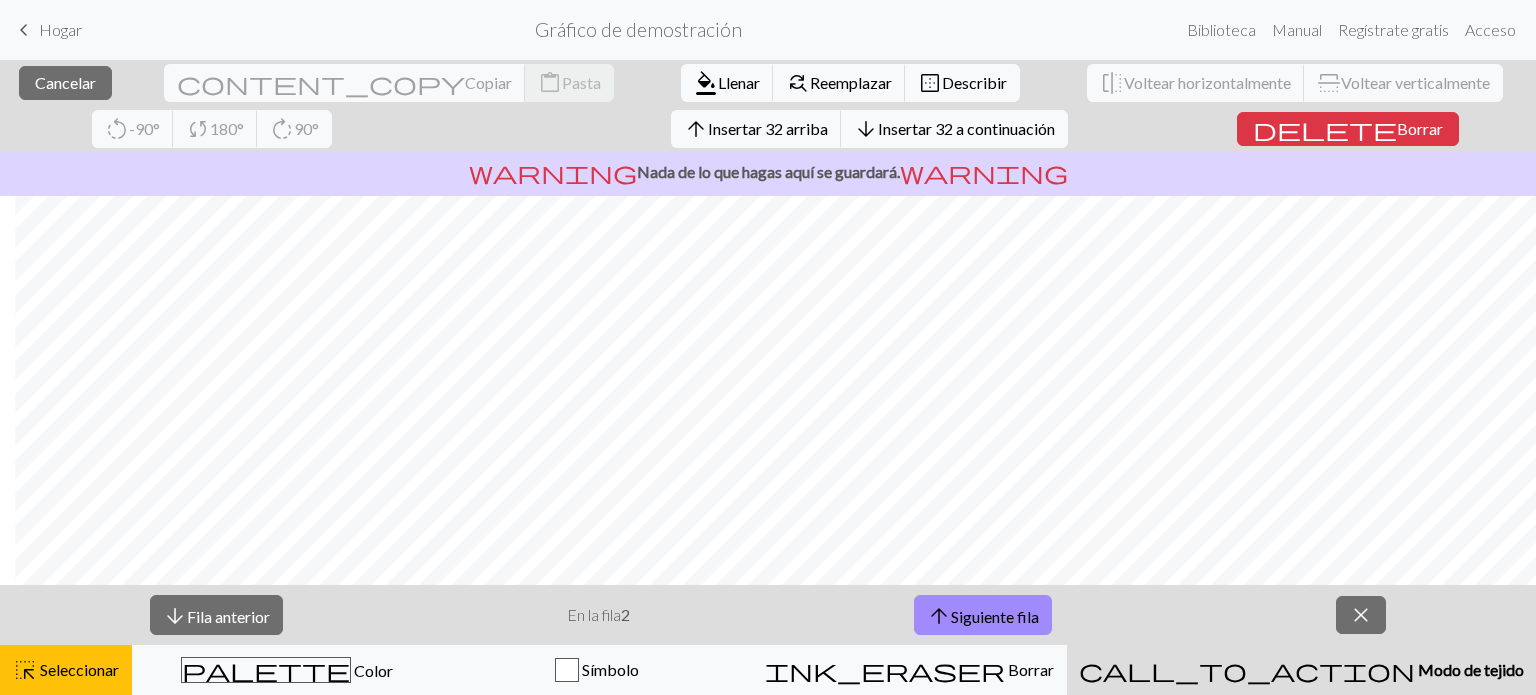 click on "Modo de tejido" at bounding box center (1471, 669) 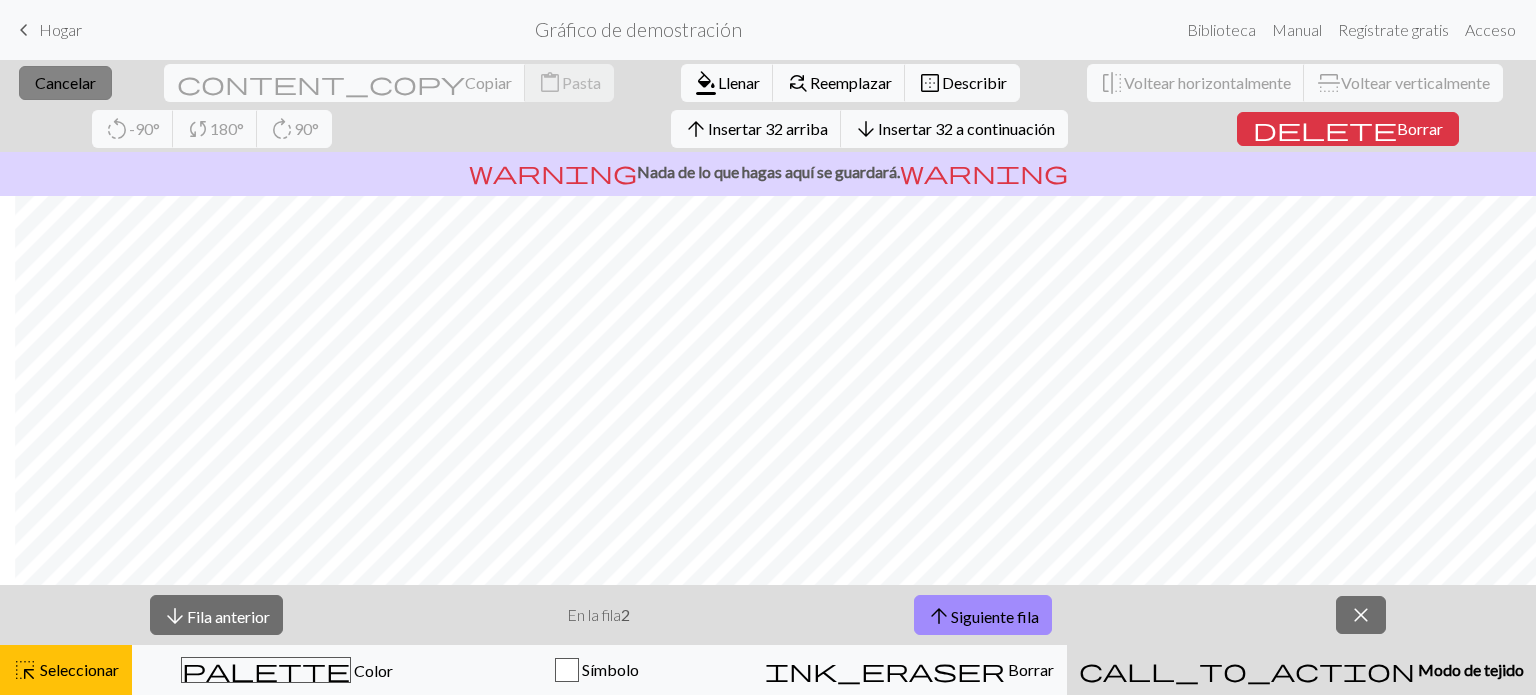 click on "close Cancelar" at bounding box center [65, 83] 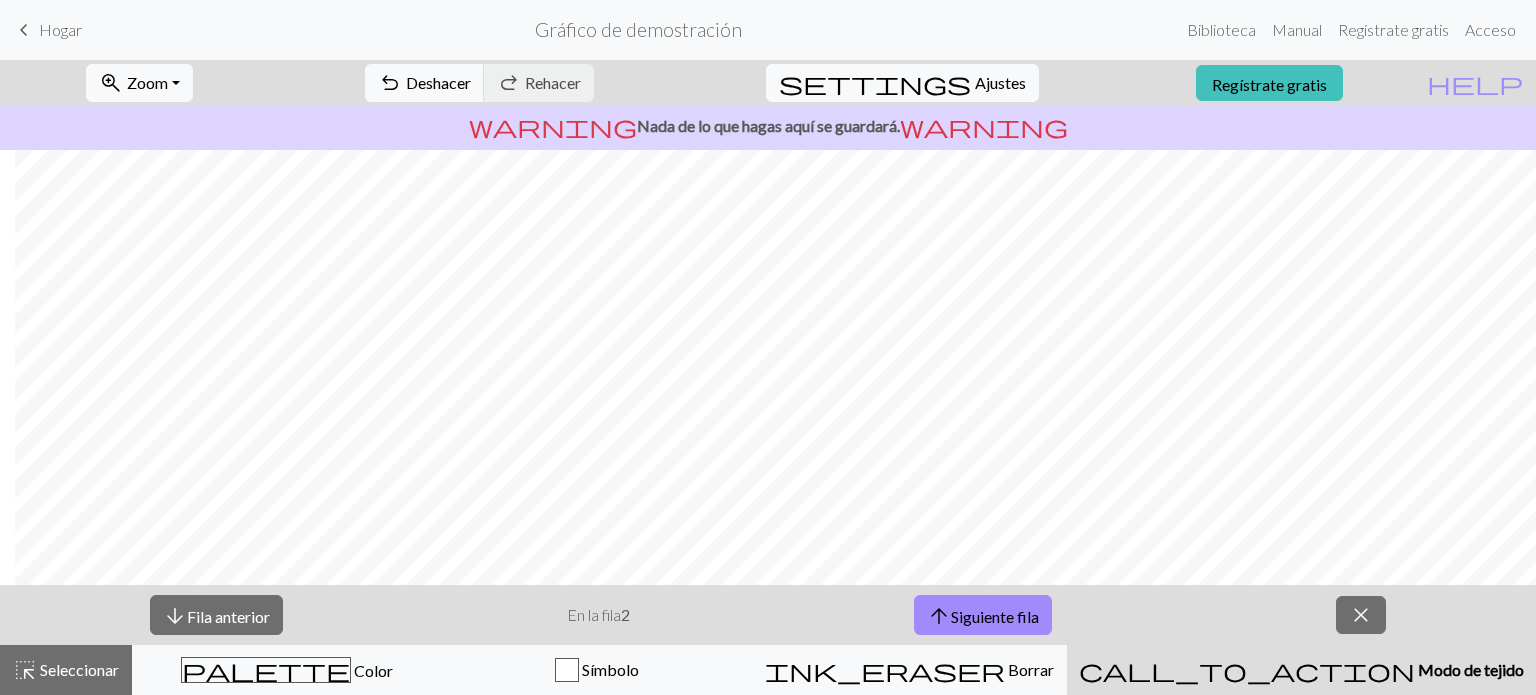 click on "close" at bounding box center [1361, 615] 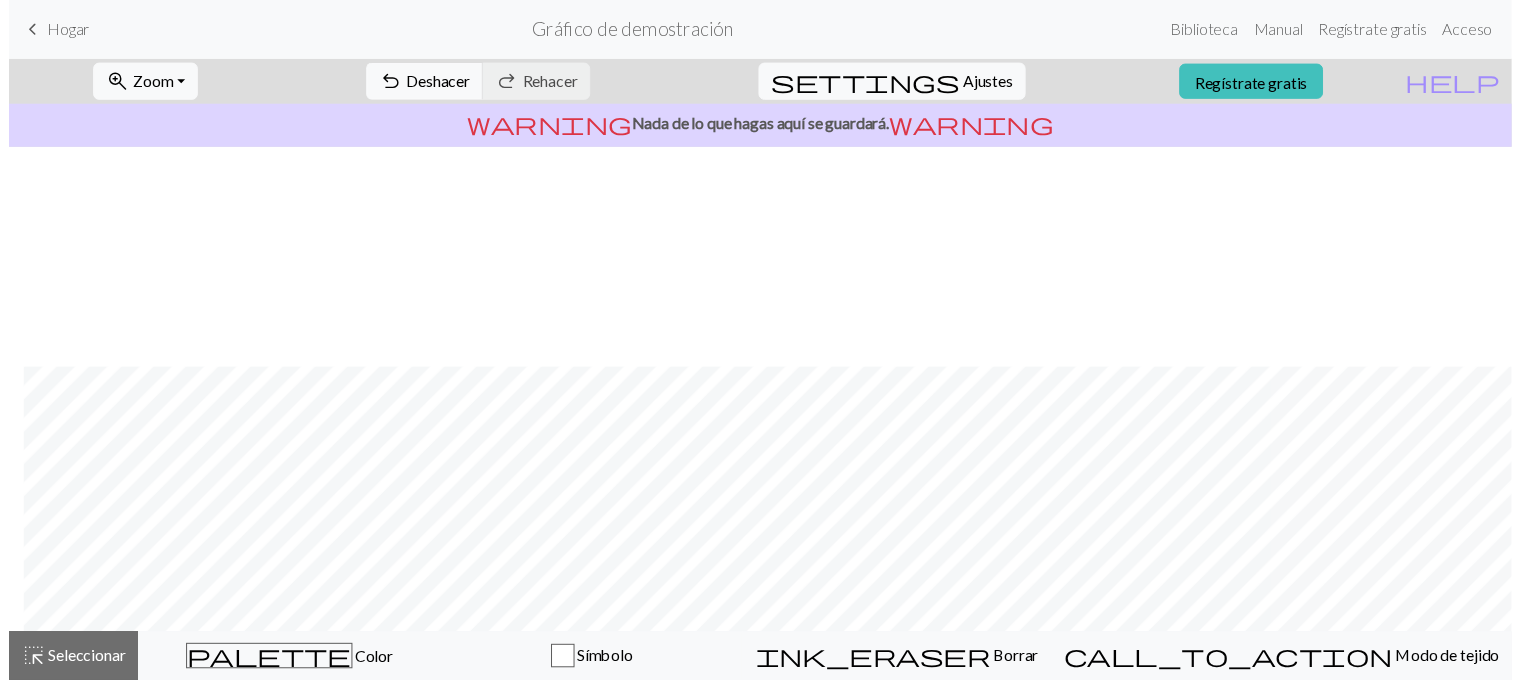 scroll, scrollTop: 249, scrollLeft: 15, axis: both 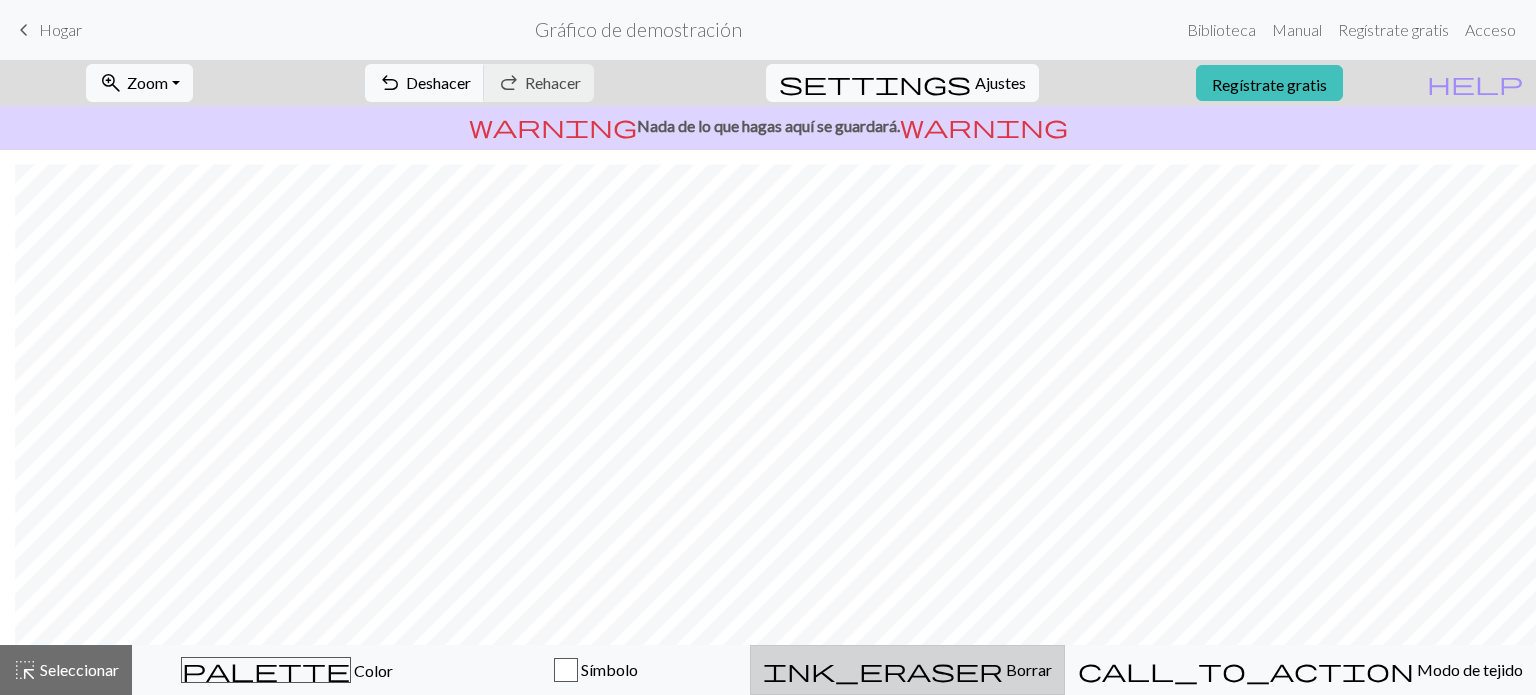 click on "ink_eraser" at bounding box center (883, 670) 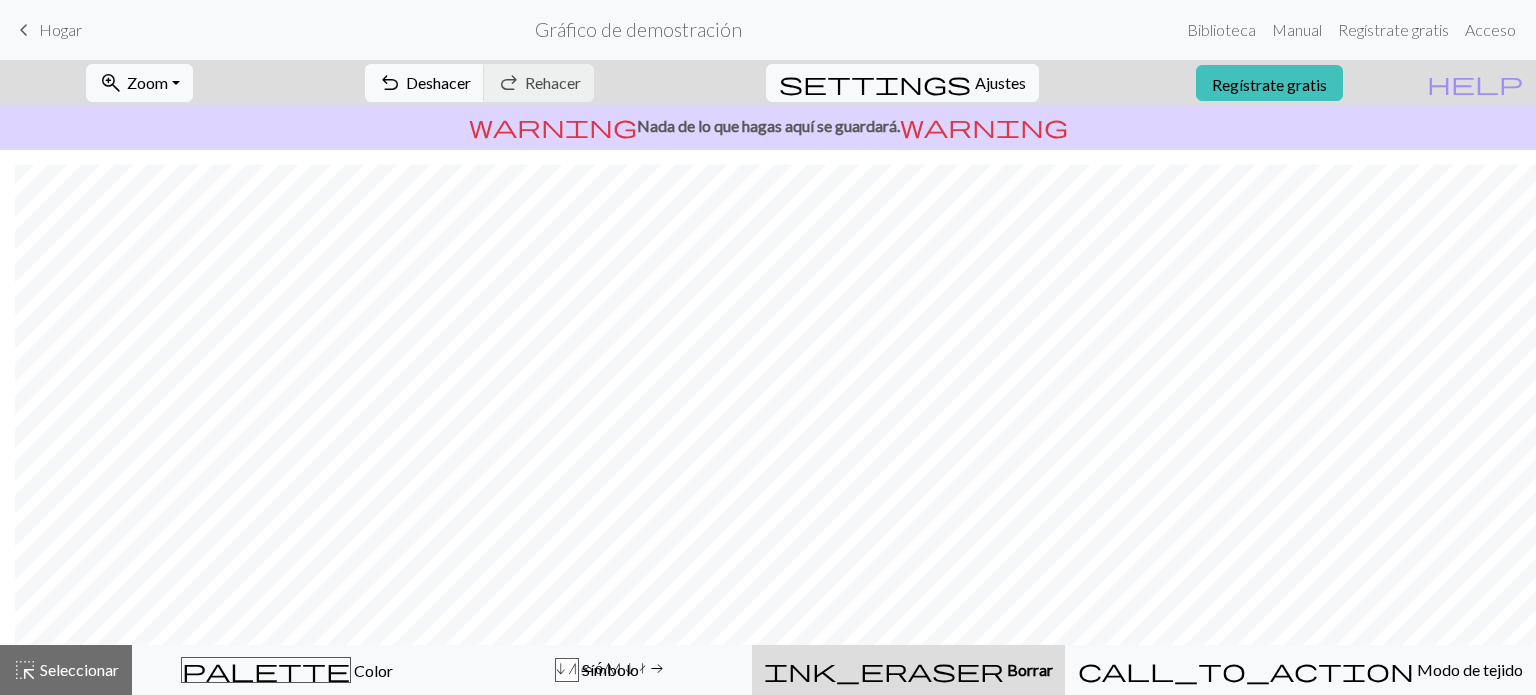 drag, startPoint x: 38, startPoint y: 677, endPoint x: 112, endPoint y: 643, distance: 81.437096 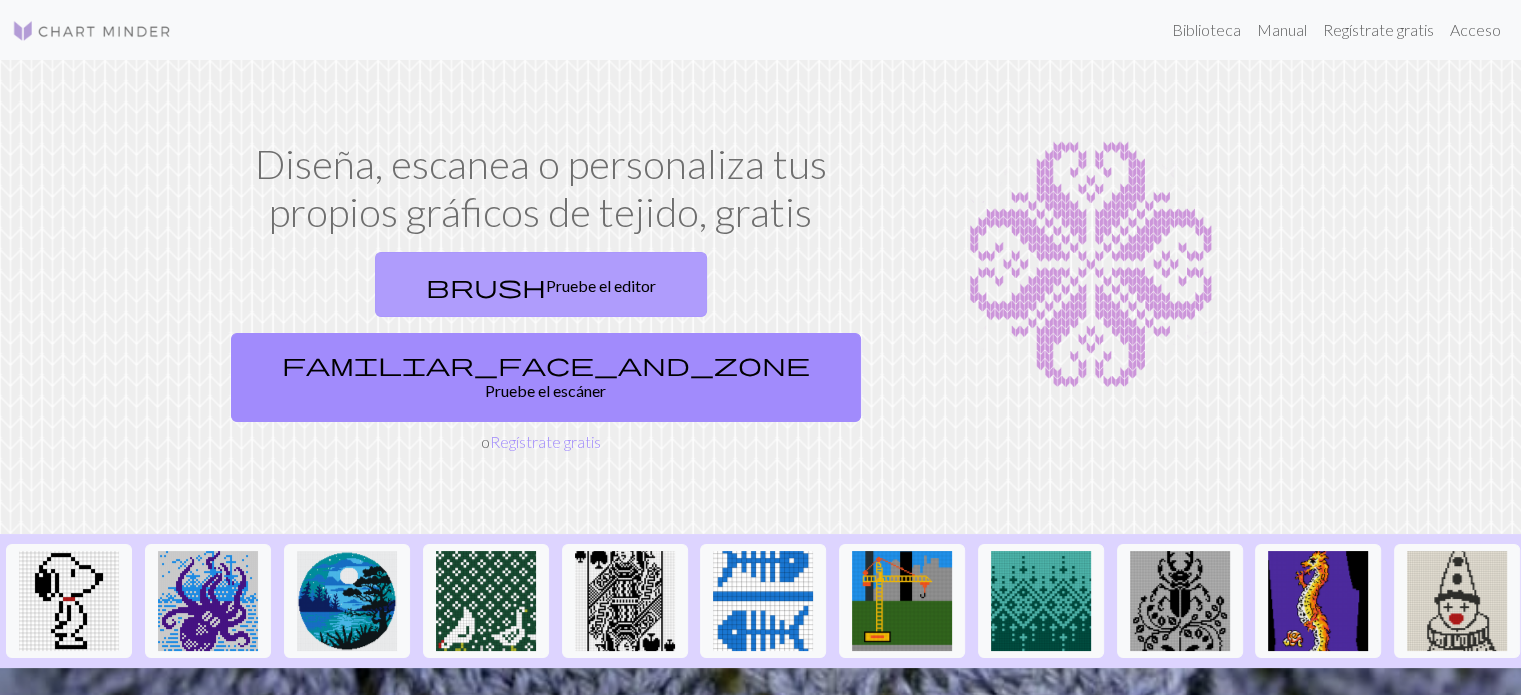 click on "Pruebe el editor" at bounding box center (601, 283) 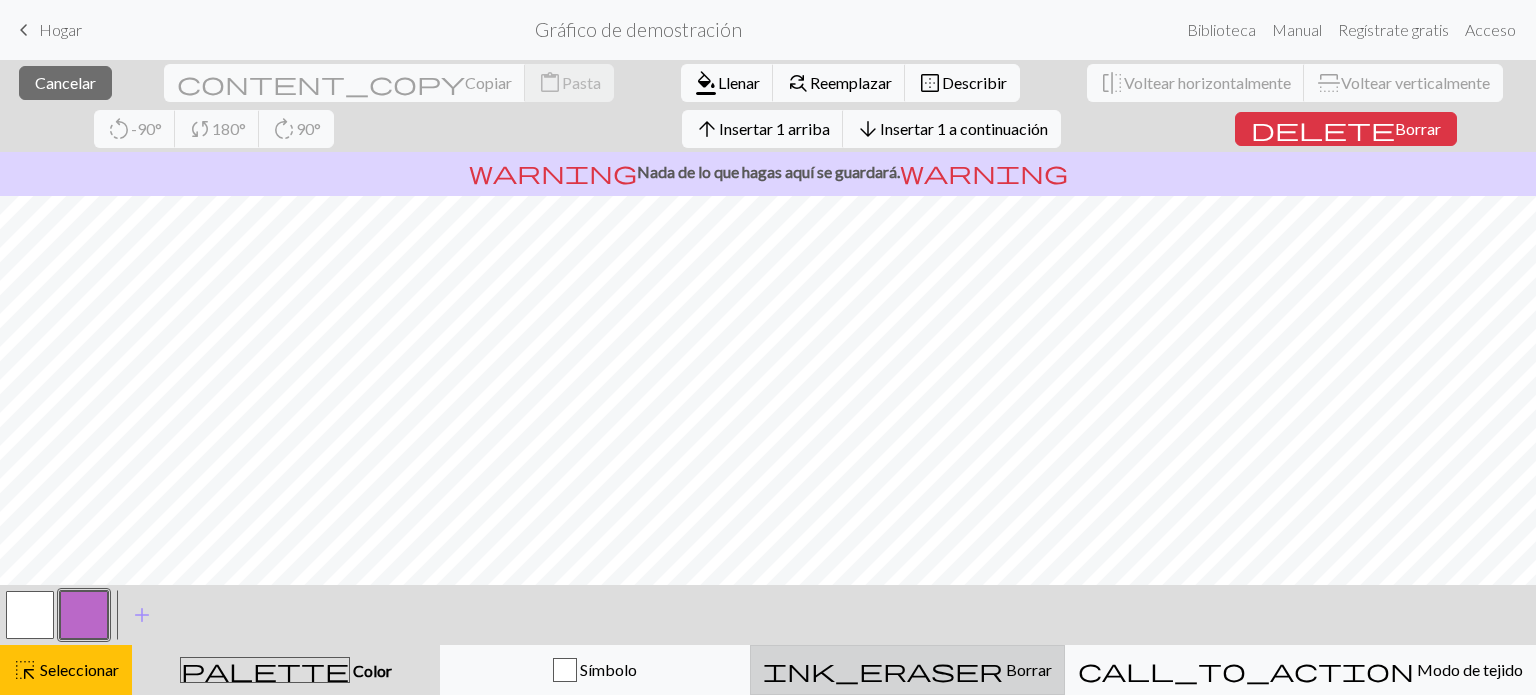 click on "Borrar" at bounding box center [1029, 669] 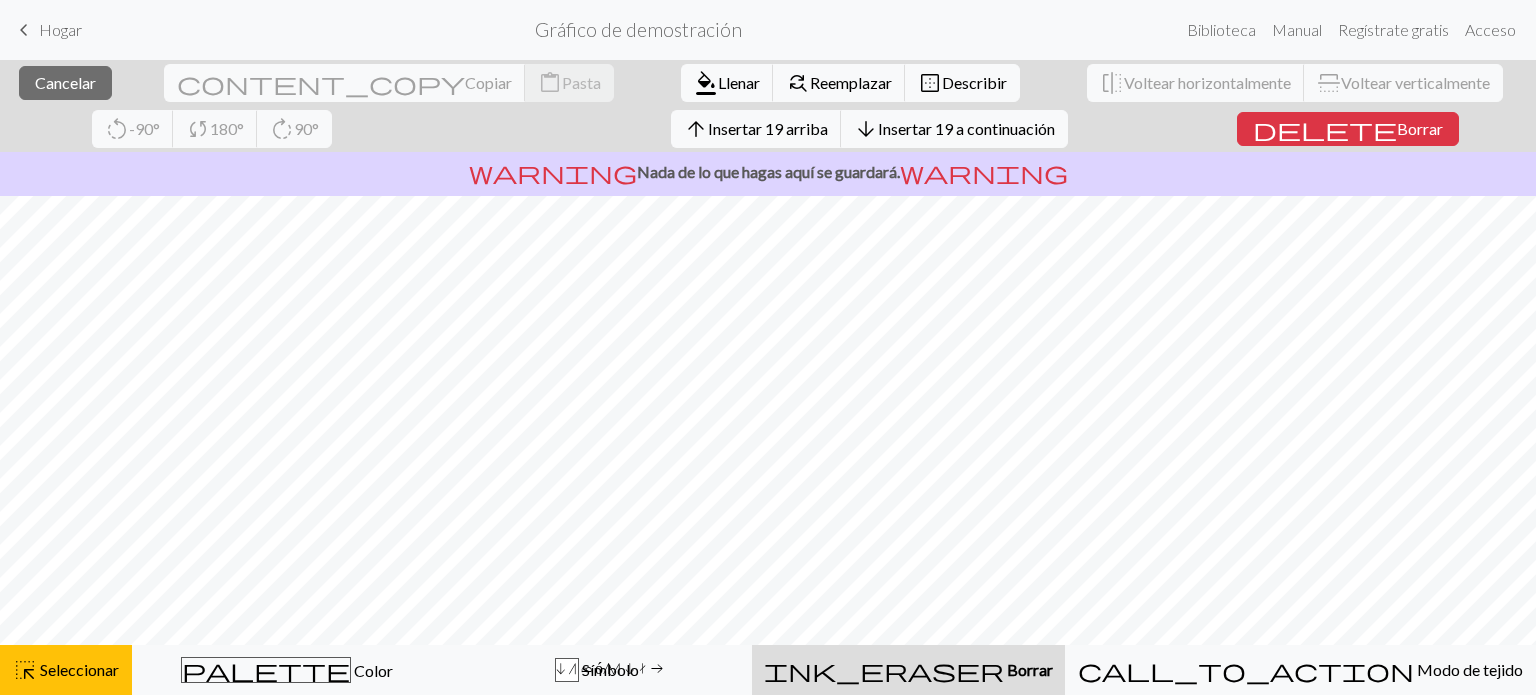 click on "ink_eraser   Borrar   Borrar" at bounding box center [908, 670] 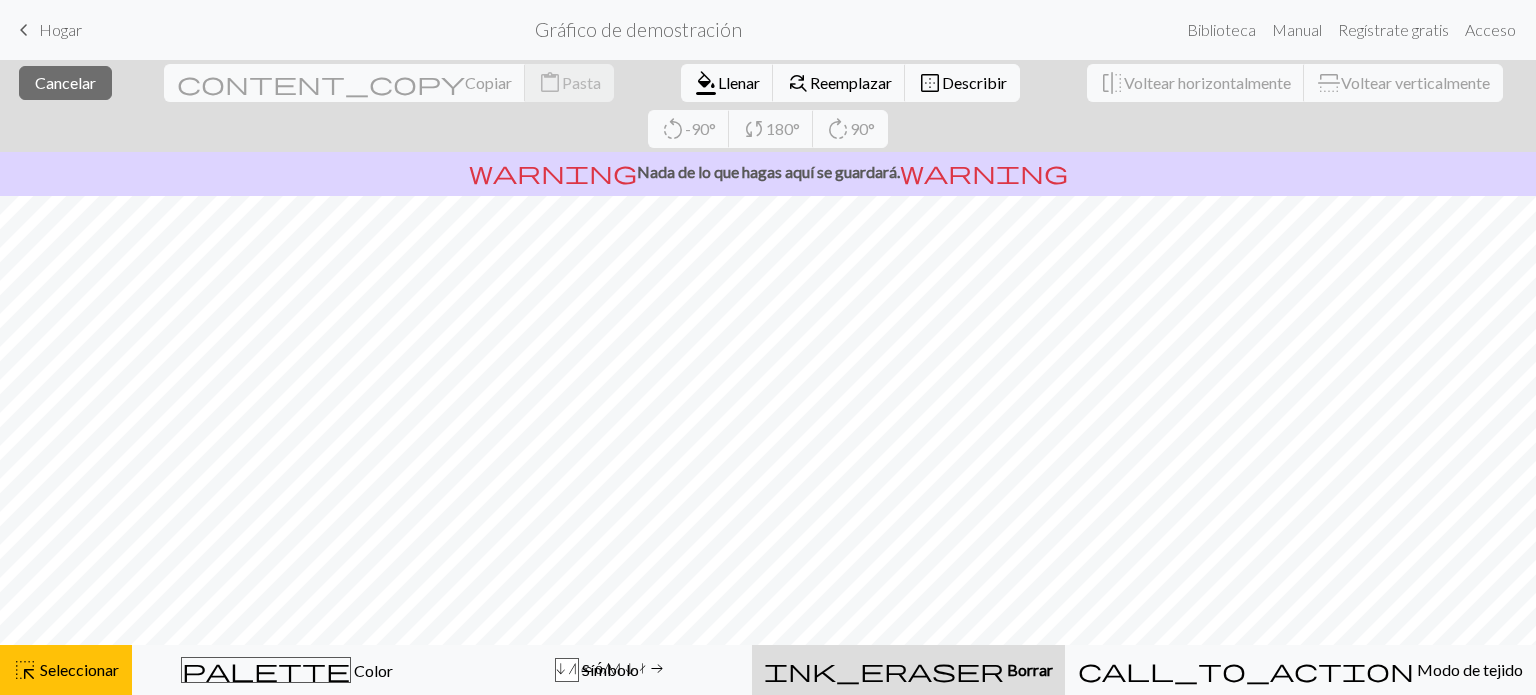 click on "Borrar" at bounding box center [1030, 669] 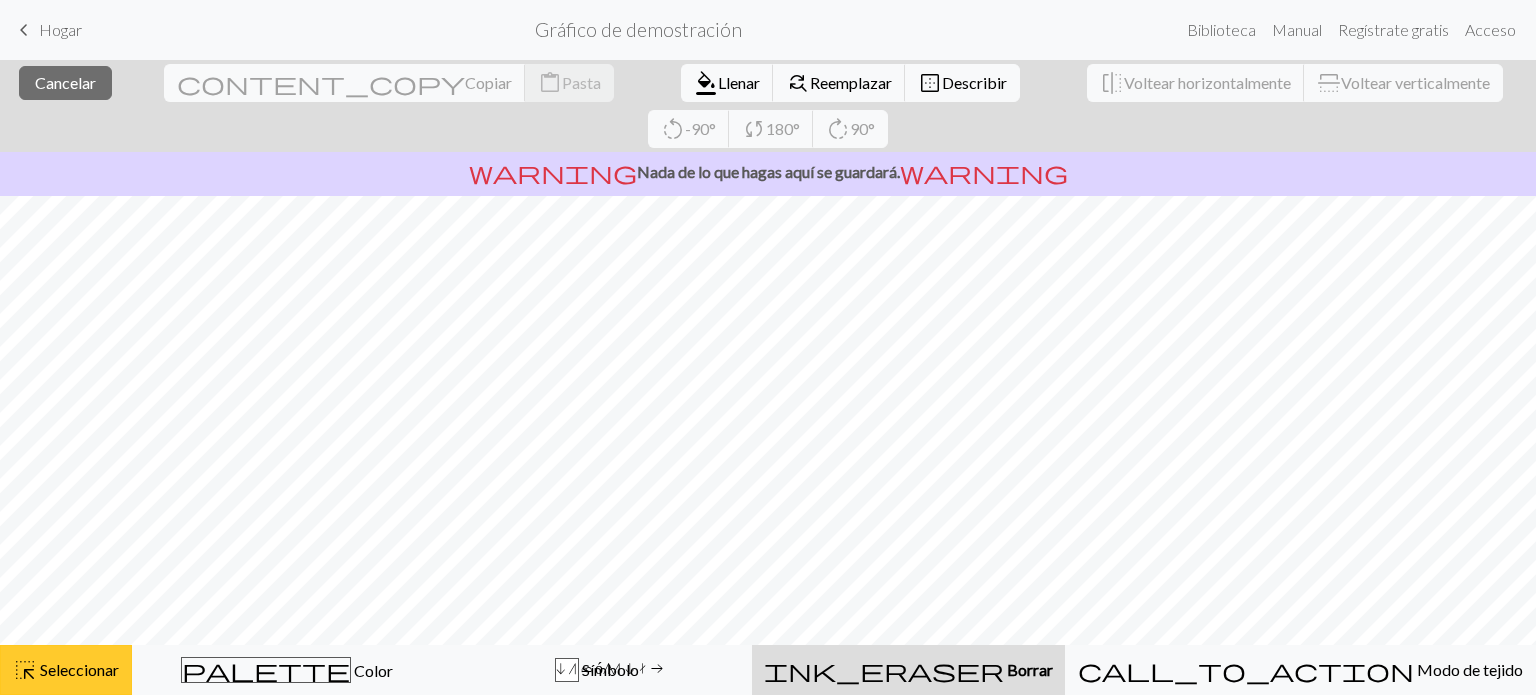 click on "Seleccionar" at bounding box center [79, 669] 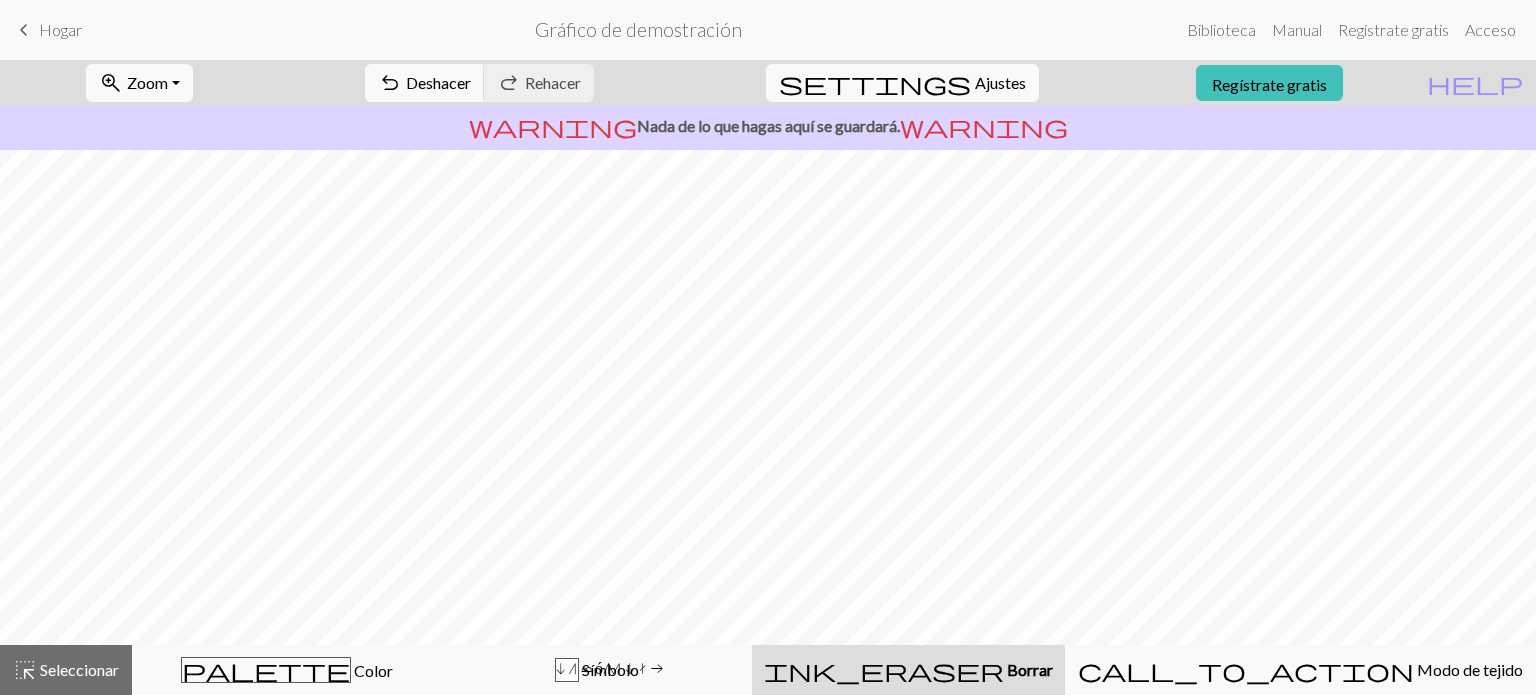 click on "Borrar" at bounding box center (1030, 669) 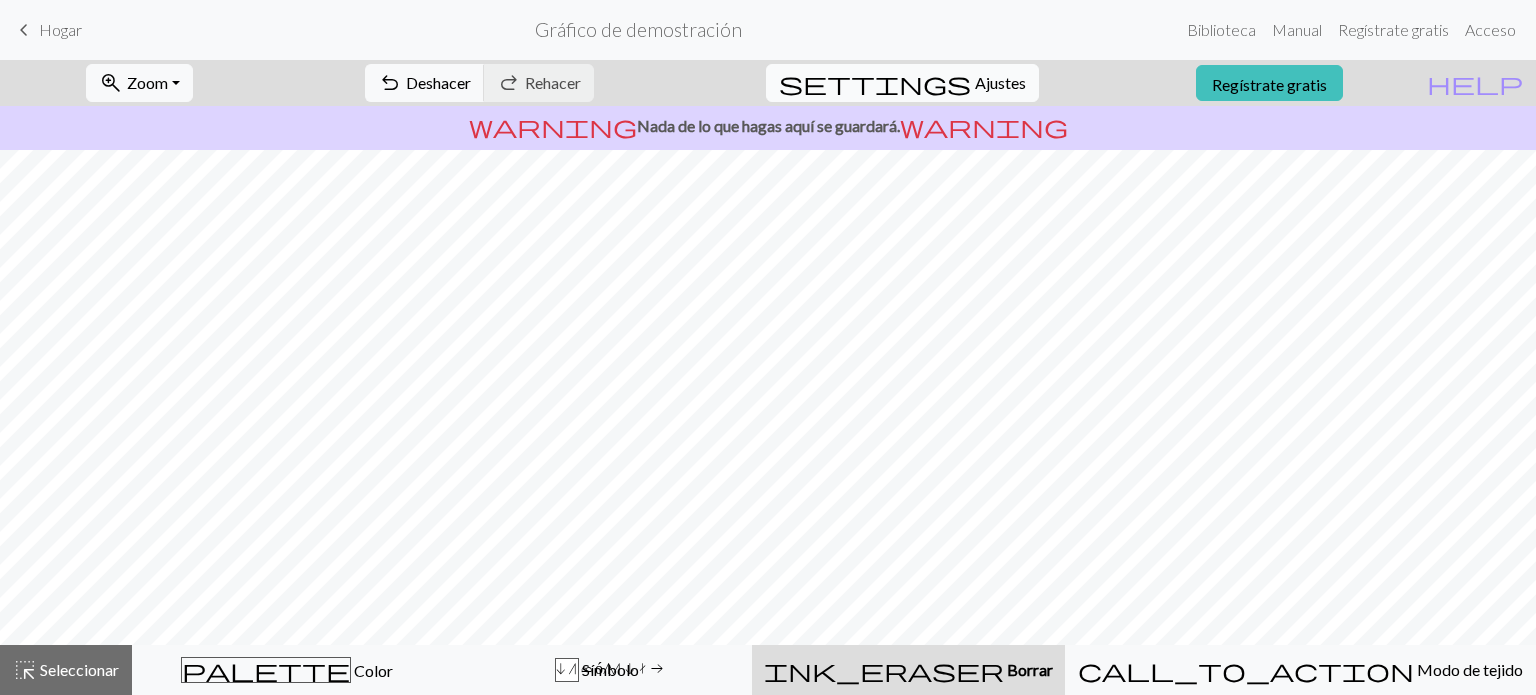 click on "Ajustes" at bounding box center (1000, 82) 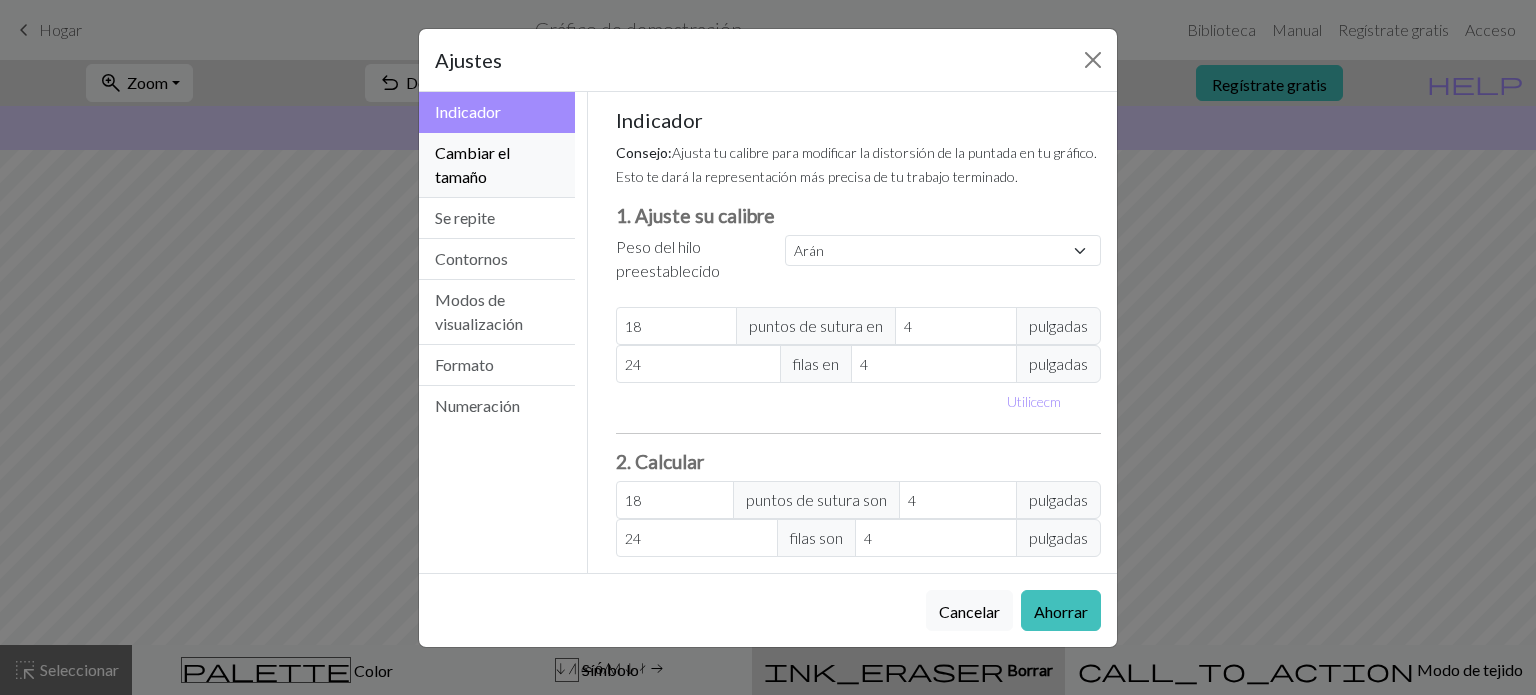 click on "Cambiar el tamaño" at bounding box center (497, 165) 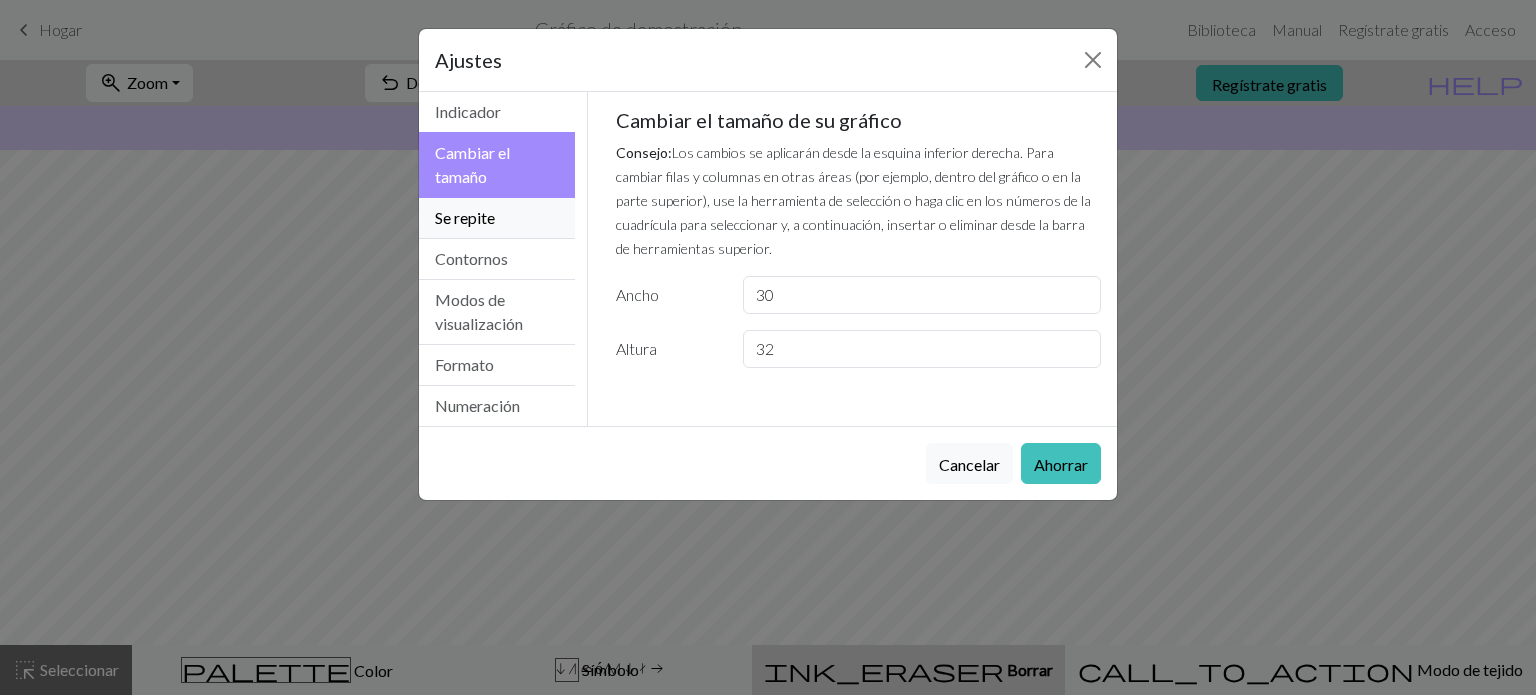 click on "Se repite" at bounding box center (497, 218) 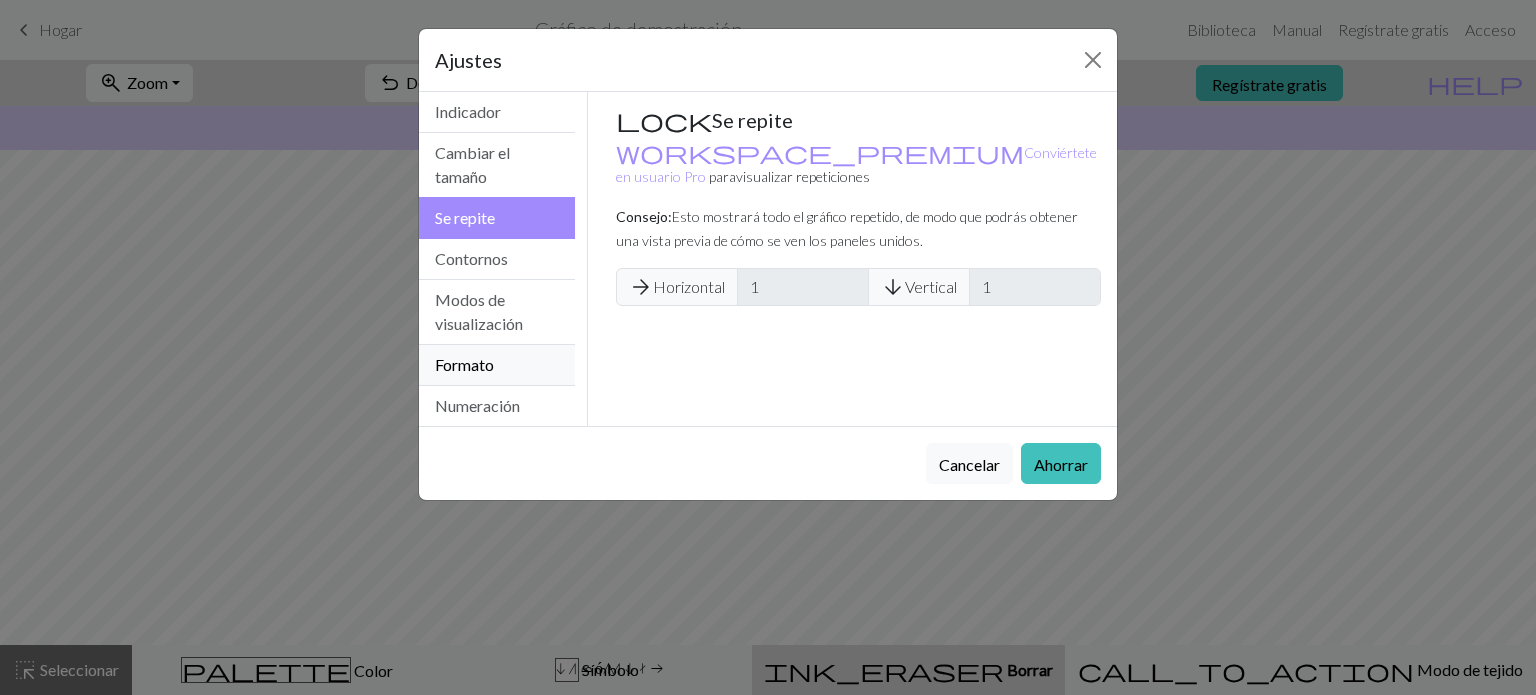 click on "Formato" at bounding box center (464, 364) 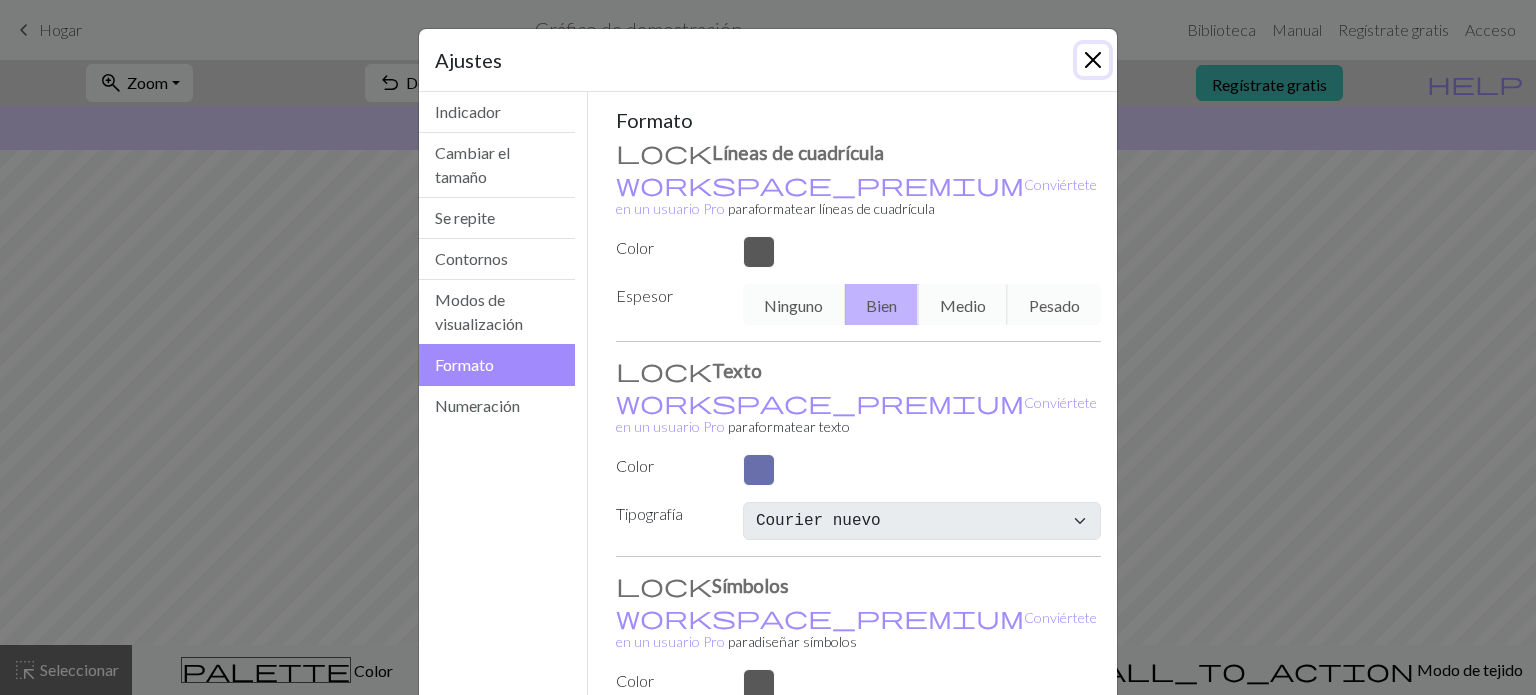 click at bounding box center [1093, 60] 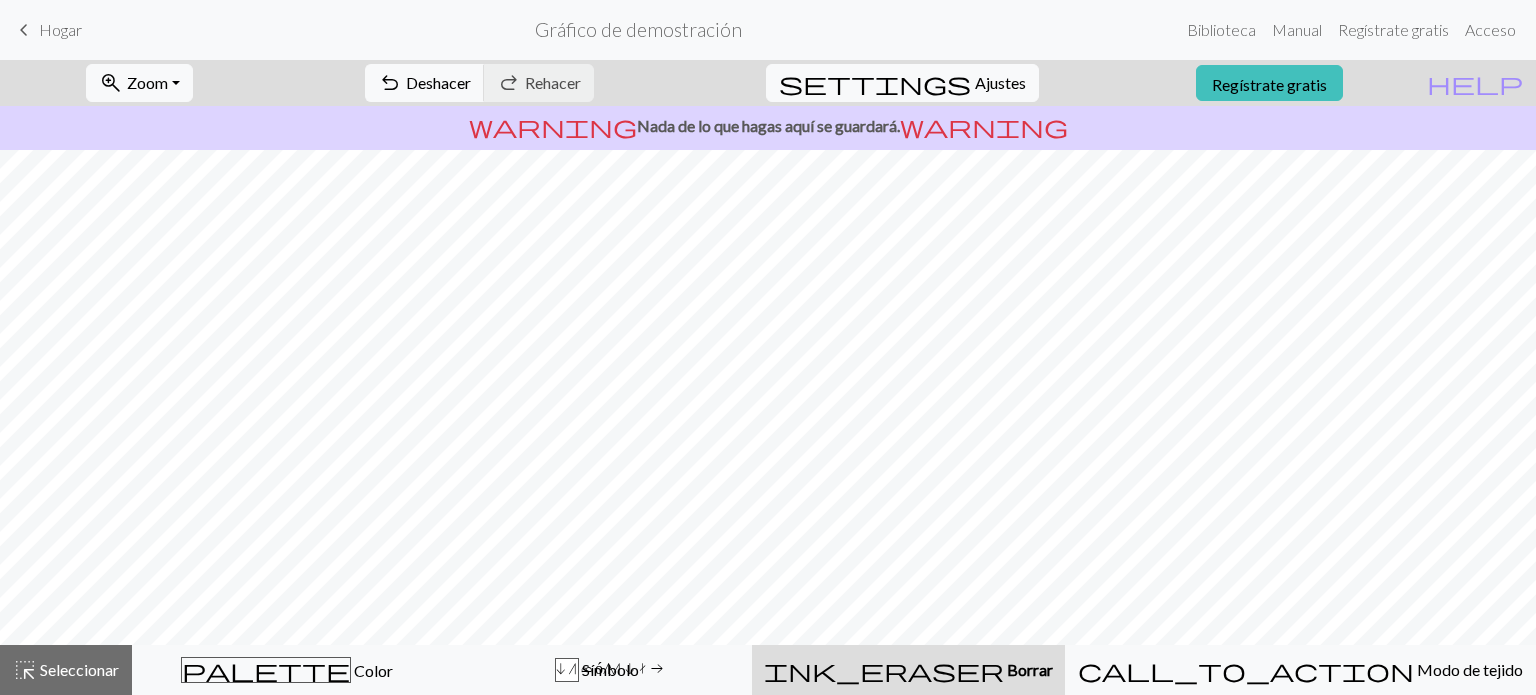 click on "keyboard_arrow_left" at bounding box center (24, 30) 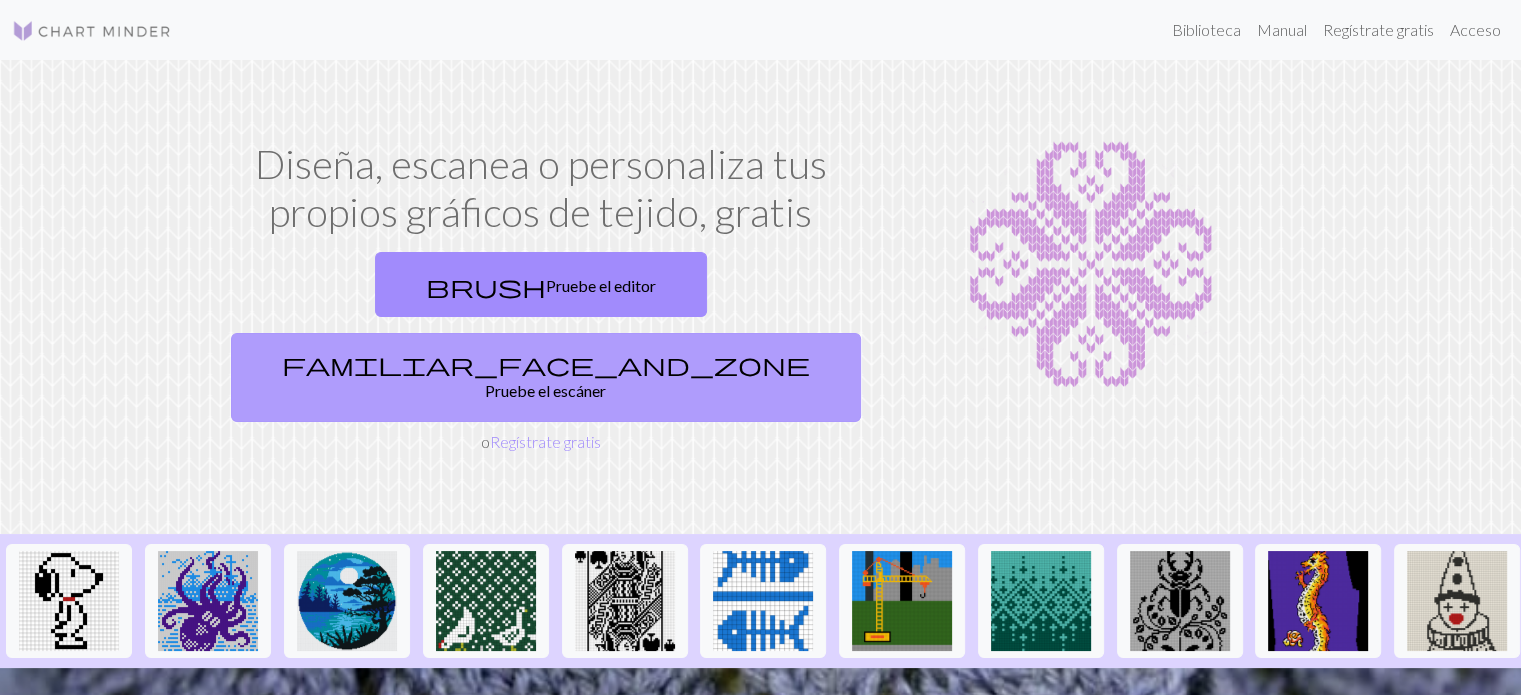 click on "Pruebe el escáner" at bounding box center [545, 390] 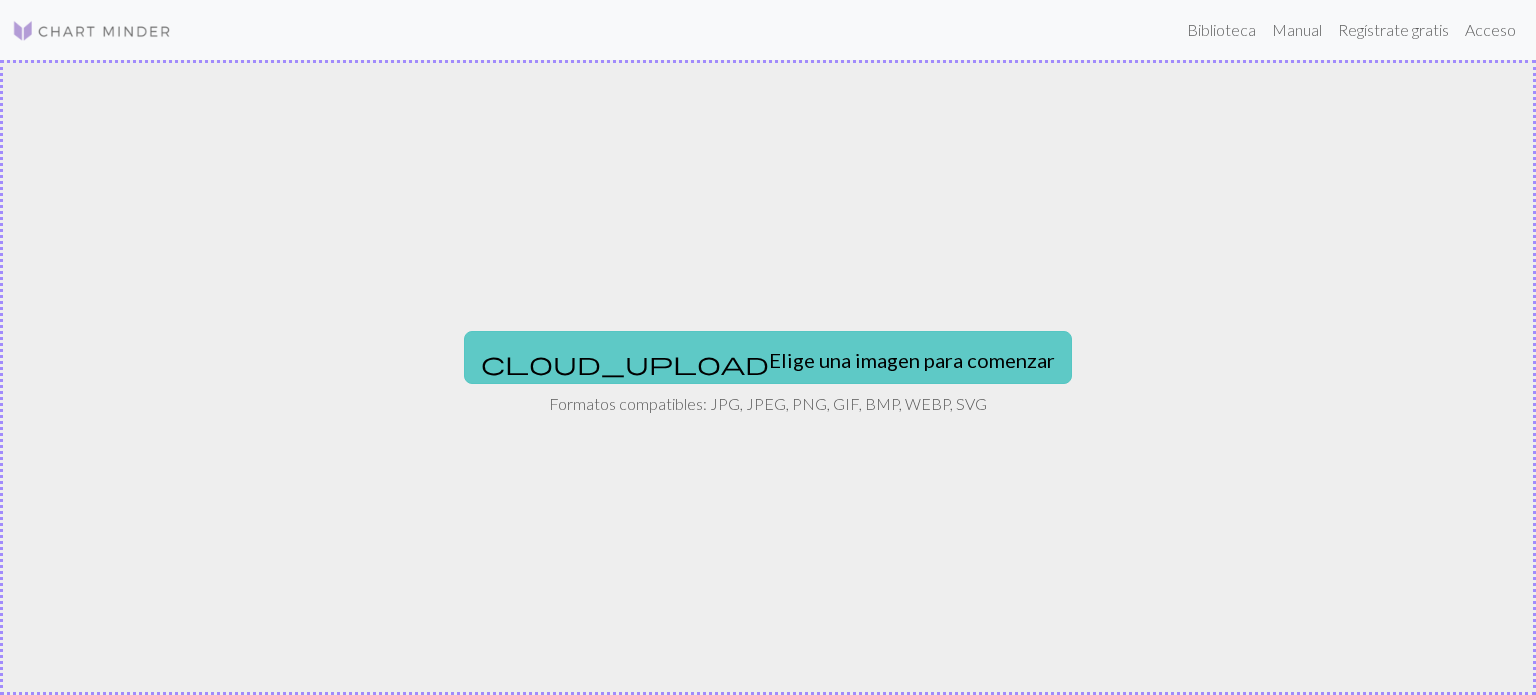 click on "cloud_upload Elige una imagen para comenzar" at bounding box center (768, 357) 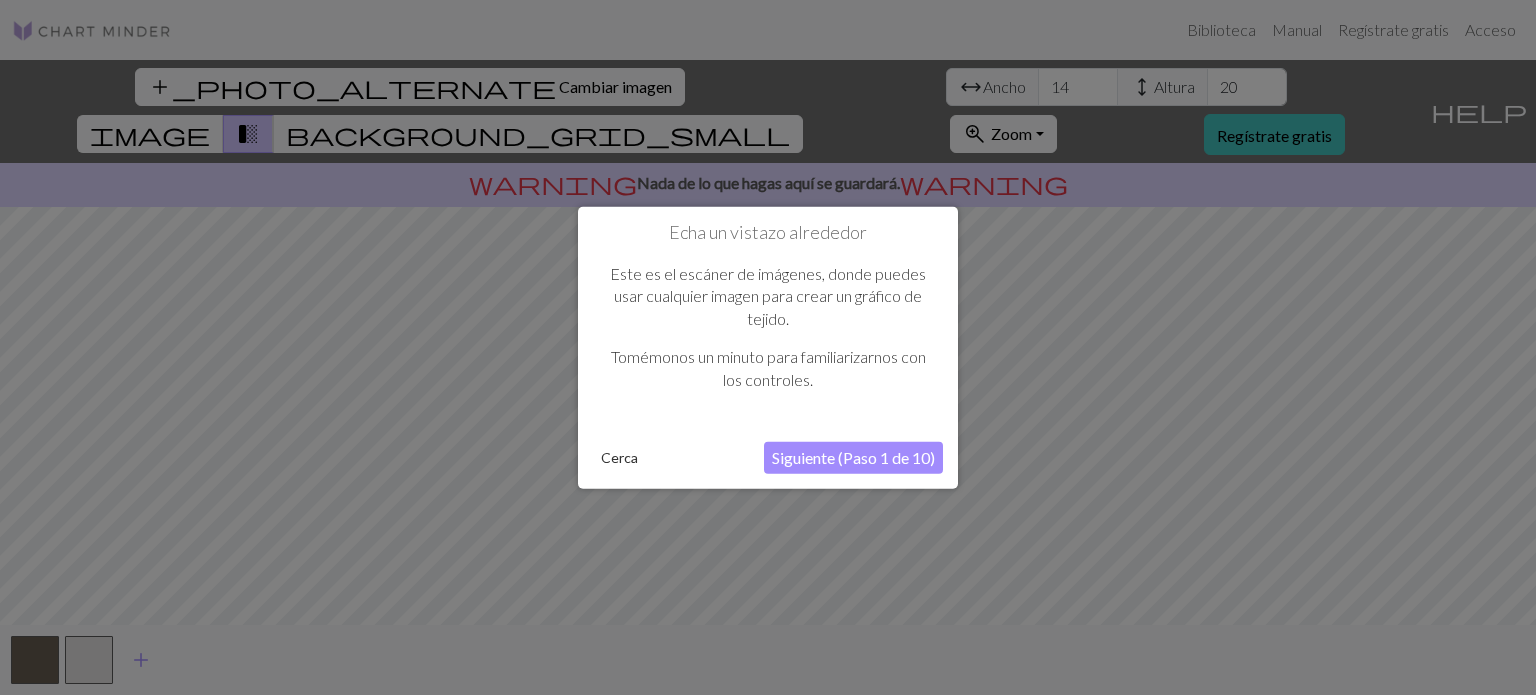 click on "Siguiente (Paso 1 de 10)" at bounding box center [853, 457] 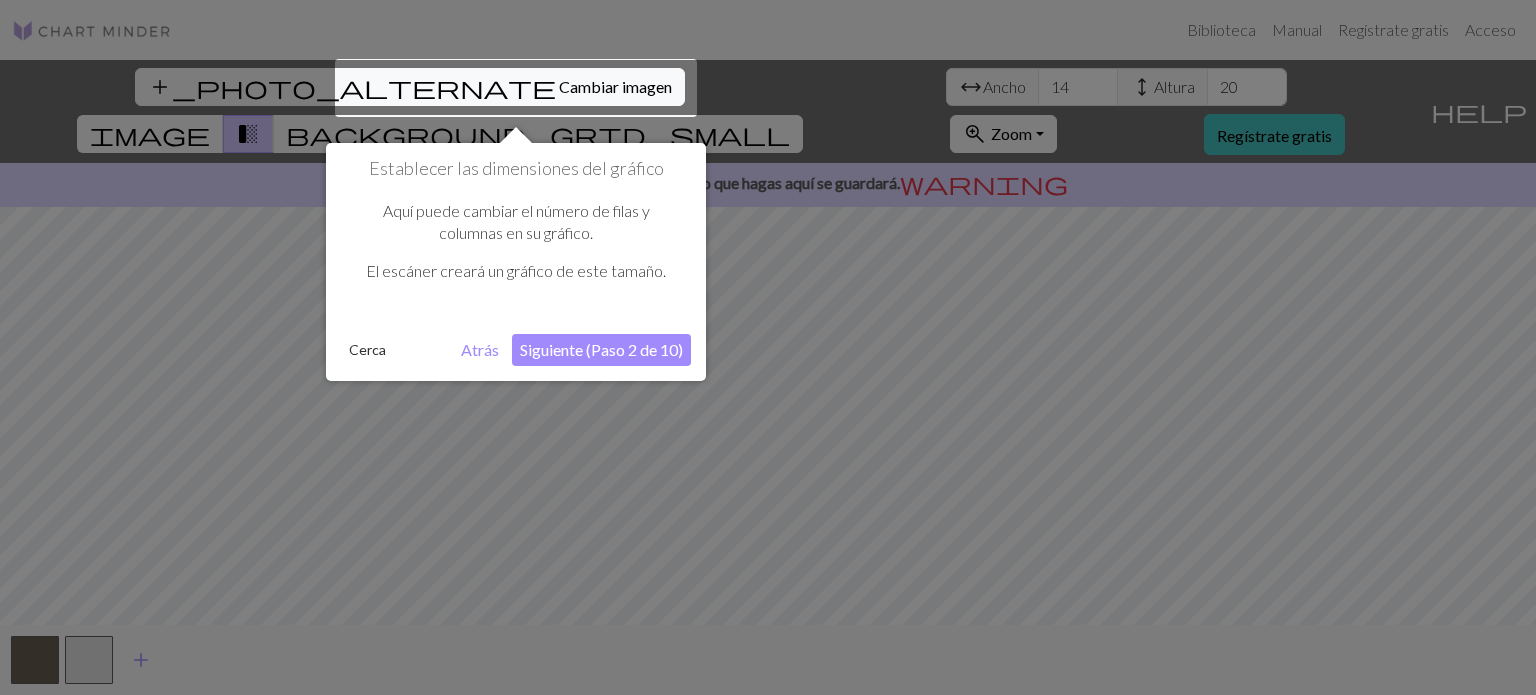 click on "Siguiente (Paso 2 de 10)" at bounding box center (601, 350) 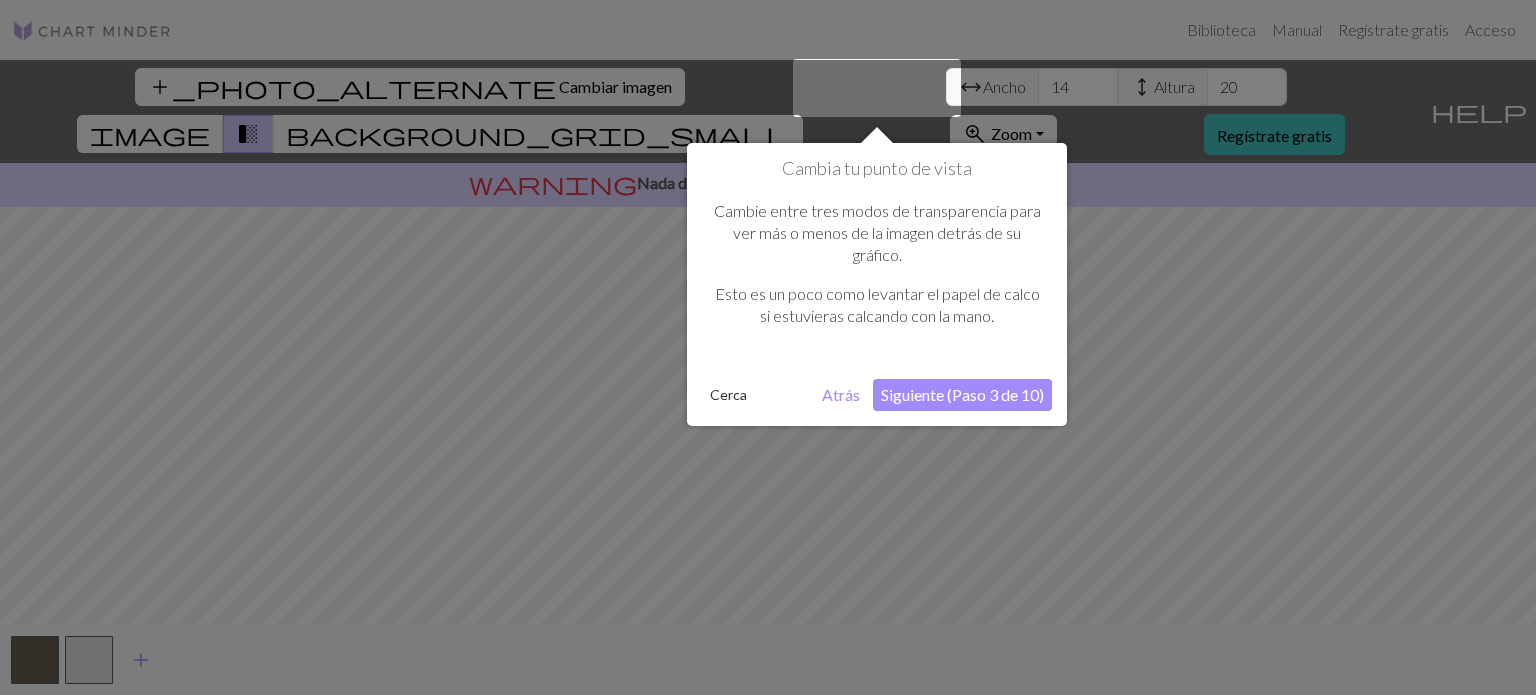 click on "Siguiente (Paso 3 de 10)" at bounding box center [962, 394] 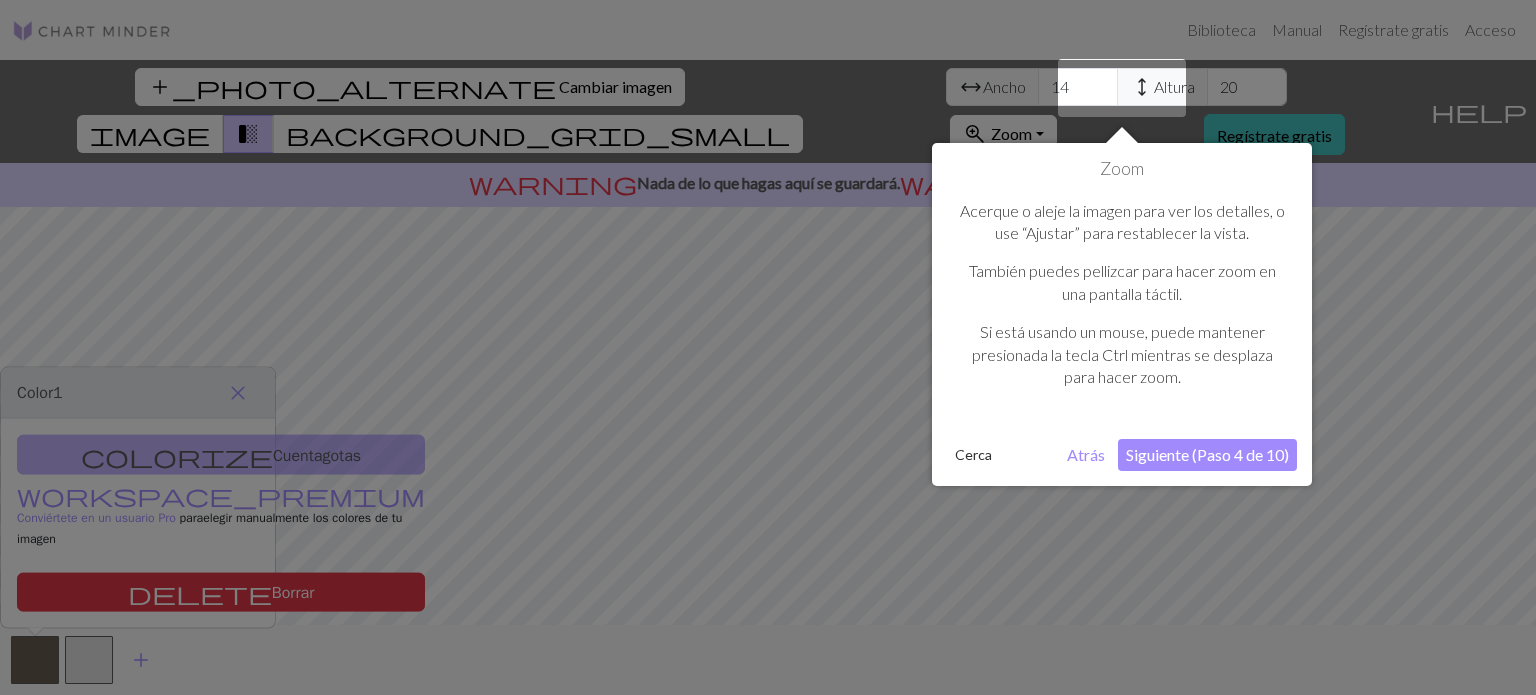 click on "Siguiente (Paso 4 de 10)" at bounding box center [1207, 454] 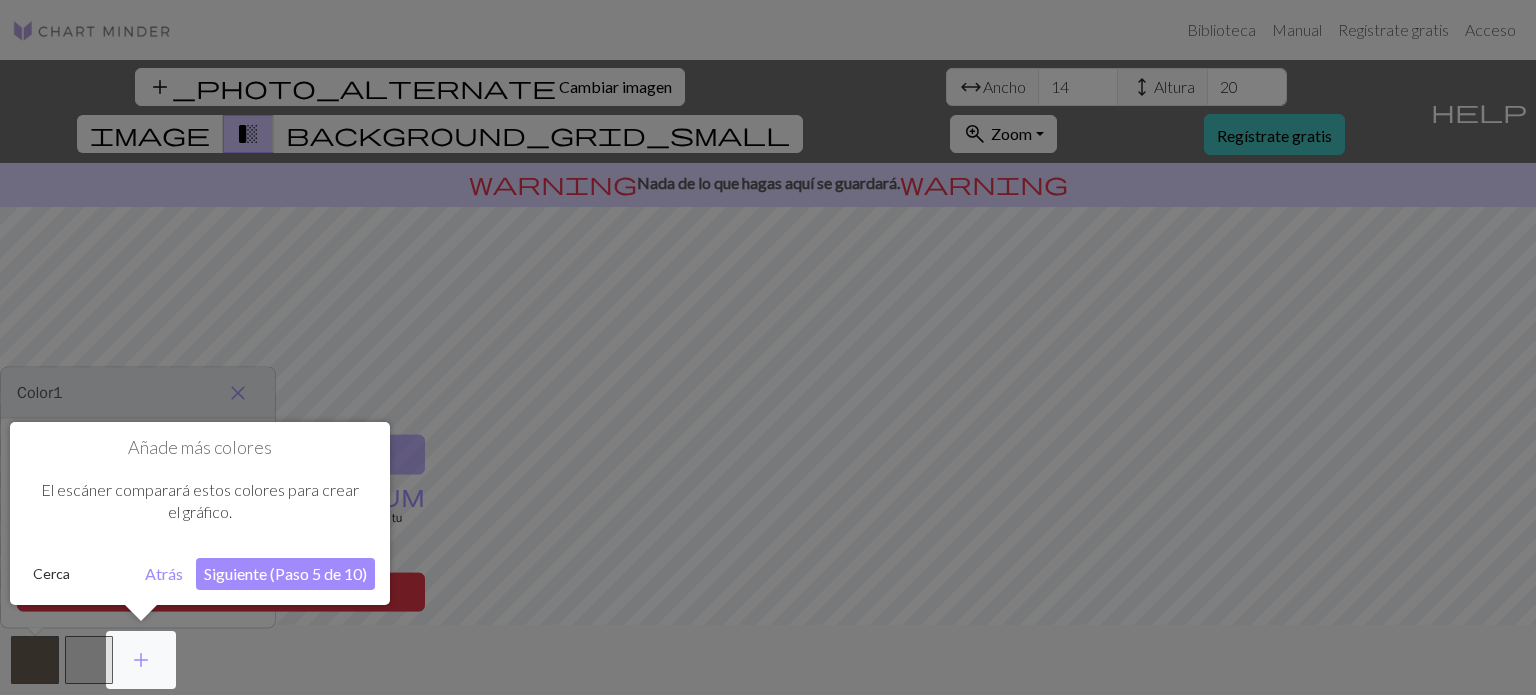 click on "Siguiente (Paso 5 de 10)" at bounding box center [285, 573] 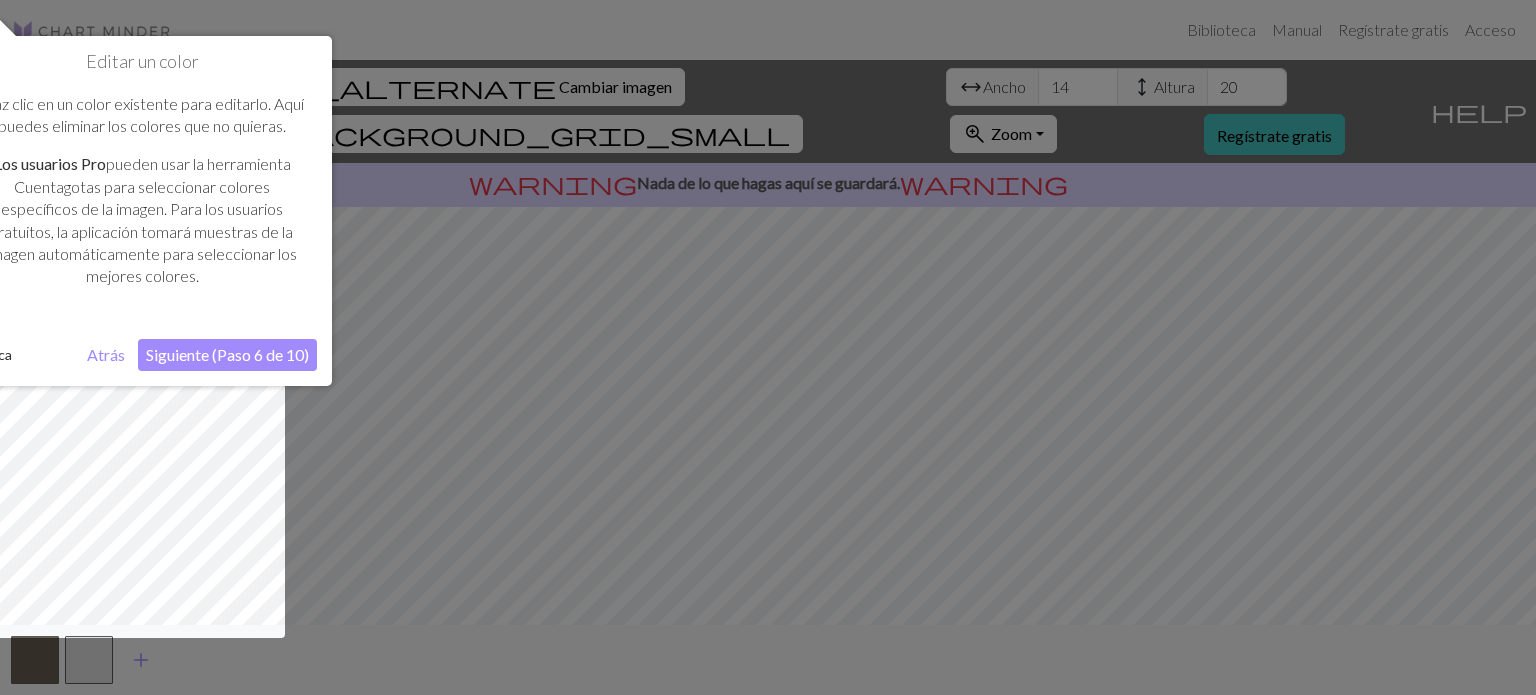 click on "Siguiente (Paso 6 de 10)" at bounding box center (227, 354) 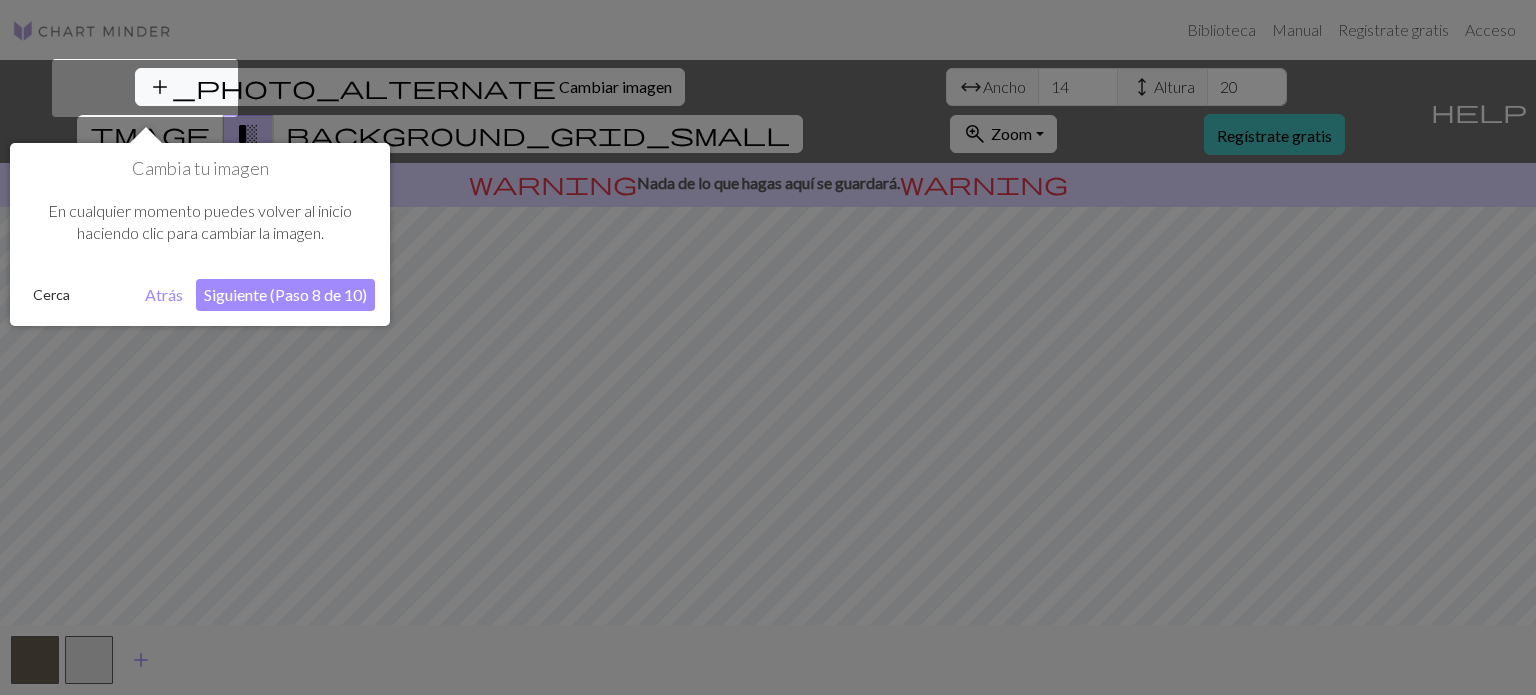 click on "Siguiente (Paso 8 de 10)" at bounding box center [285, 294] 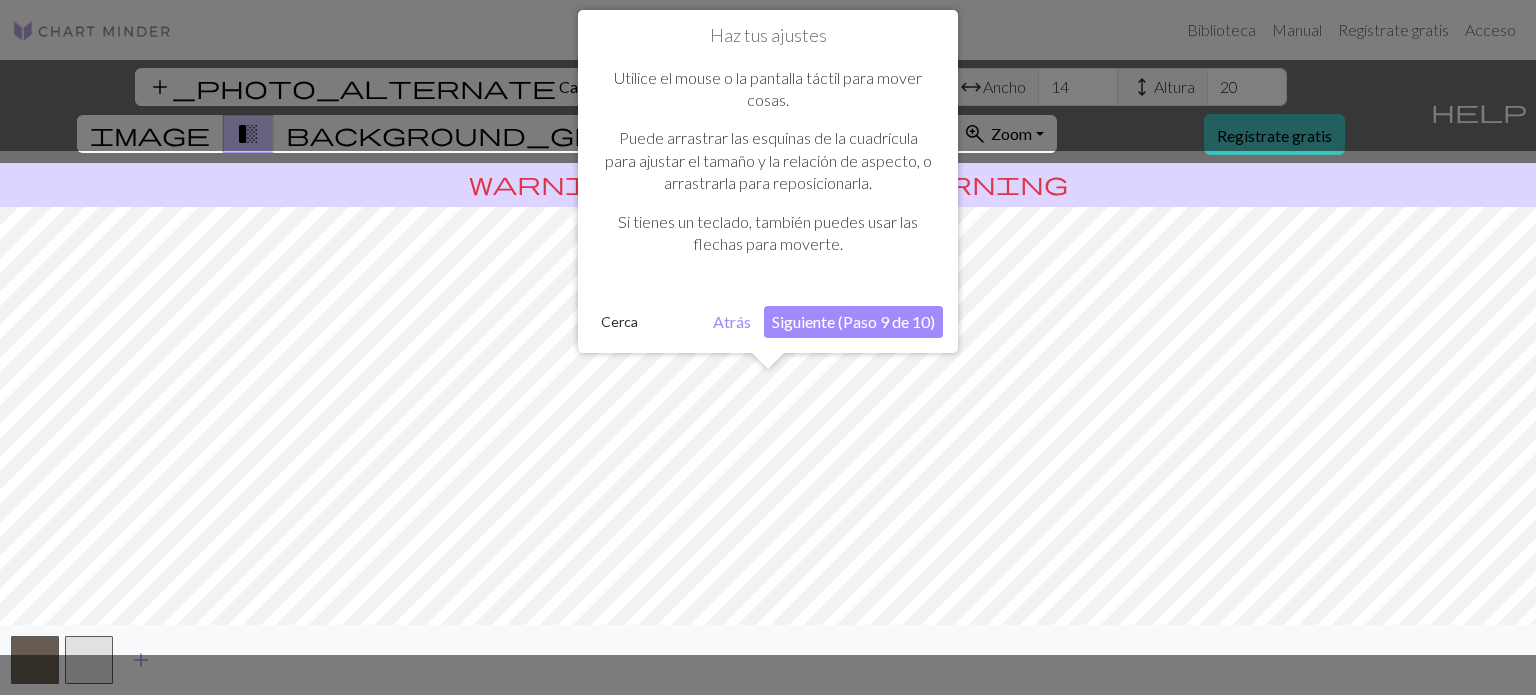 click on "Siguiente (Paso 9 de 10)" at bounding box center [853, 321] 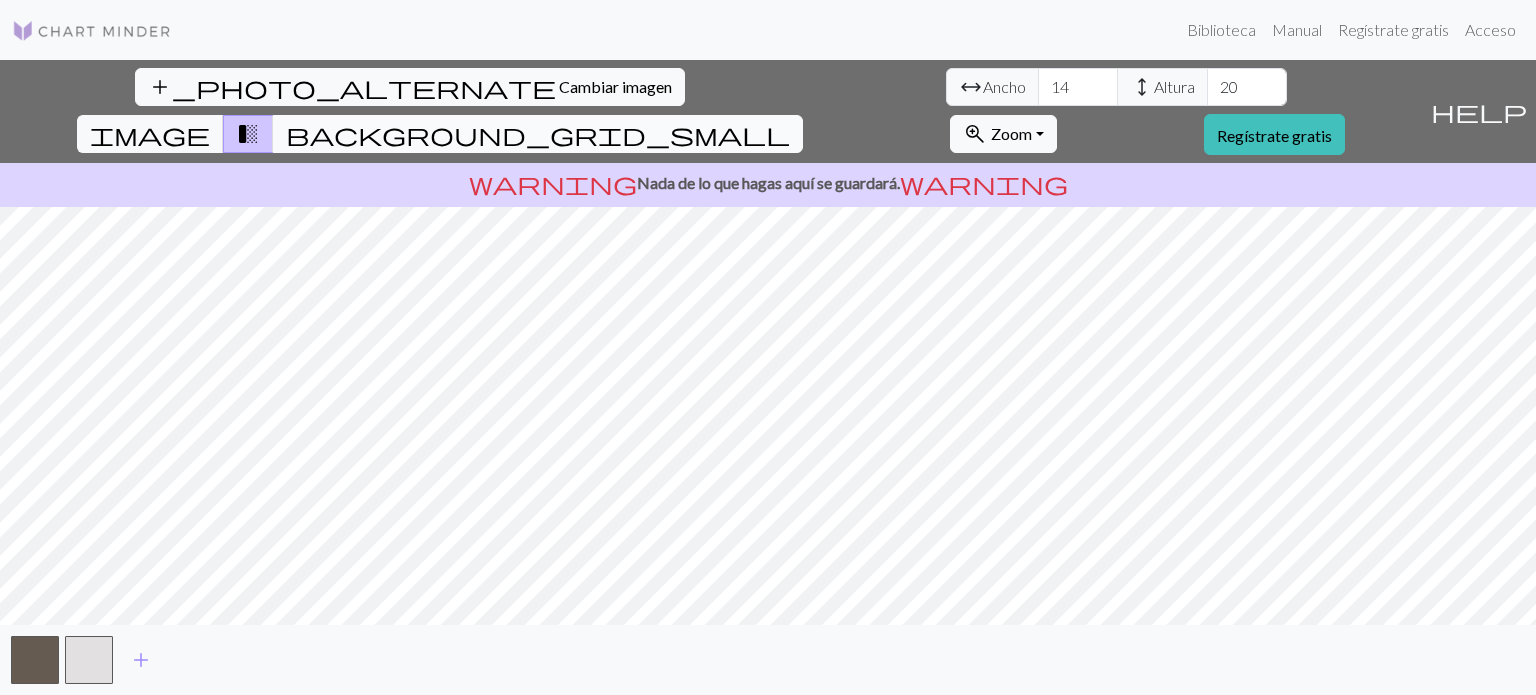 click on "background_grid_small" at bounding box center [538, 134] 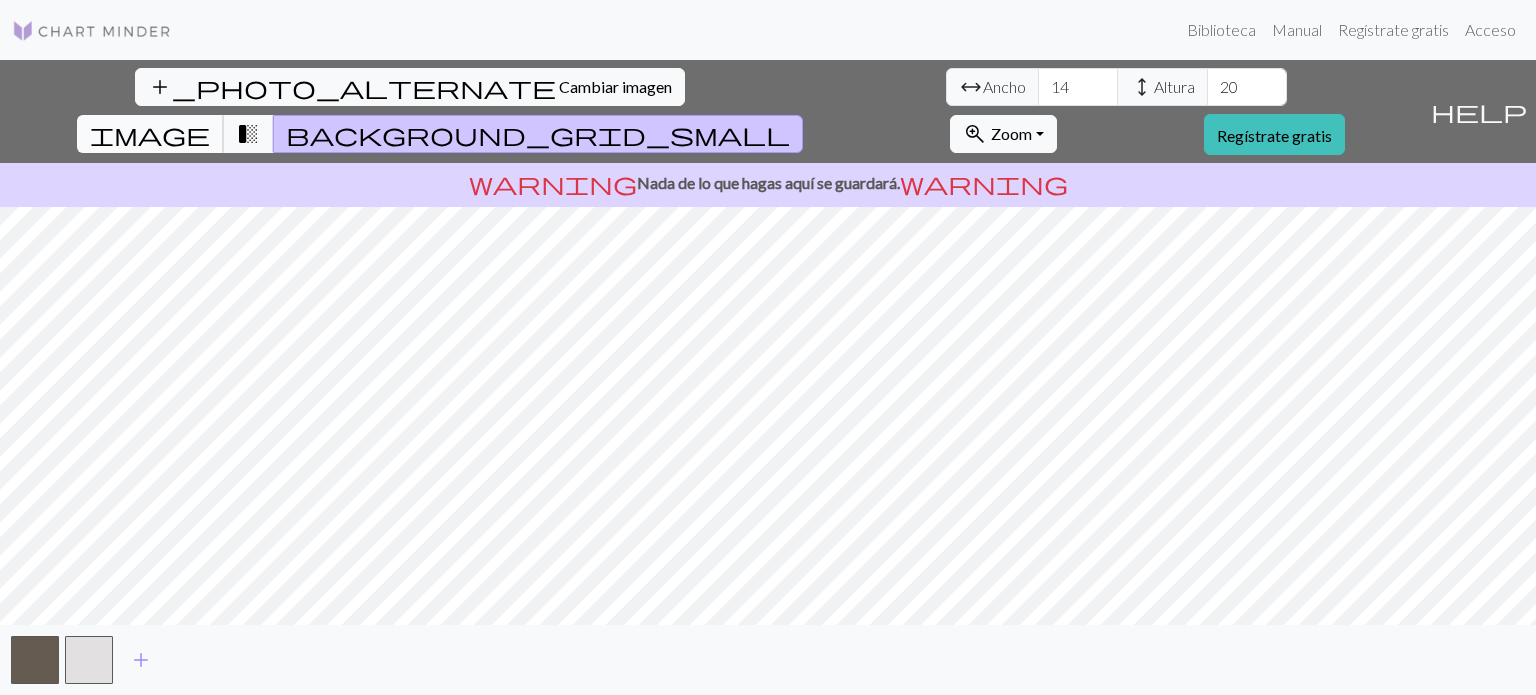 click on "image" at bounding box center (150, 134) 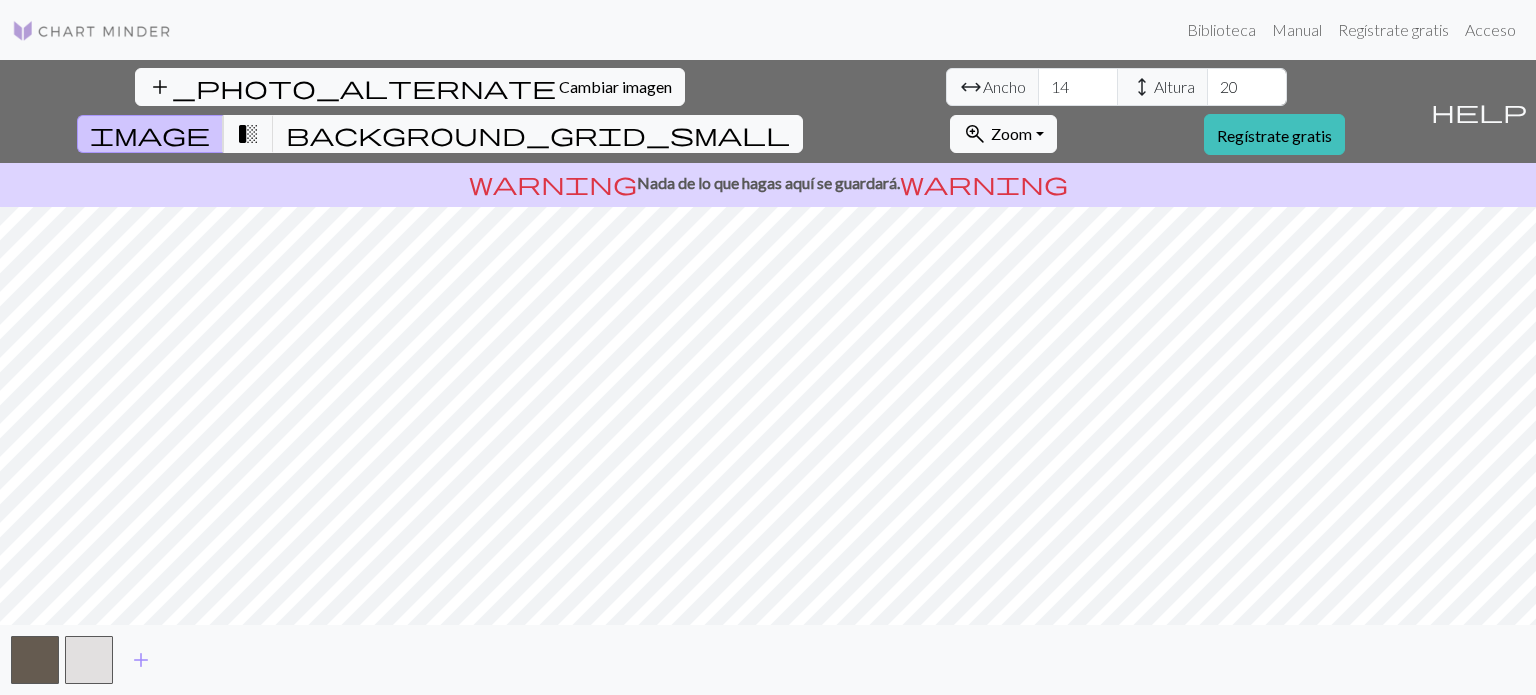 click on "add_photo_alternate   Cambiar imagen arrow_range   Ancho 14 height   Altura 20 image transition_fade background_grid_small zoom_in Zoom Zoom Se adapta a todos Ancho de ajuste Altura de ajuste 50% 100% 150% 200% Regístrate gratis help Muéstrame los alrededores warning Nada de lo que hagas aquí se guardará. warning add" at bounding box center (768, 377) 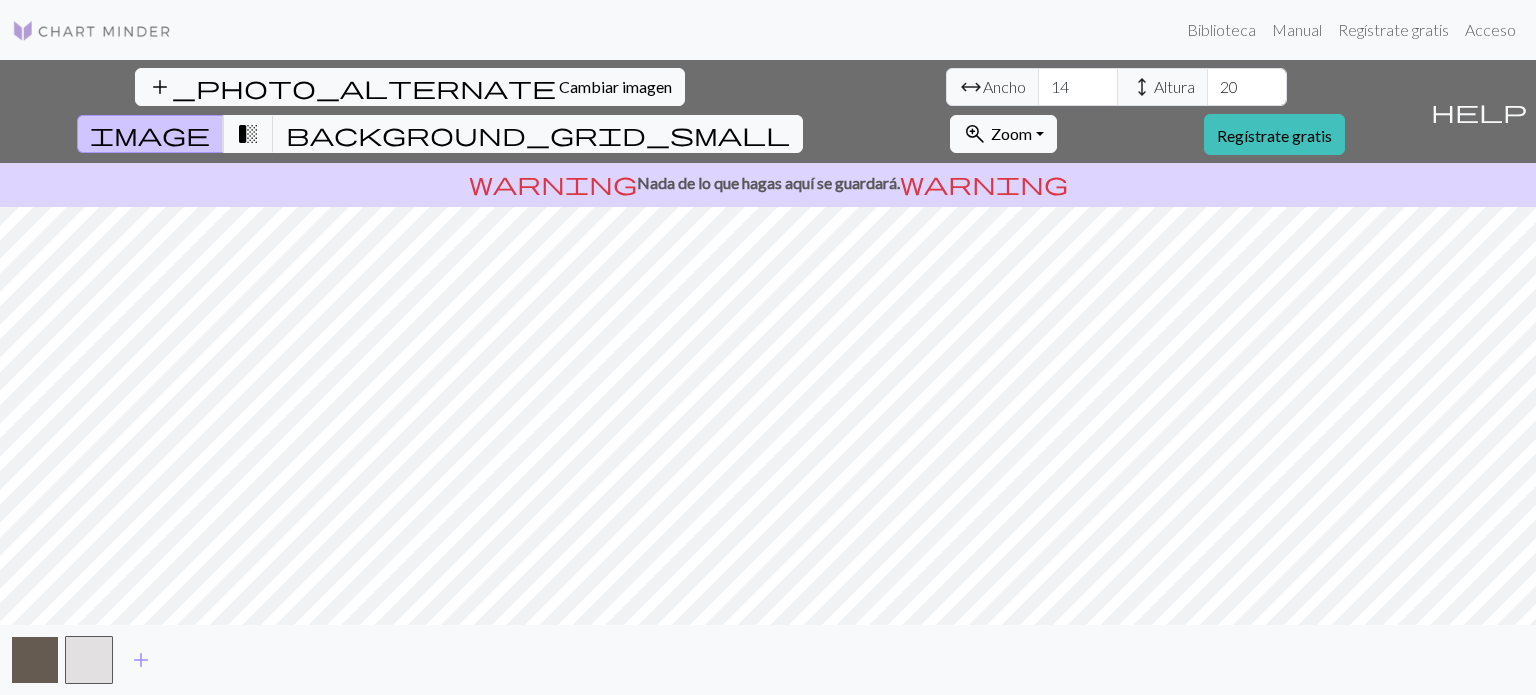 click at bounding box center (35, 660) 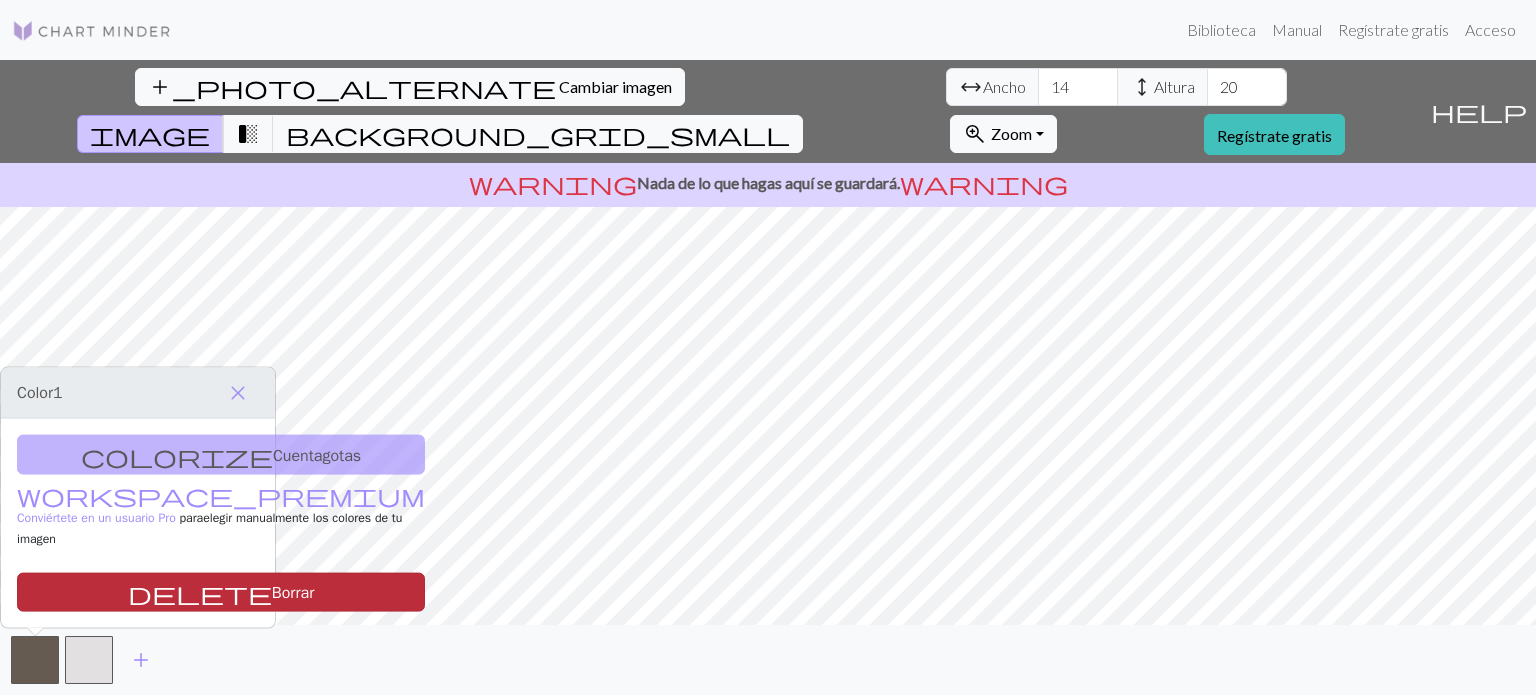 click on "delete Borrar" at bounding box center (221, 591) 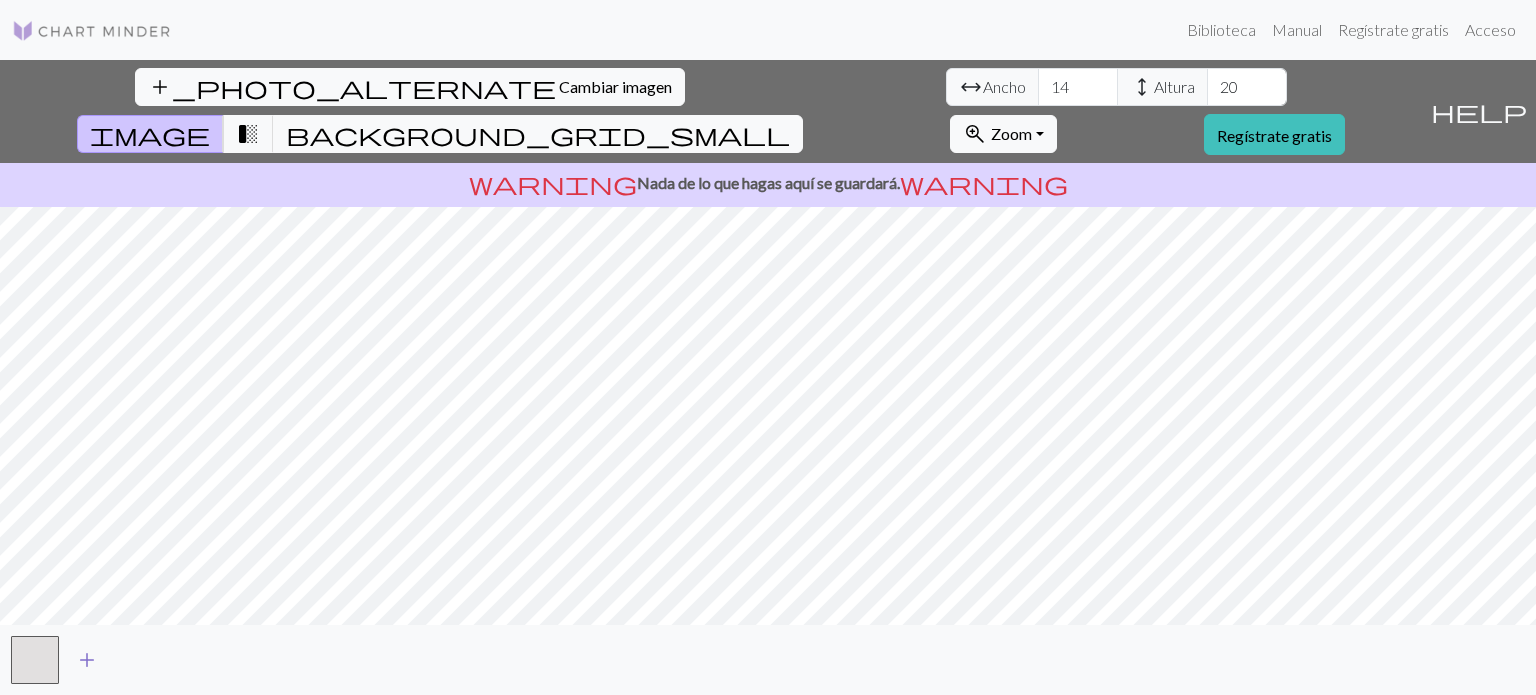 click on "add" at bounding box center (87, 660) 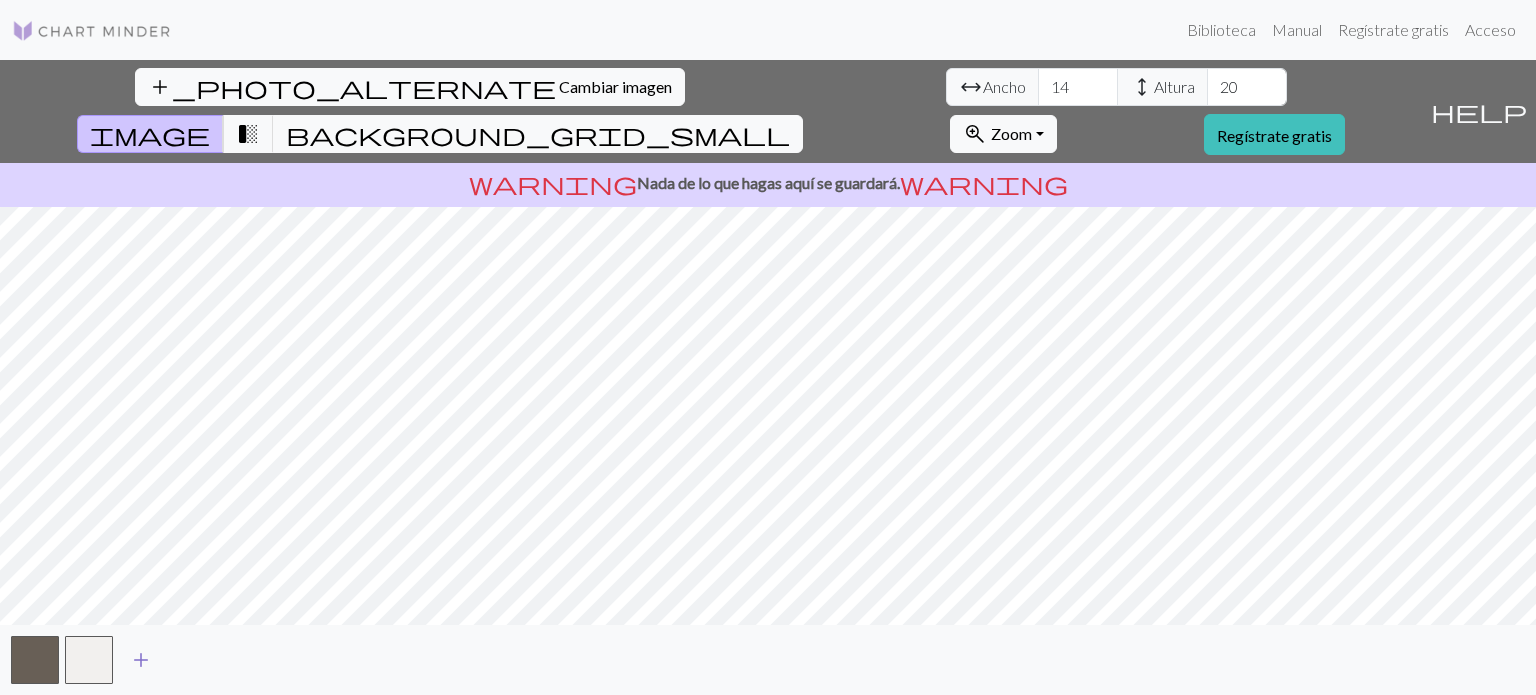 click on "add" at bounding box center (141, 660) 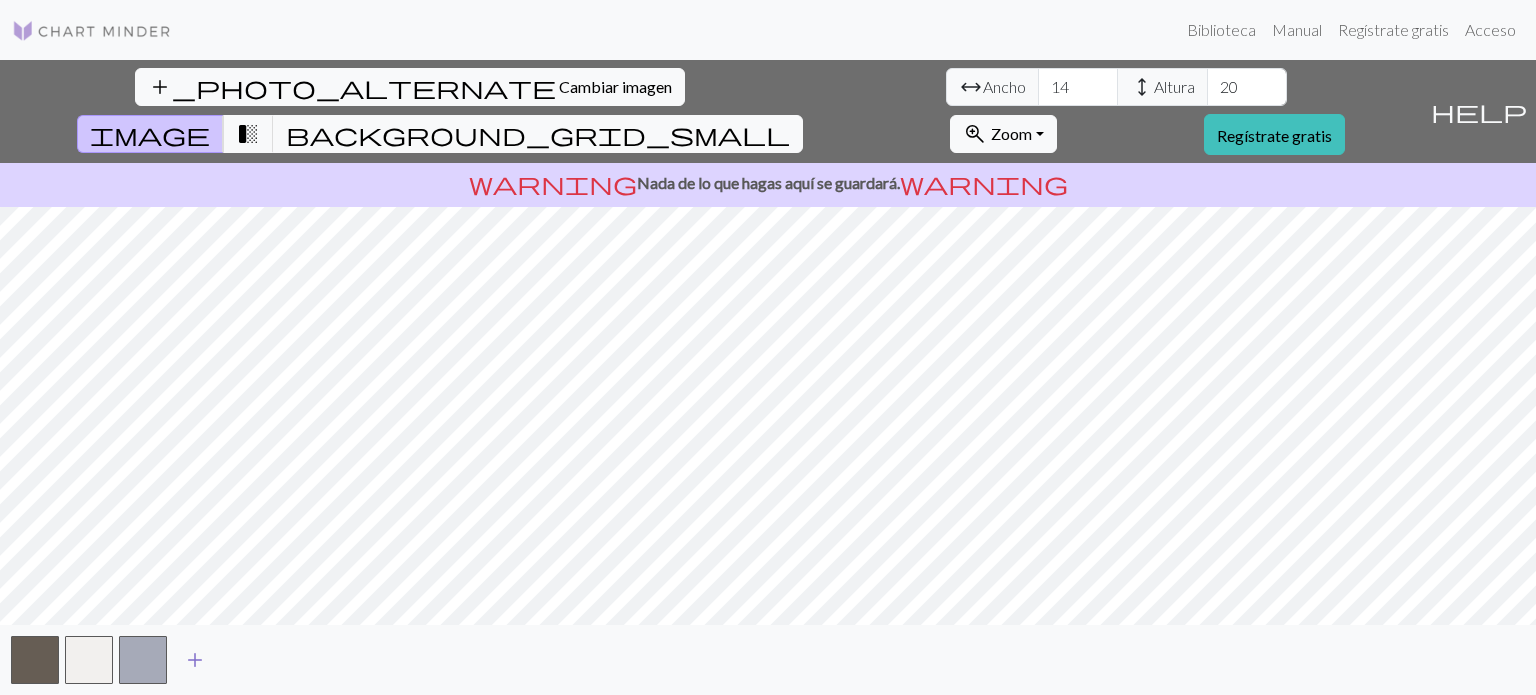 click on "add" at bounding box center [195, 660] 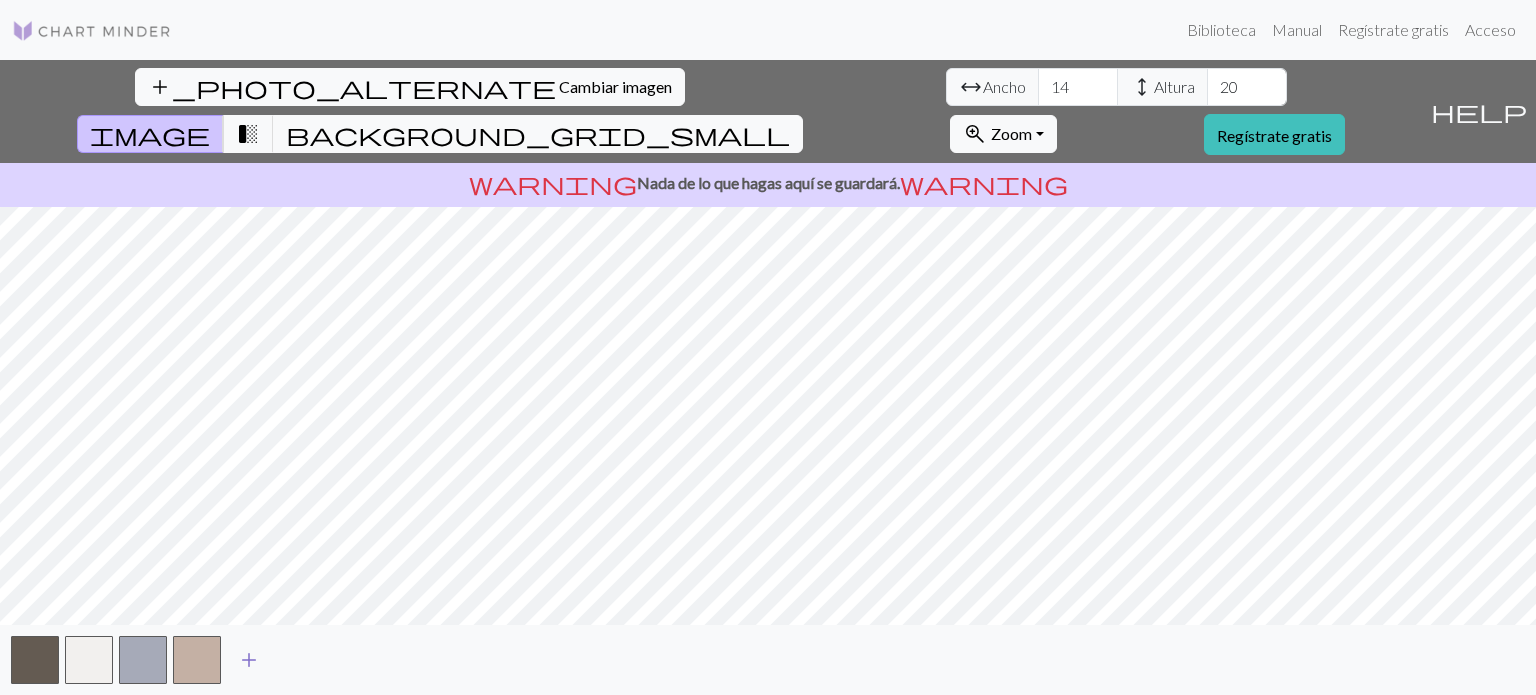 click on "add" at bounding box center (249, 660) 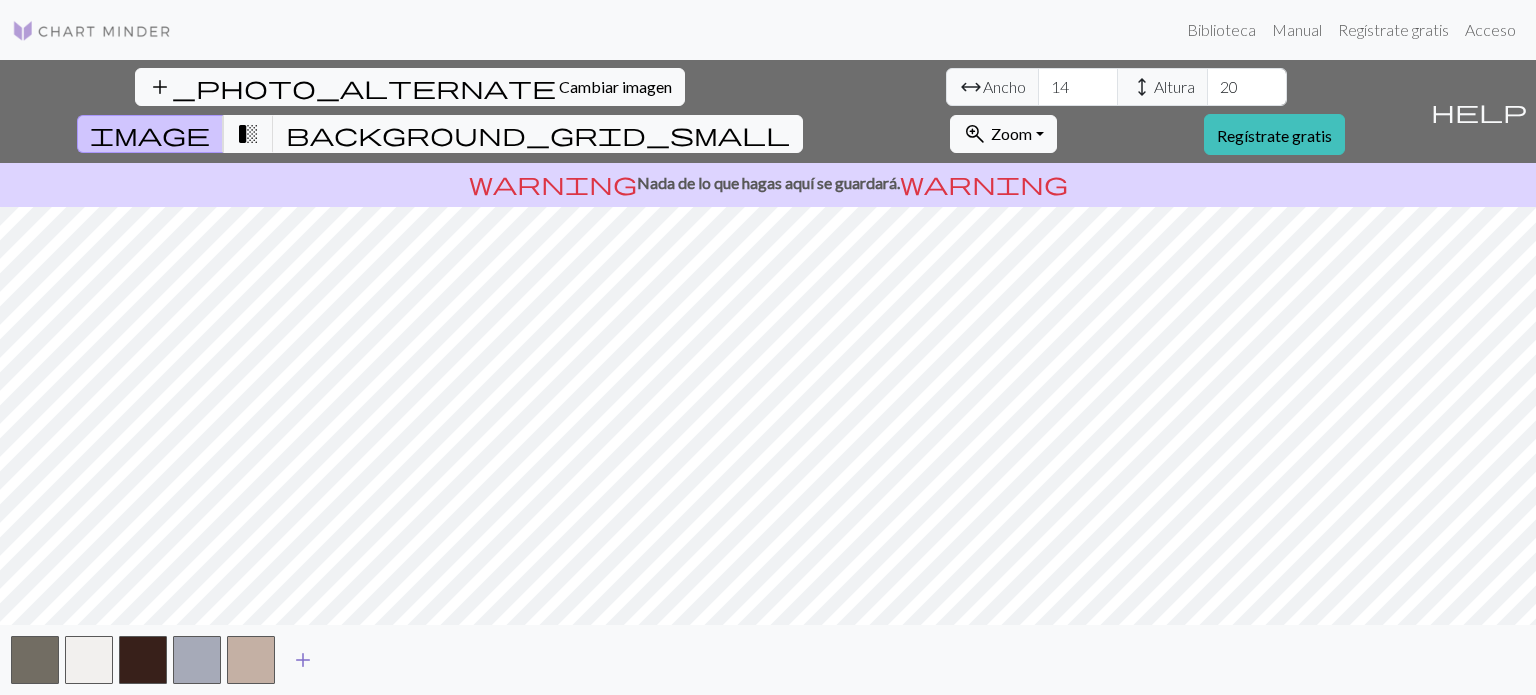 click on "add" at bounding box center (303, 660) 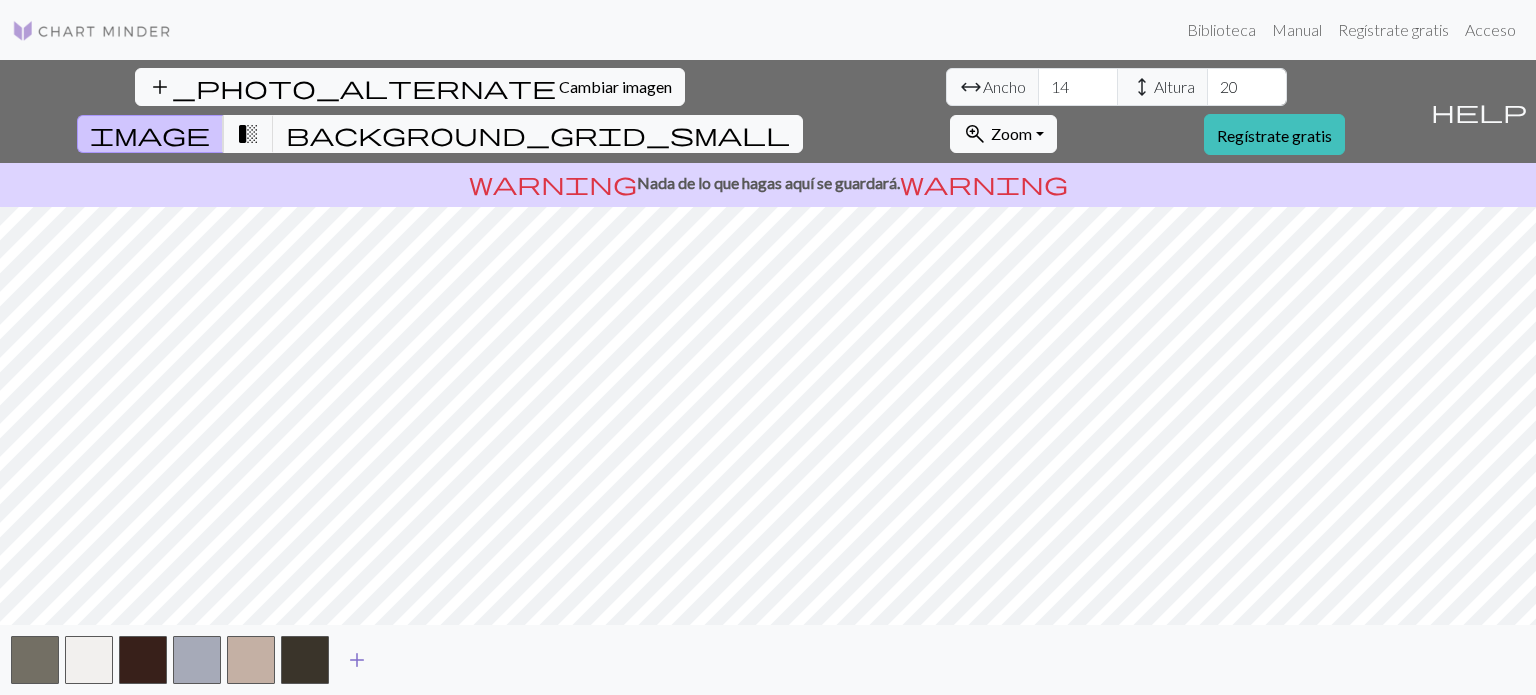 click on "add" at bounding box center [357, 660] 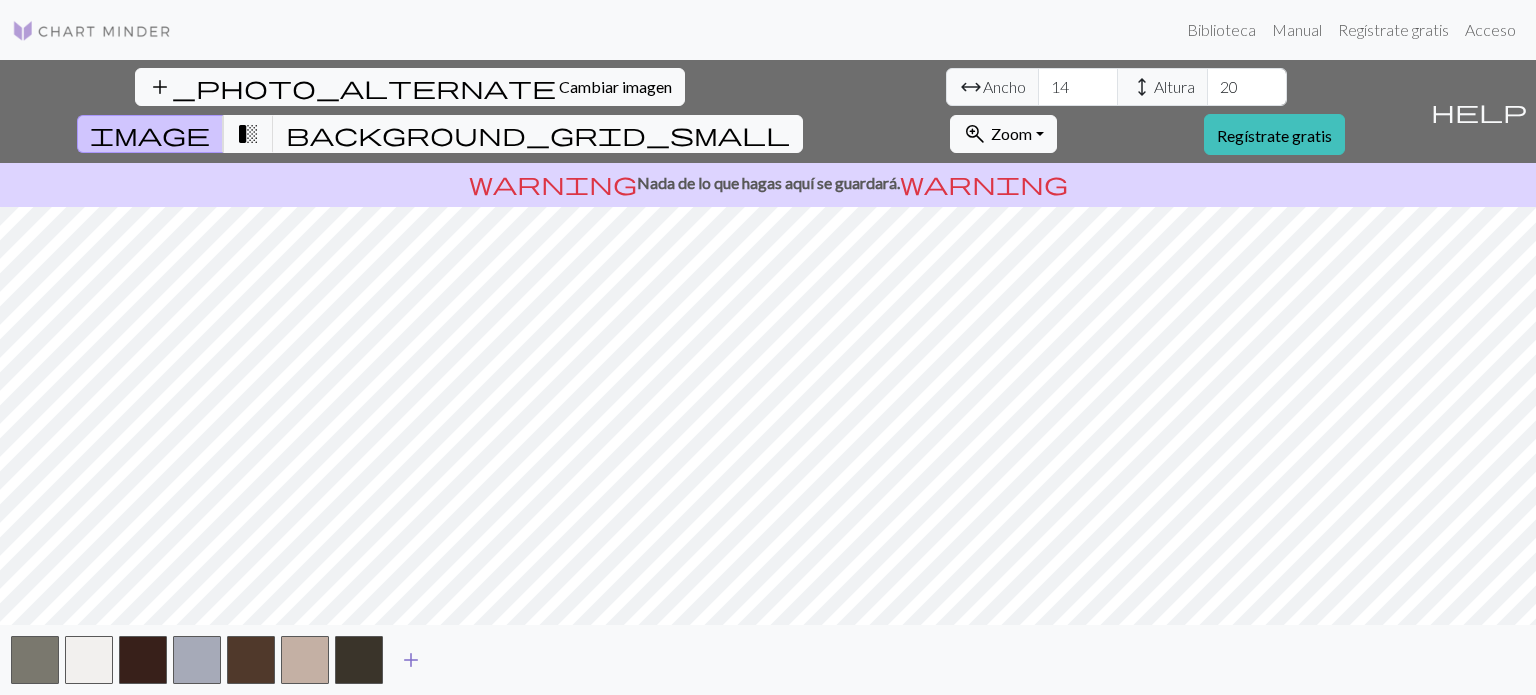 click on "add" at bounding box center [411, 660] 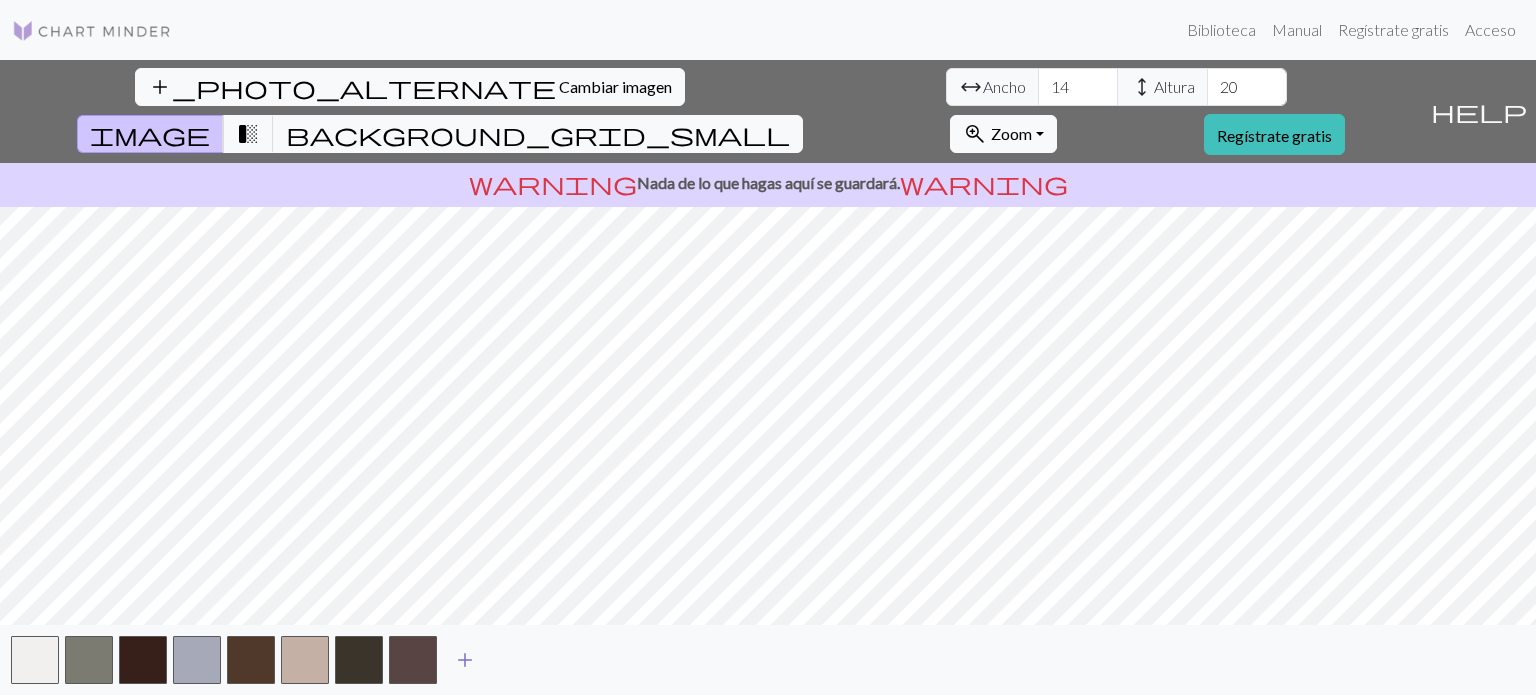click on "add" at bounding box center (465, 660) 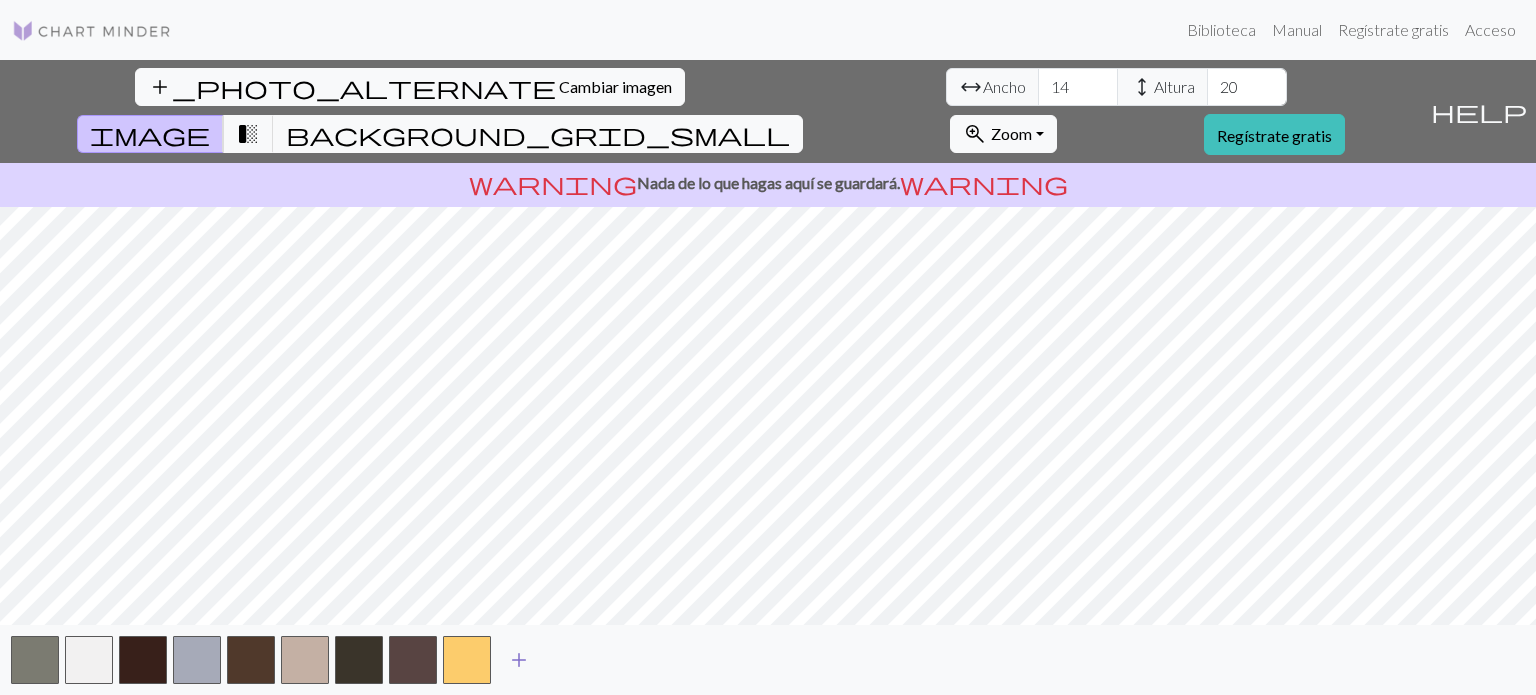click on "add" at bounding box center [519, 660] 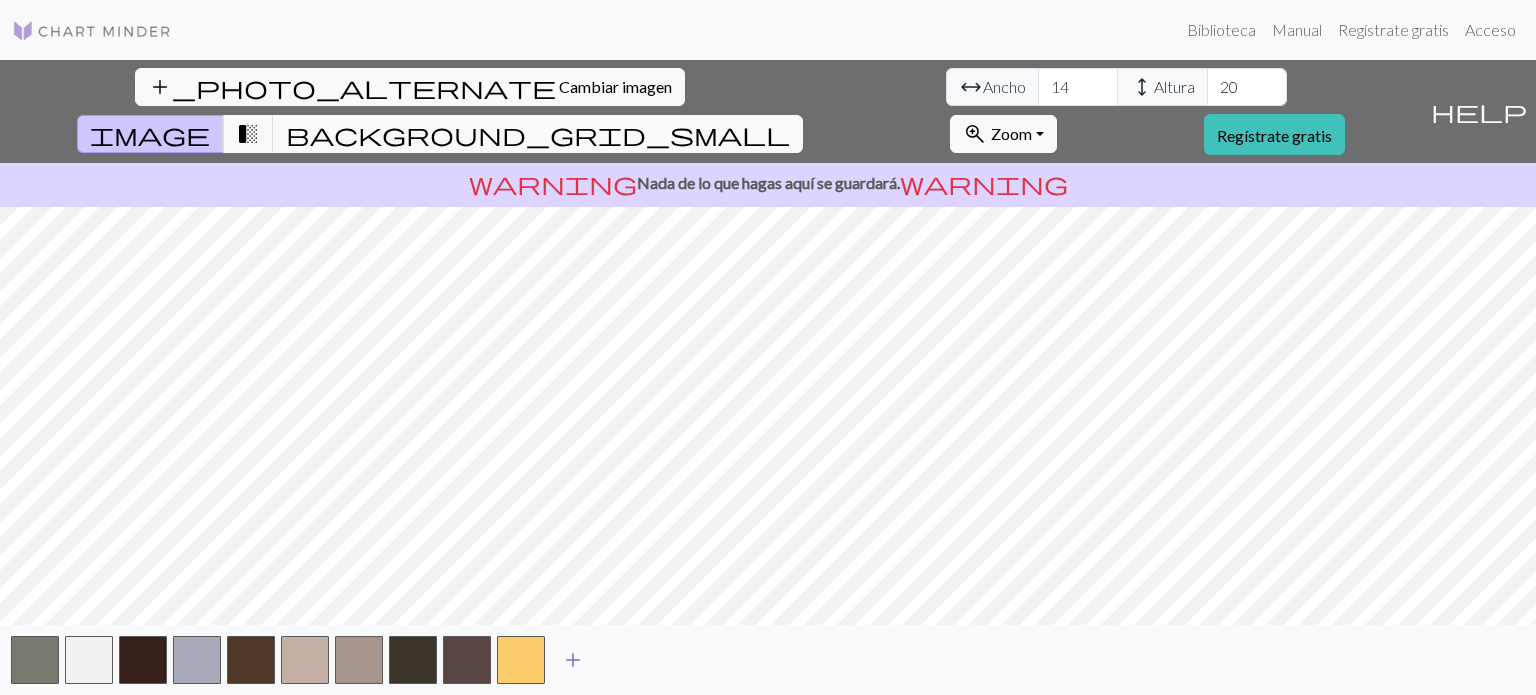 click on "add" at bounding box center (573, 660) 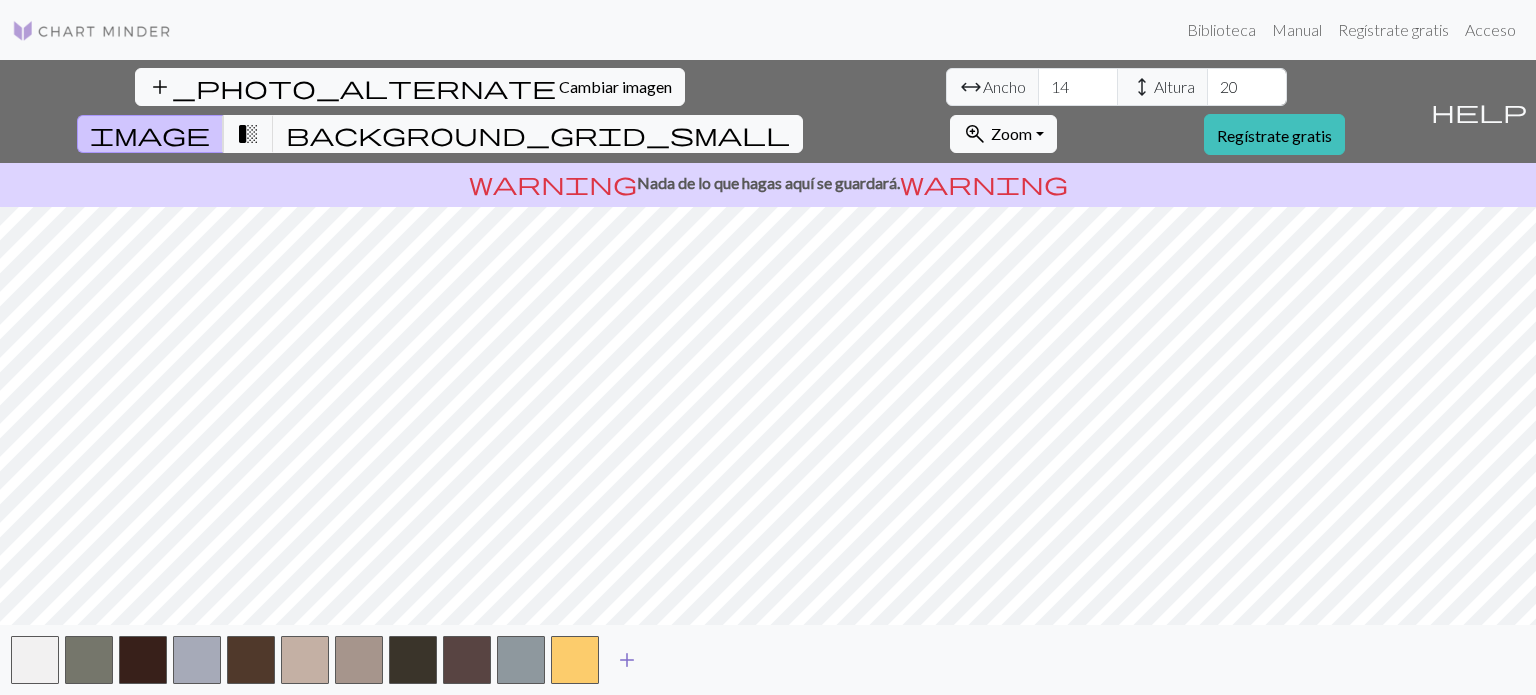 click on "add" at bounding box center (627, 660) 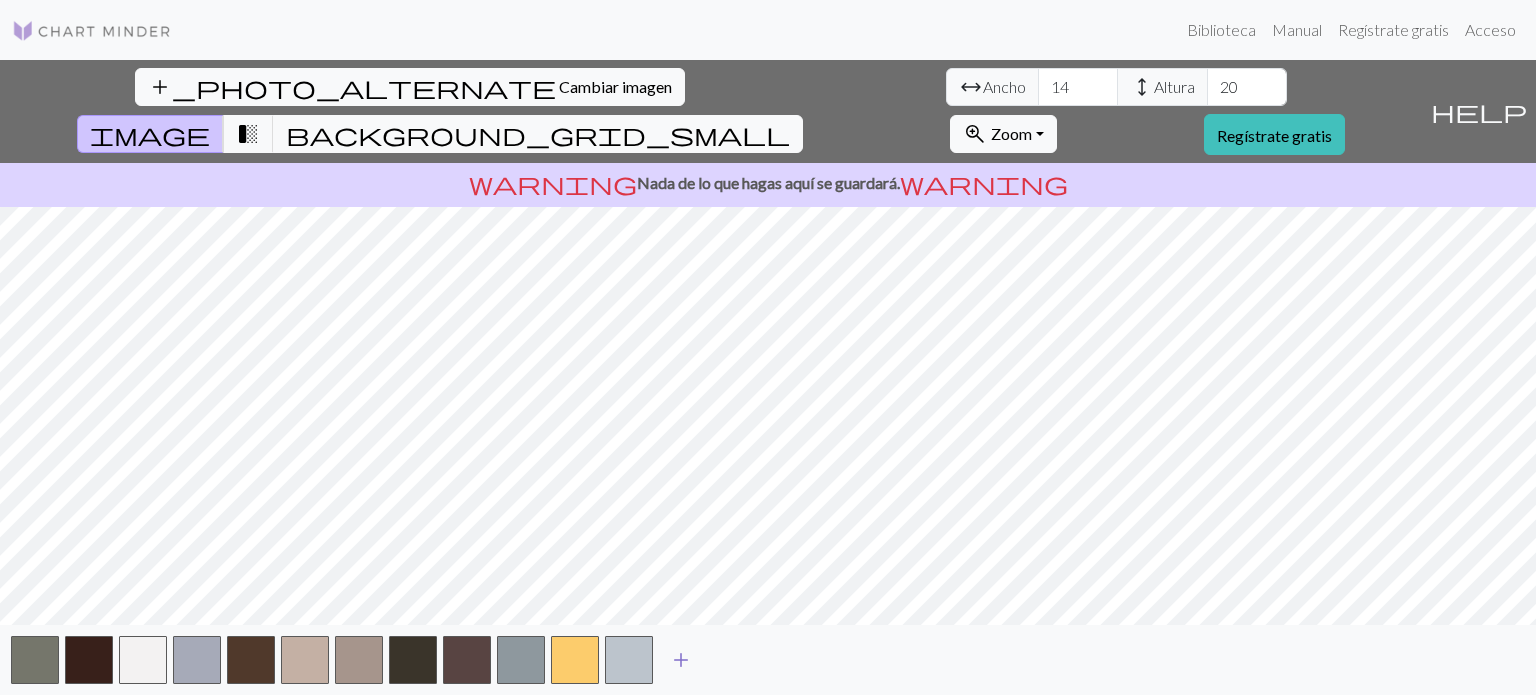 click on "add" at bounding box center (681, 660) 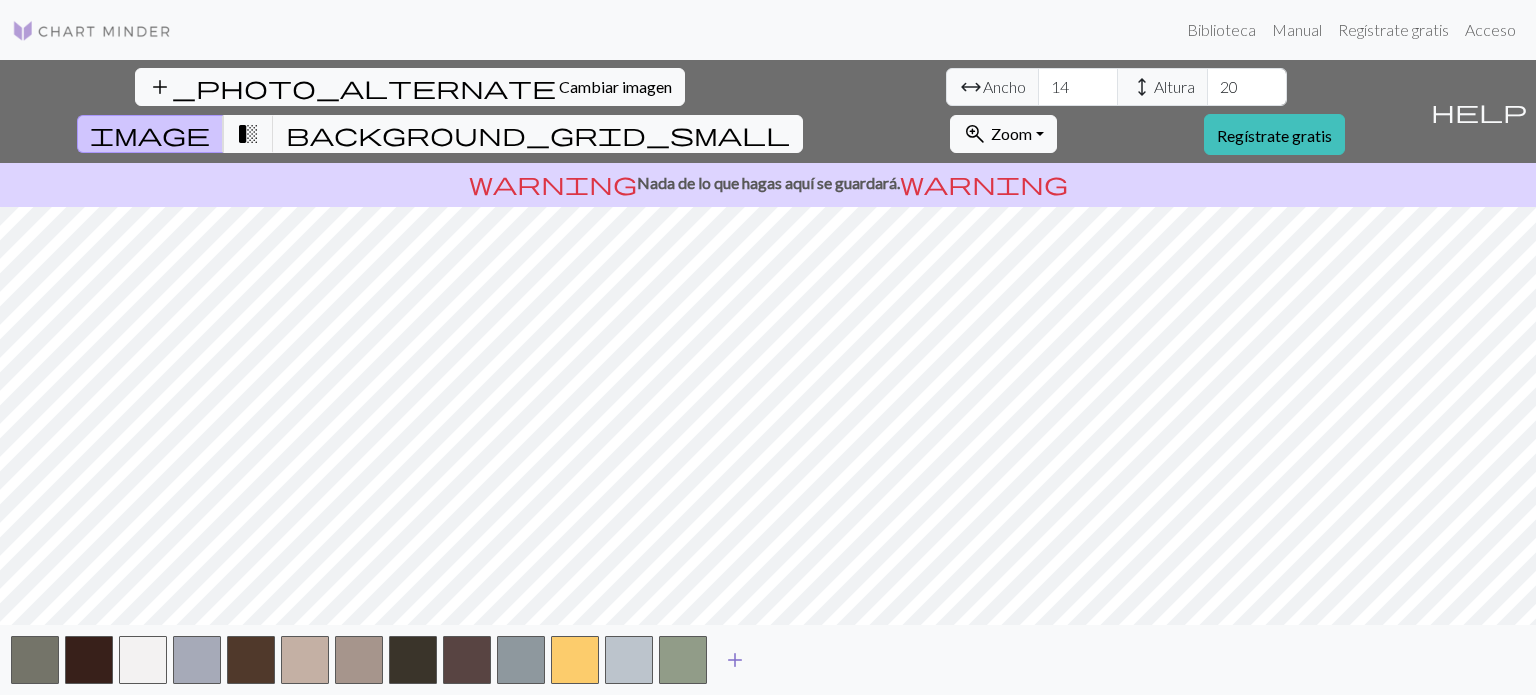 click on "add" at bounding box center [735, 660] 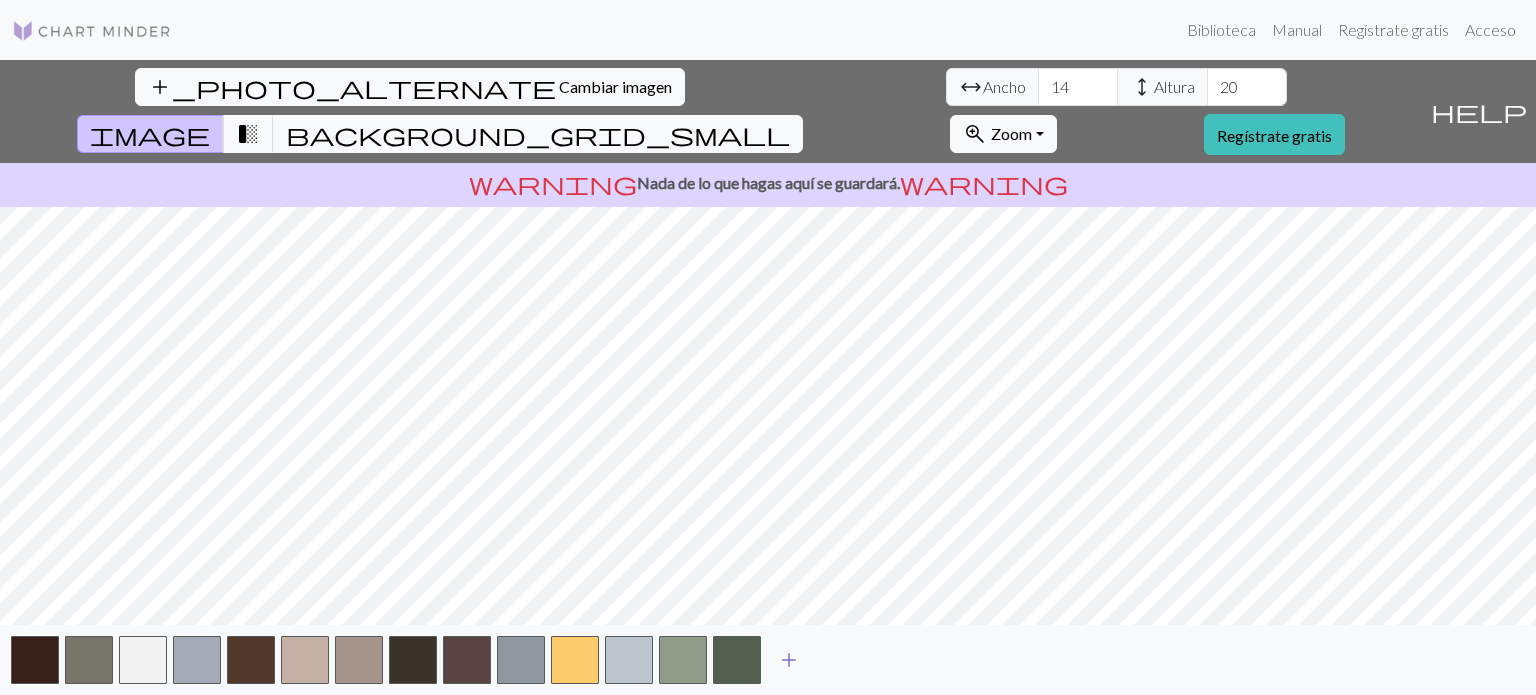 click on "add" at bounding box center [789, 660] 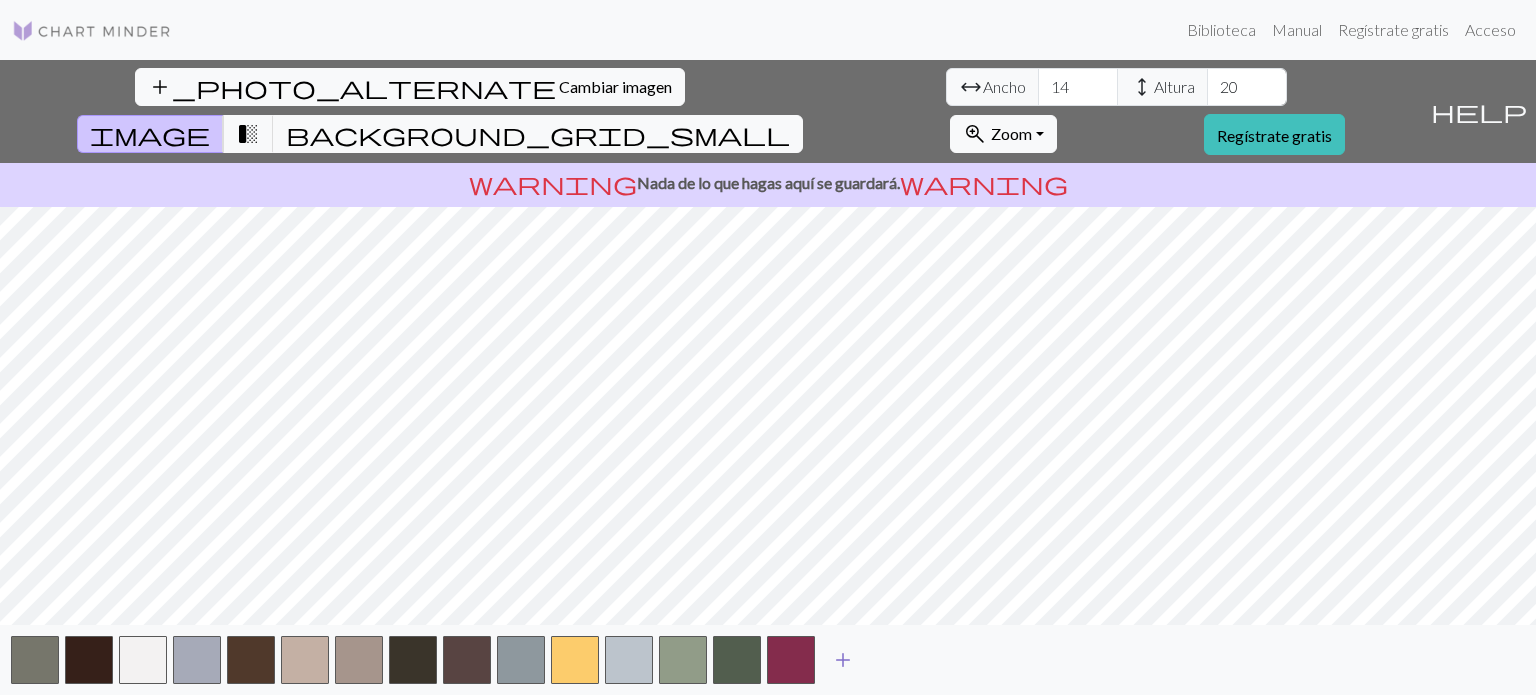 click on "add" at bounding box center (843, 660) 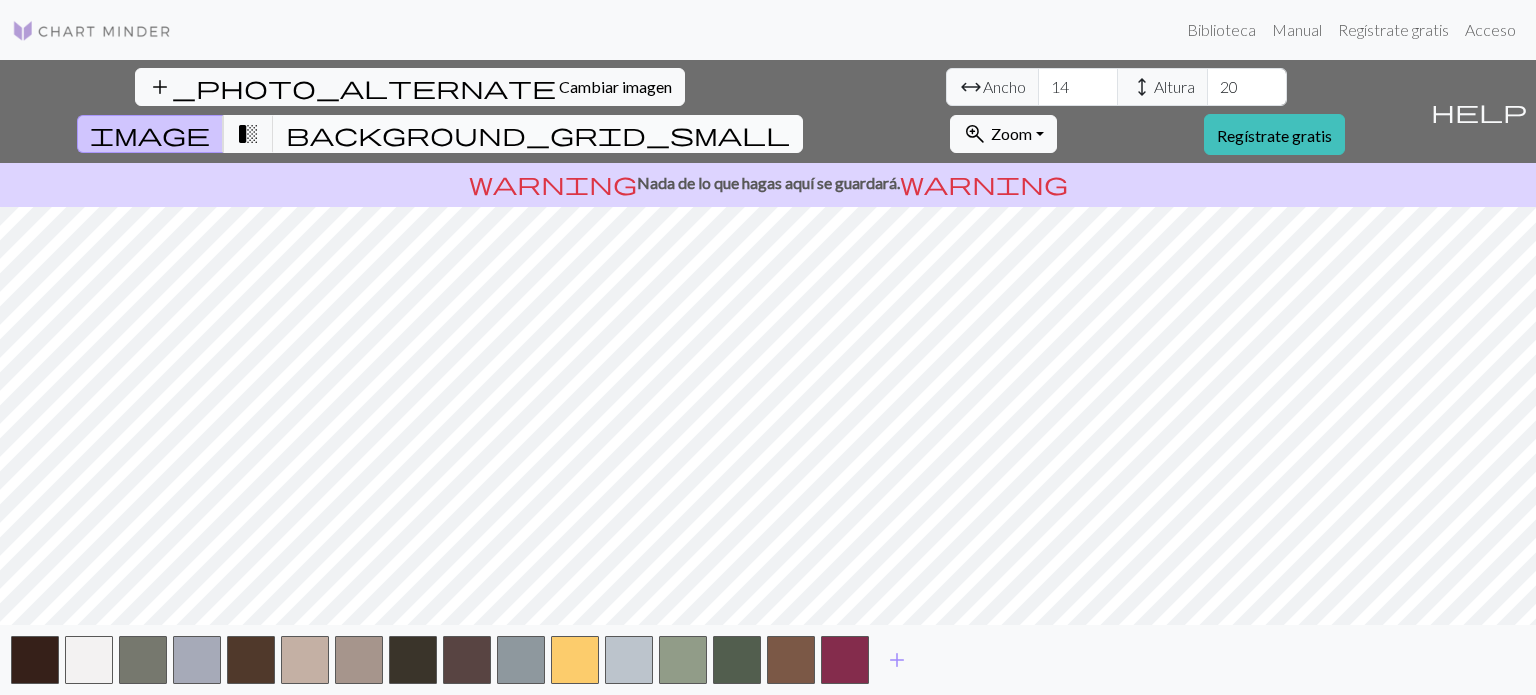 click on "background_grid_small" at bounding box center [538, 134] 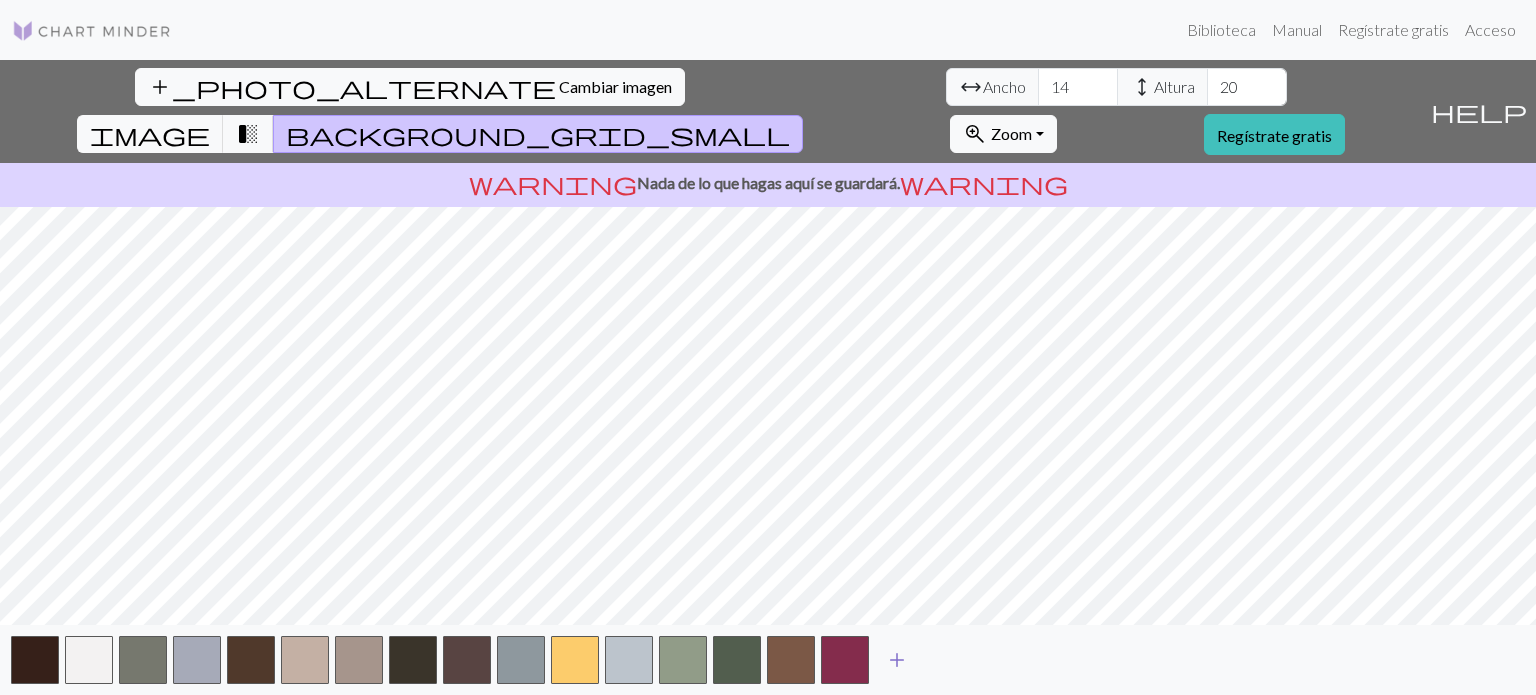 click on "add" at bounding box center [897, 660] 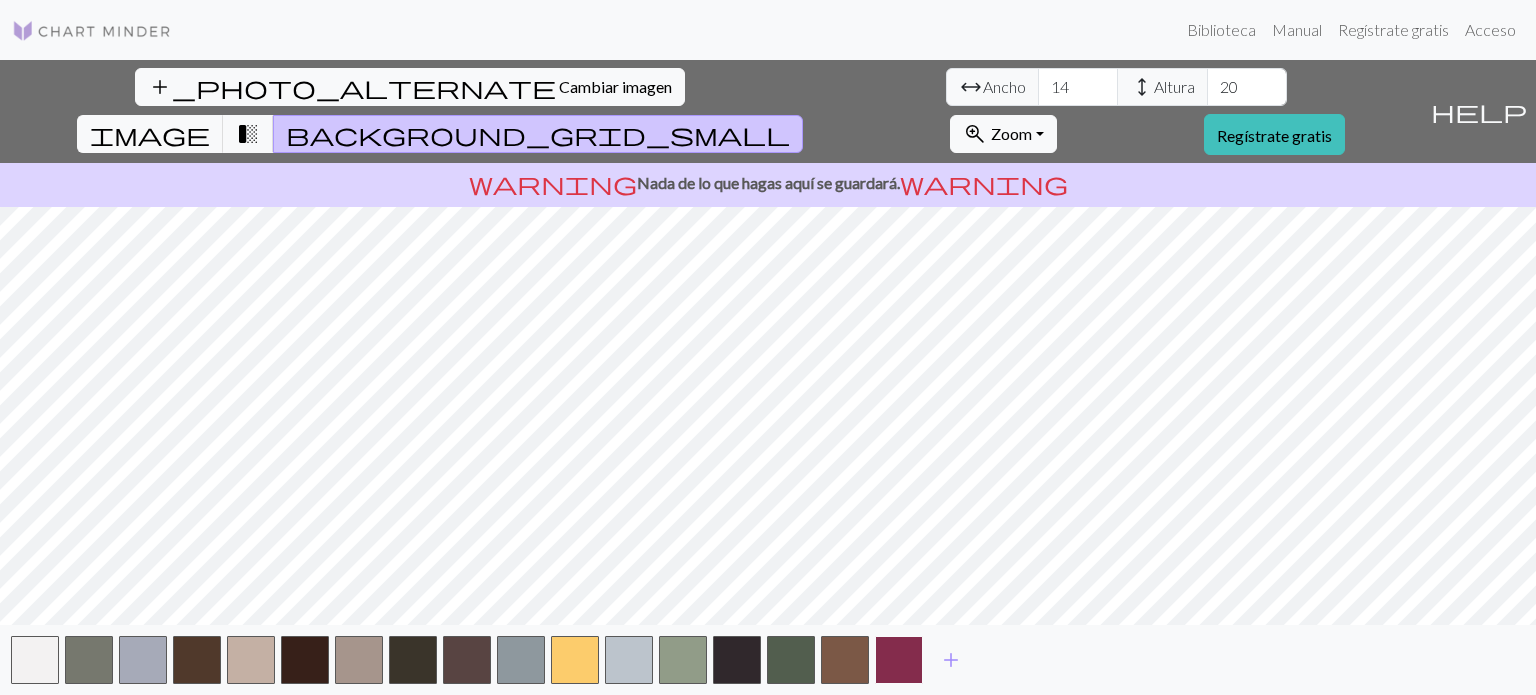 click at bounding box center (899, 660) 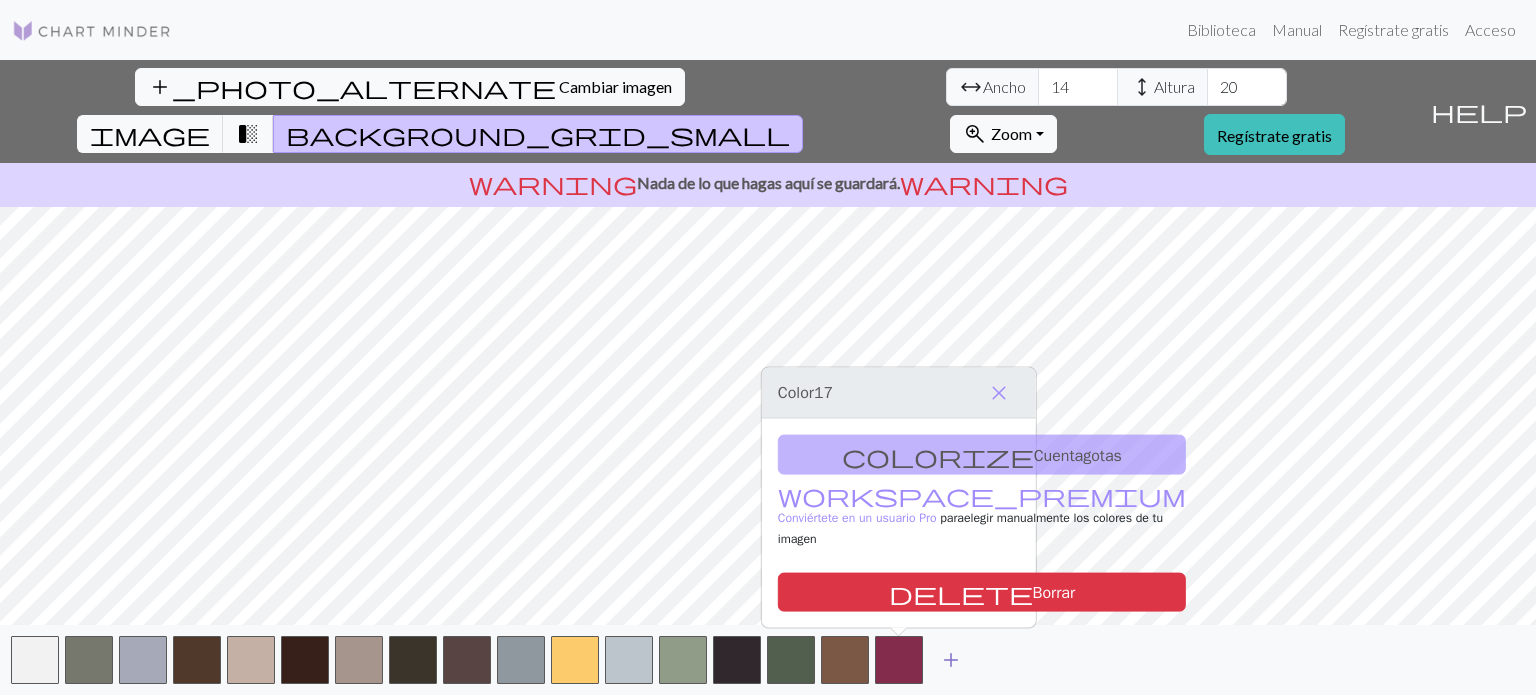 click on "add" at bounding box center (951, 660) 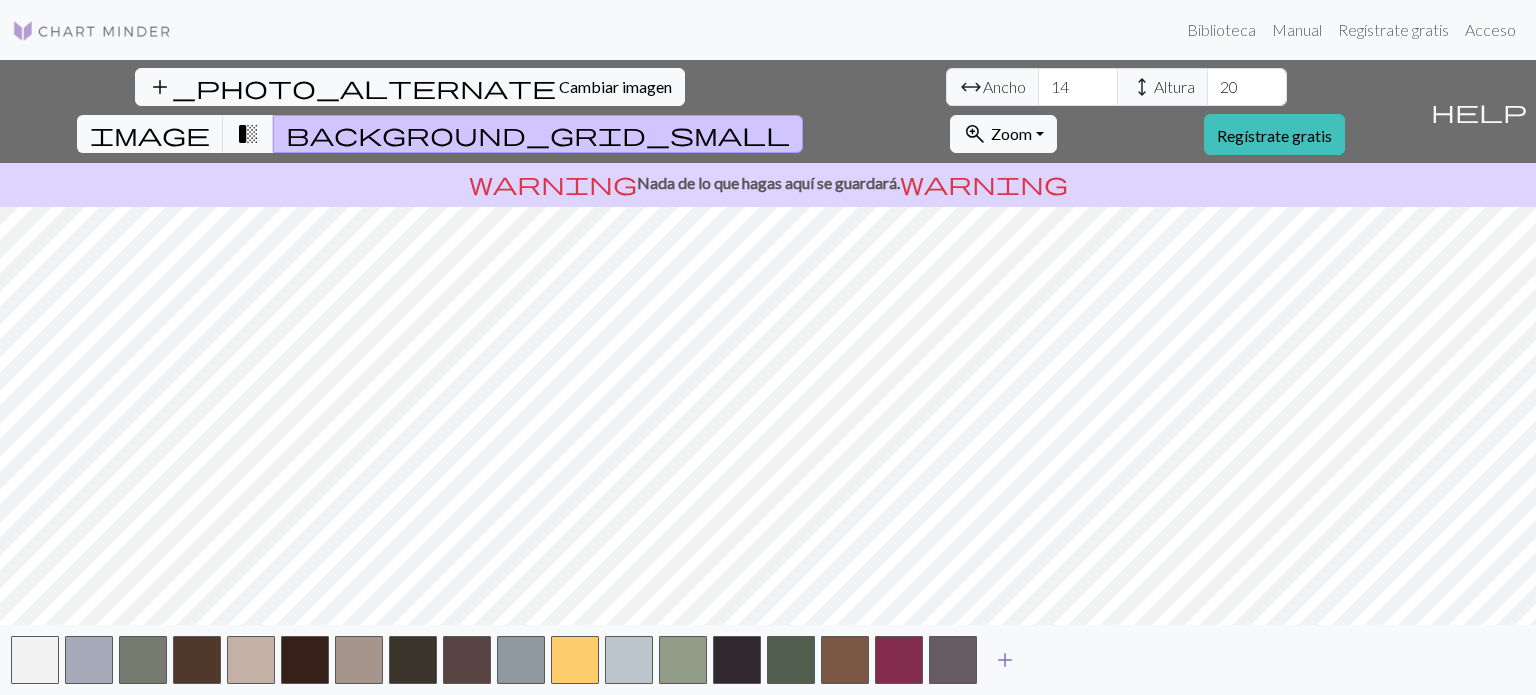 click on "add" at bounding box center (1005, 660) 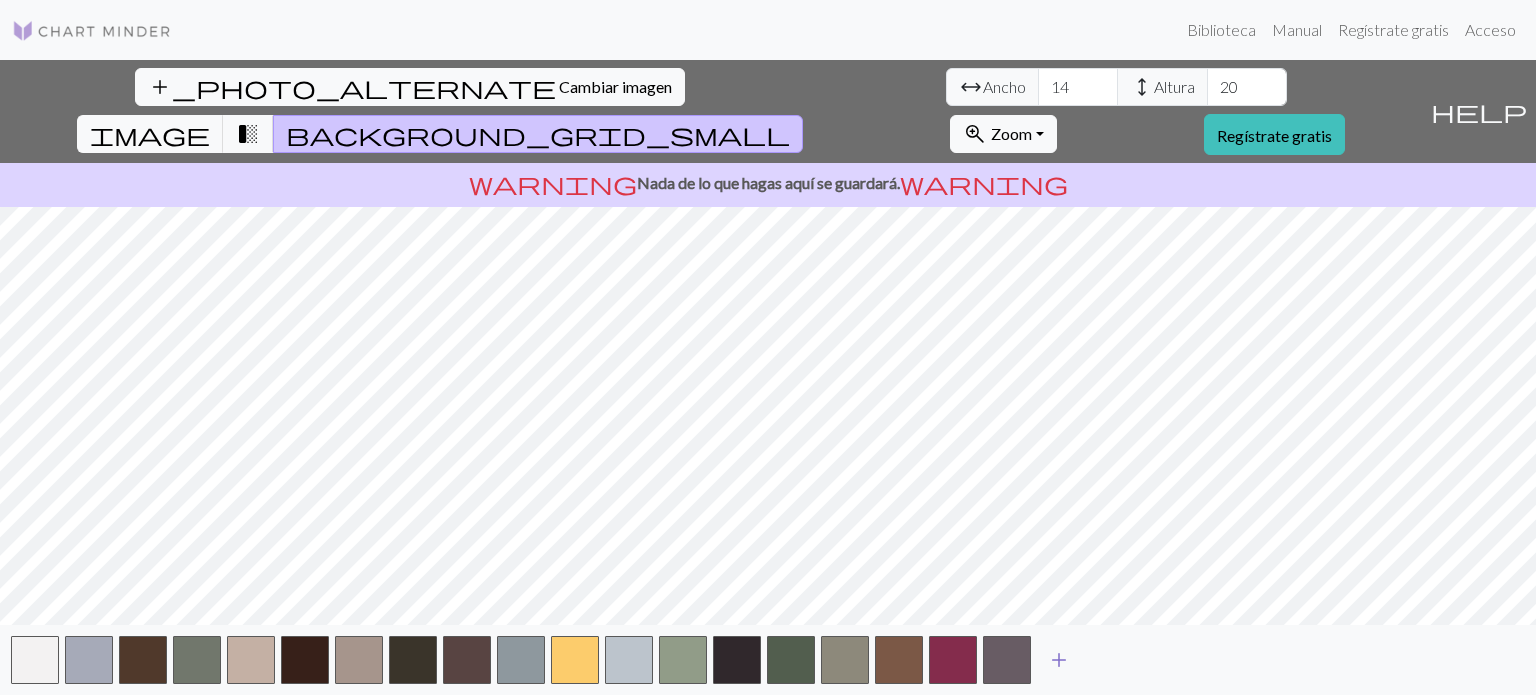 click on "add" at bounding box center (1059, 660) 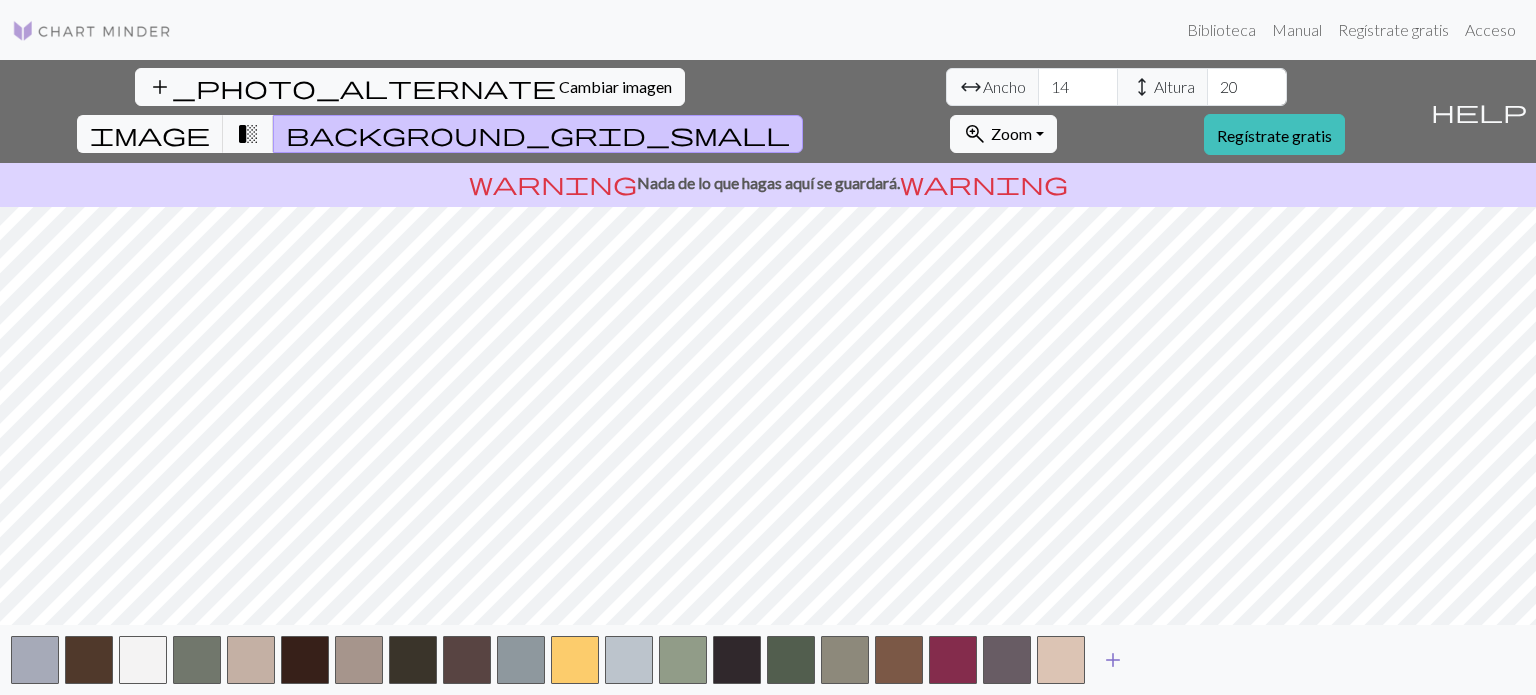click on "add" at bounding box center [1113, 660] 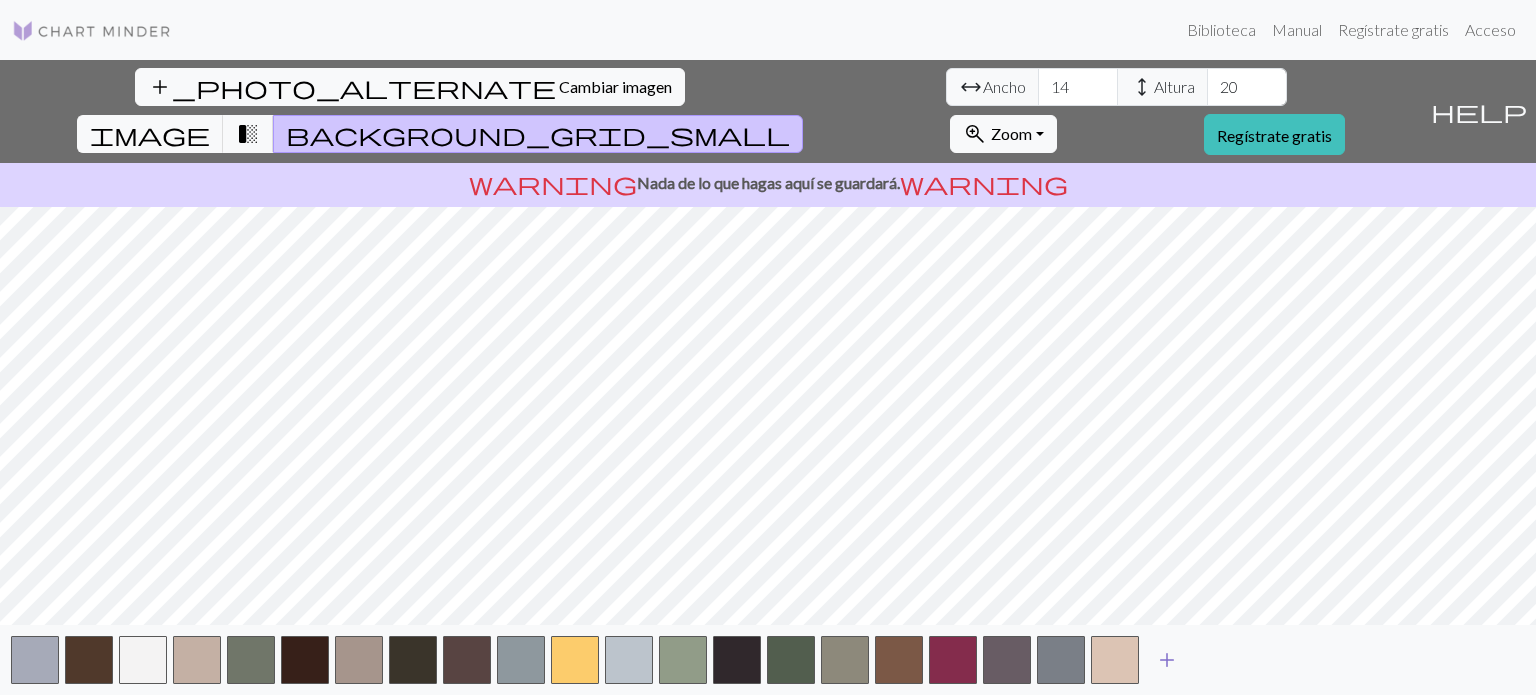click on "add" at bounding box center [1167, 660] 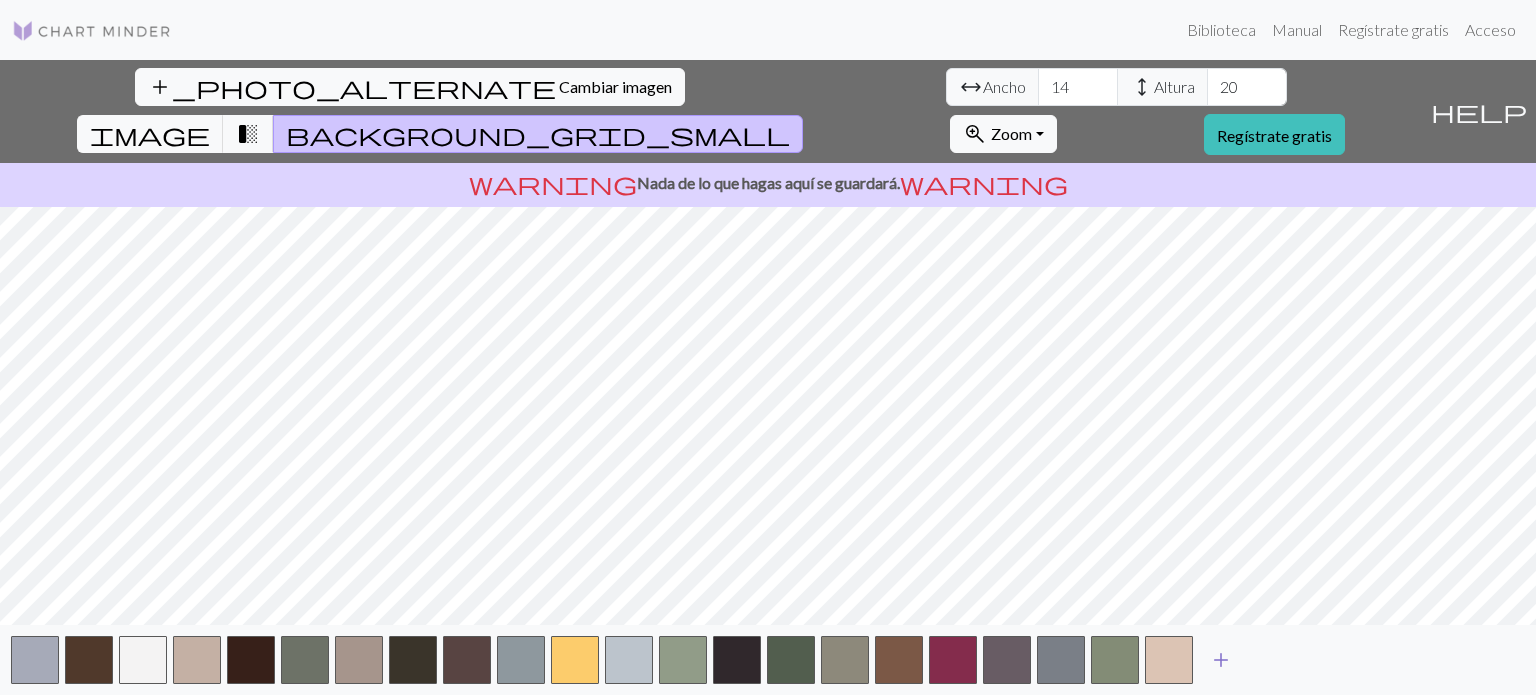 click on "add" at bounding box center [1221, 660] 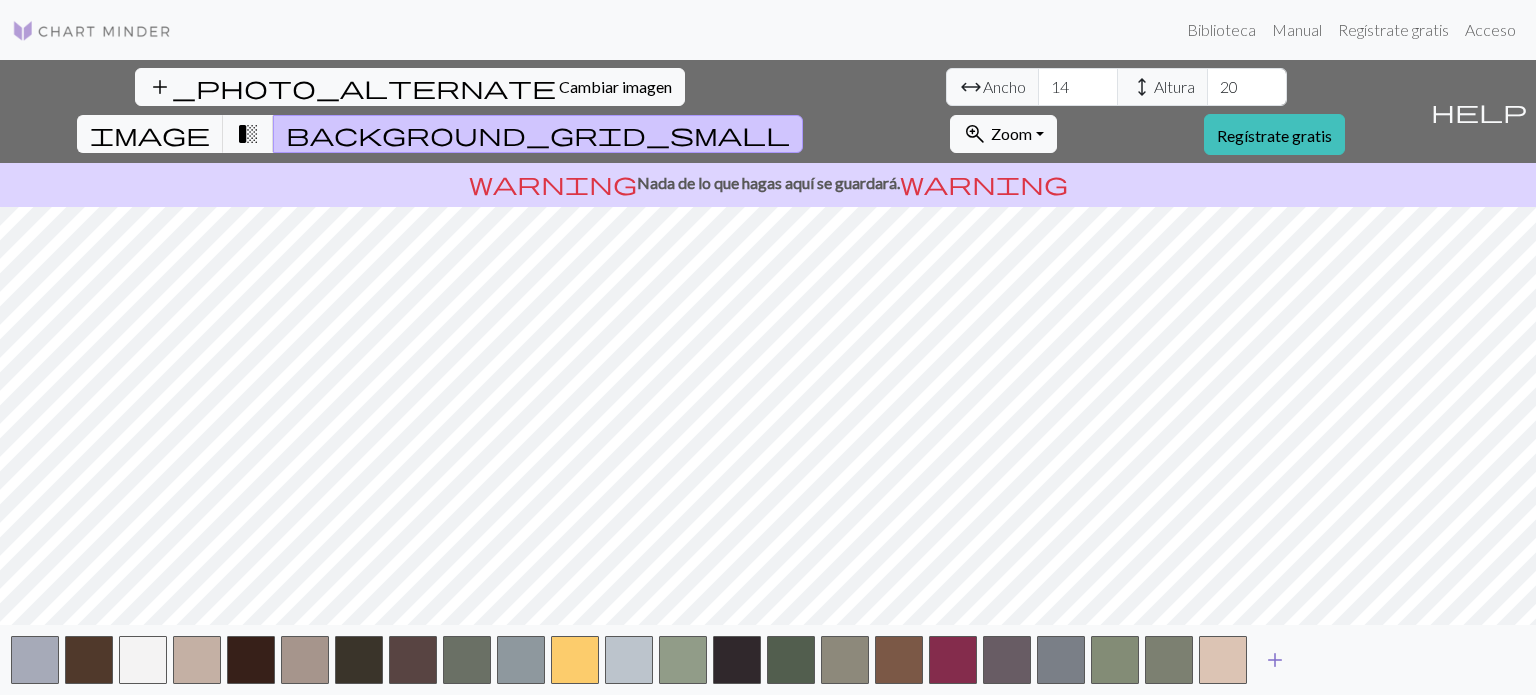 click on "add" at bounding box center (1275, 660) 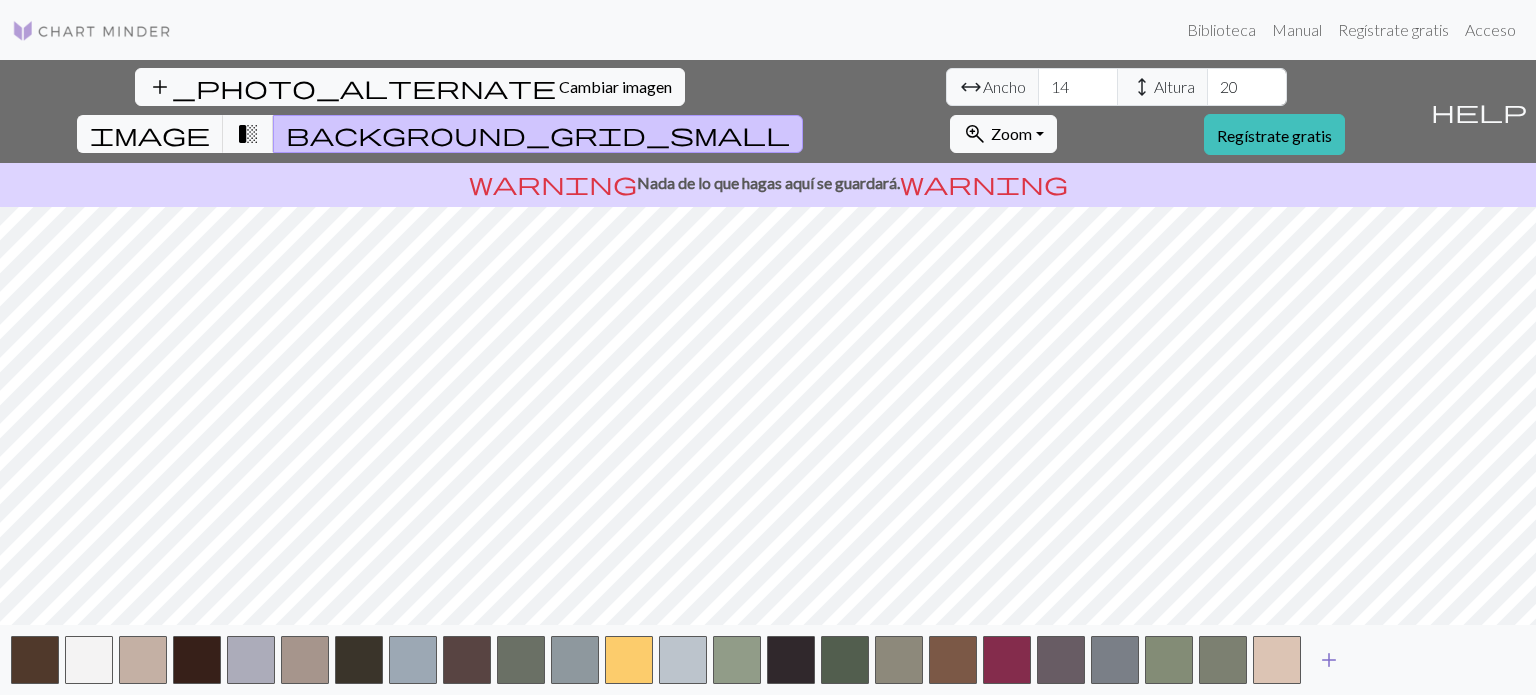 click on "add" at bounding box center [1329, 660] 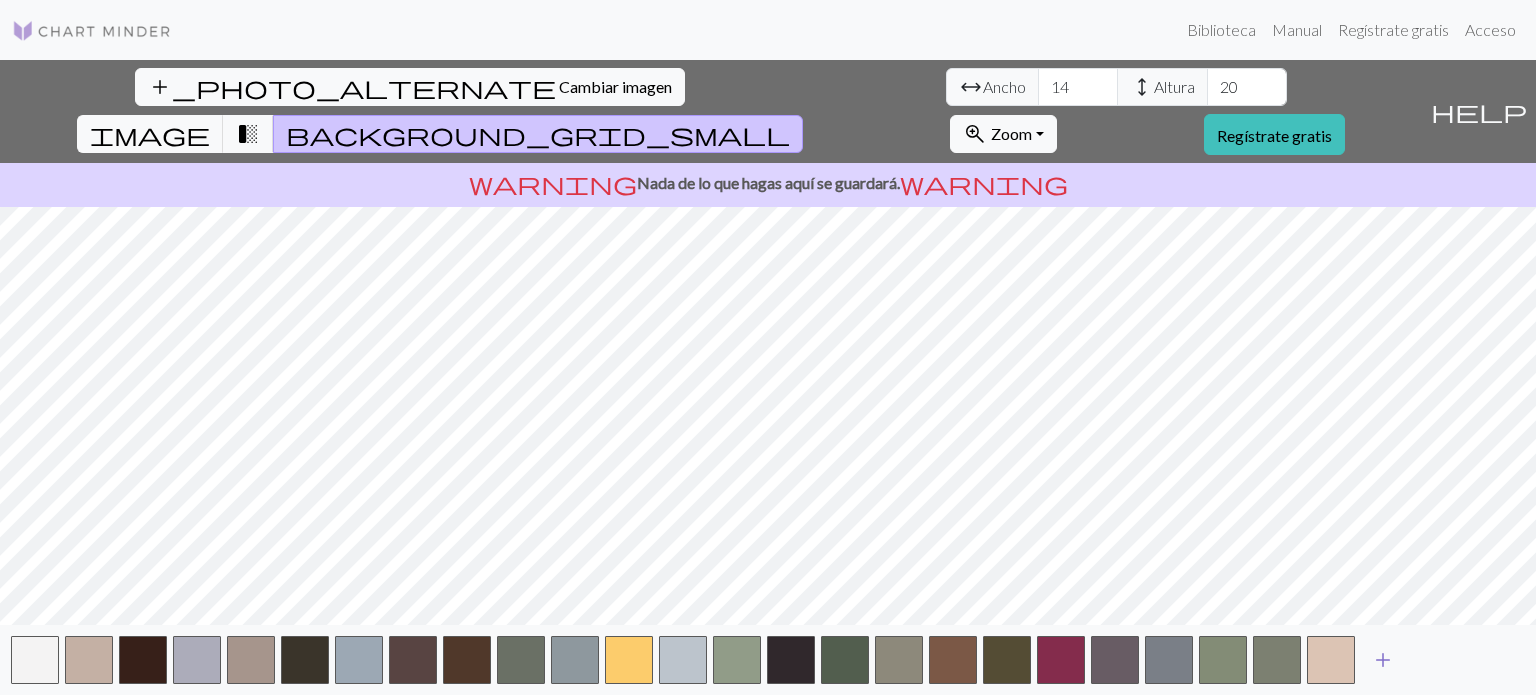 click on "add" at bounding box center [1383, 660] 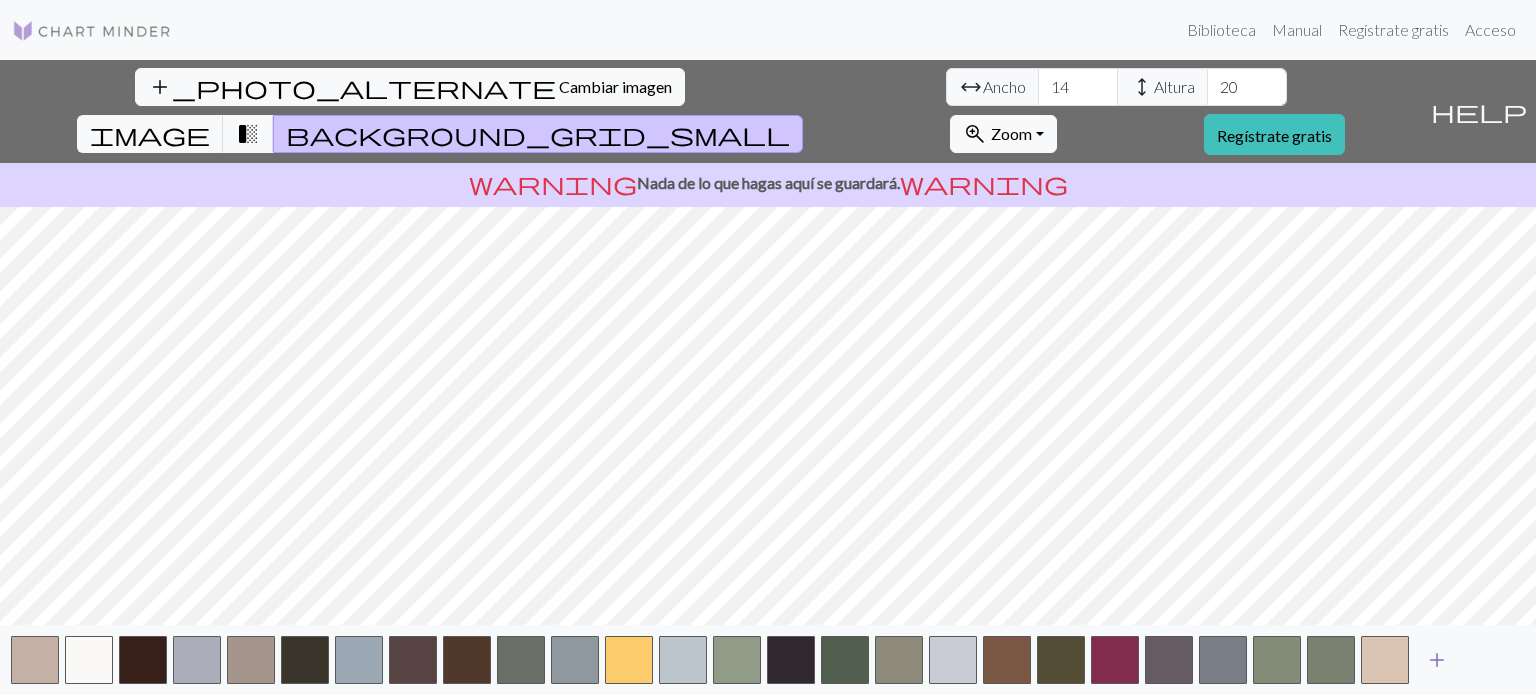 click on "add" at bounding box center (1437, 660) 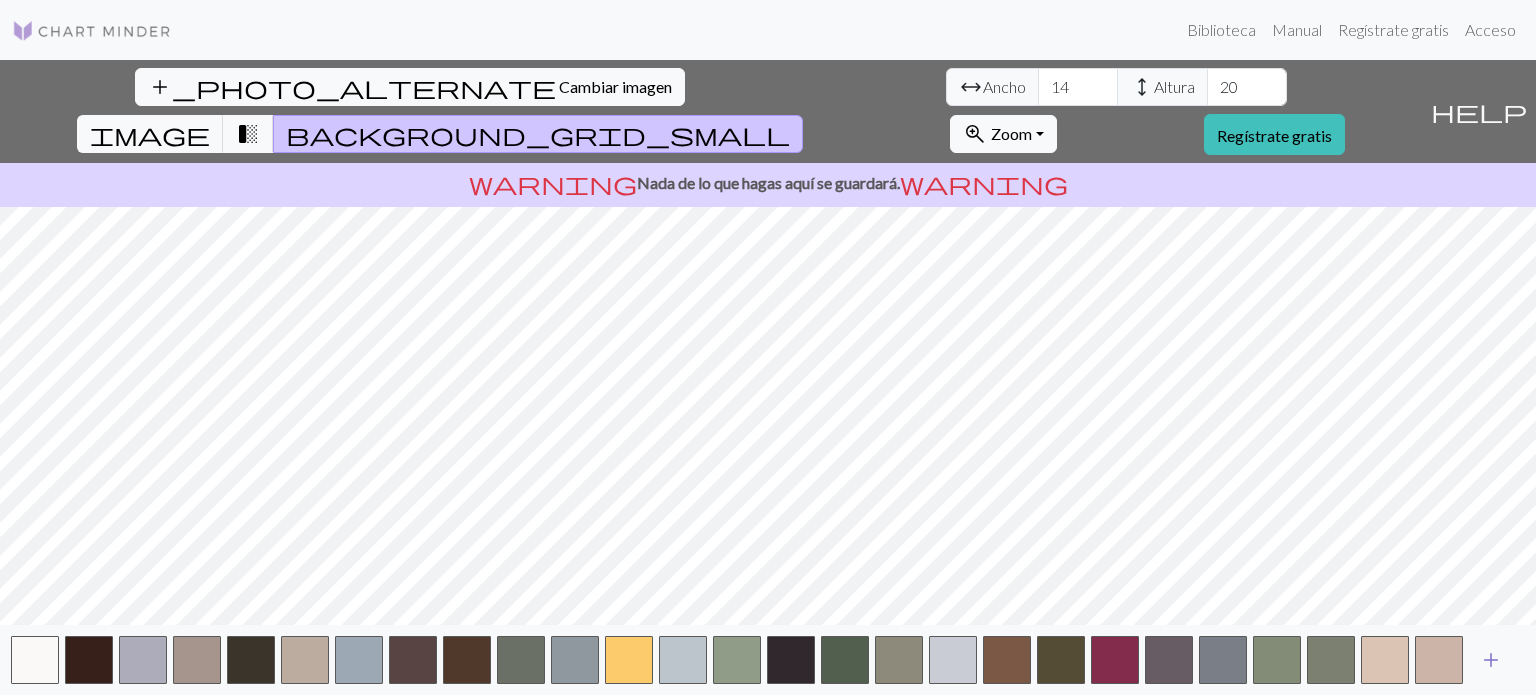 click on "add" at bounding box center [1491, 660] 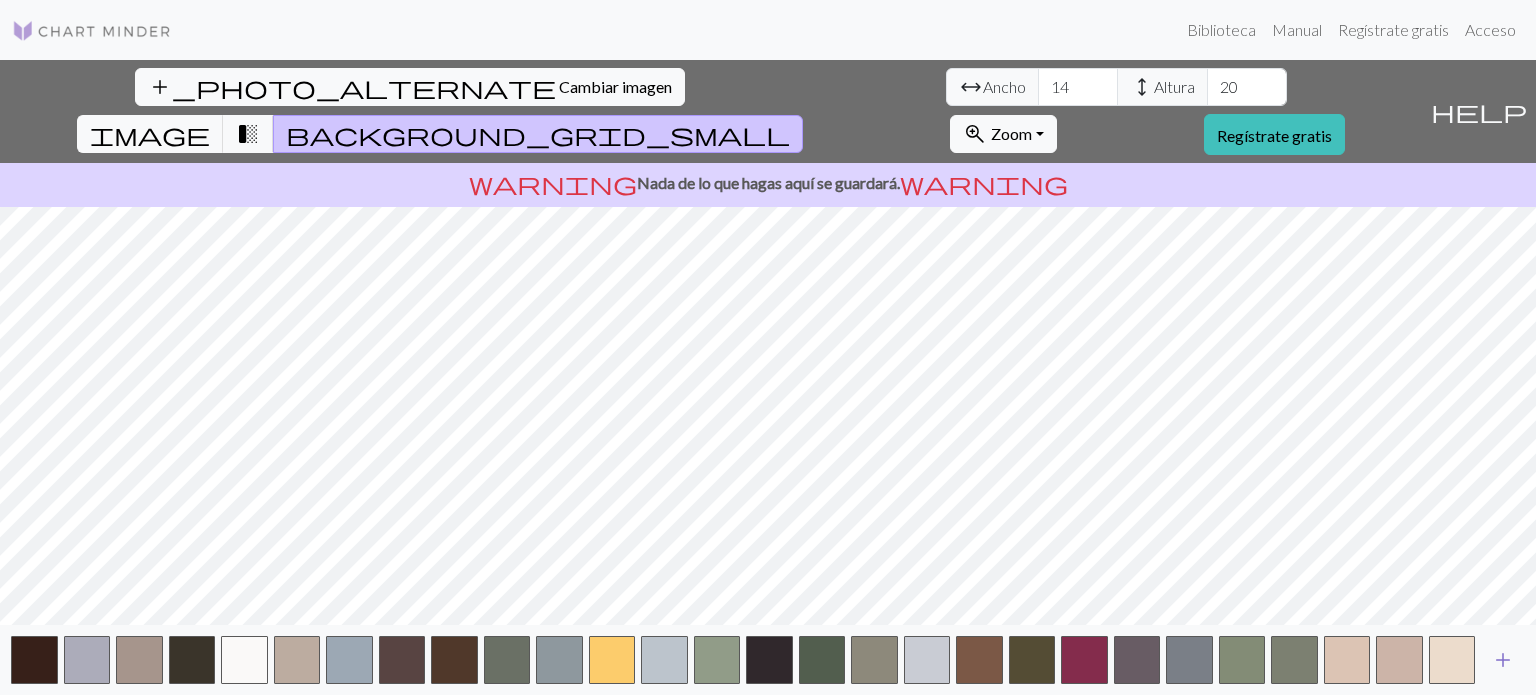 click on "add" at bounding box center (1503, 660) 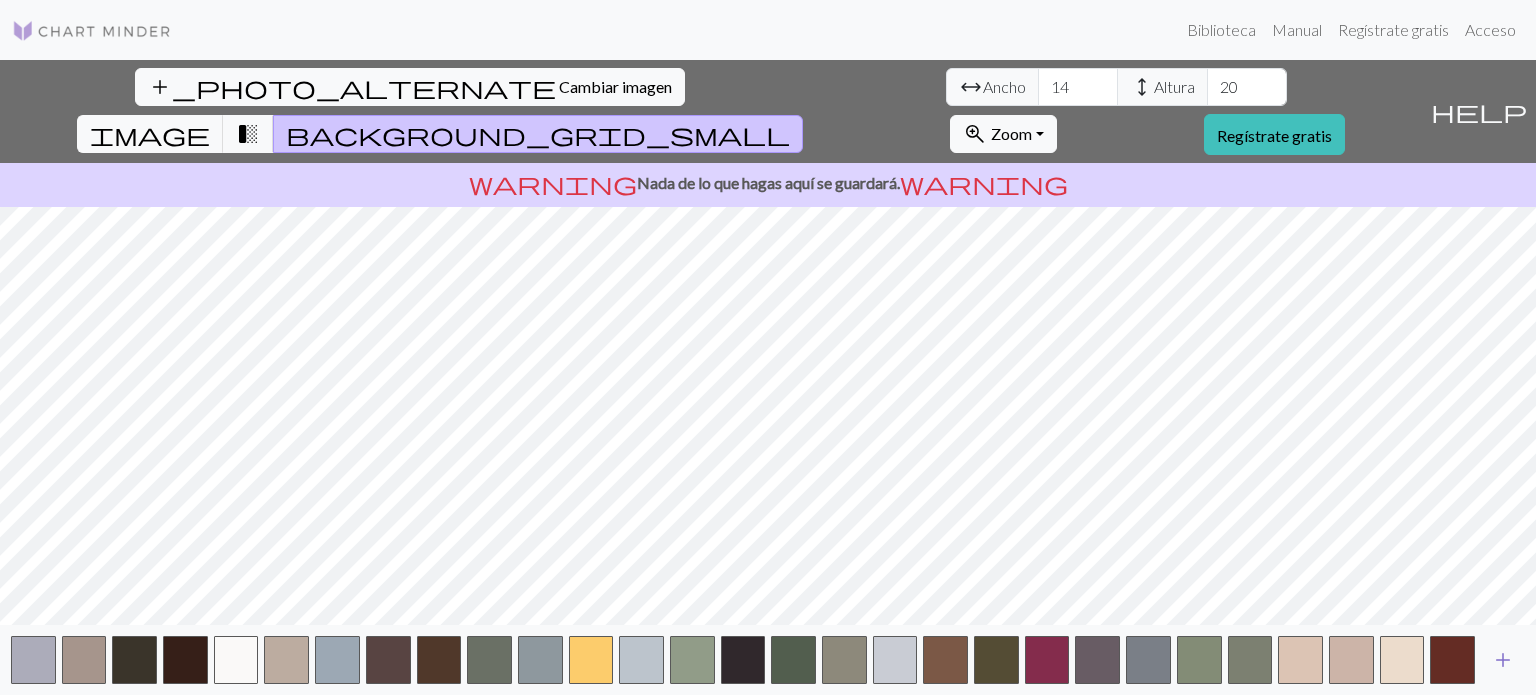 click on "add" at bounding box center (1503, 660) 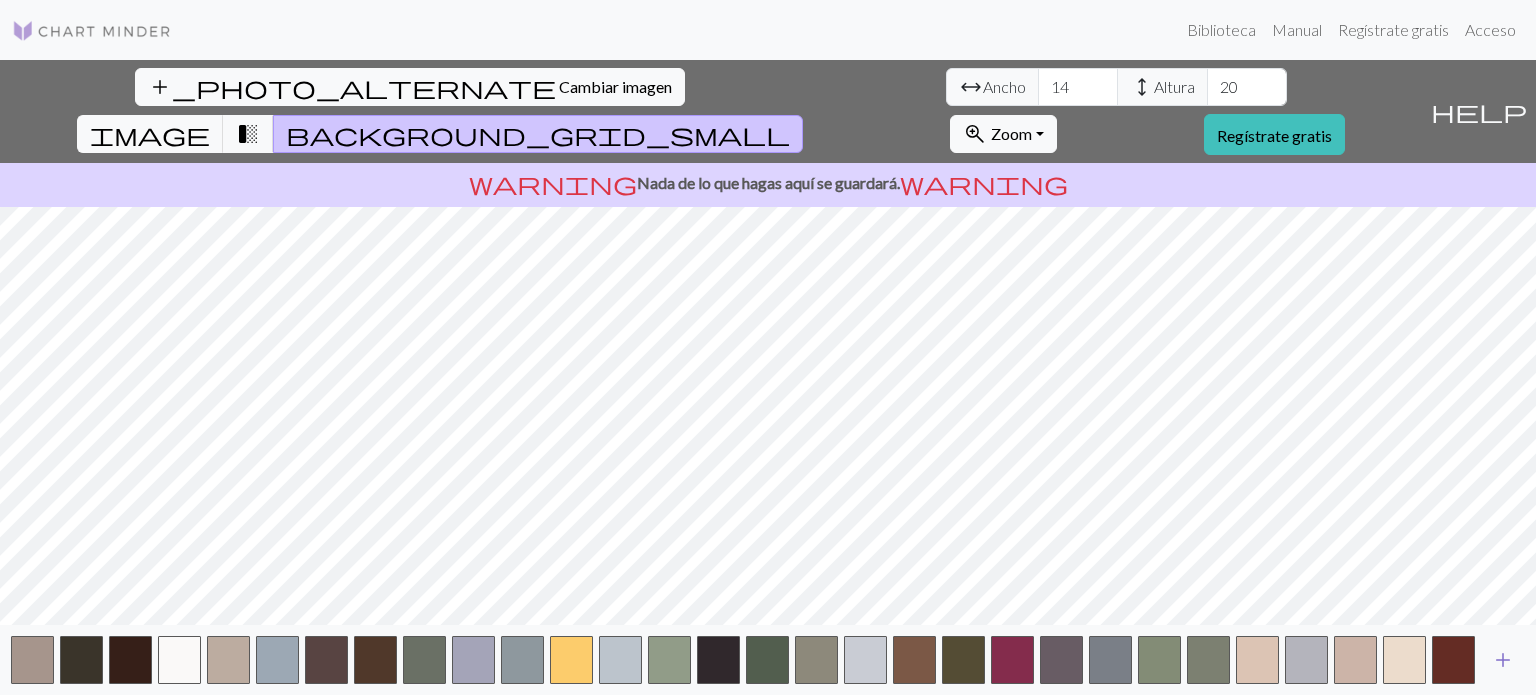 click on "add" at bounding box center [1503, 660] 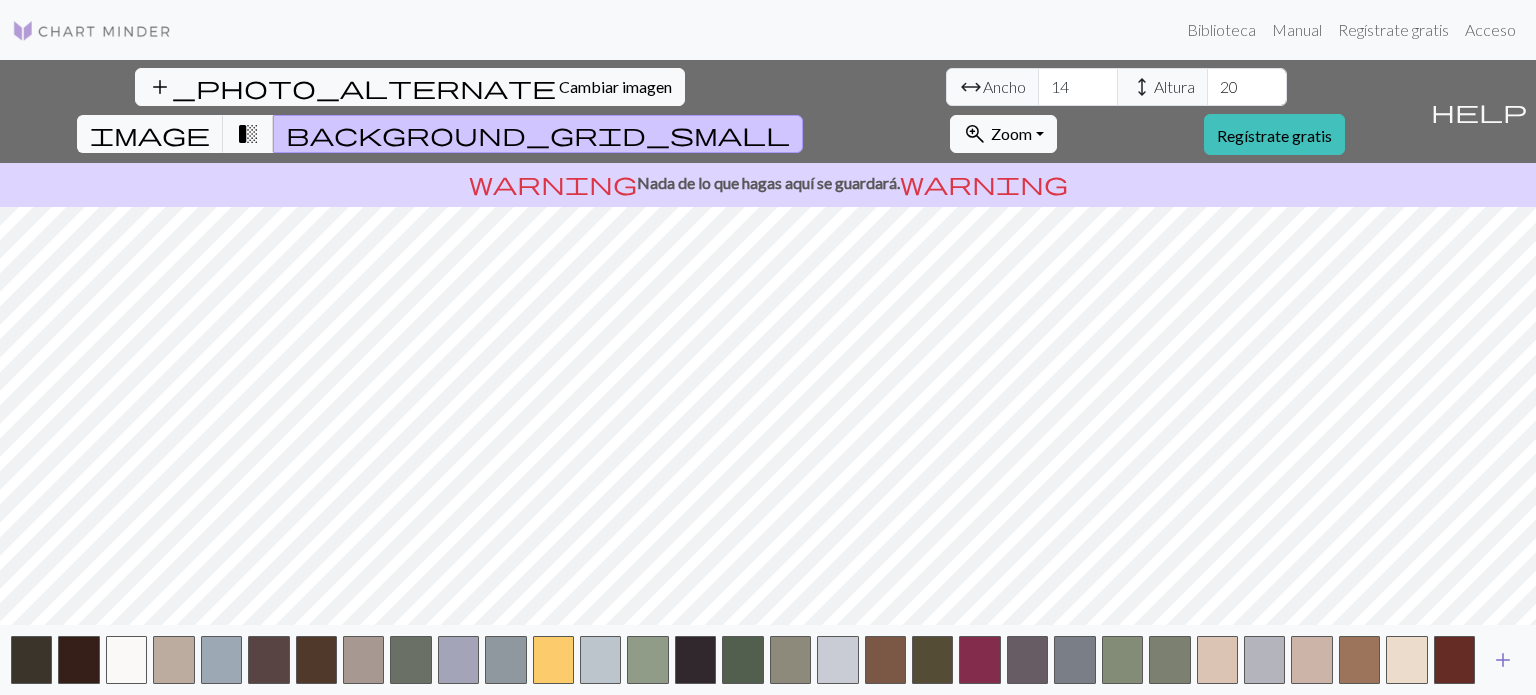 click on "add" at bounding box center [1503, 660] 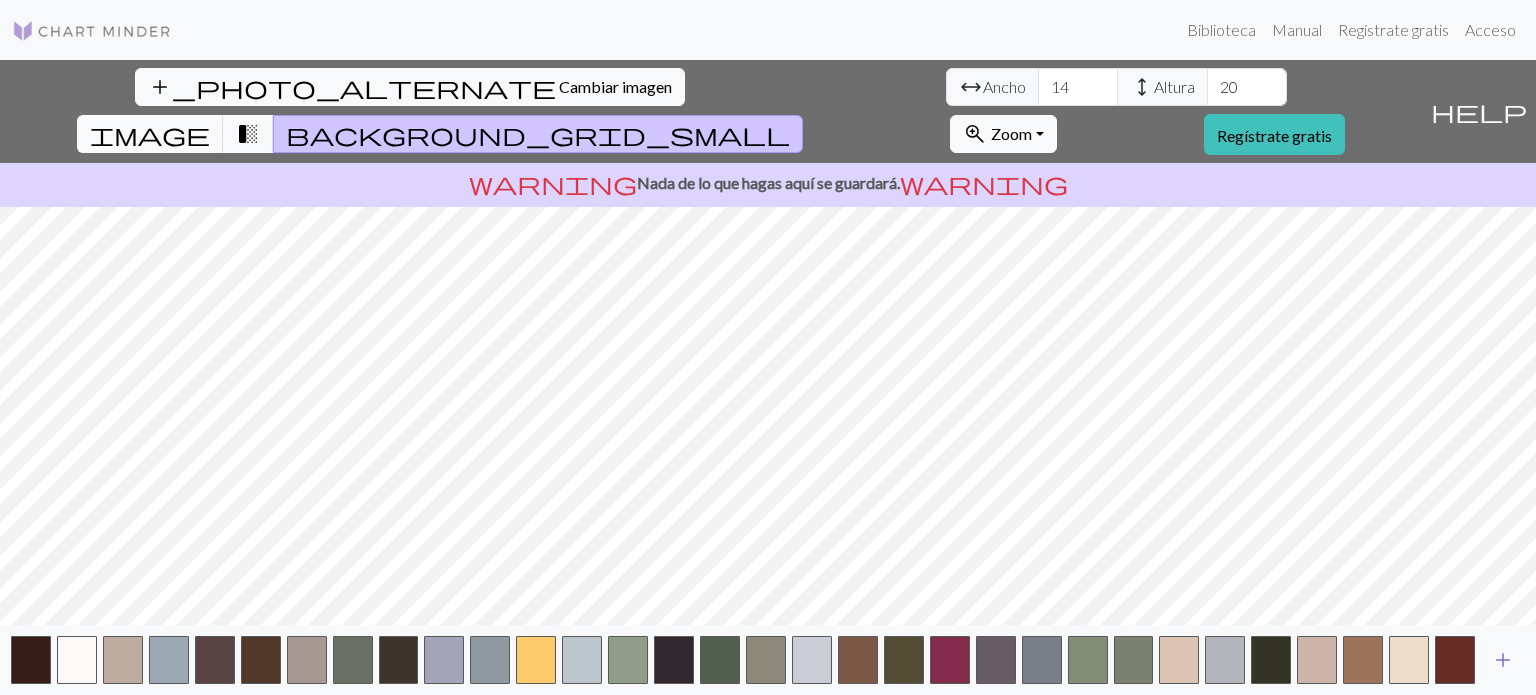 click on "add" at bounding box center [1503, 660] 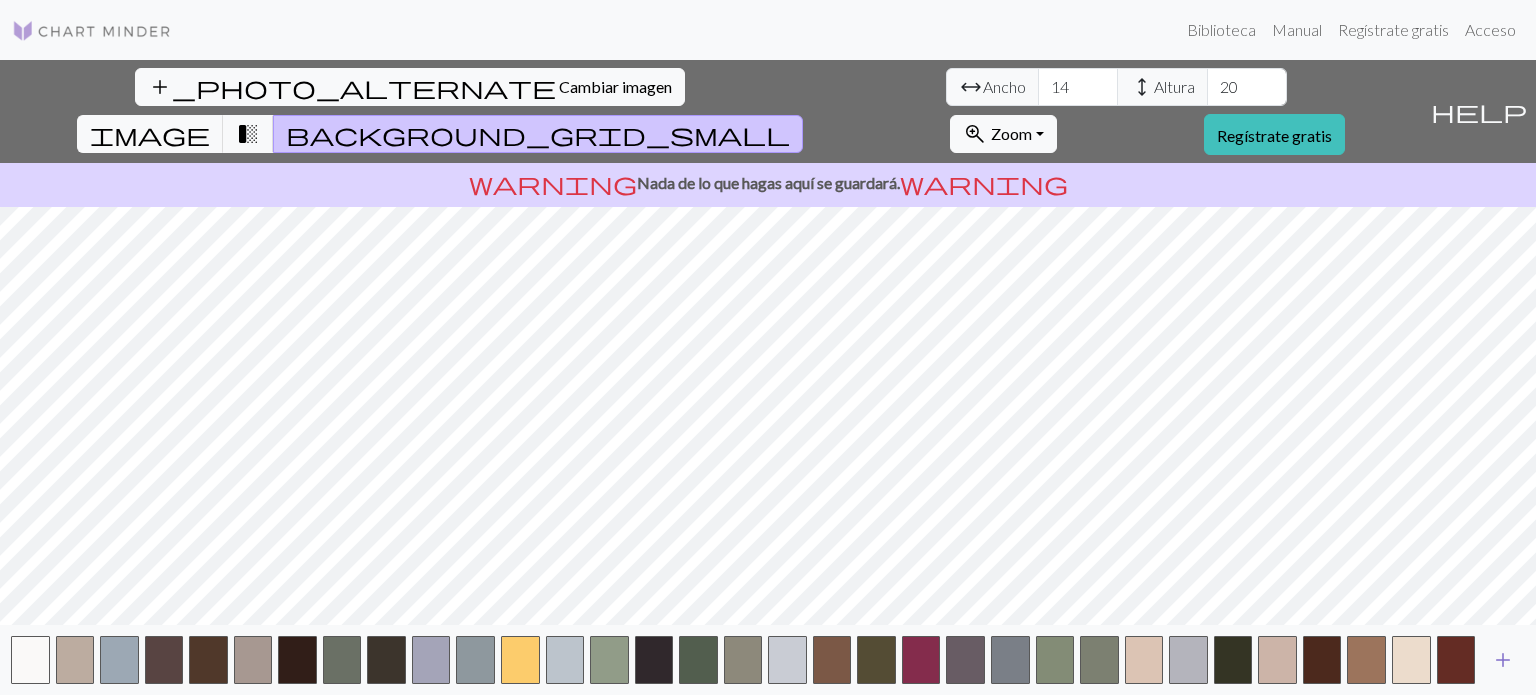 click on "add" at bounding box center [1503, 660] 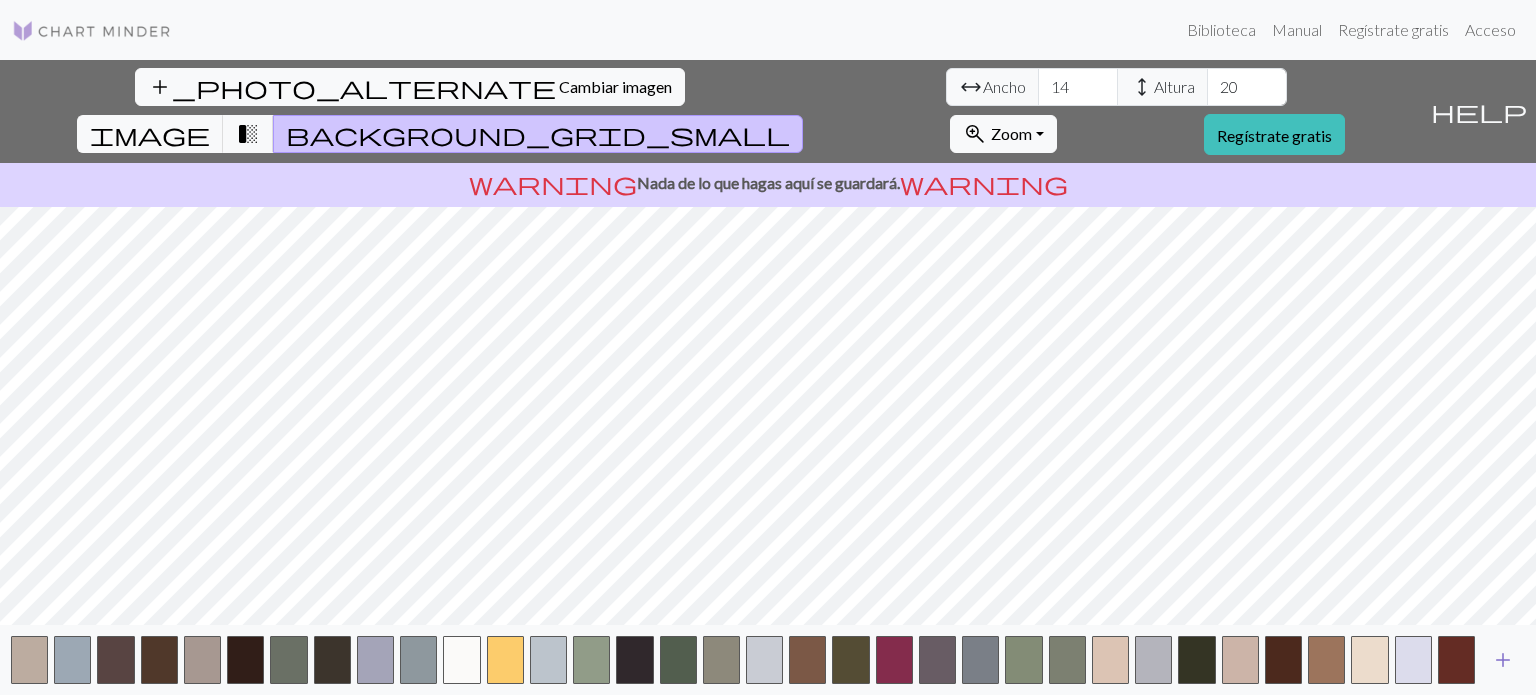 click on "add" at bounding box center [1503, 660] 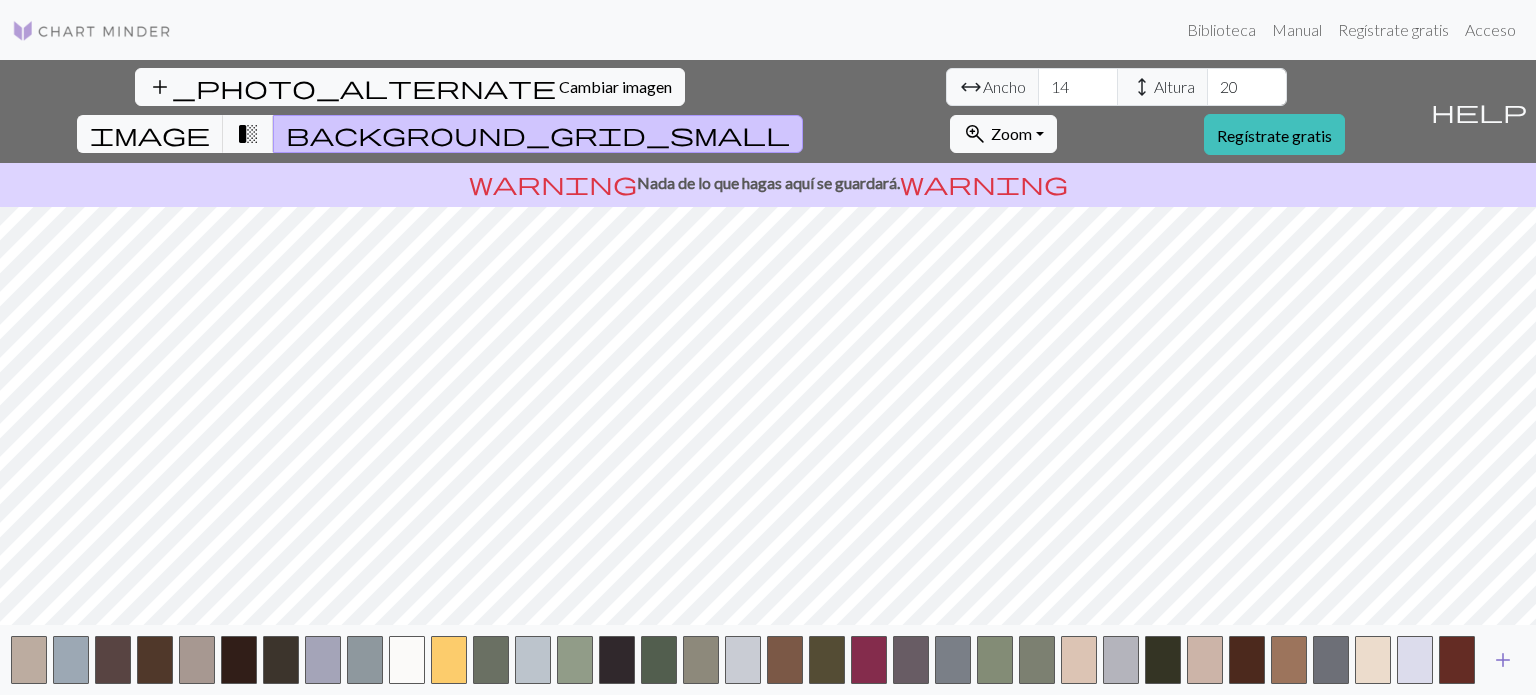 click on "add" at bounding box center [1503, 660] 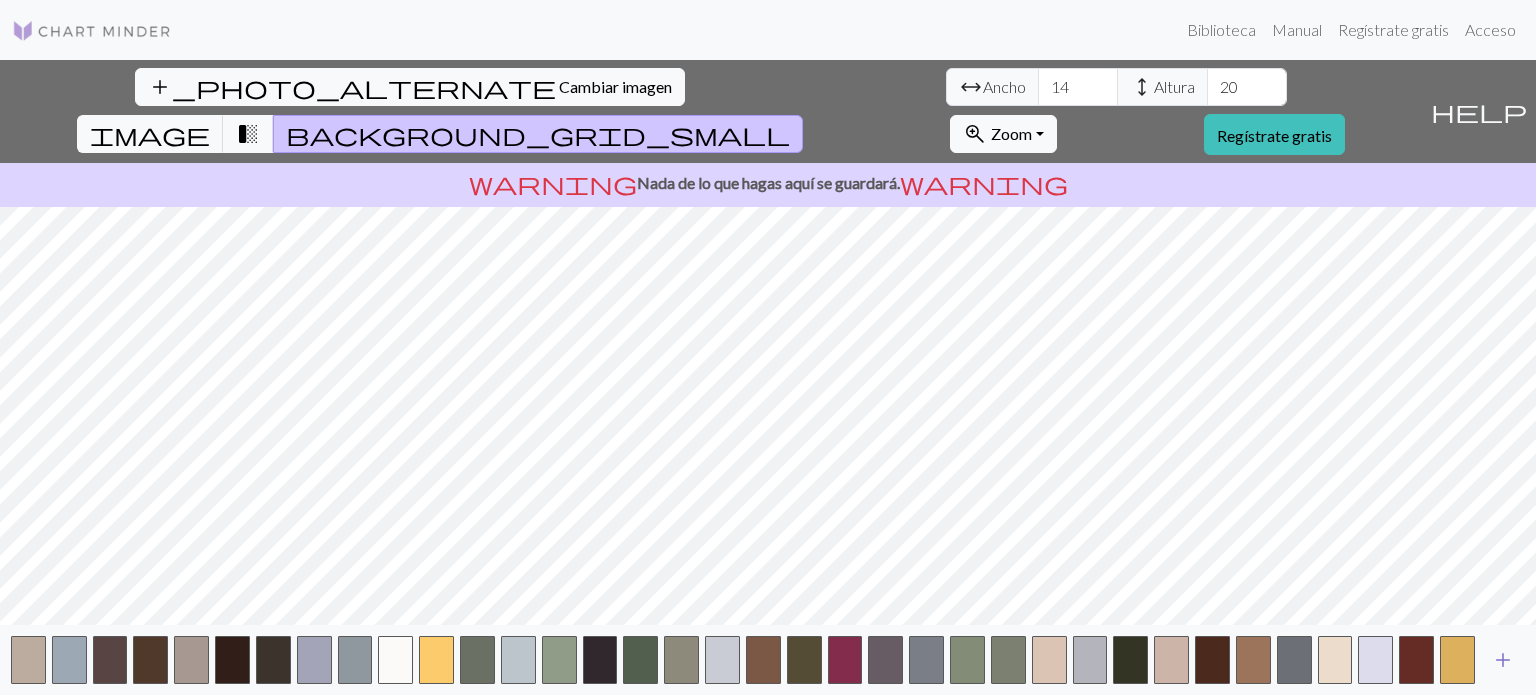 click on "add" at bounding box center (1503, 660) 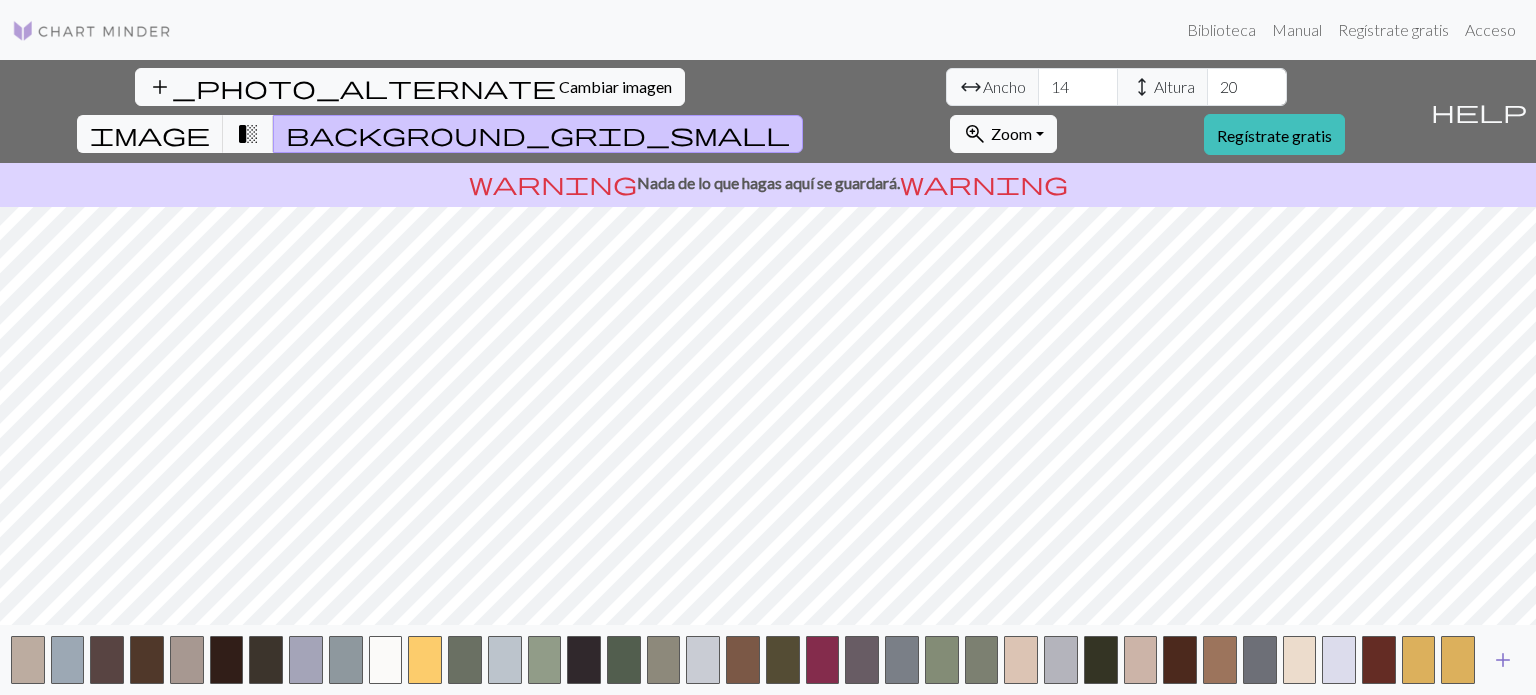 click on "add" at bounding box center [1503, 660] 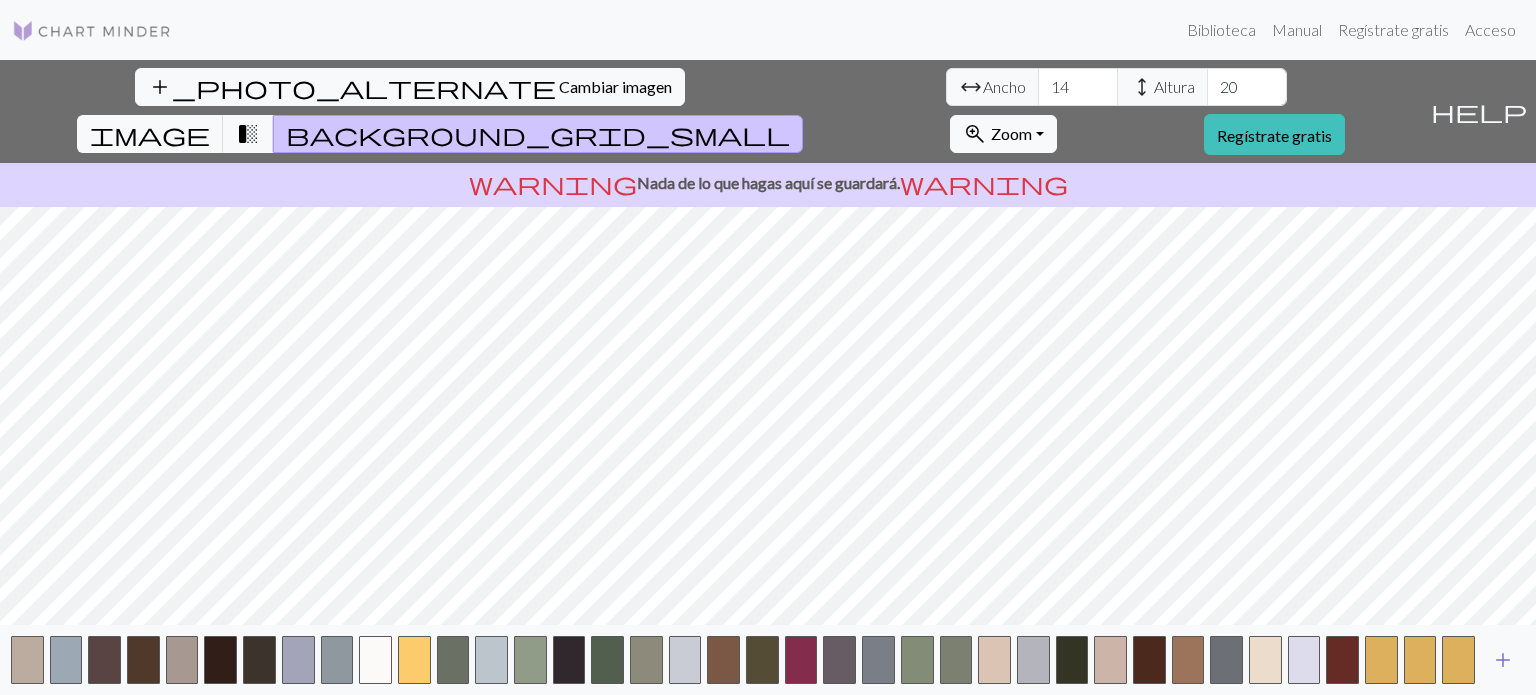 click on "add" at bounding box center (1503, 660) 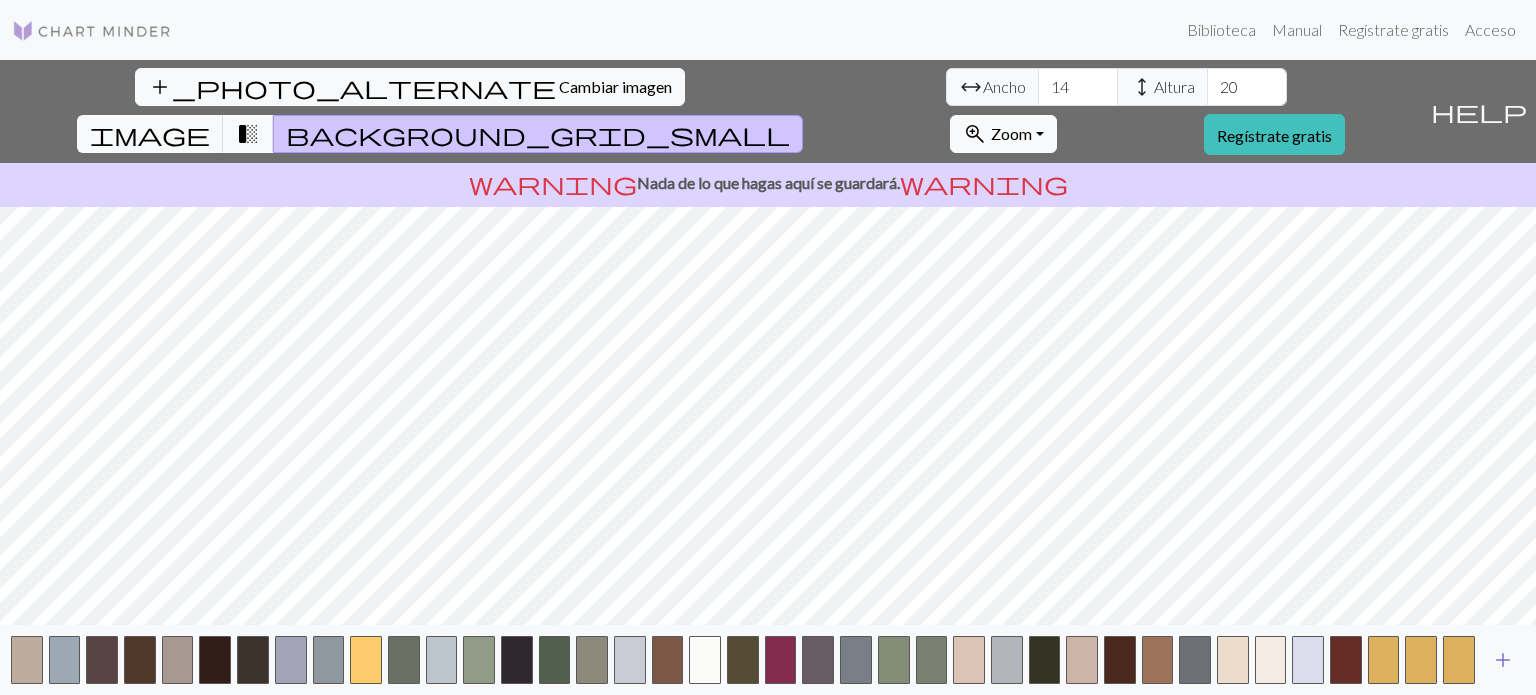 click on "add" at bounding box center [1503, 660] 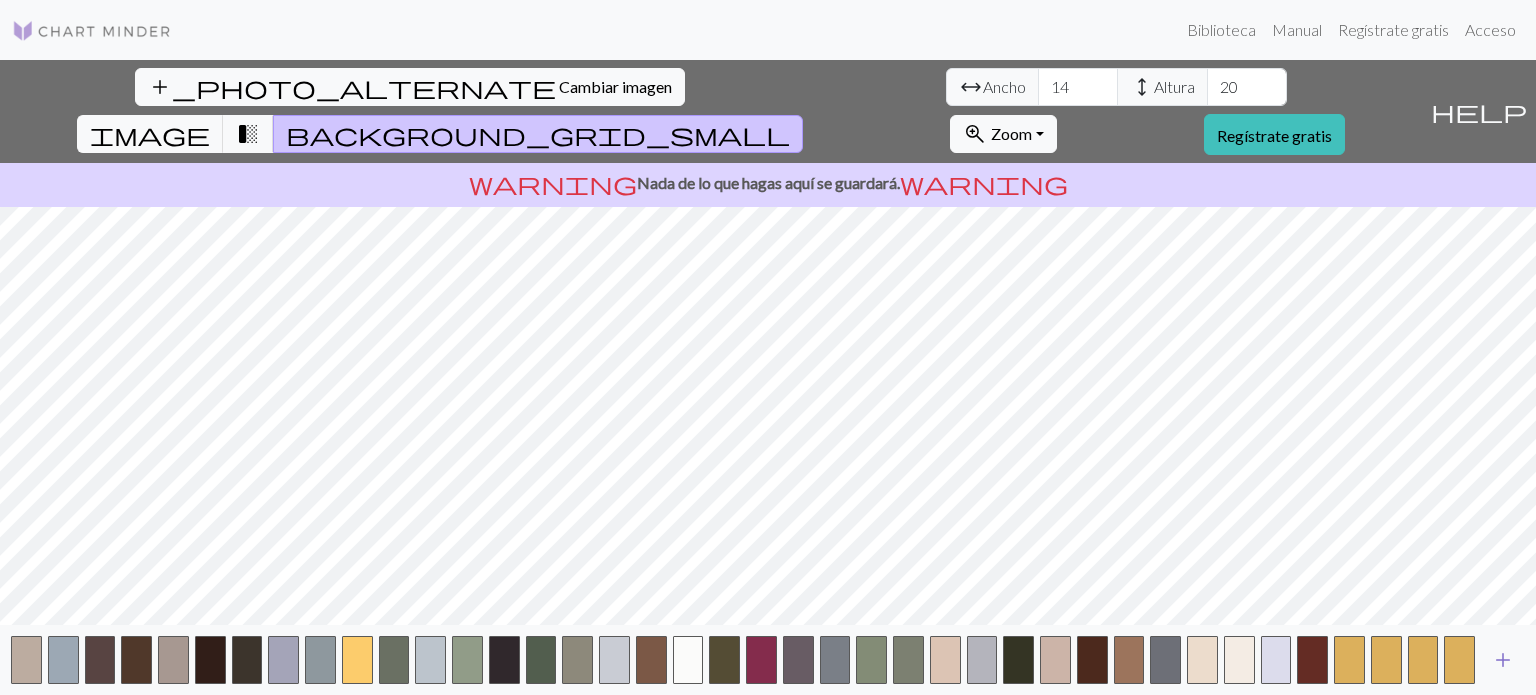 click on "add" at bounding box center (1503, 660) 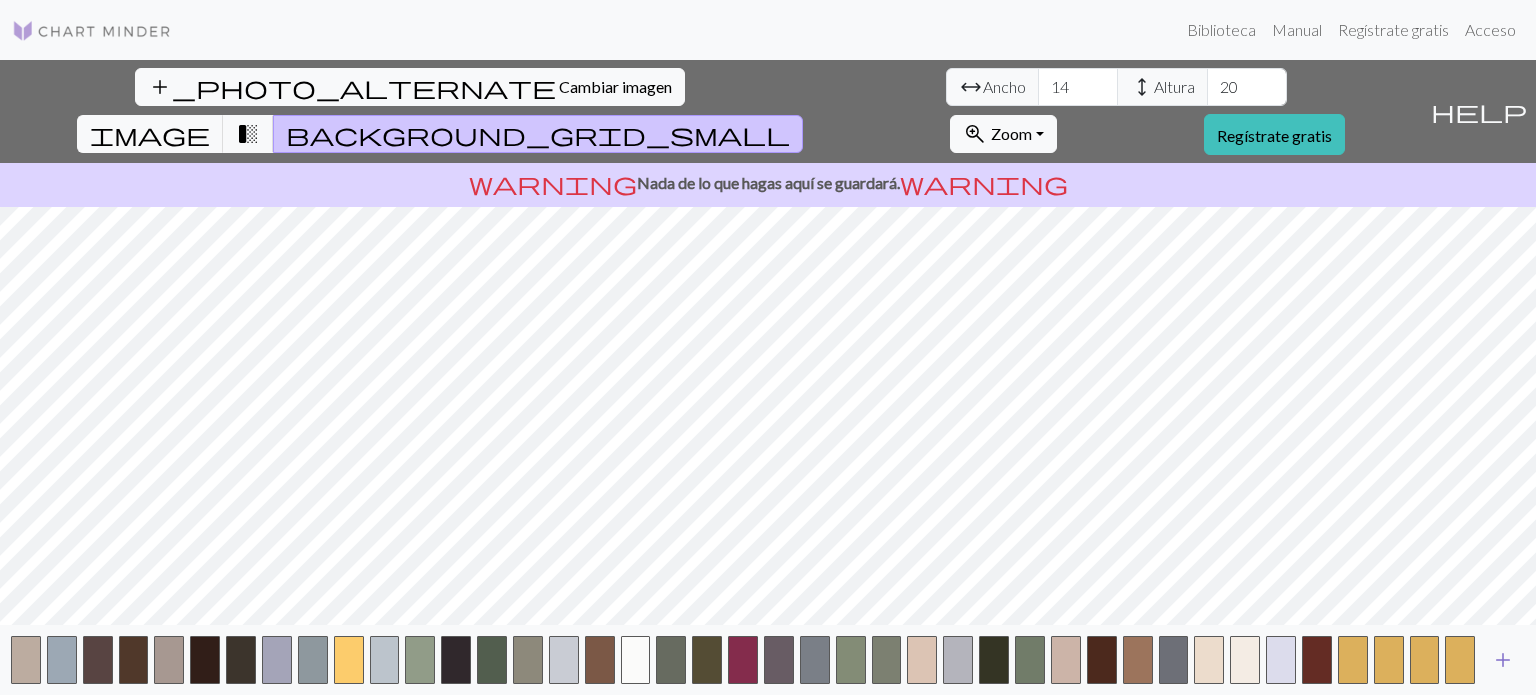 click on "add" at bounding box center [1503, 660] 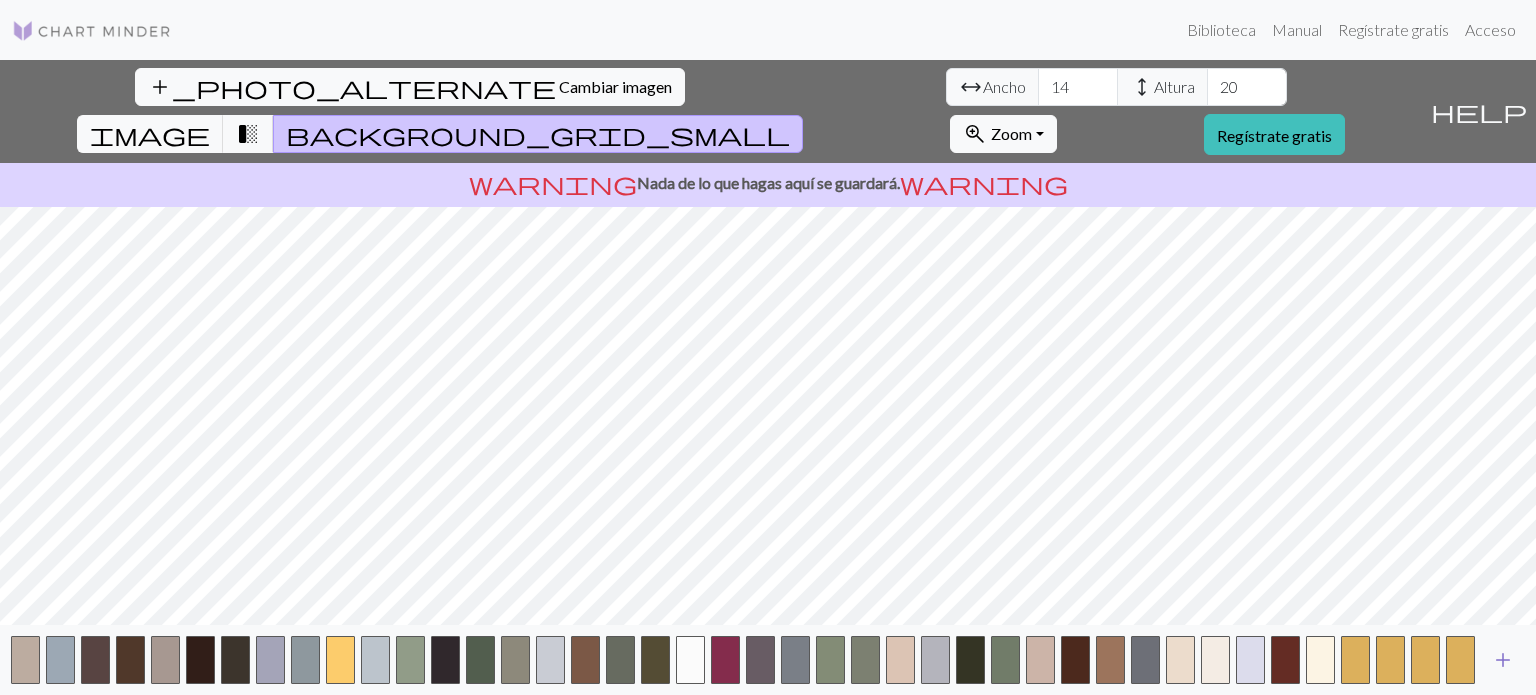 click on "add" at bounding box center [1503, 660] 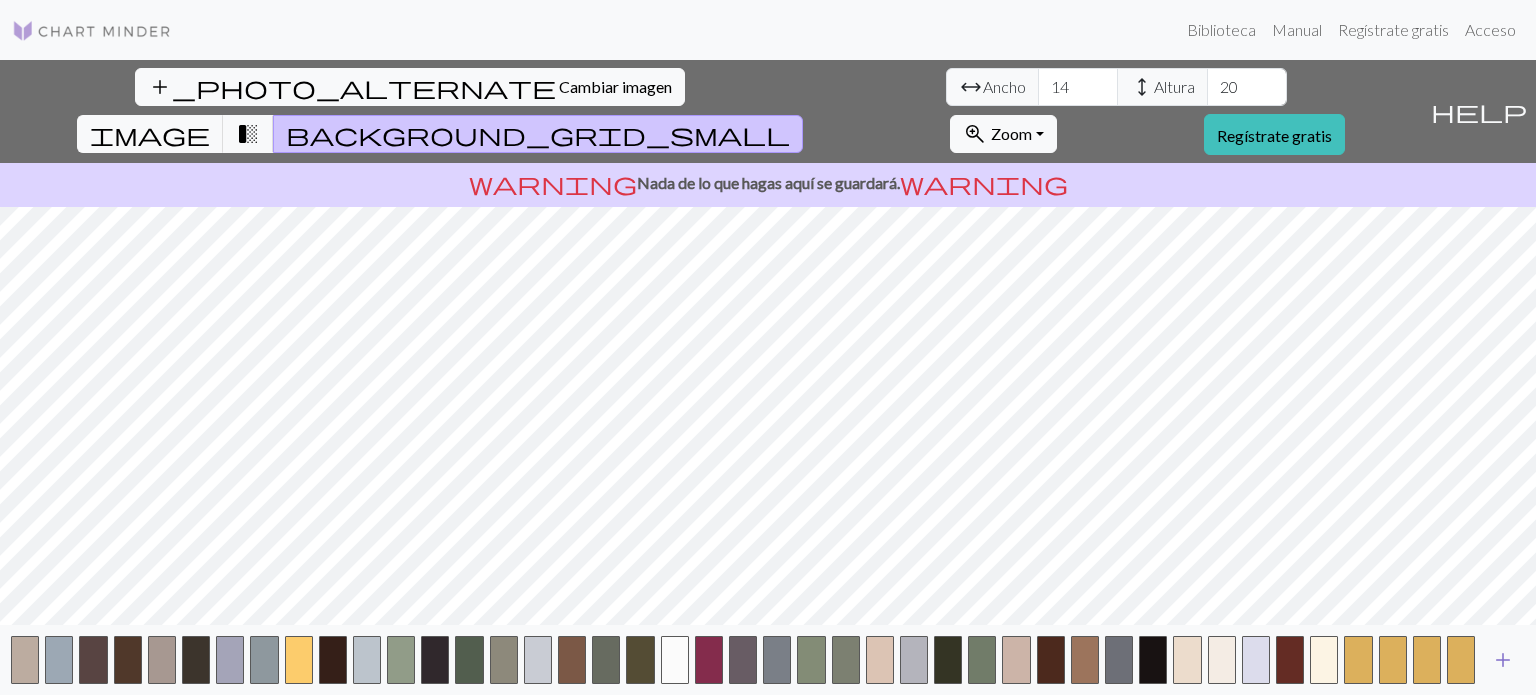 click on "add" at bounding box center (1503, 660) 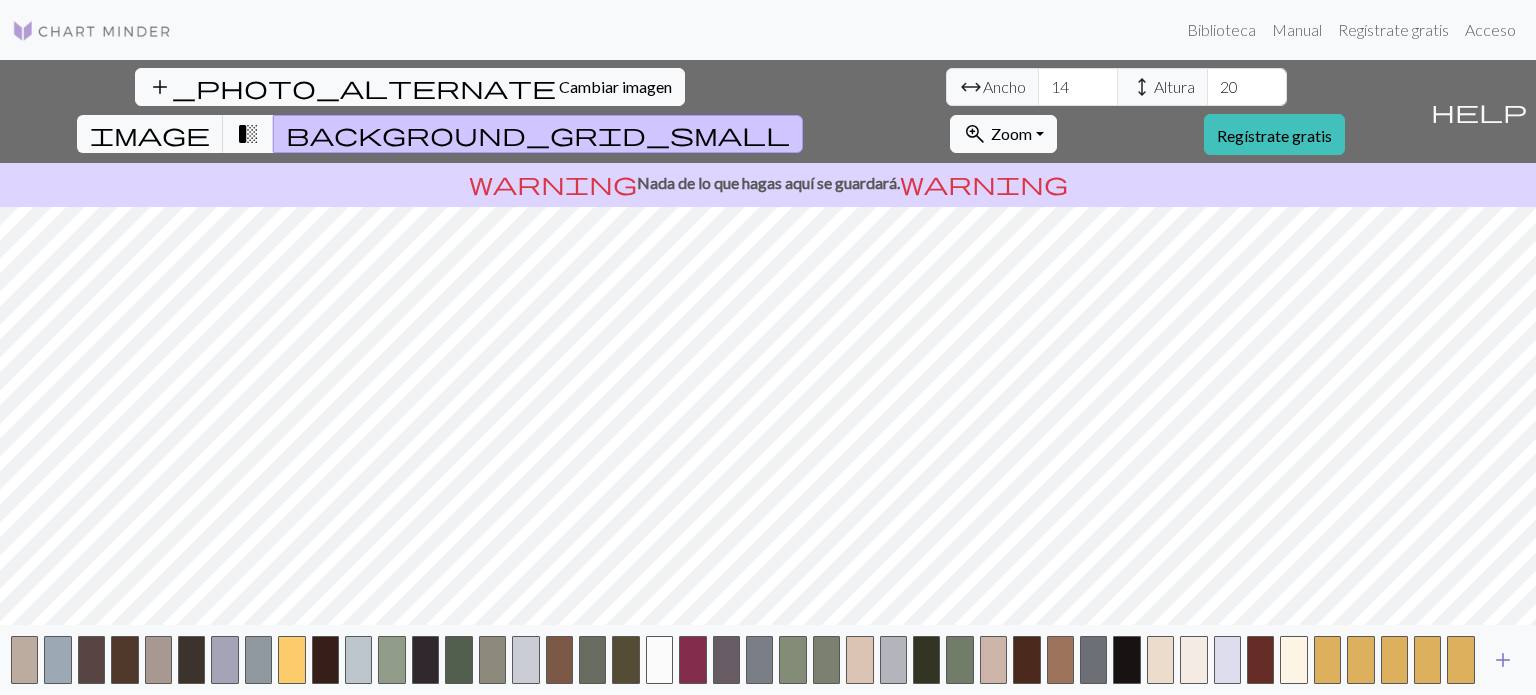click on "add" at bounding box center (1503, 660) 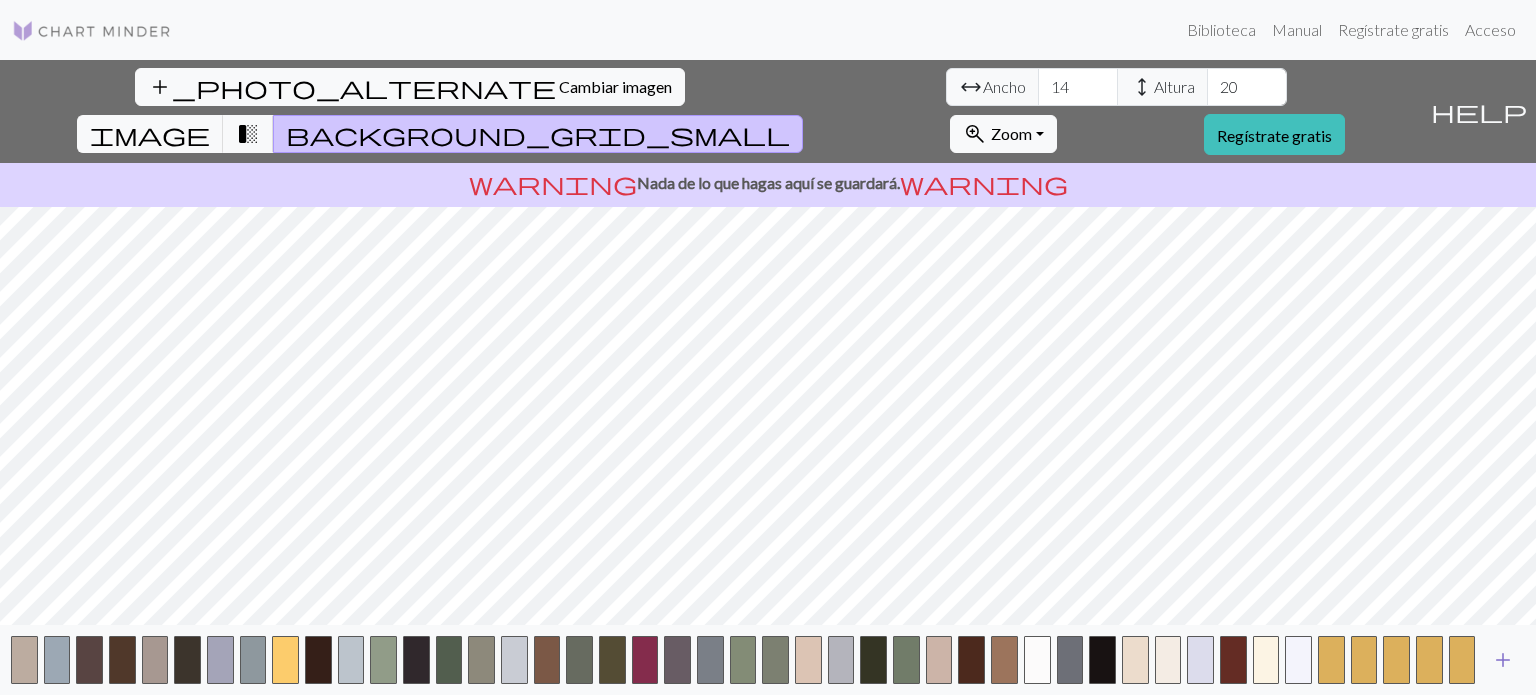 click on "add" at bounding box center (1503, 660) 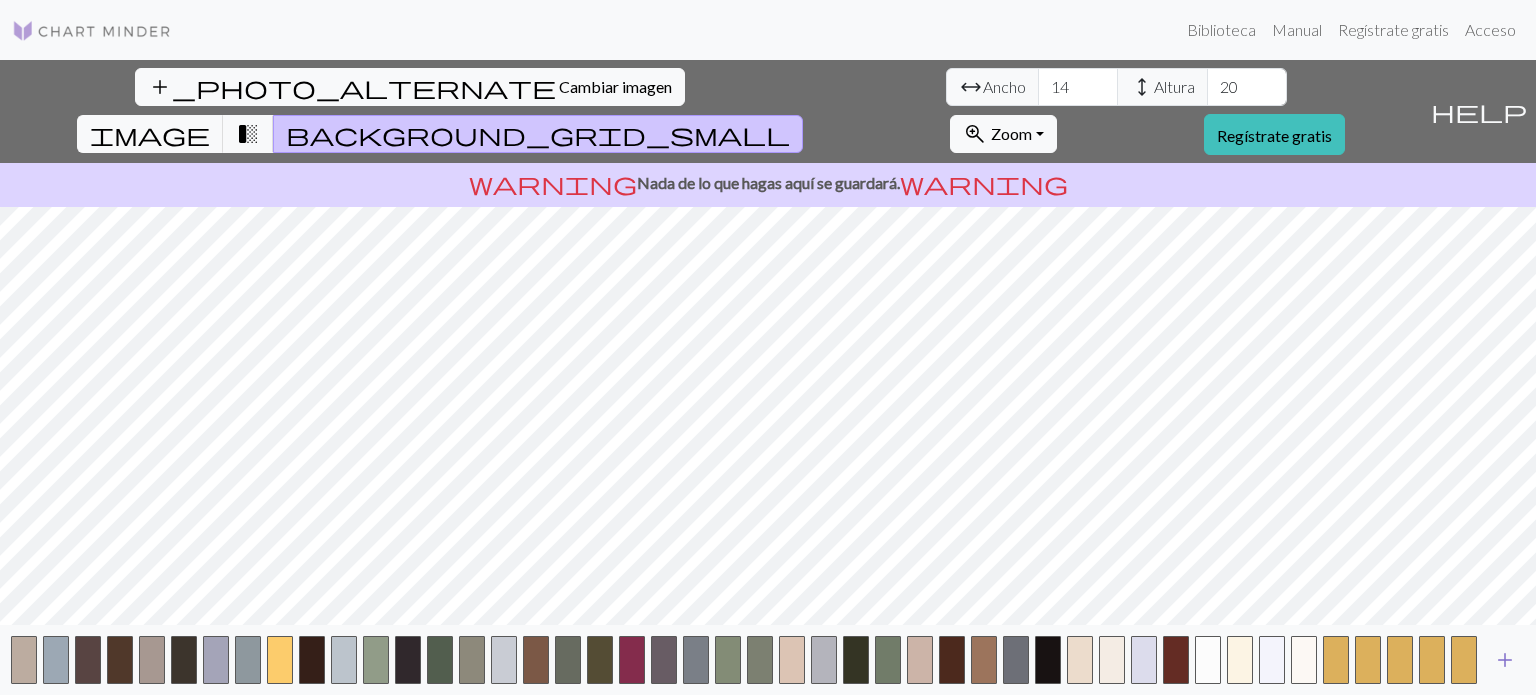 click on "add" at bounding box center [1505, 660] 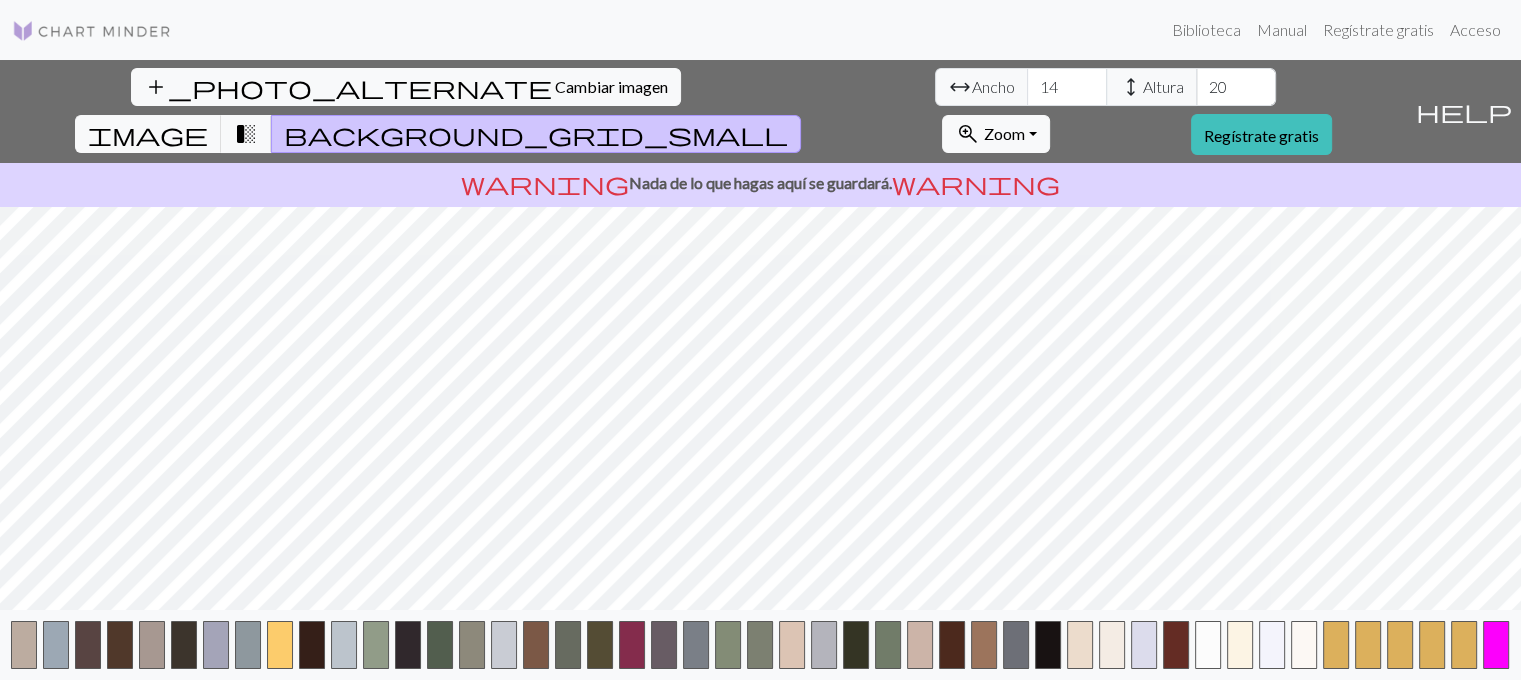 click on "add" at bounding box center (1537, 645) 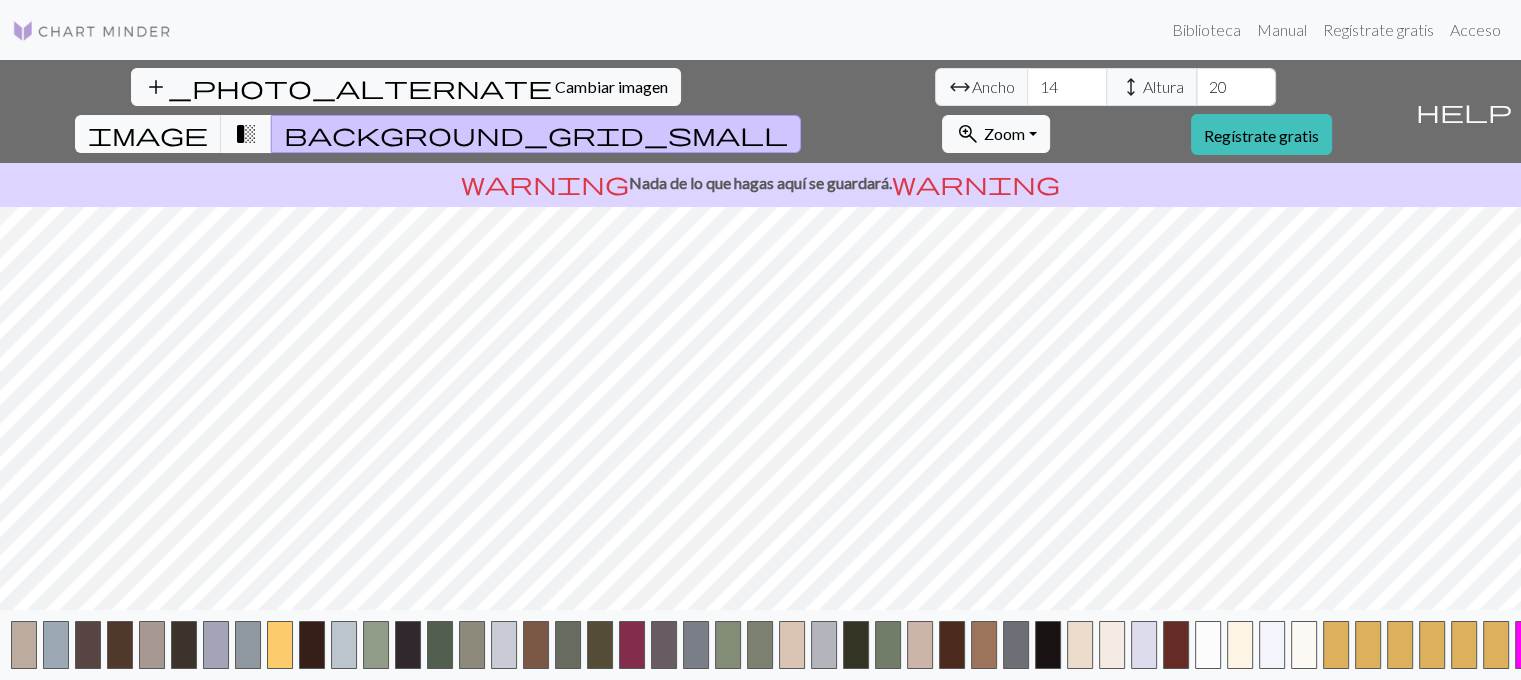 click at bounding box center (1528, 645) 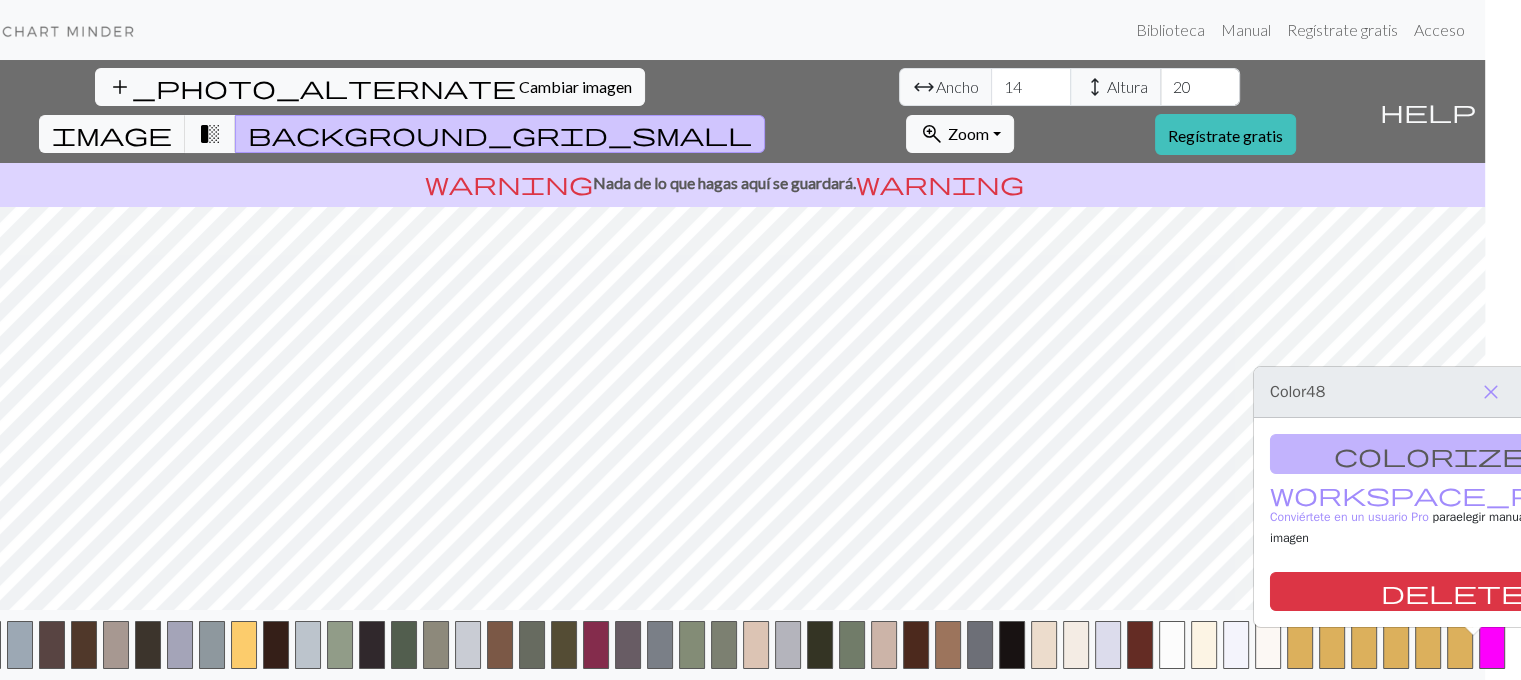 scroll, scrollTop: 0, scrollLeft: 53, axis: horizontal 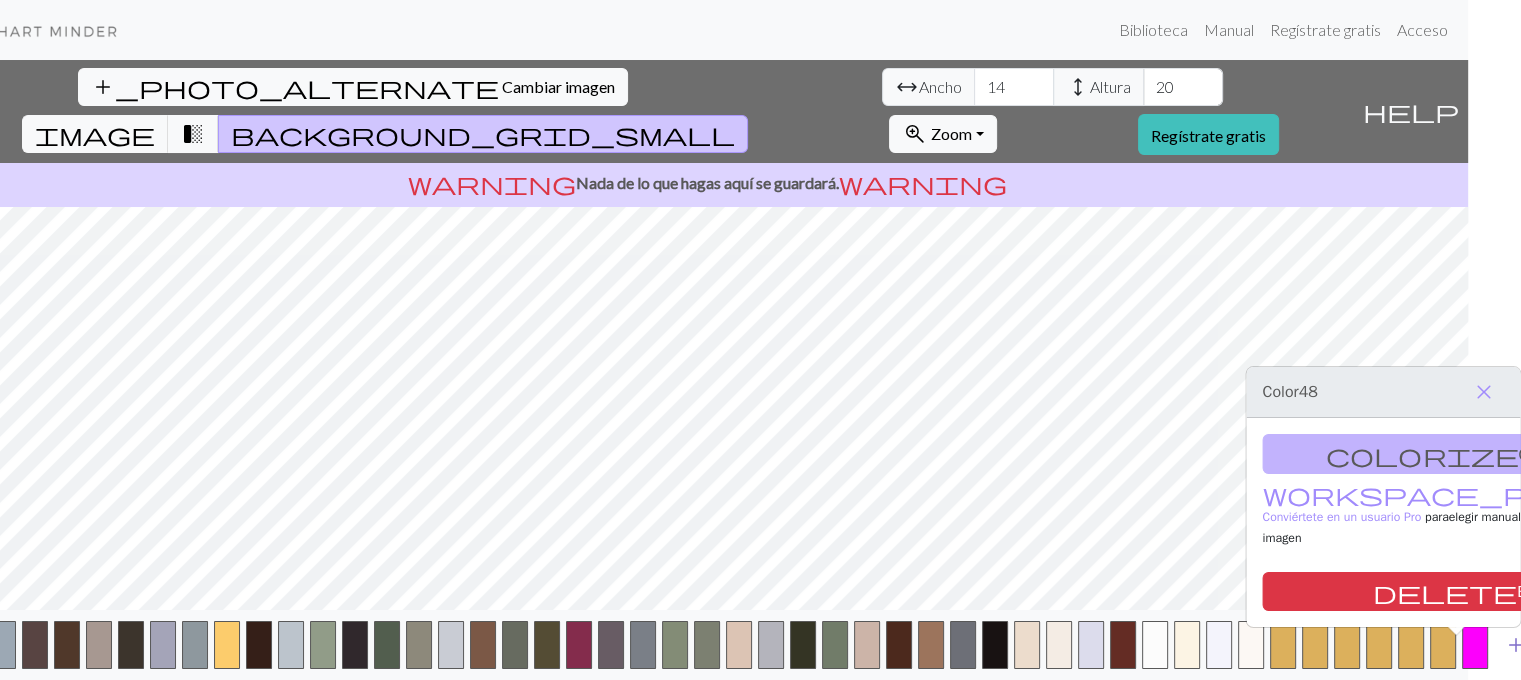 click on "add" at bounding box center [1516, 645] 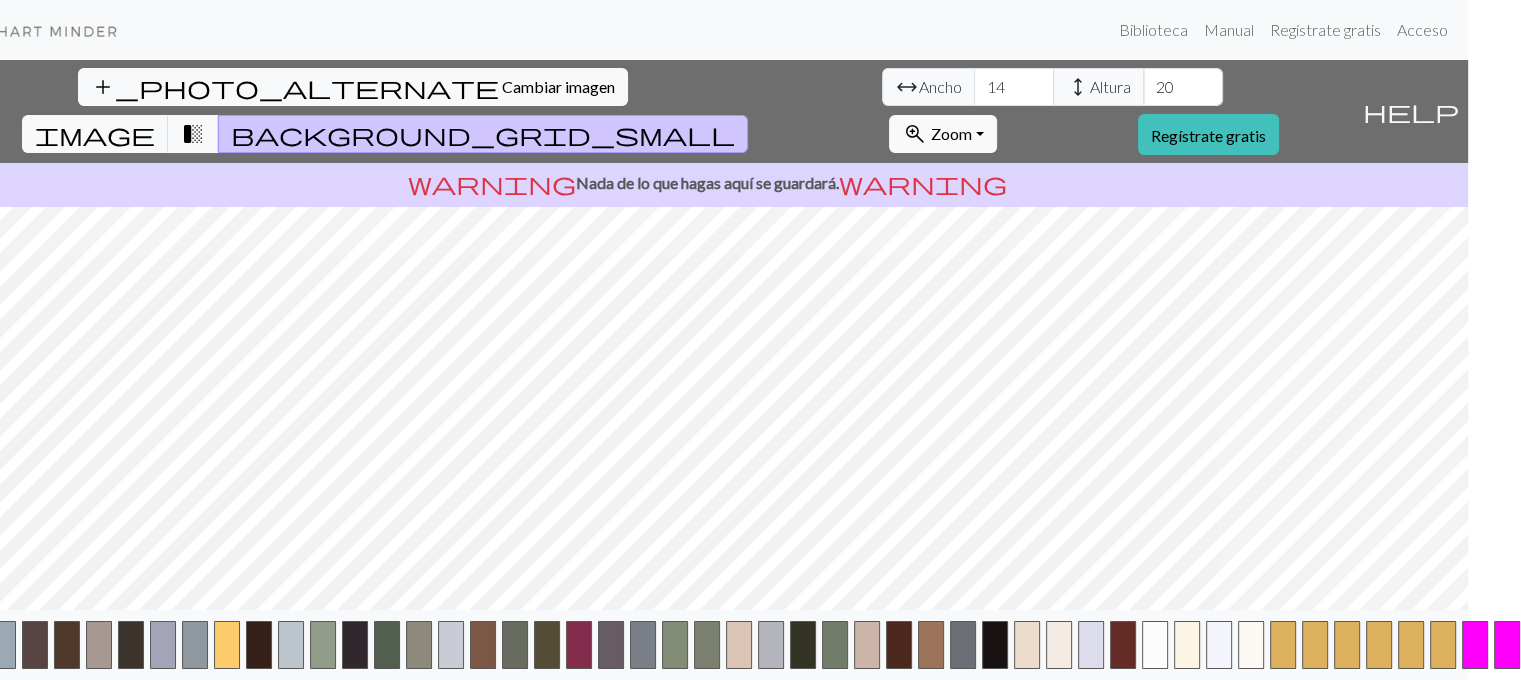 click at bounding box center (1507, 645) 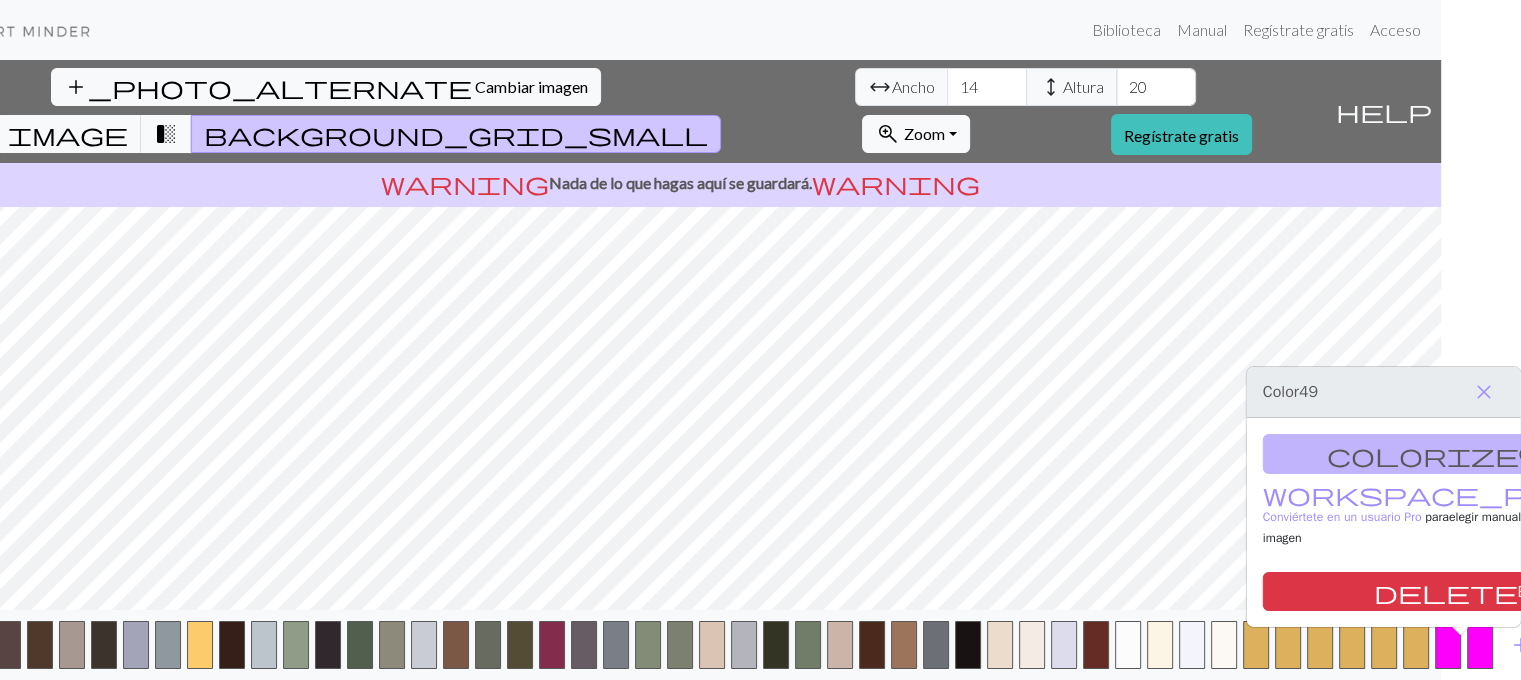scroll, scrollTop: 0, scrollLeft: 85, axis: horizontal 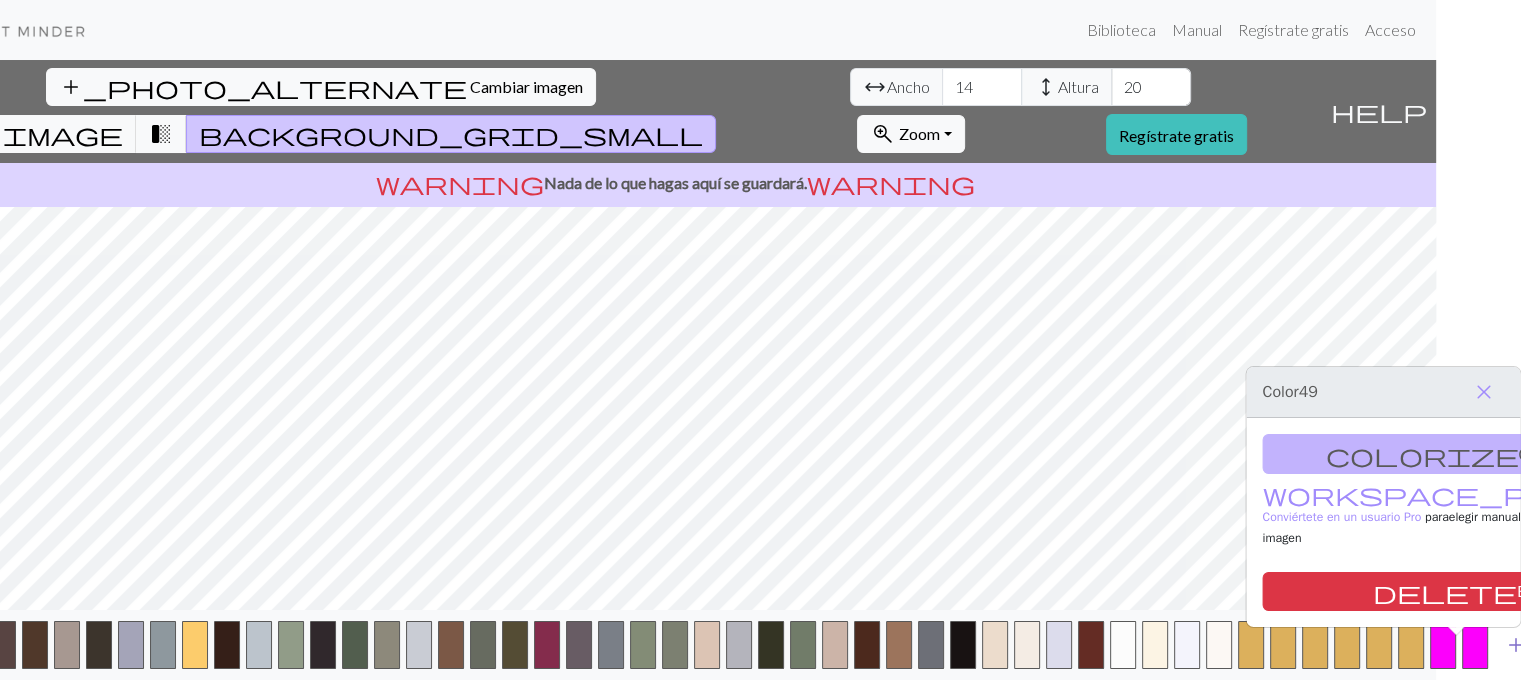 click on "add" at bounding box center [1516, 645] 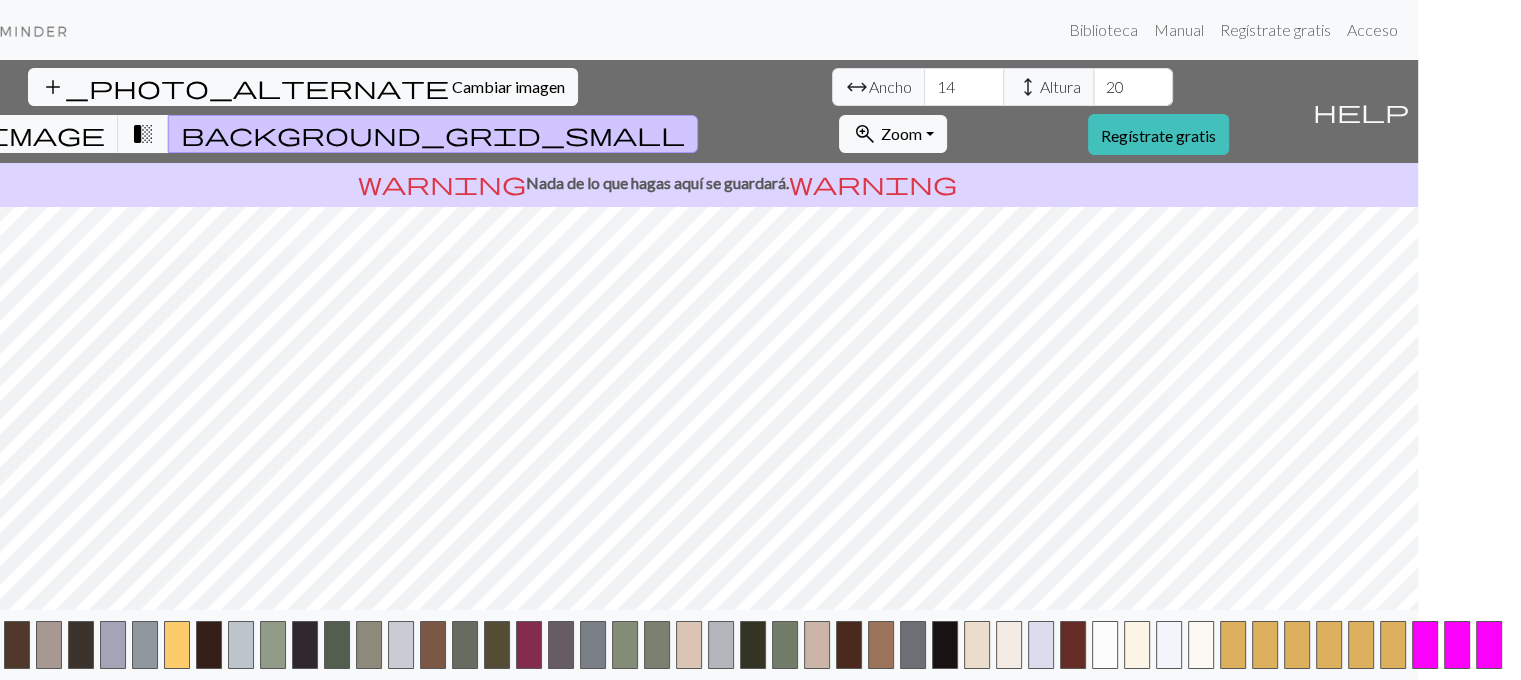scroll, scrollTop: 0, scrollLeft: 116, axis: horizontal 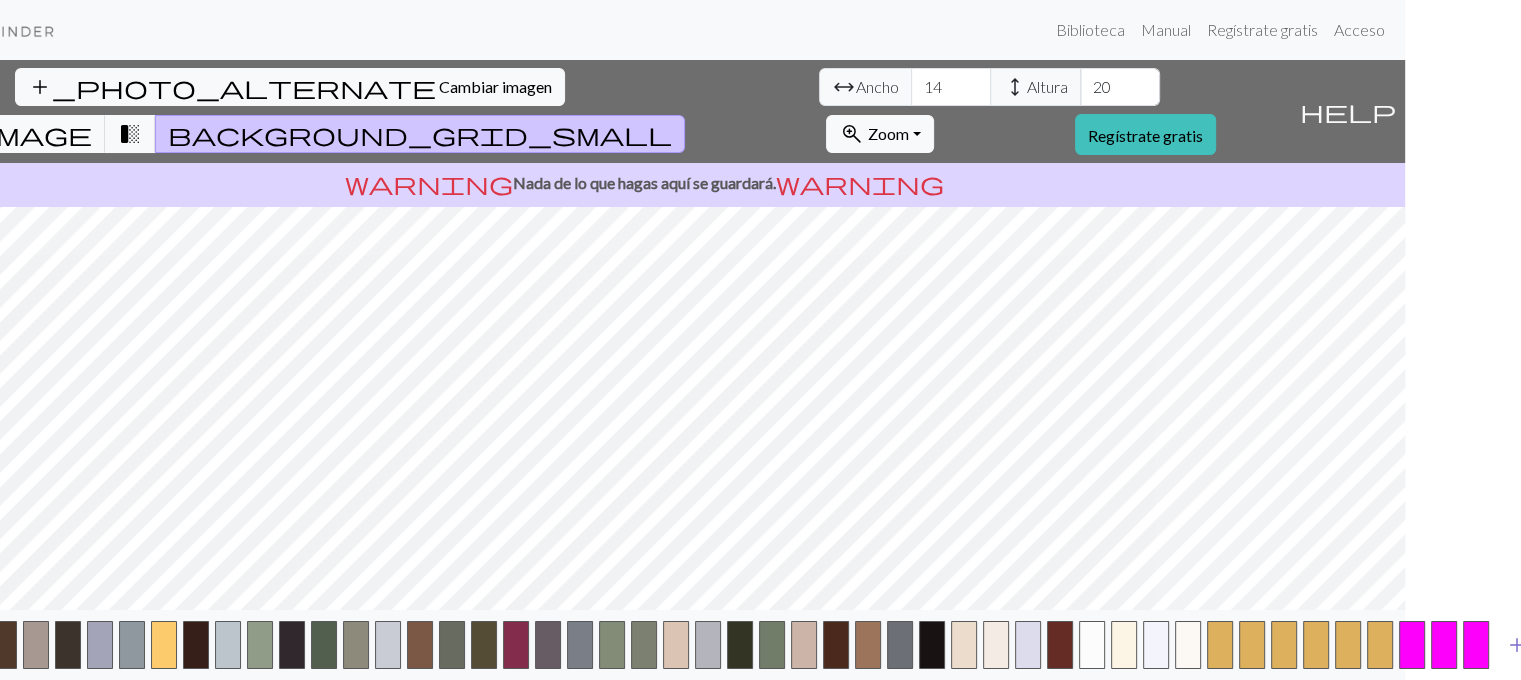 click on "add" at bounding box center [1517, 645] 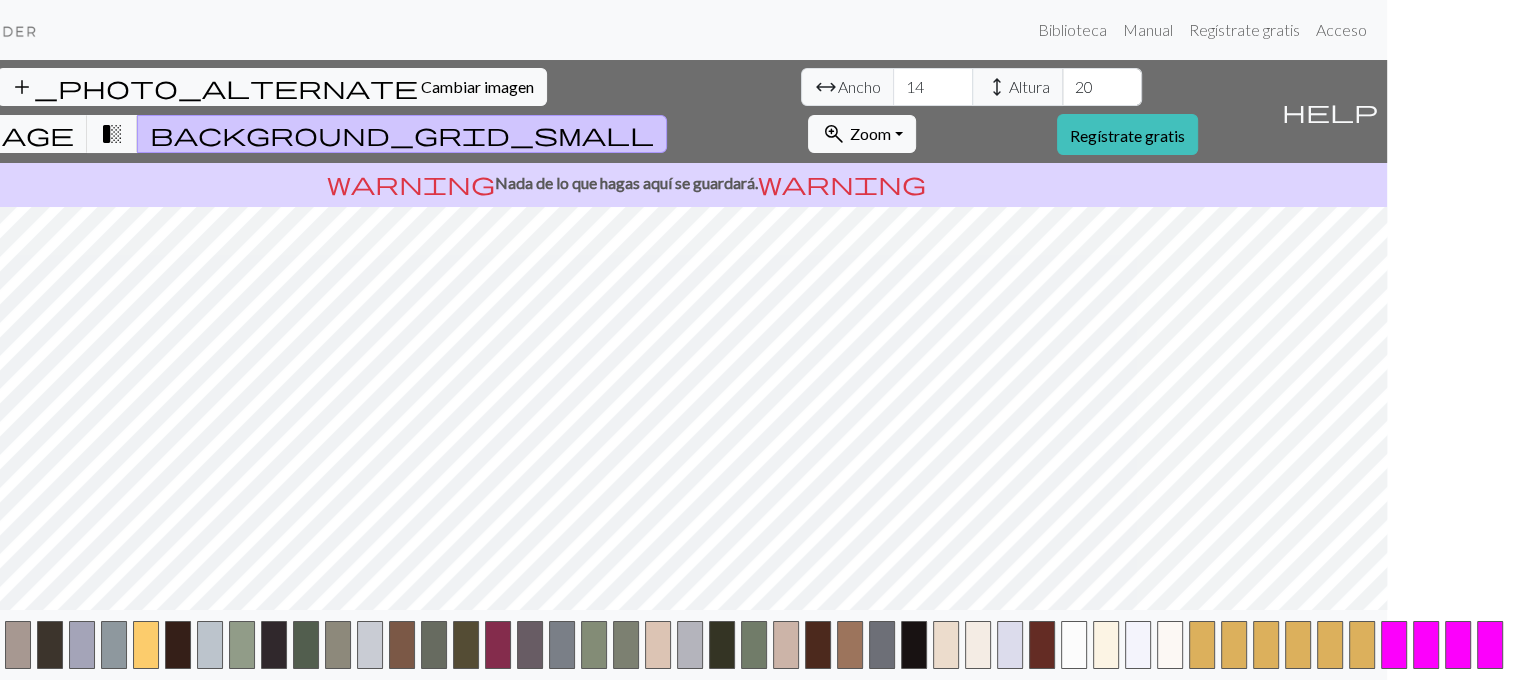 scroll, scrollTop: 0, scrollLeft: 148, axis: horizontal 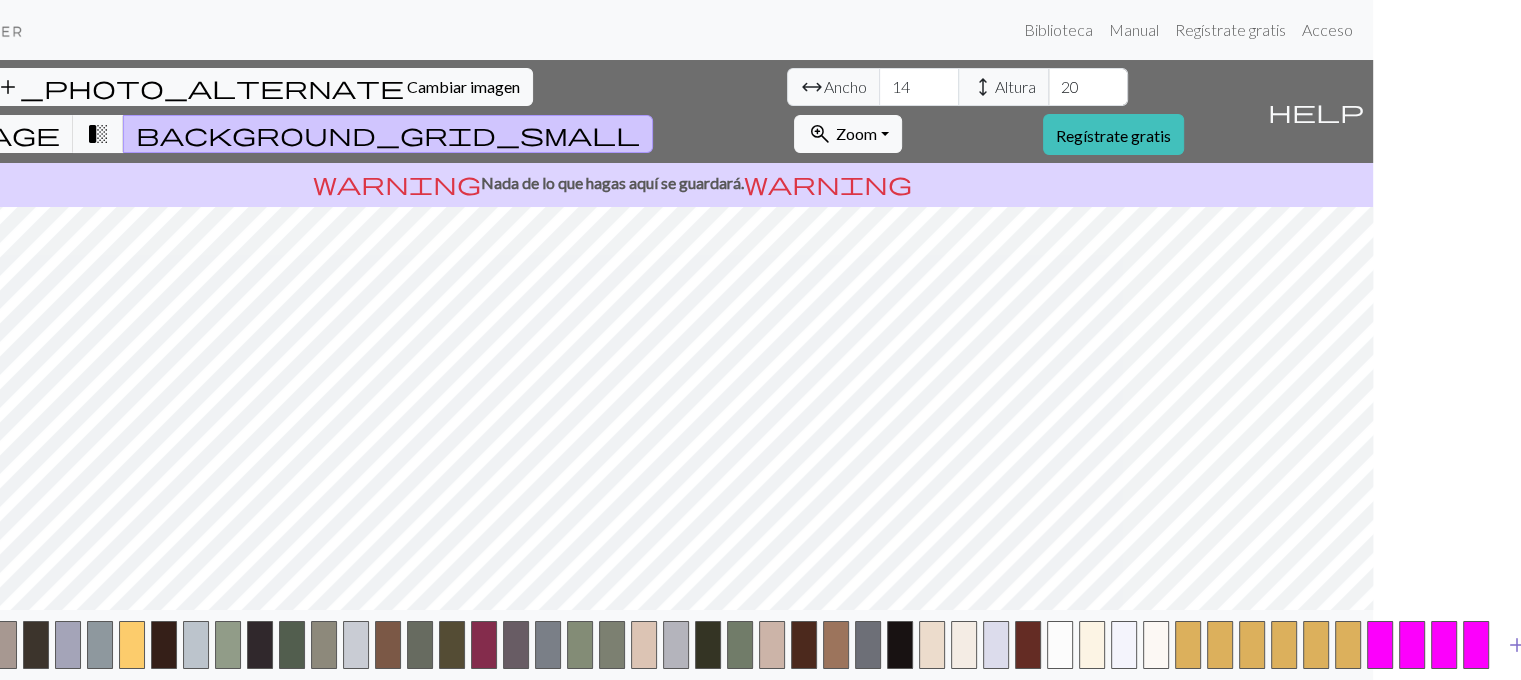click on "add" at bounding box center (1517, 645) 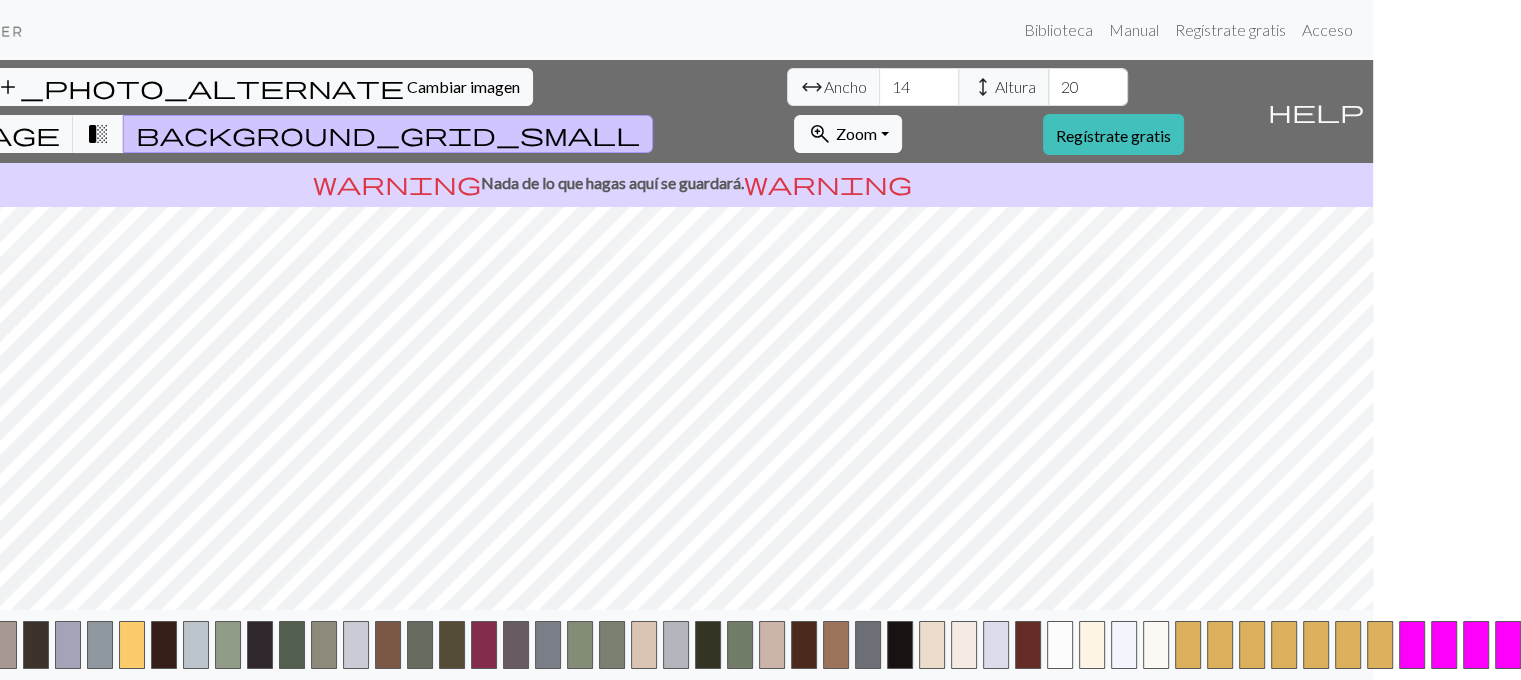 click on "add" at bounding box center (1549, 645) 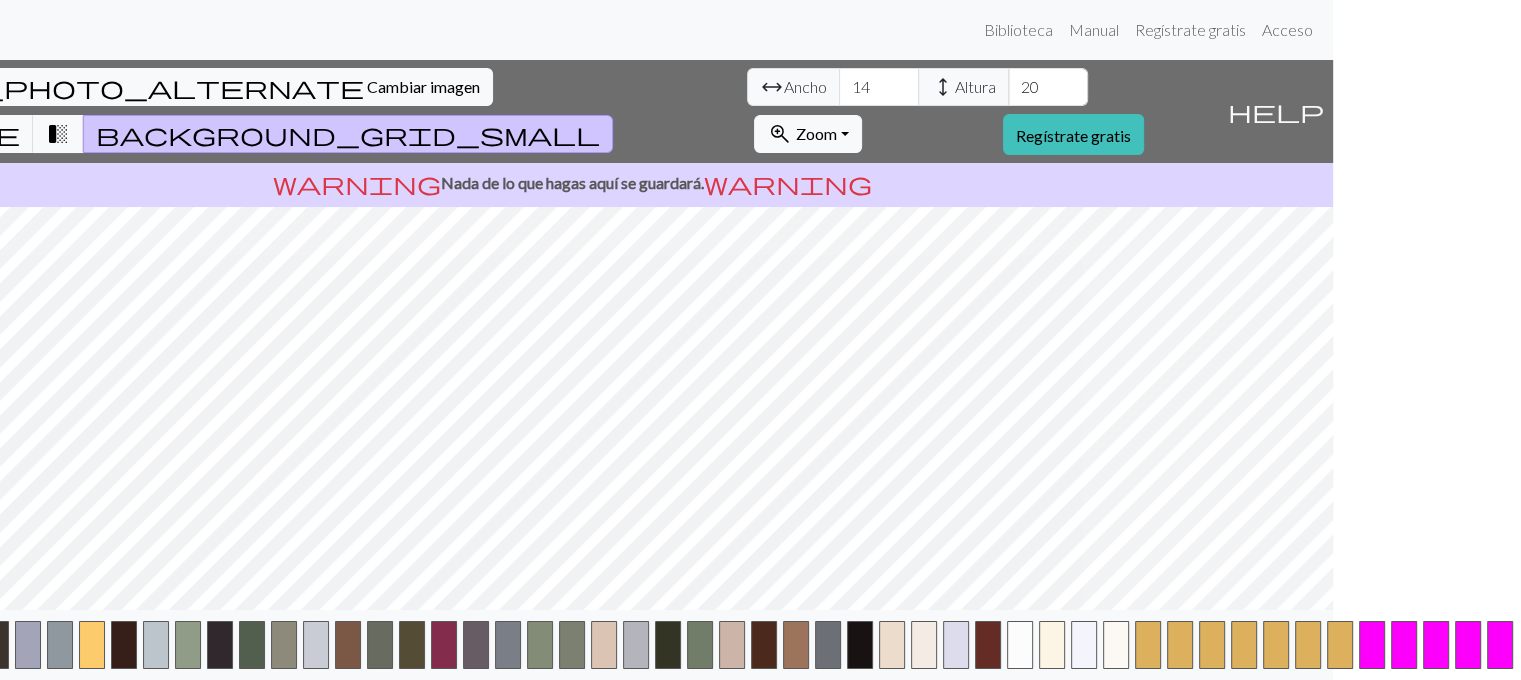 scroll, scrollTop: 0, scrollLeft: 212, axis: horizontal 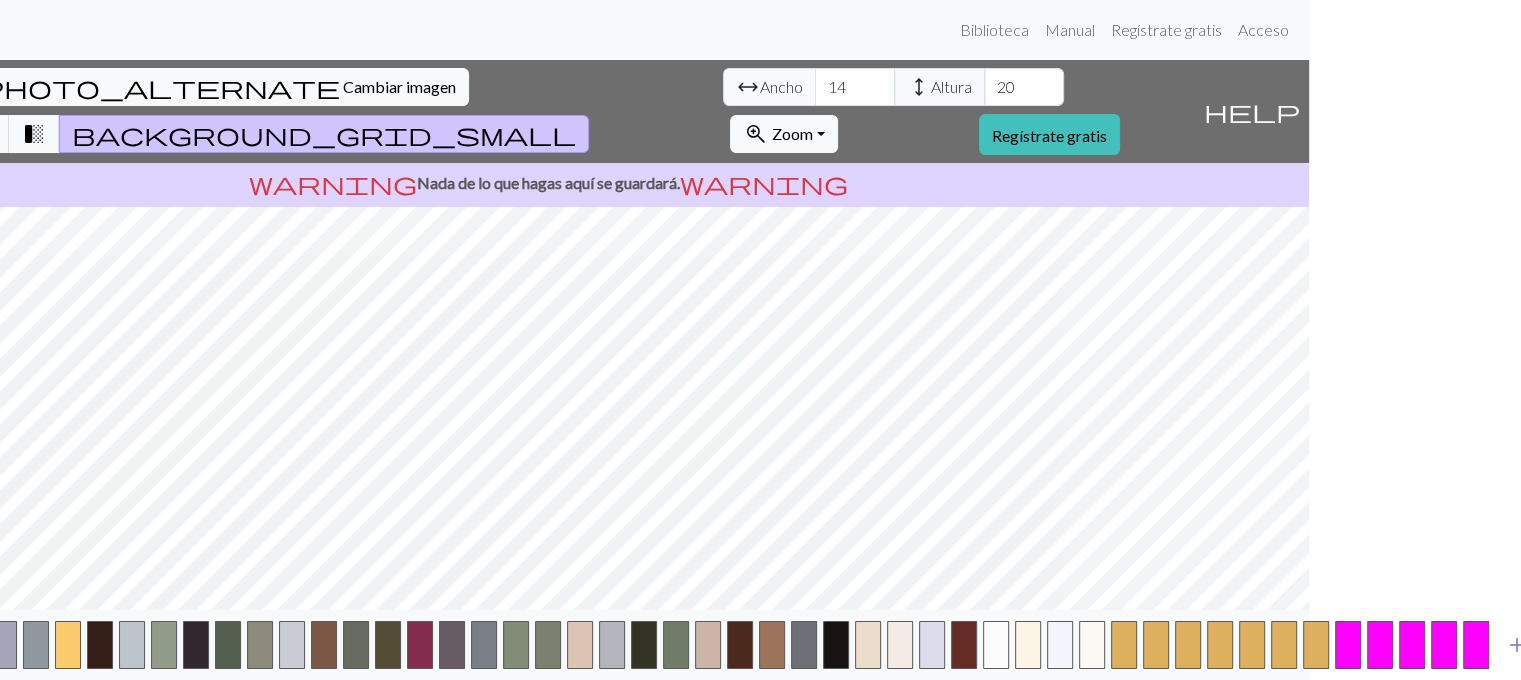 click on "add" at bounding box center (1517, 645) 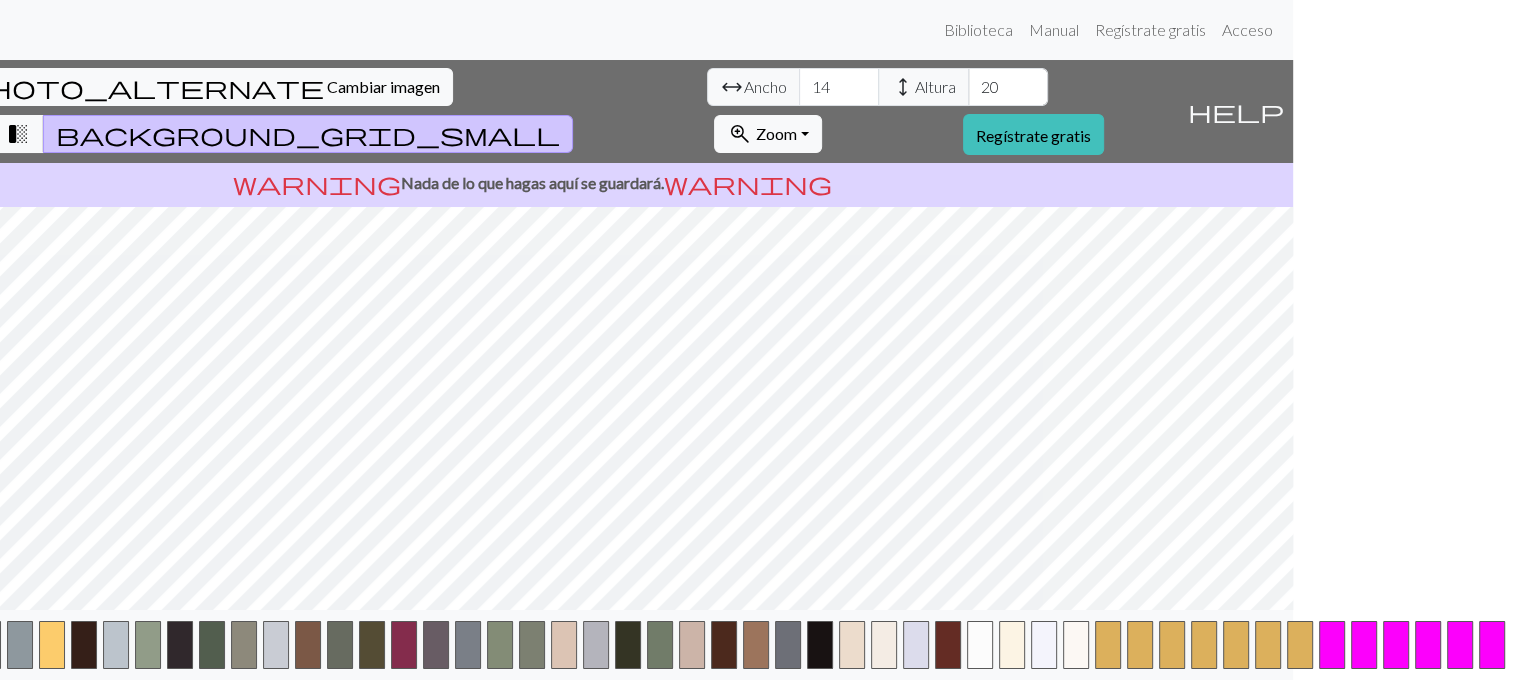 scroll, scrollTop: 0, scrollLeft: 243, axis: horizontal 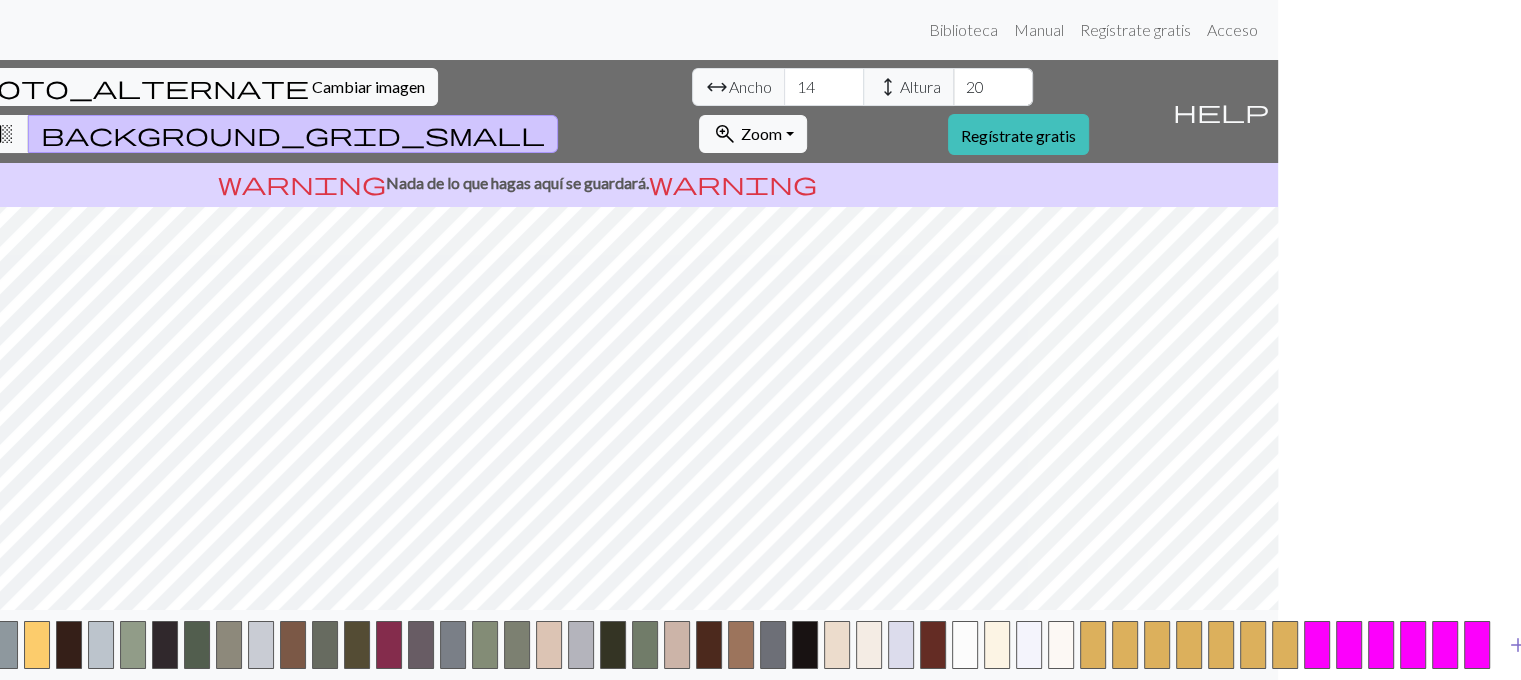 click on "add" at bounding box center [1518, 645] 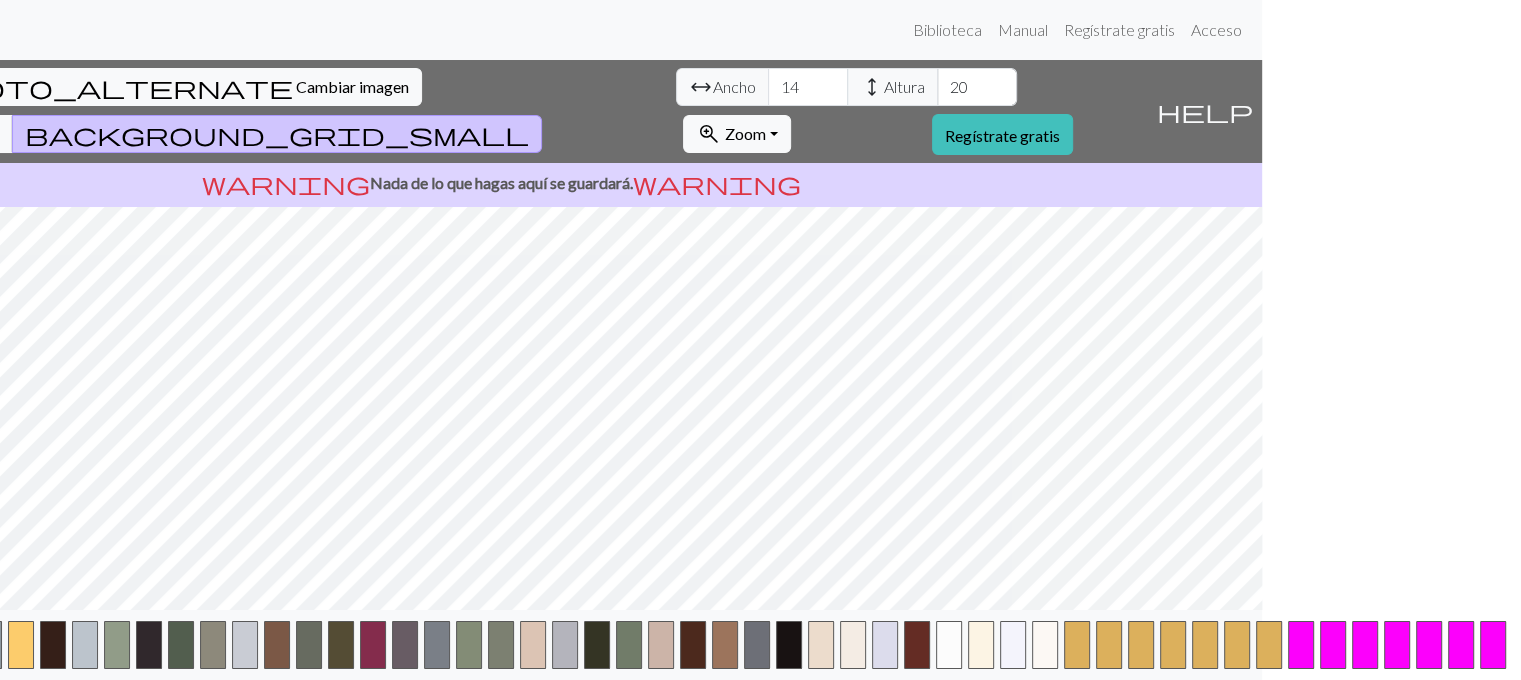 scroll, scrollTop: 0, scrollLeft: 275, axis: horizontal 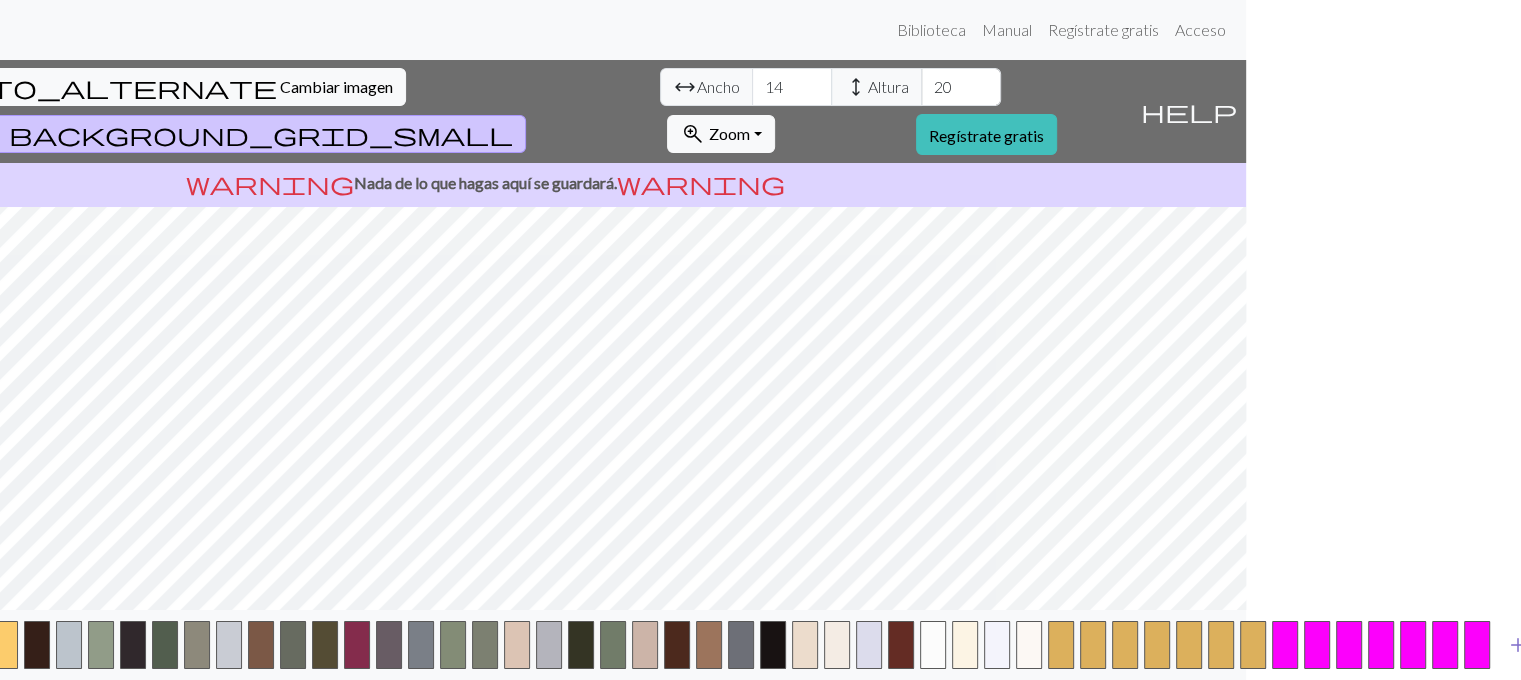 click on "add" at bounding box center [1518, 645] 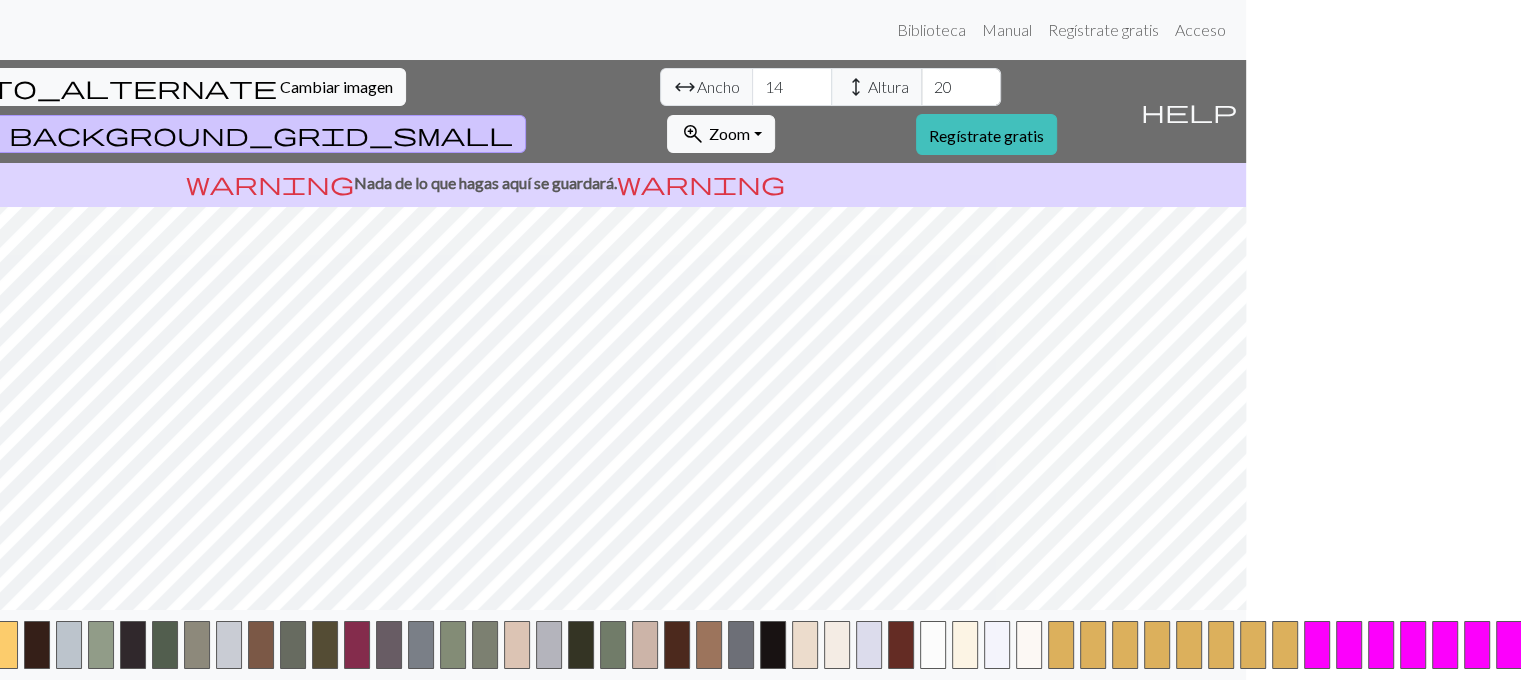 scroll, scrollTop: 0, scrollLeft: 306, axis: horizontal 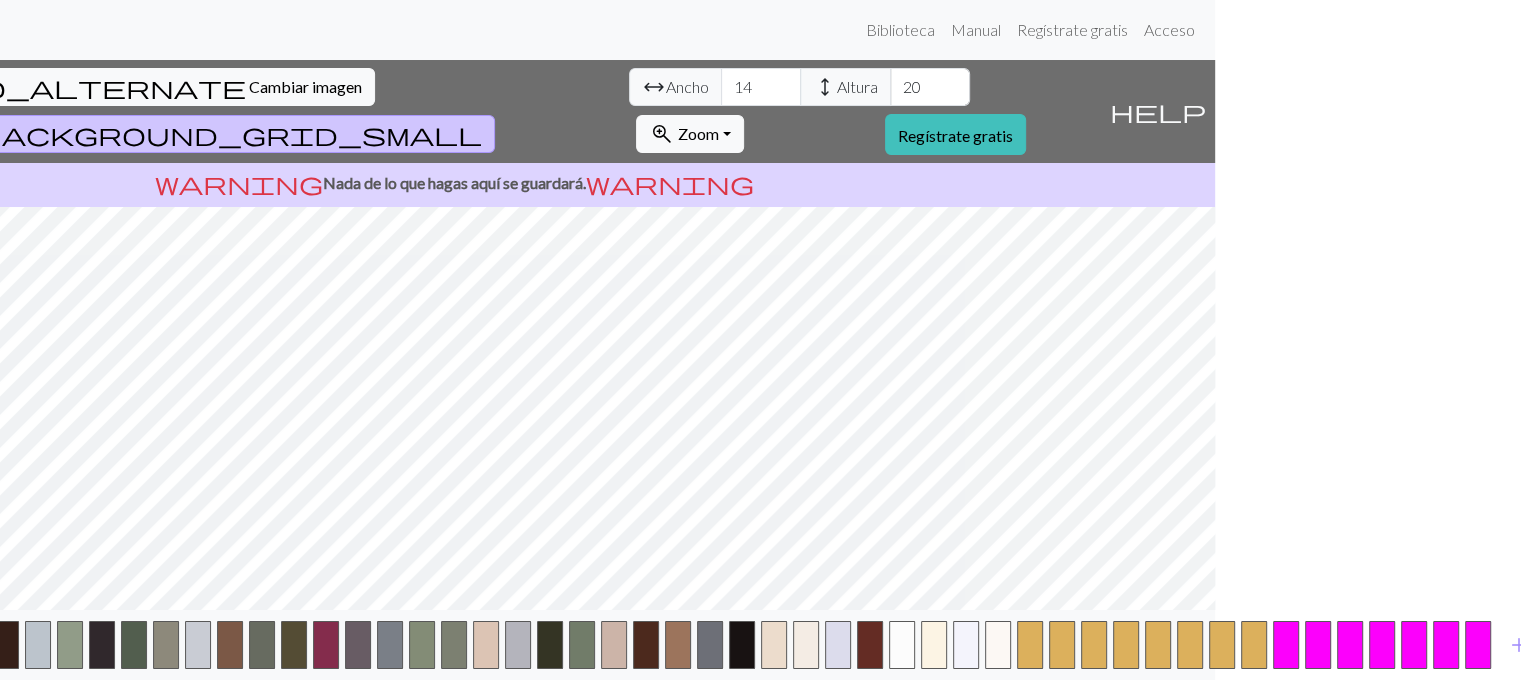 click on "transition_fade" at bounding box center [-60, 134] 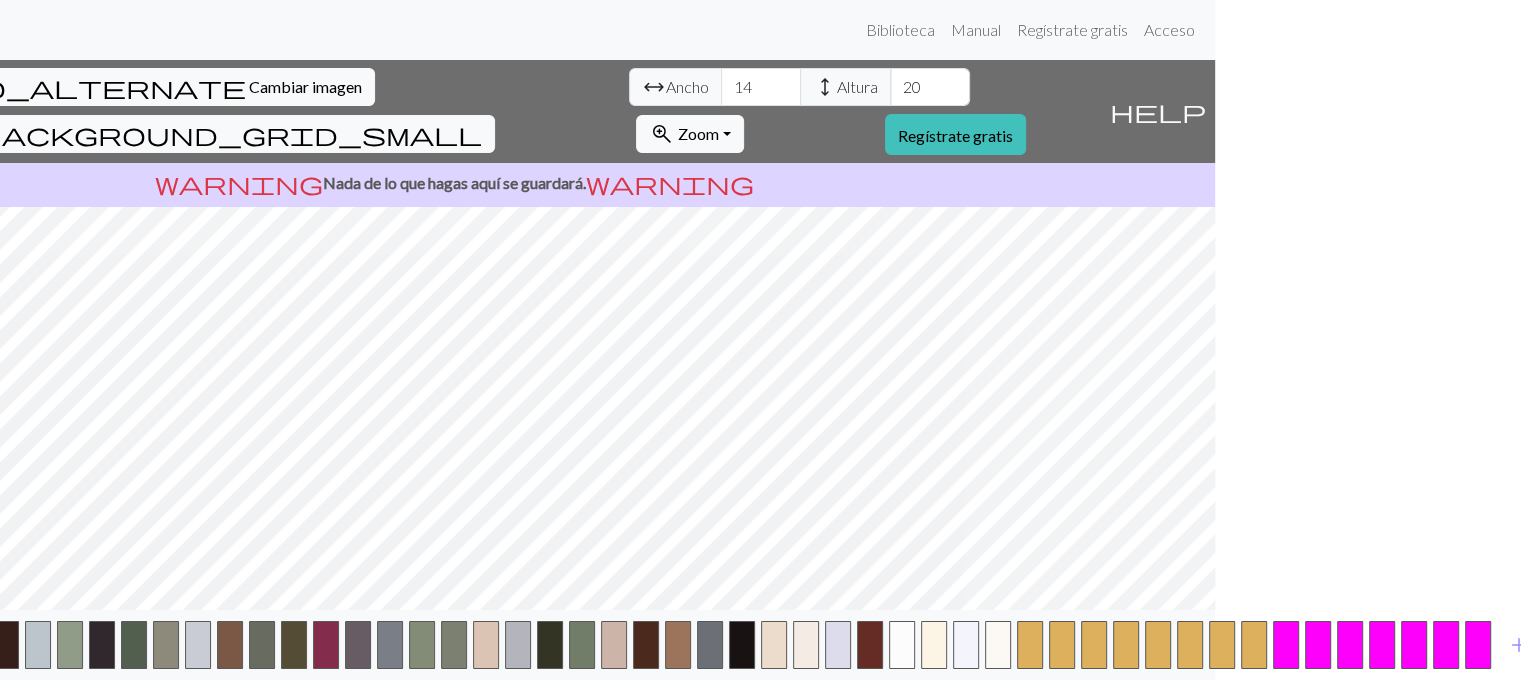 click on "image" at bounding box center (-158, 134) 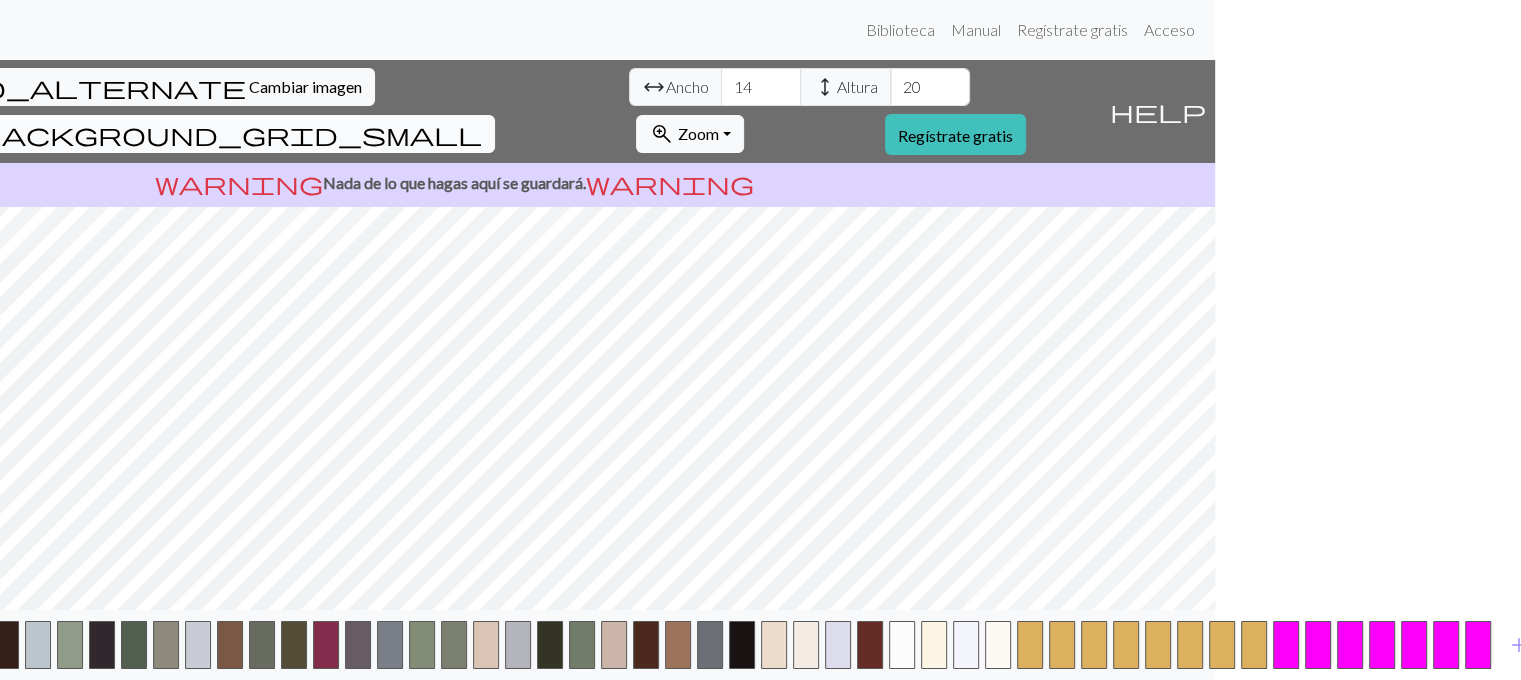 click on "background_grid_small" at bounding box center (230, 134) 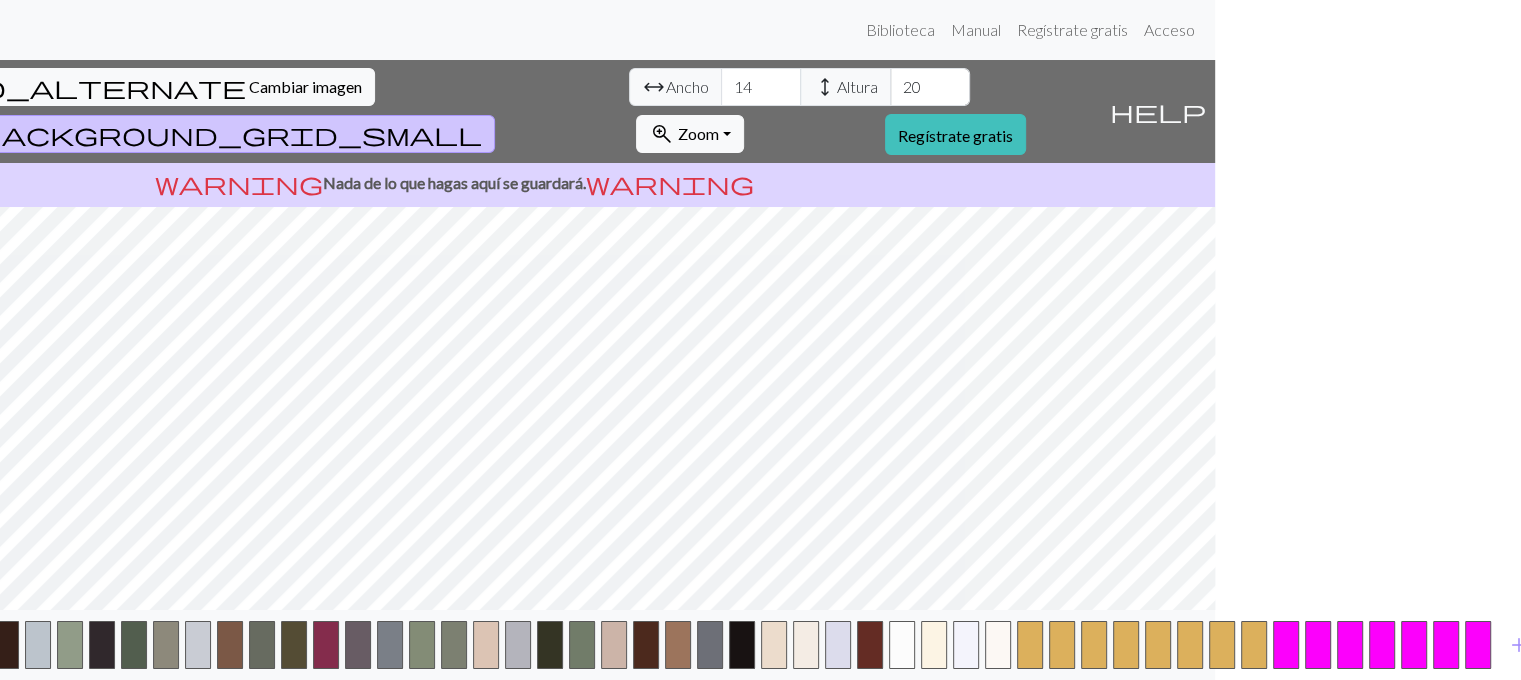 click on "add" at bounding box center [454, 645] 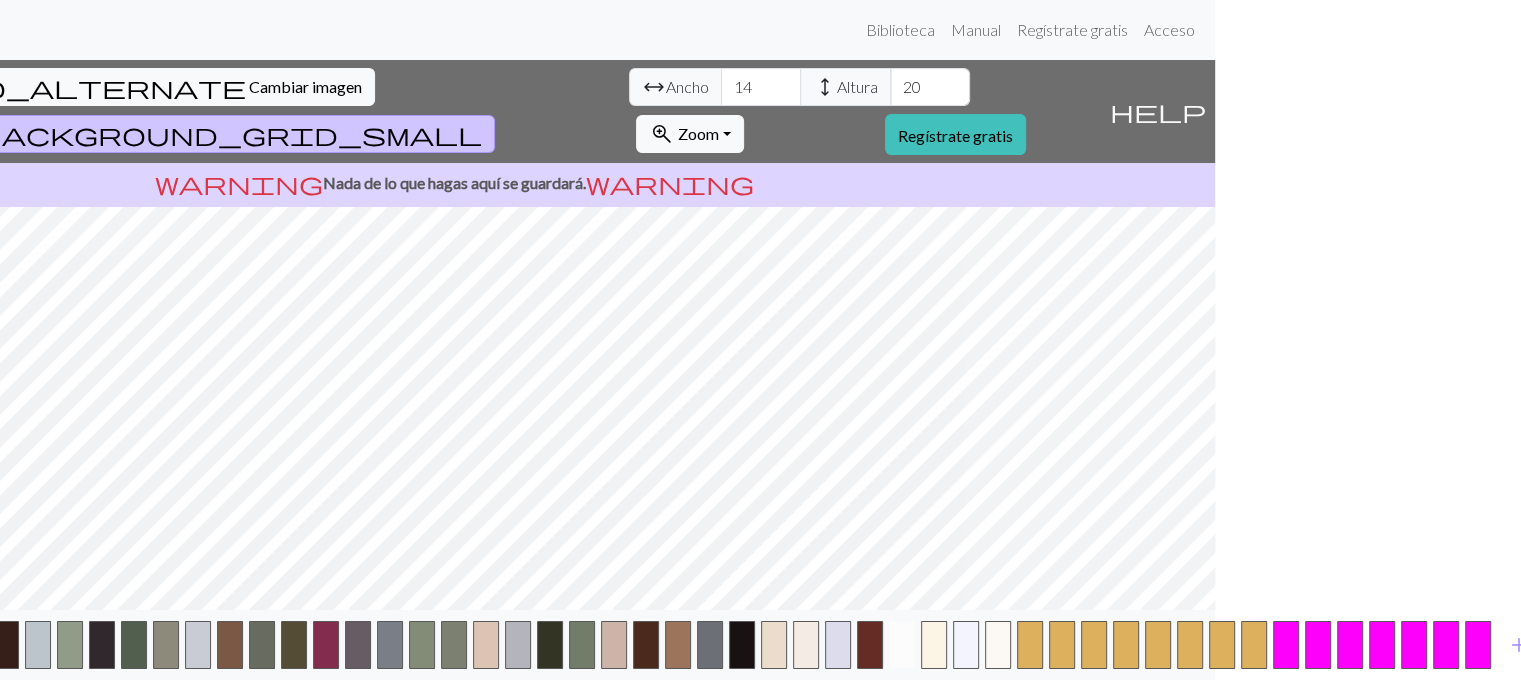 click at bounding box center (902, 645) 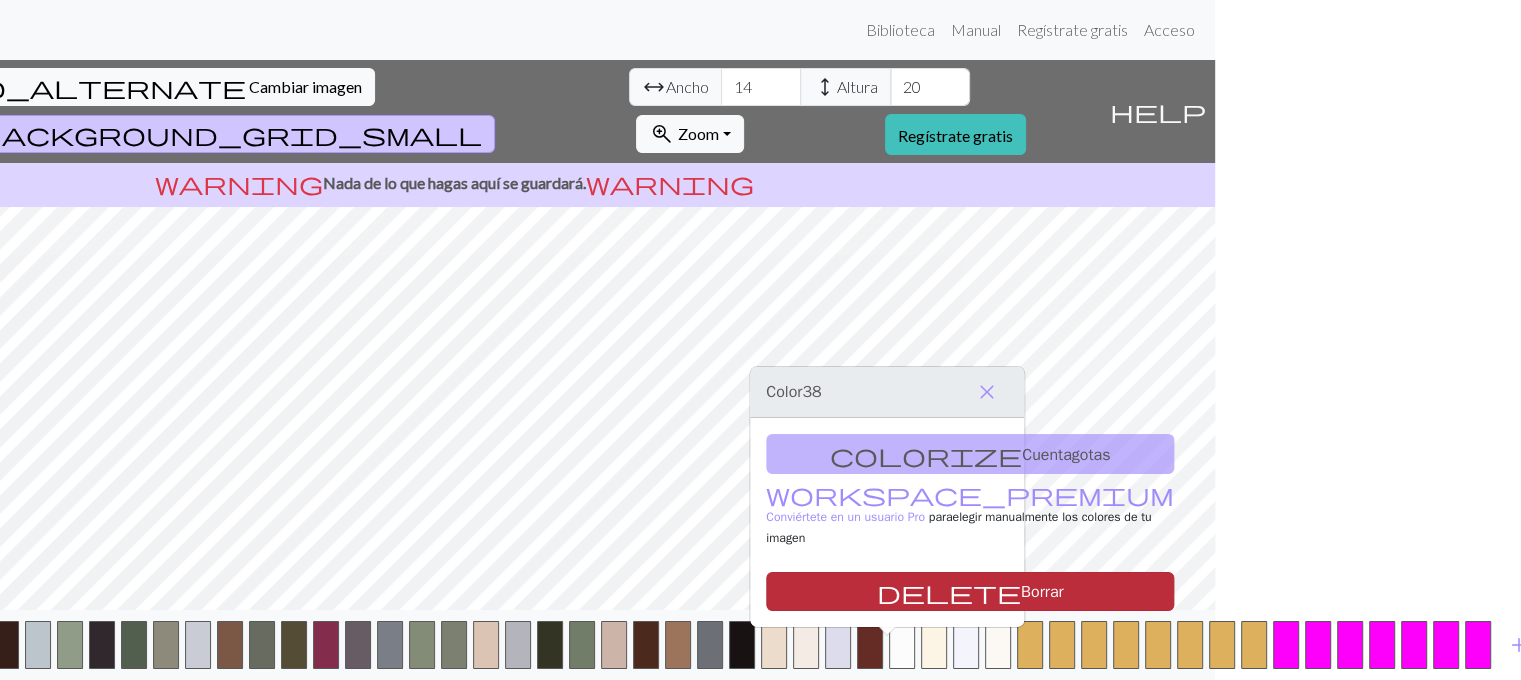 click on "delete Borrar" at bounding box center (970, 591) 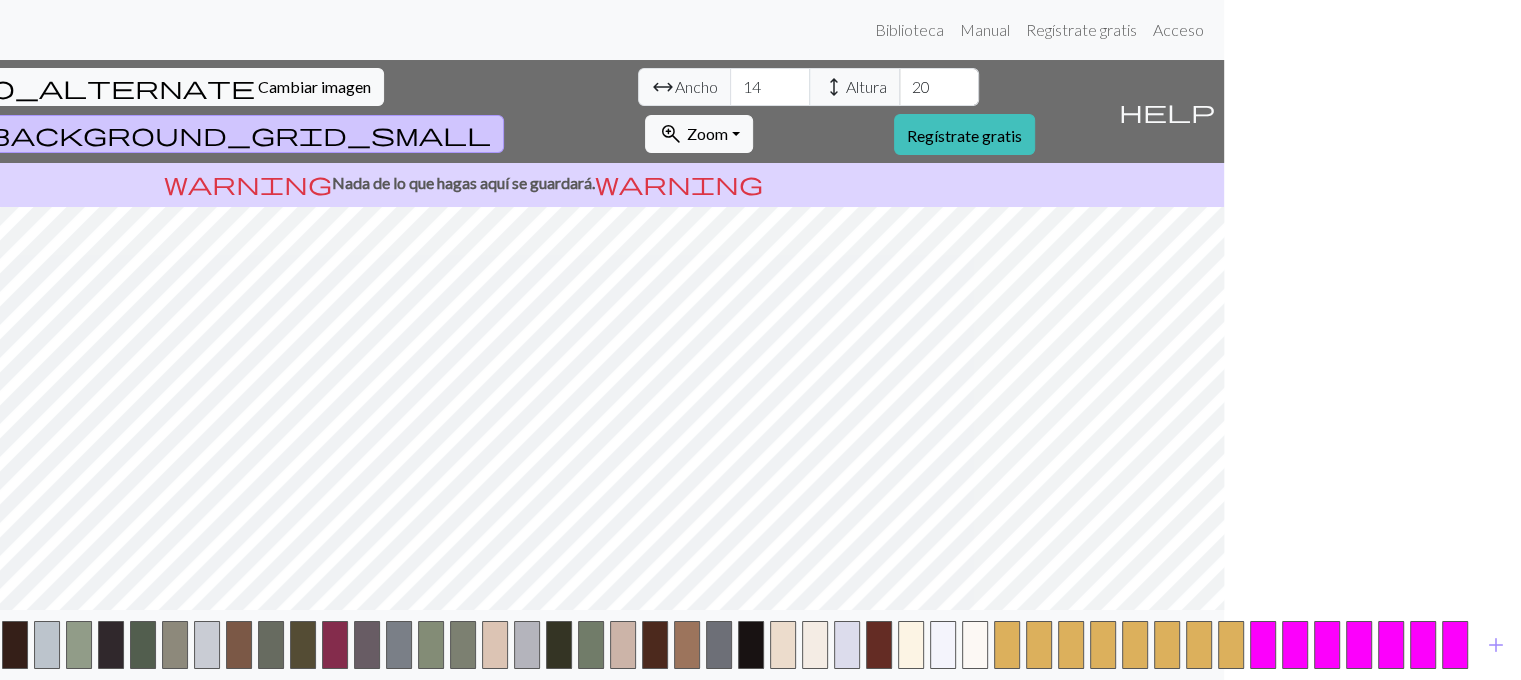 scroll, scrollTop: 0, scrollLeft: 275, axis: horizontal 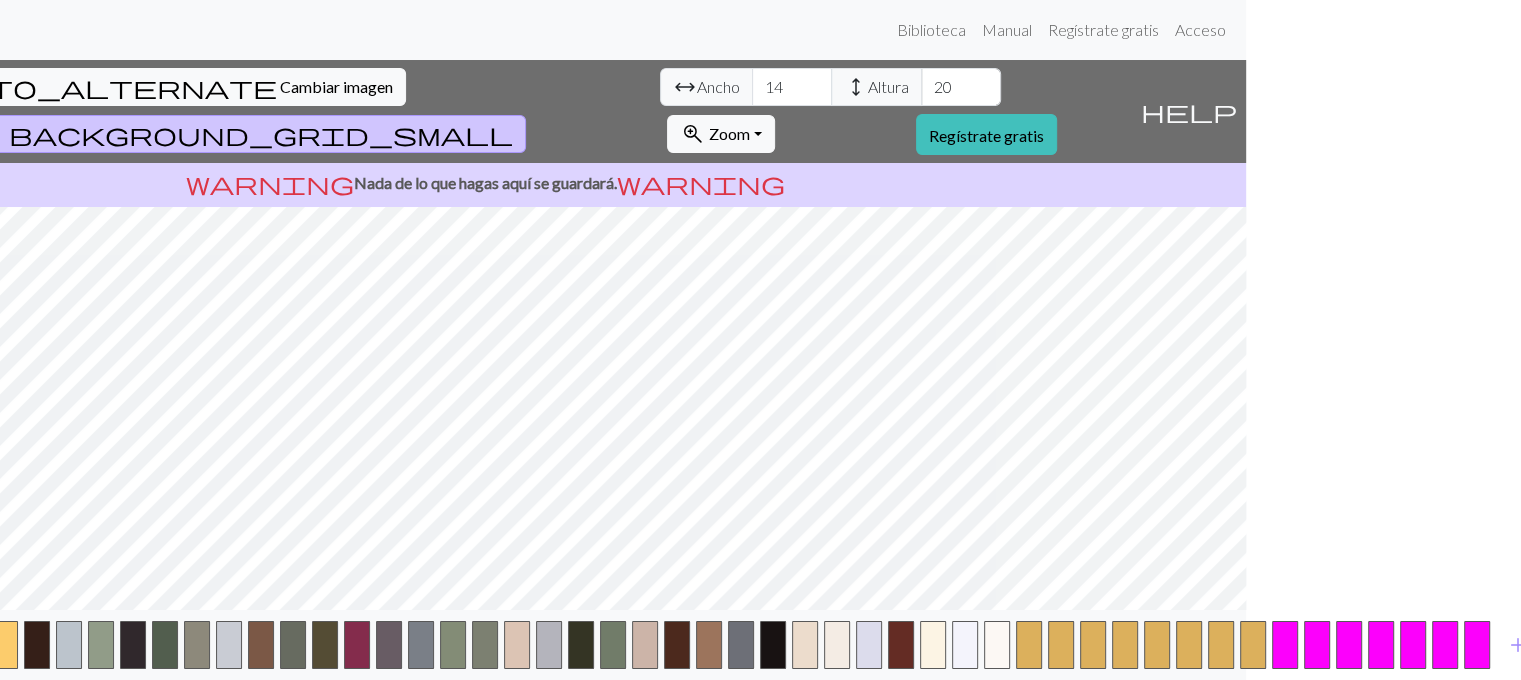 click on "add" at bounding box center [485, 645] 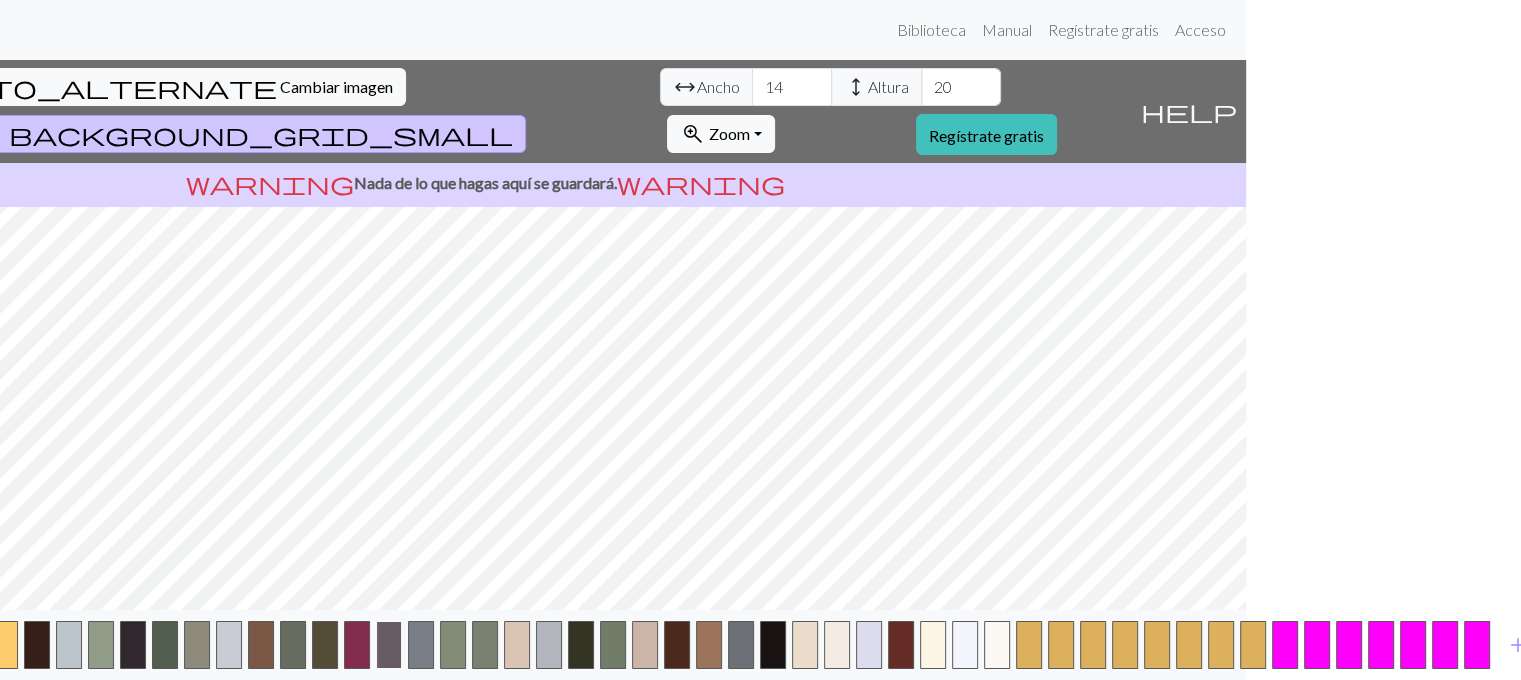 drag, startPoint x: 242, startPoint y: 662, endPoint x: 373, endPoint y: 661, distance: 131.00381 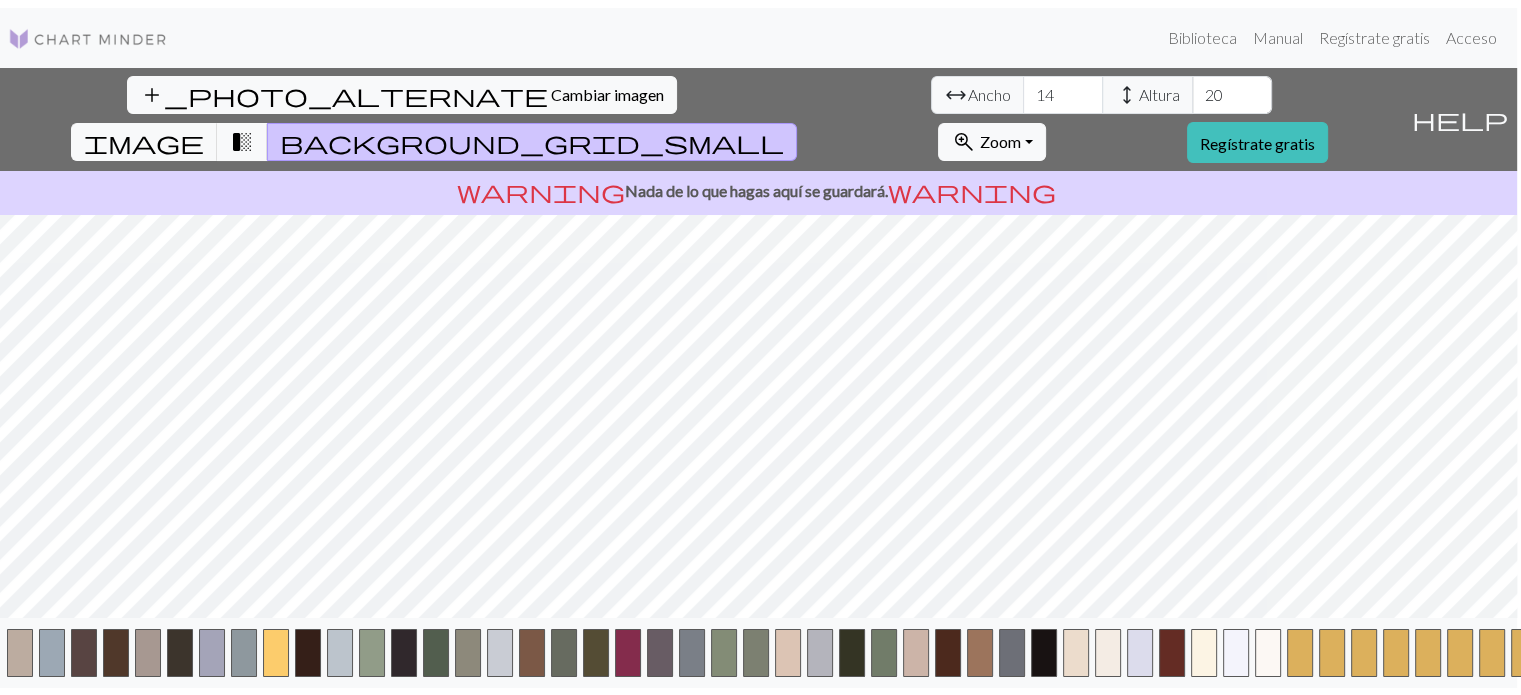 scroll, scrollTop: 0, scrollLeft: 0, axis: both 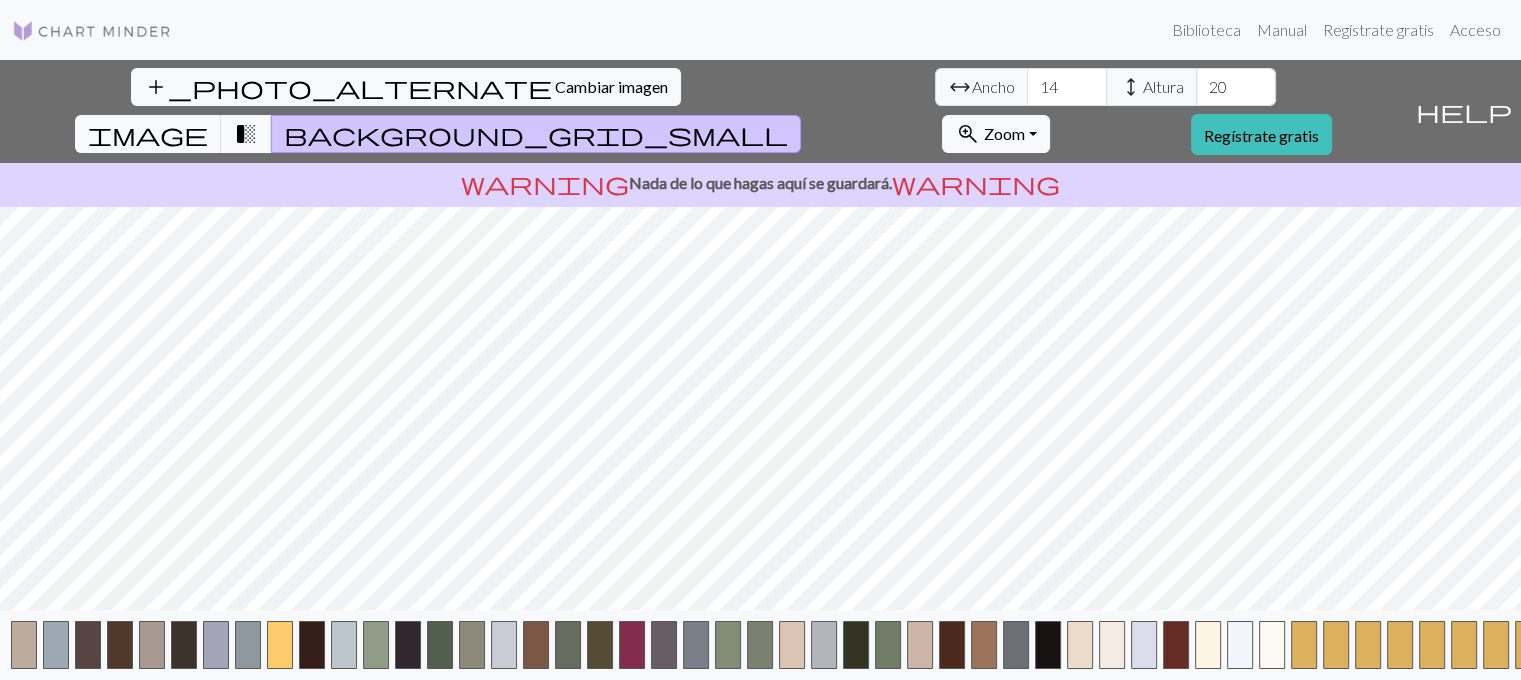 click at bounding box center (92, 31) 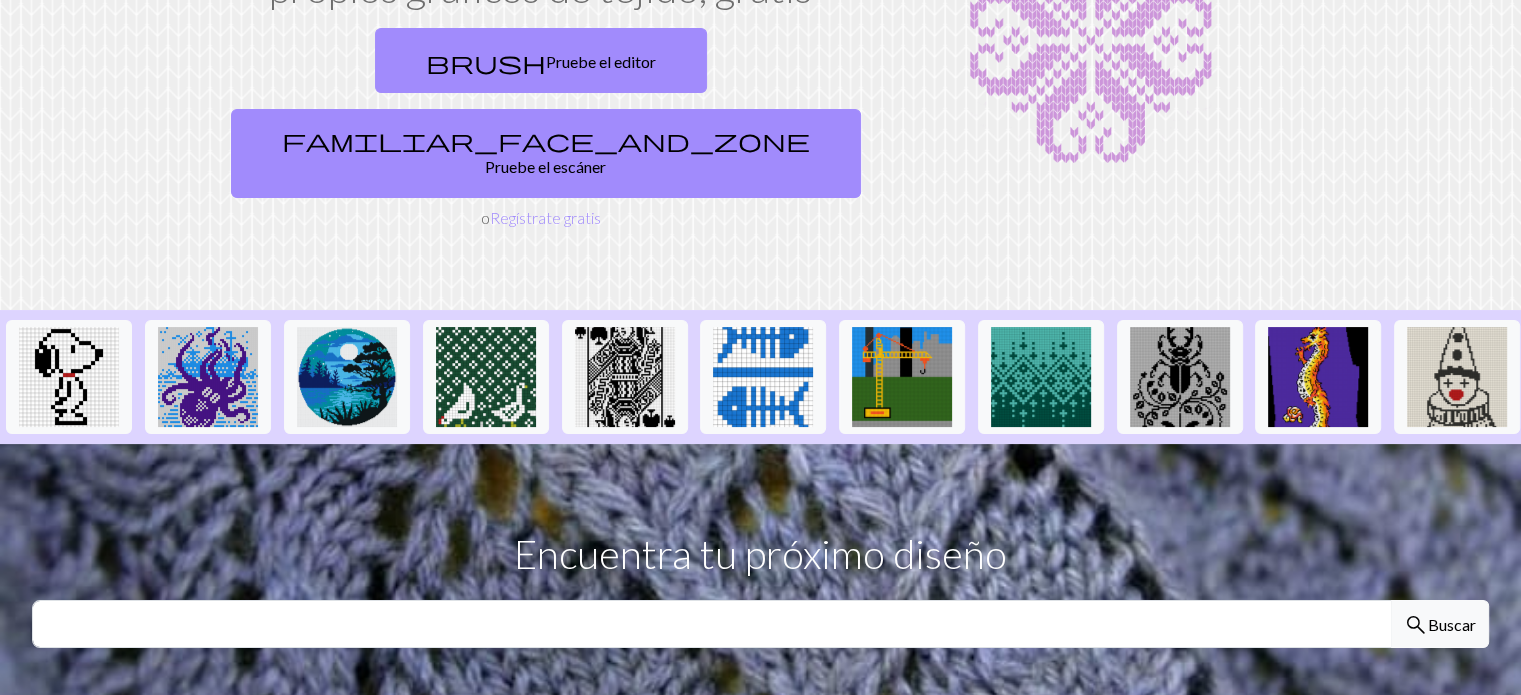 scroll, scrollTop: 160, scrollLeft: 0, axis: vertical 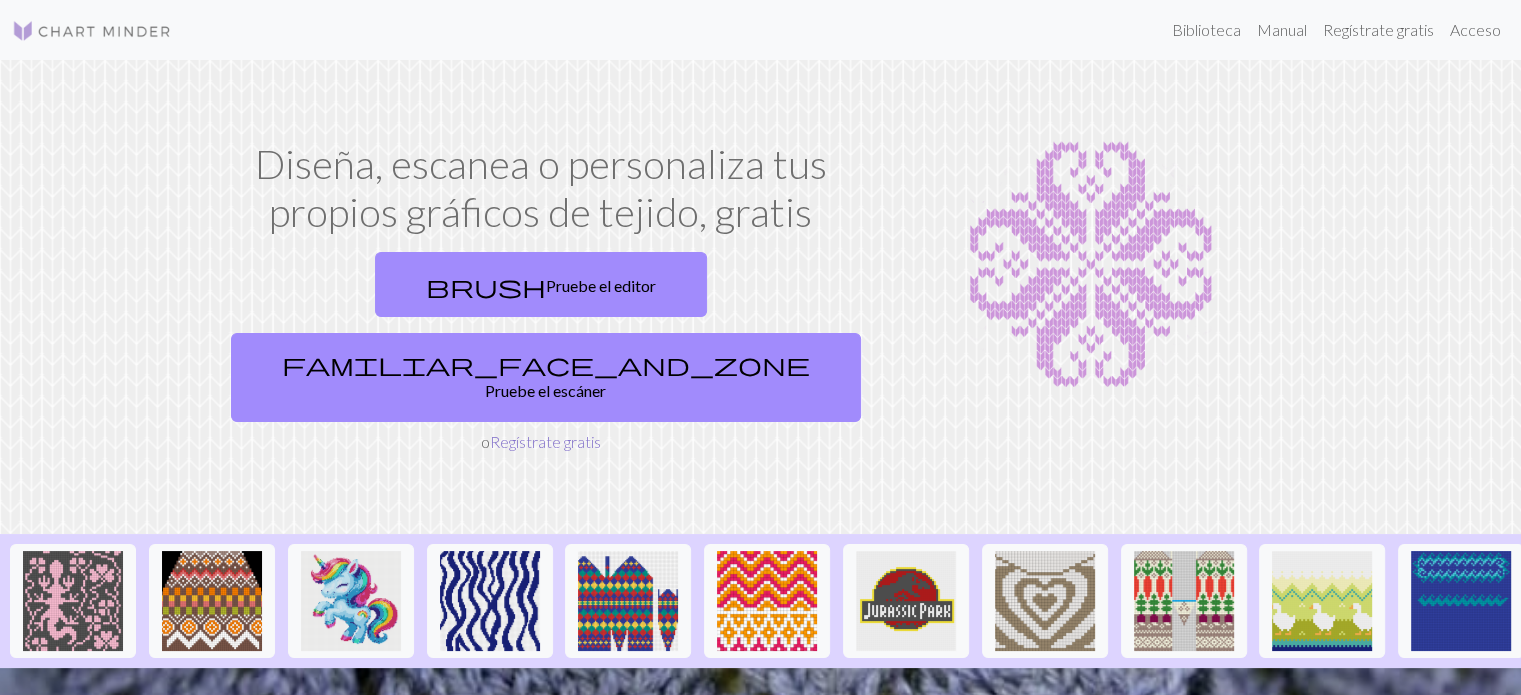 click on "Regístrate gratis" at bounding box center [545, 441] 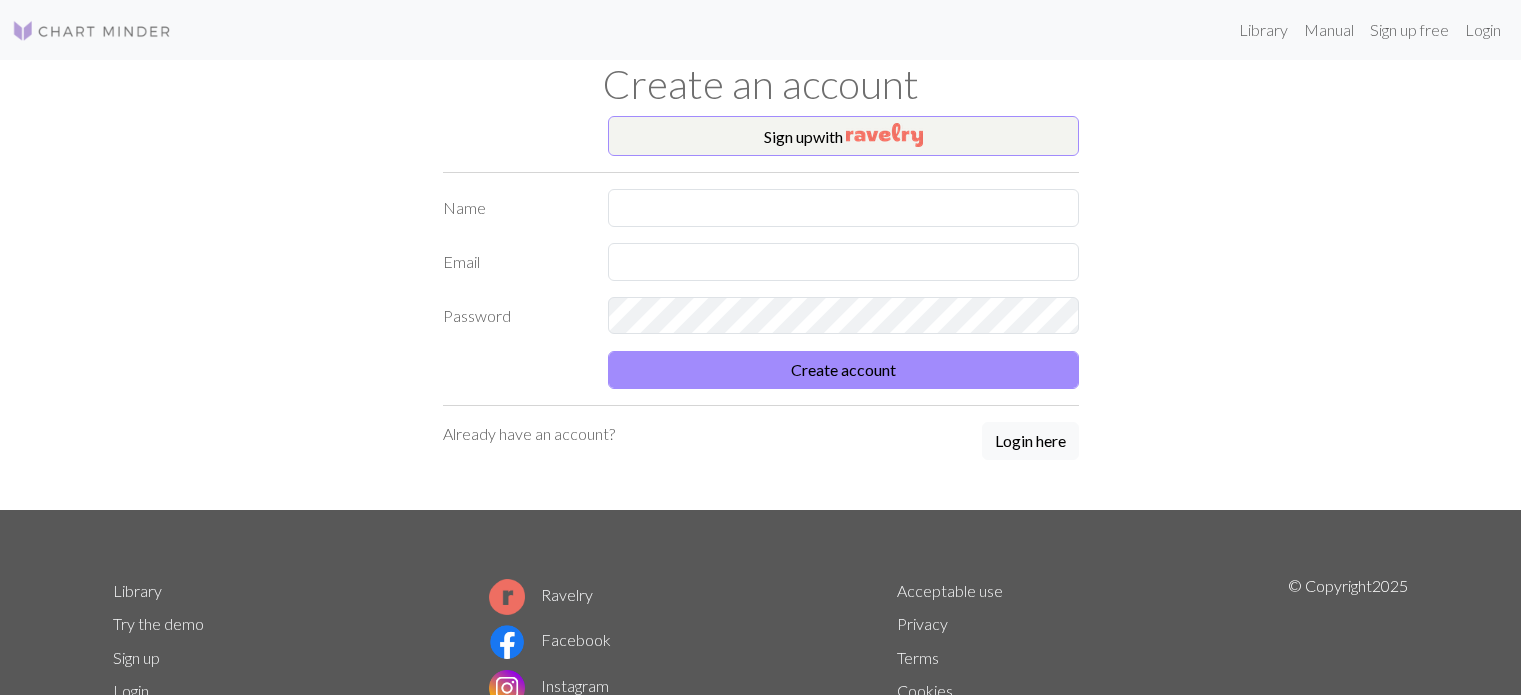 scroll, scrollTop: 0, scrollLeft: 0, axis: both 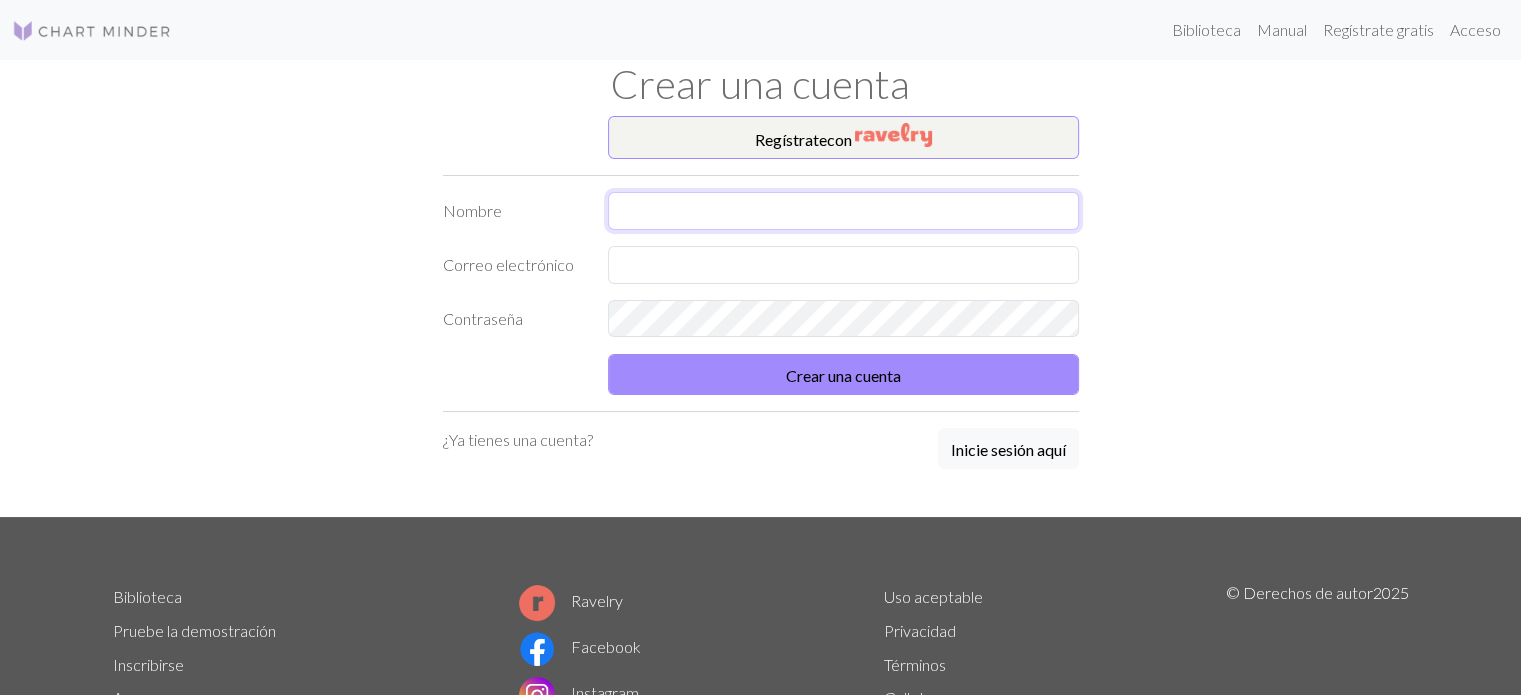 click at bounding box center [843, 211] 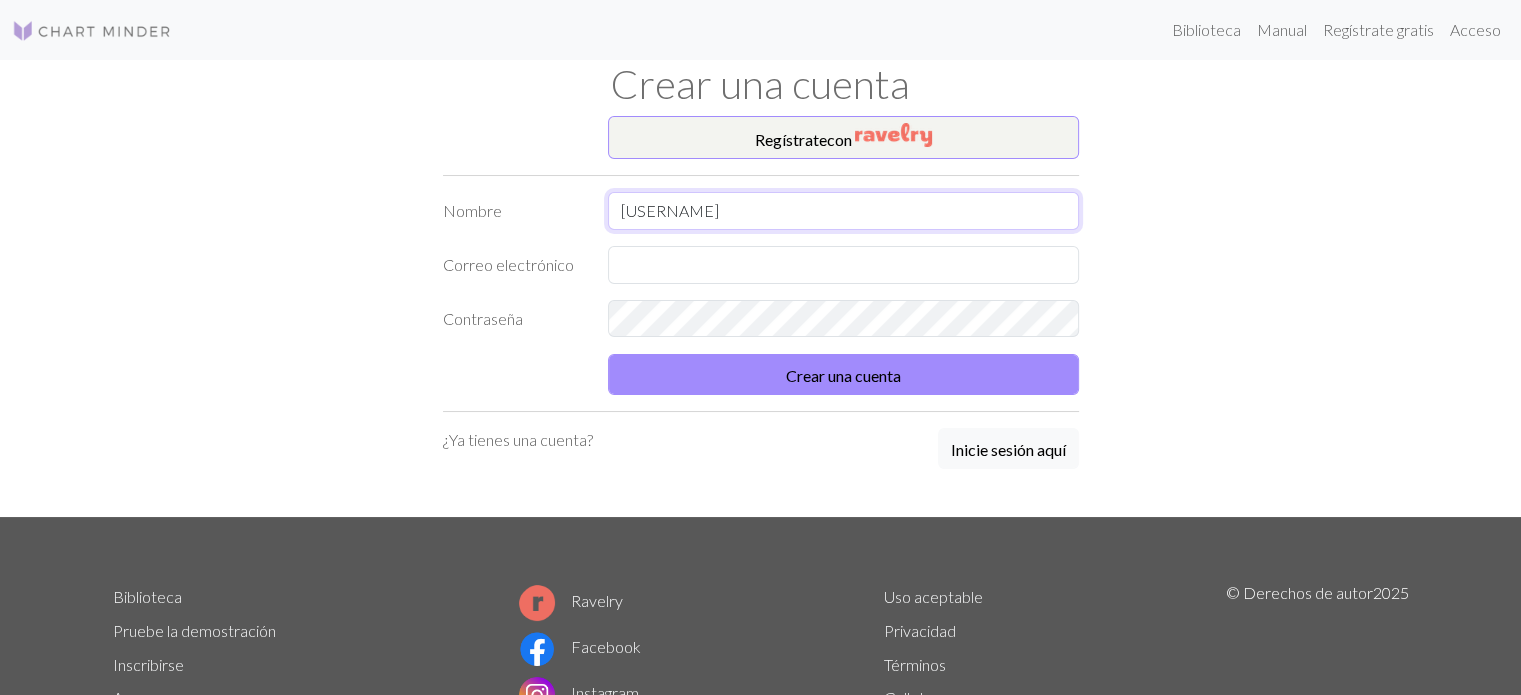 type on "[USERNAME]" 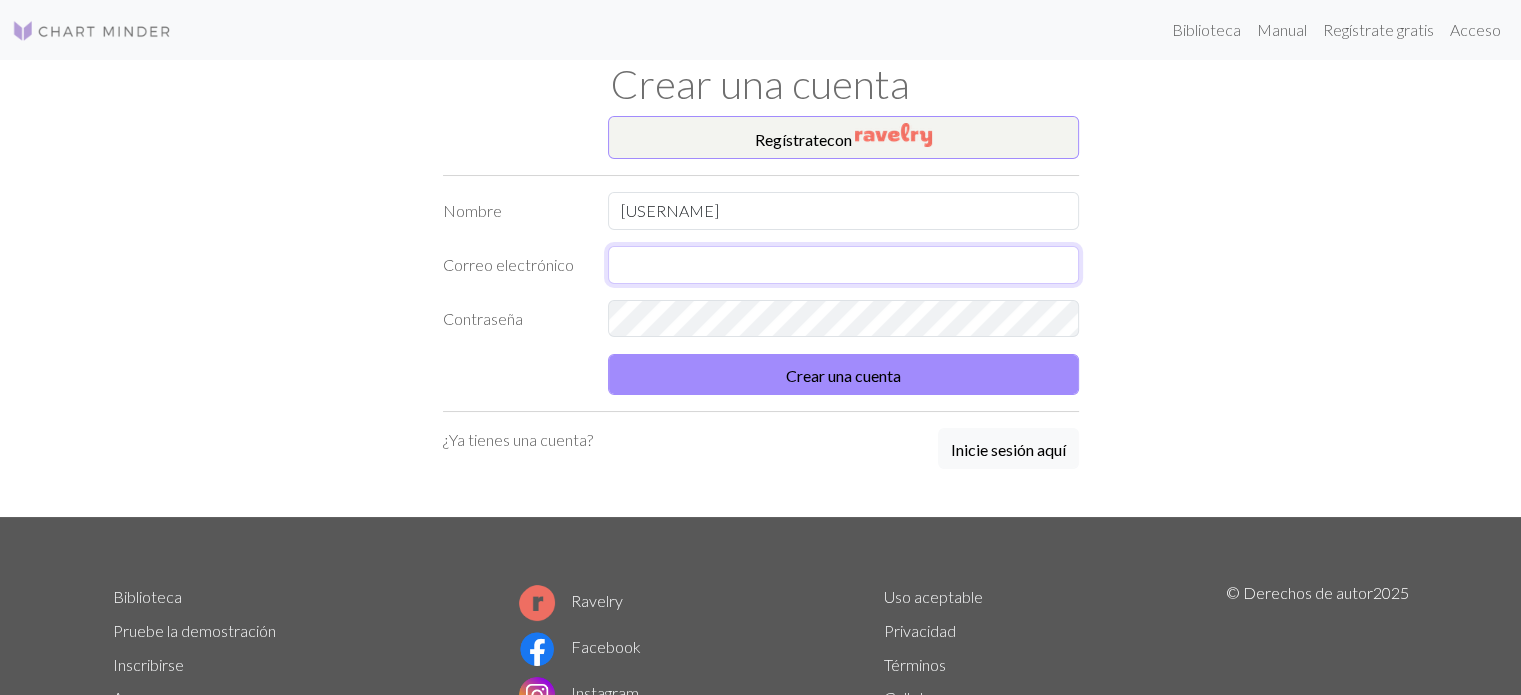 click at bounding box center (843, 265) 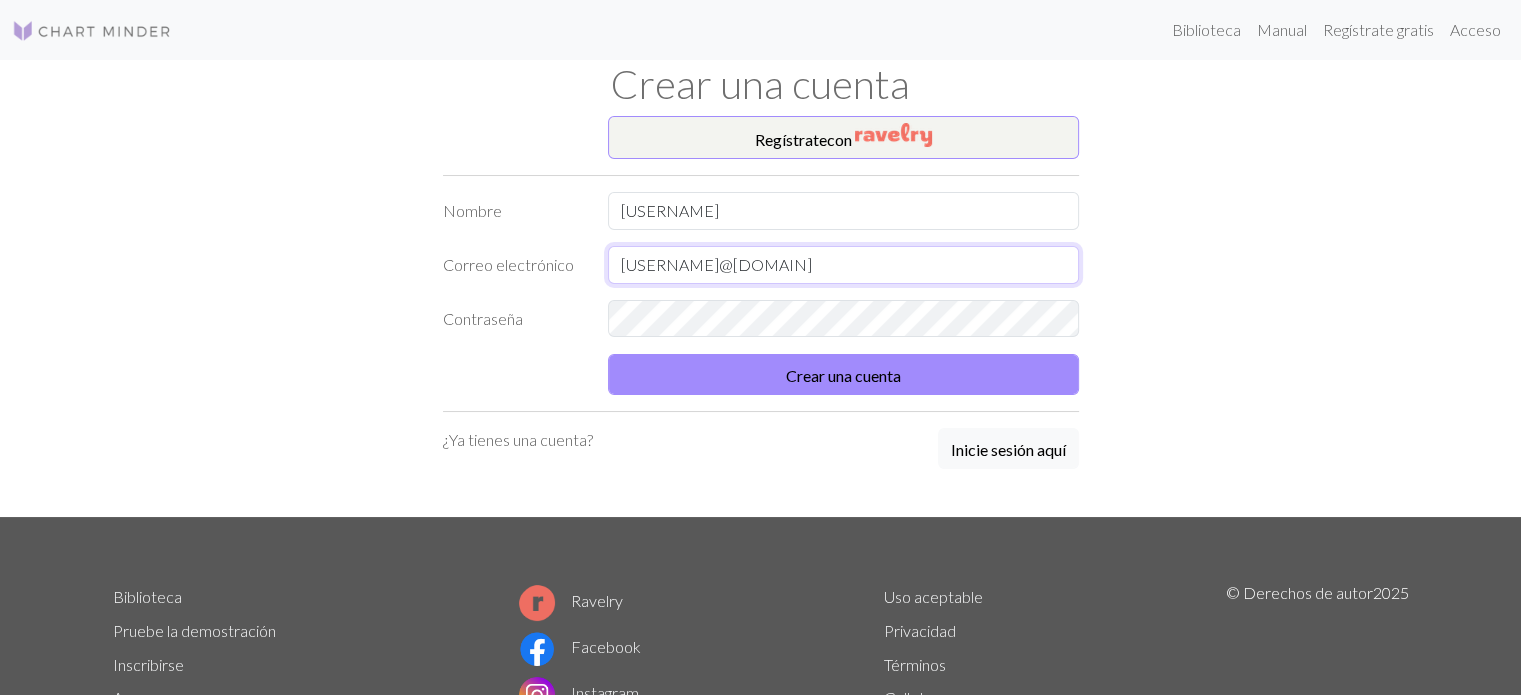 type on "sofialauralopez01@gmail.com" 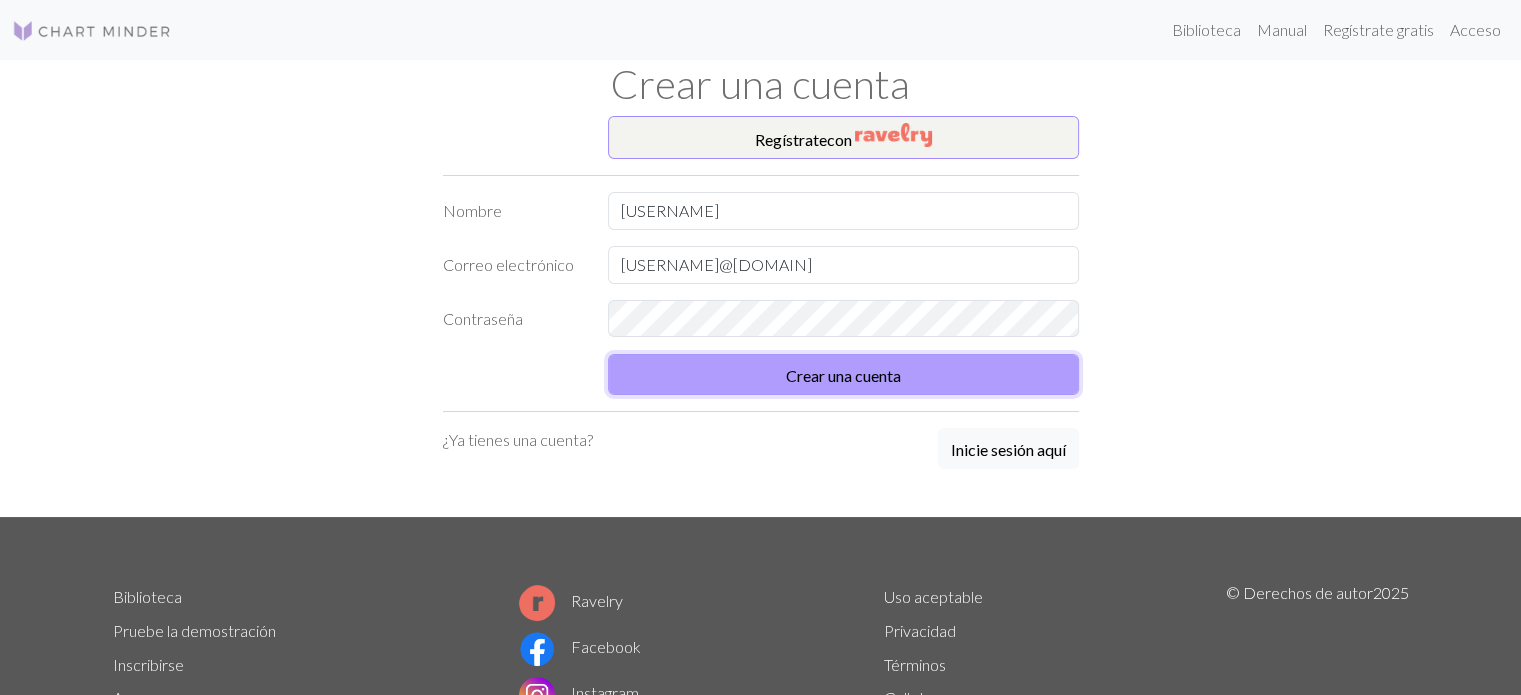 click on "Crear una cuenta" at bounding box center [843, 374] 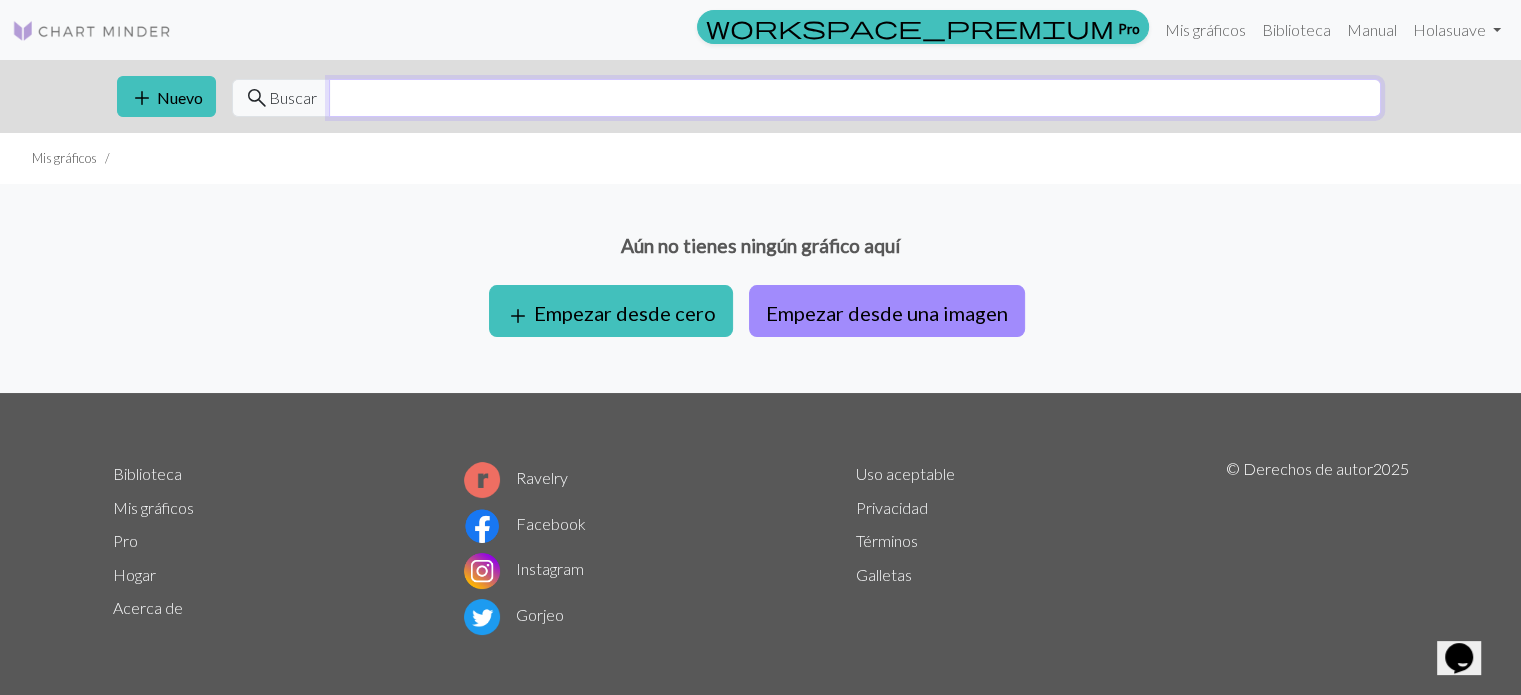 click at bounding box center (855, 98) 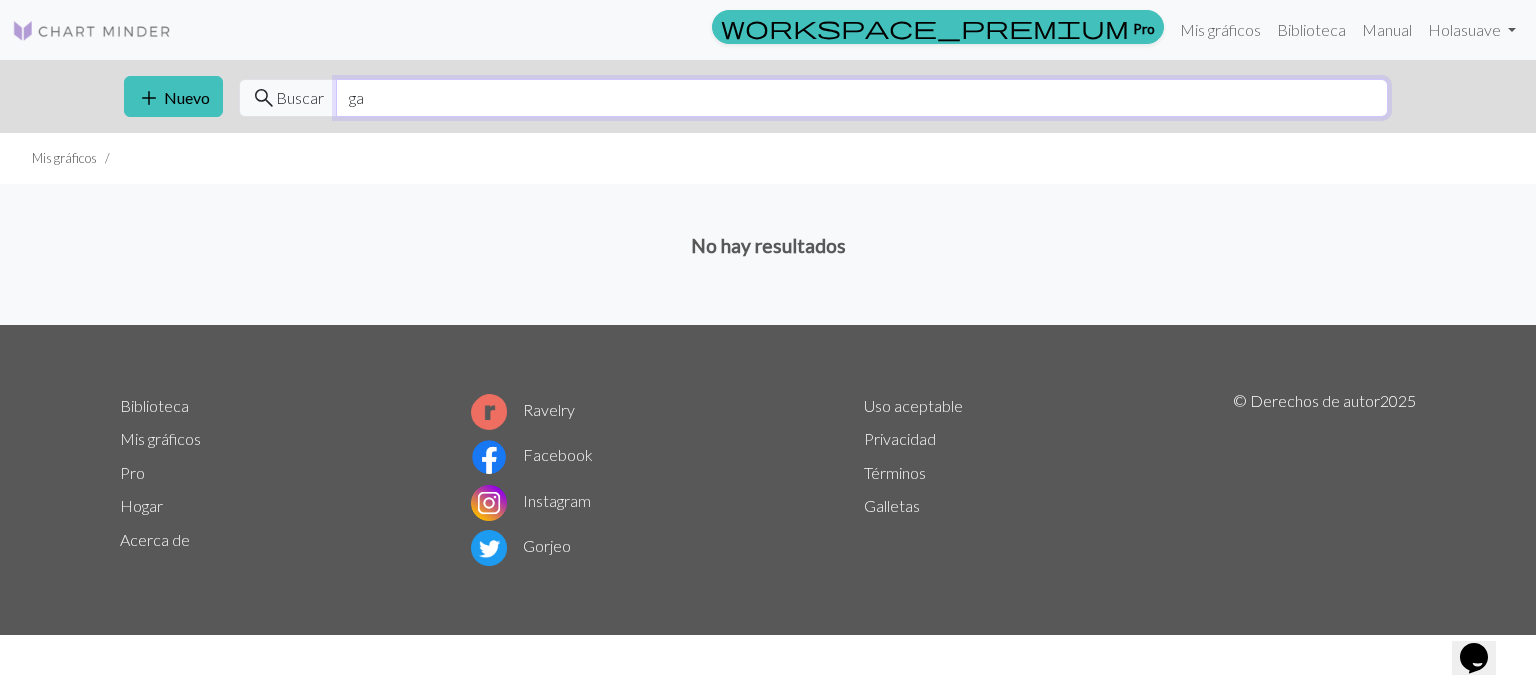 type on "g" 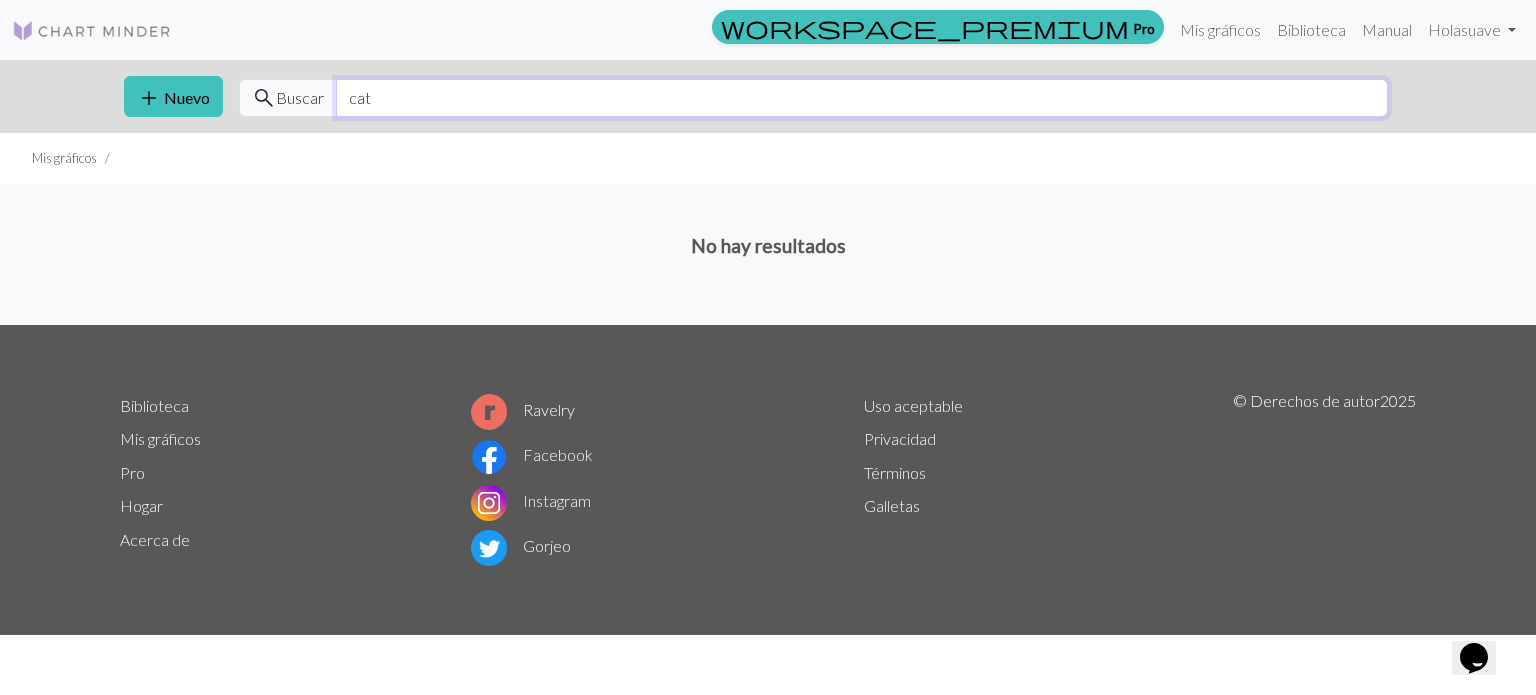type on "cat" 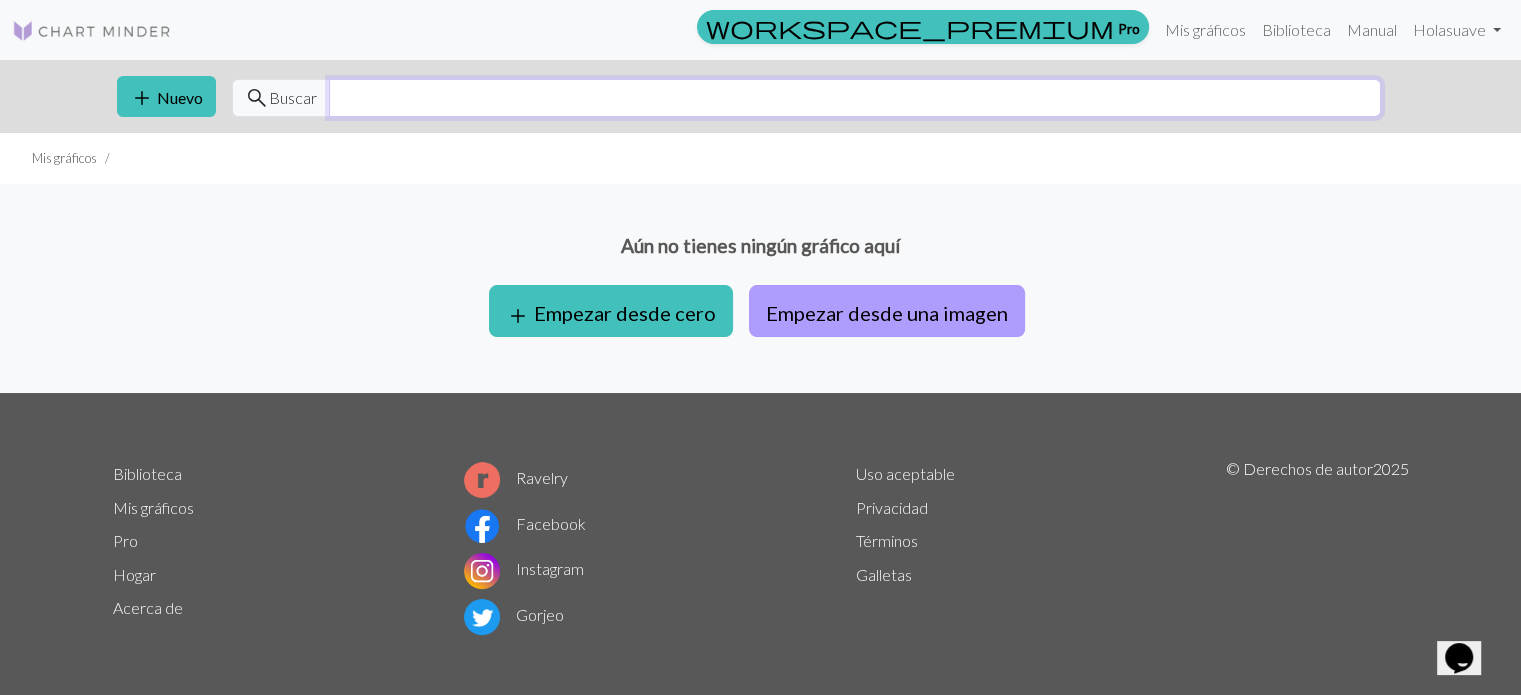 type 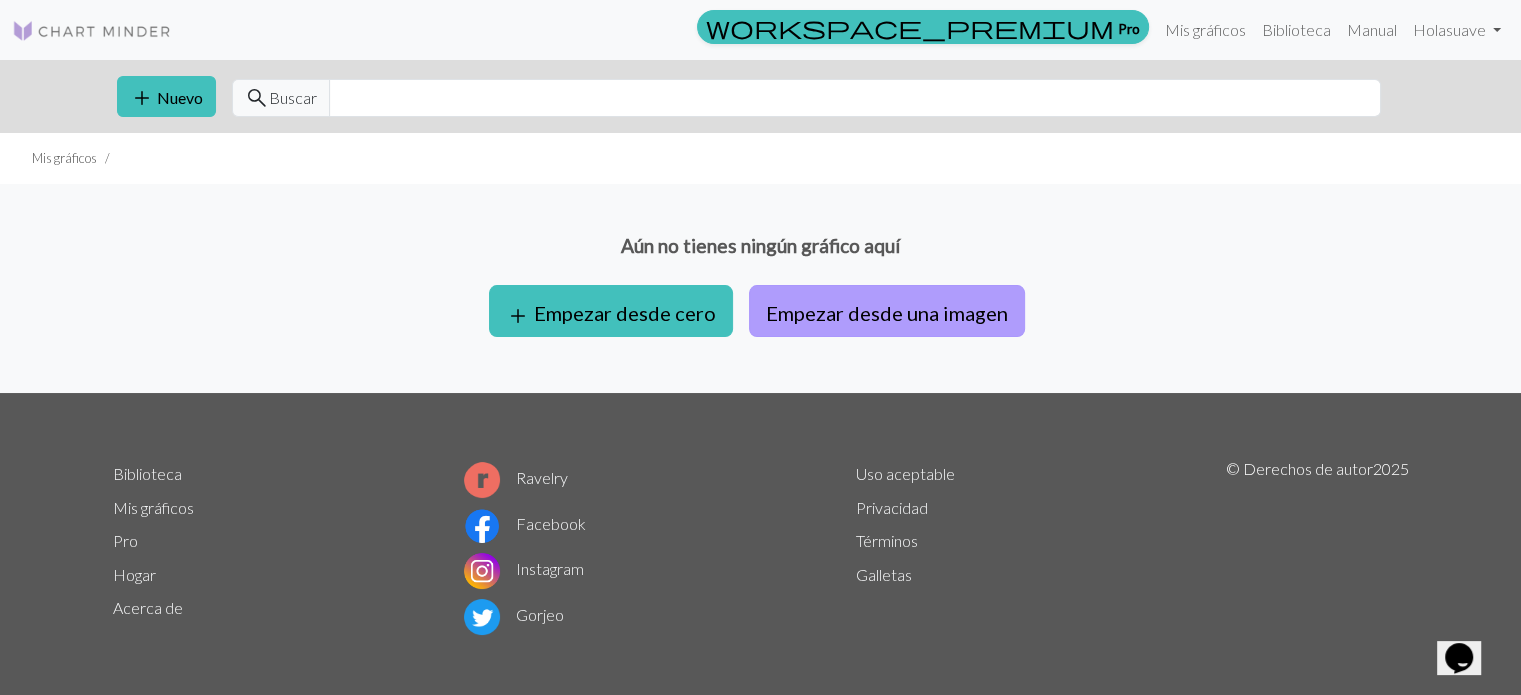click on "Empezar desde una imagen" at bounding box center (887, 313) 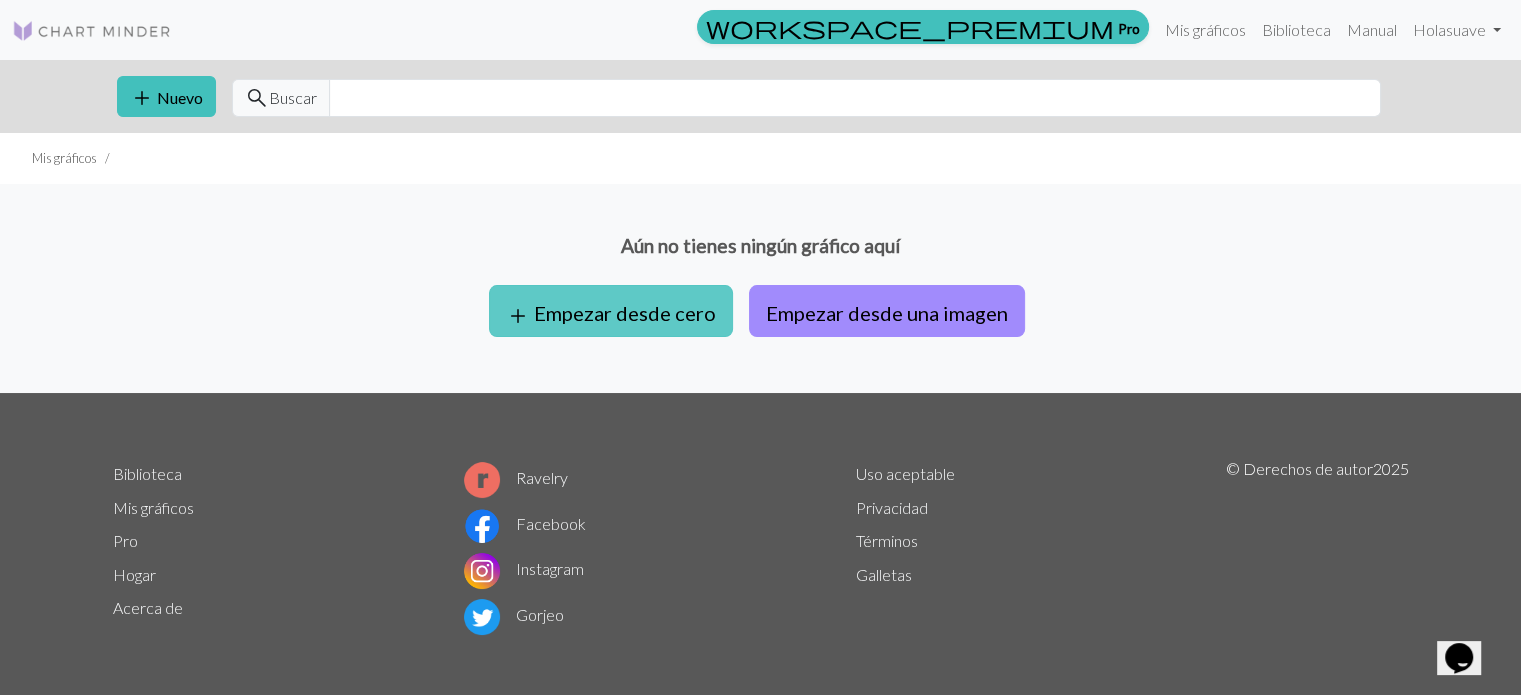 click on "Empezar desde cero" at bounding box center (625, 313) 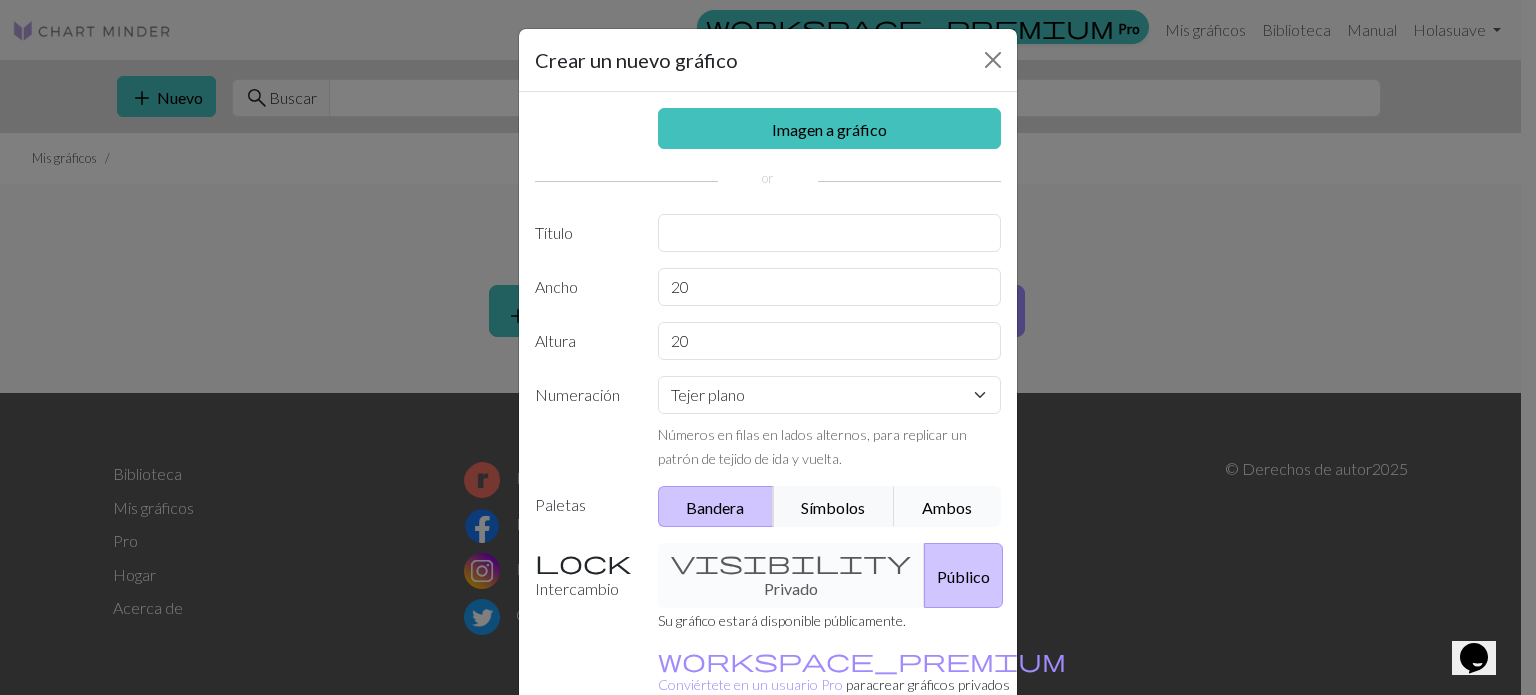 click on "Ambos" at bounding box center [947, 506] 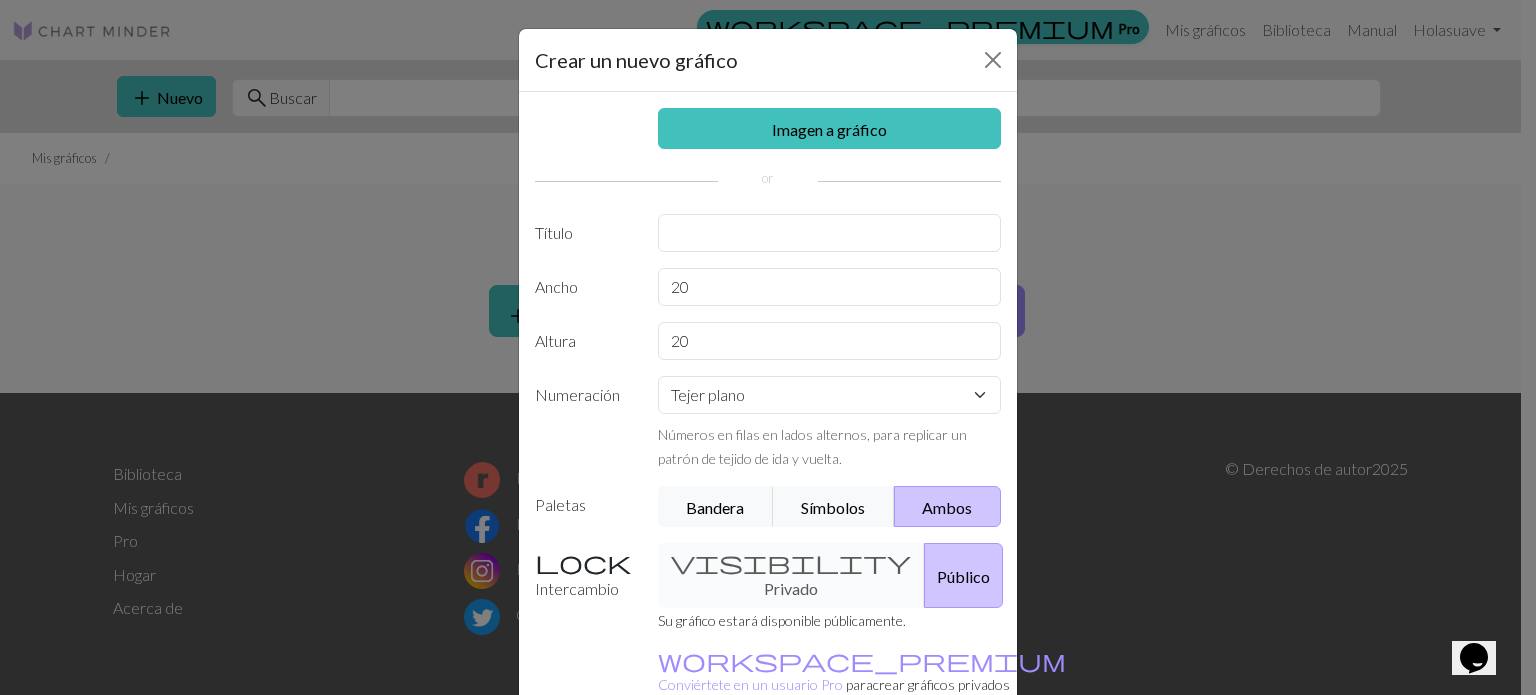 click on "visibility Privado Público" at bounding box center (830, 575) 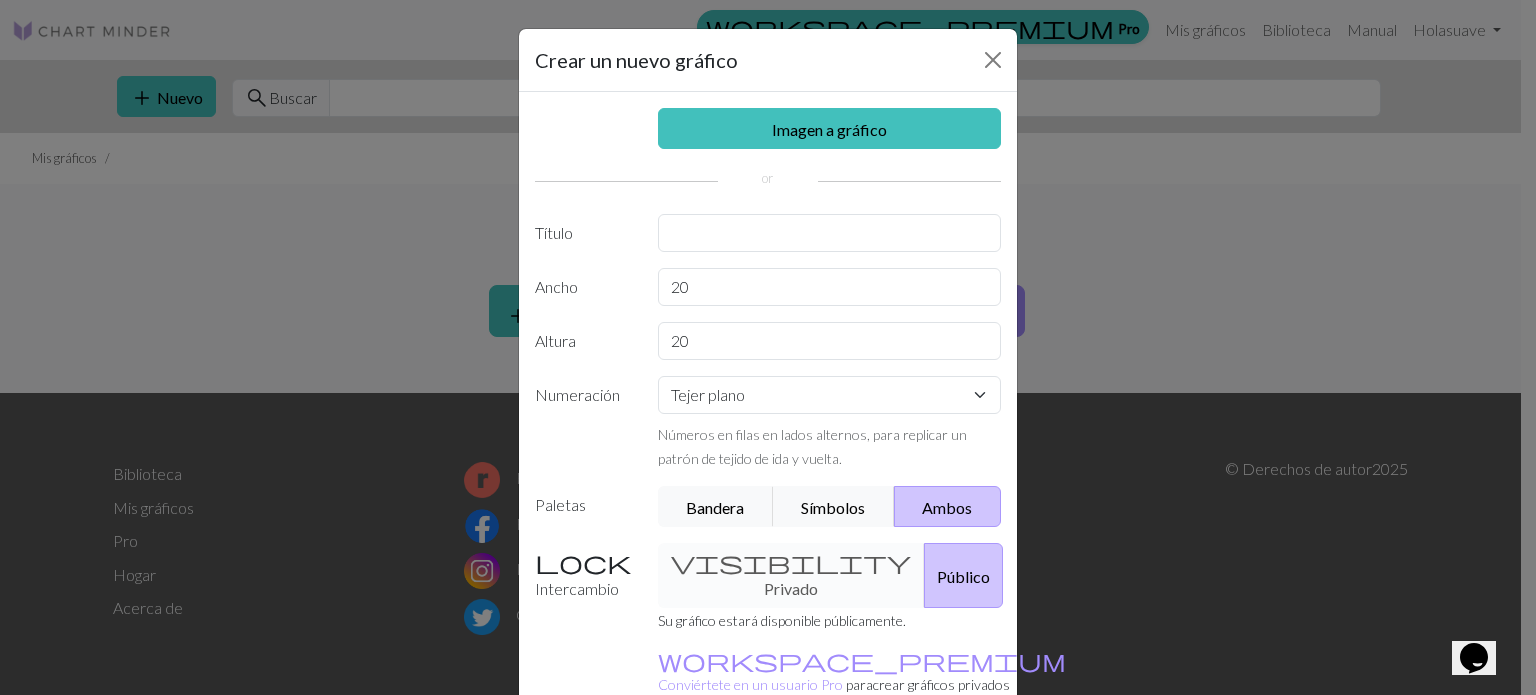 click on "visibility Privado Público" at bounding box center [830, 575] 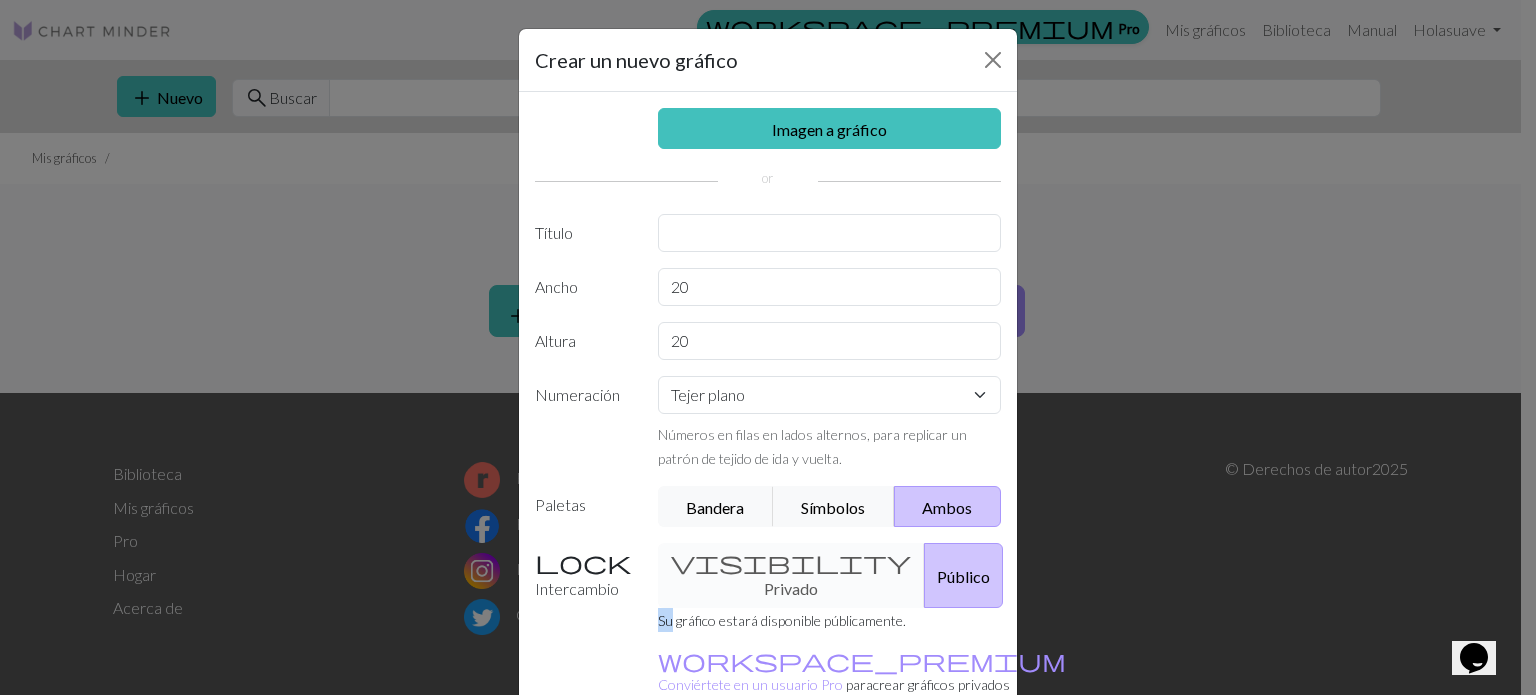 click on "visibility Privado Público" at bounding box center [830, 575] 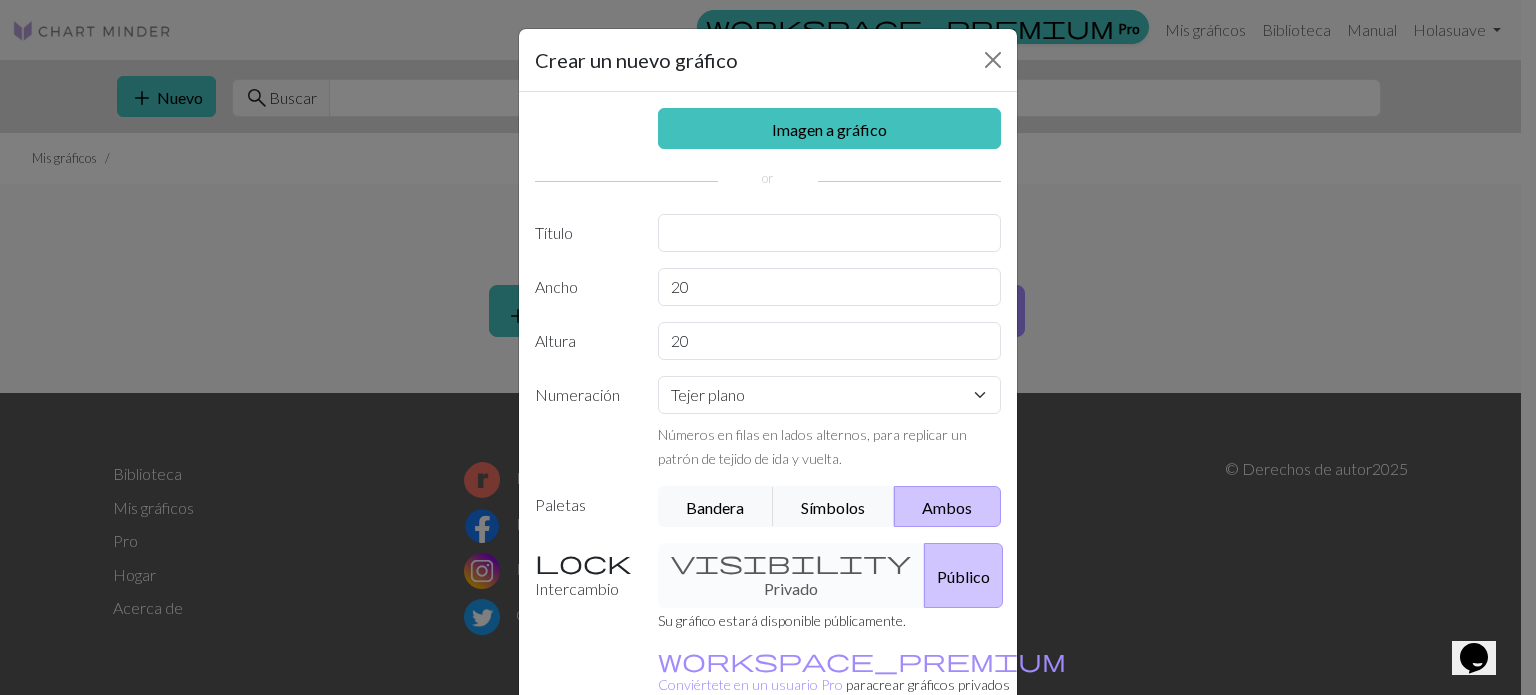 click on "visibility Privado Público" at bounding box center (830, 575) 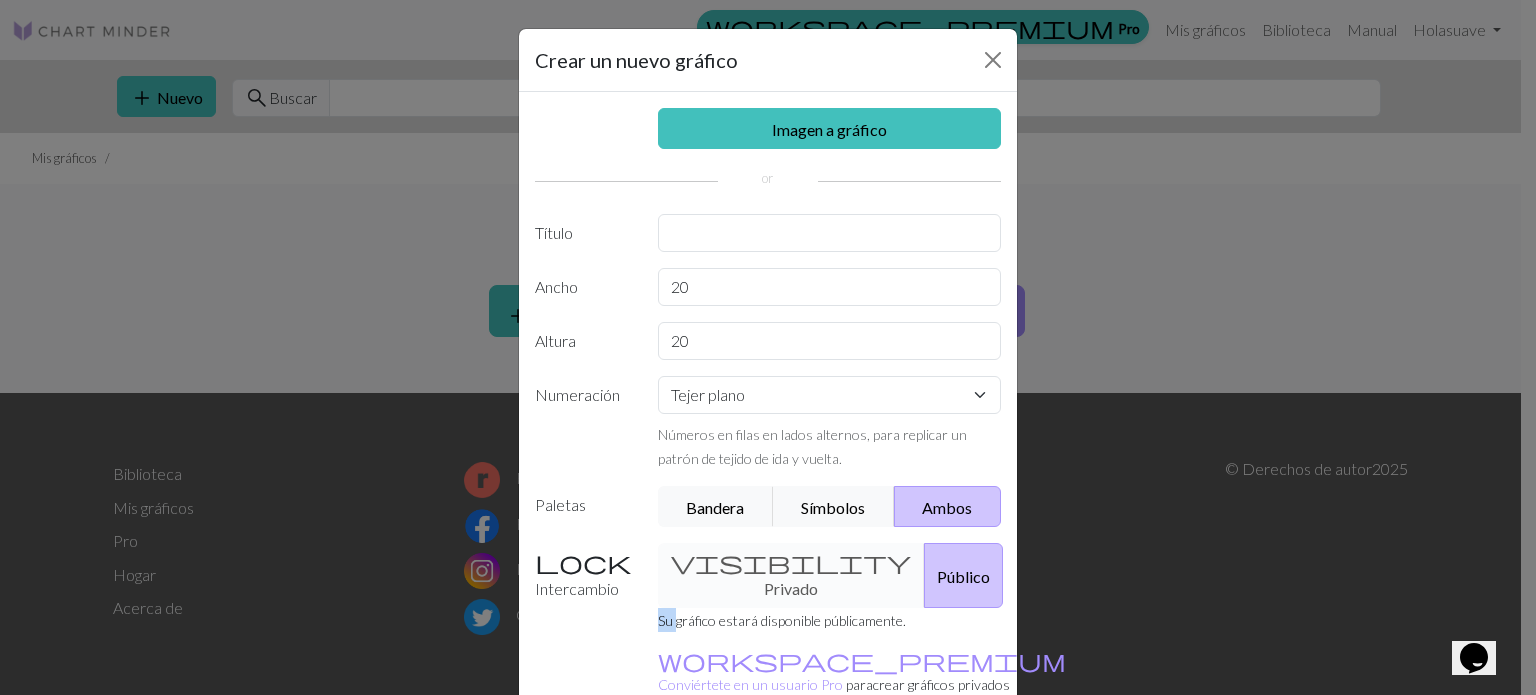 click on "visibility Privado Público" at bounding box center [830, 575] 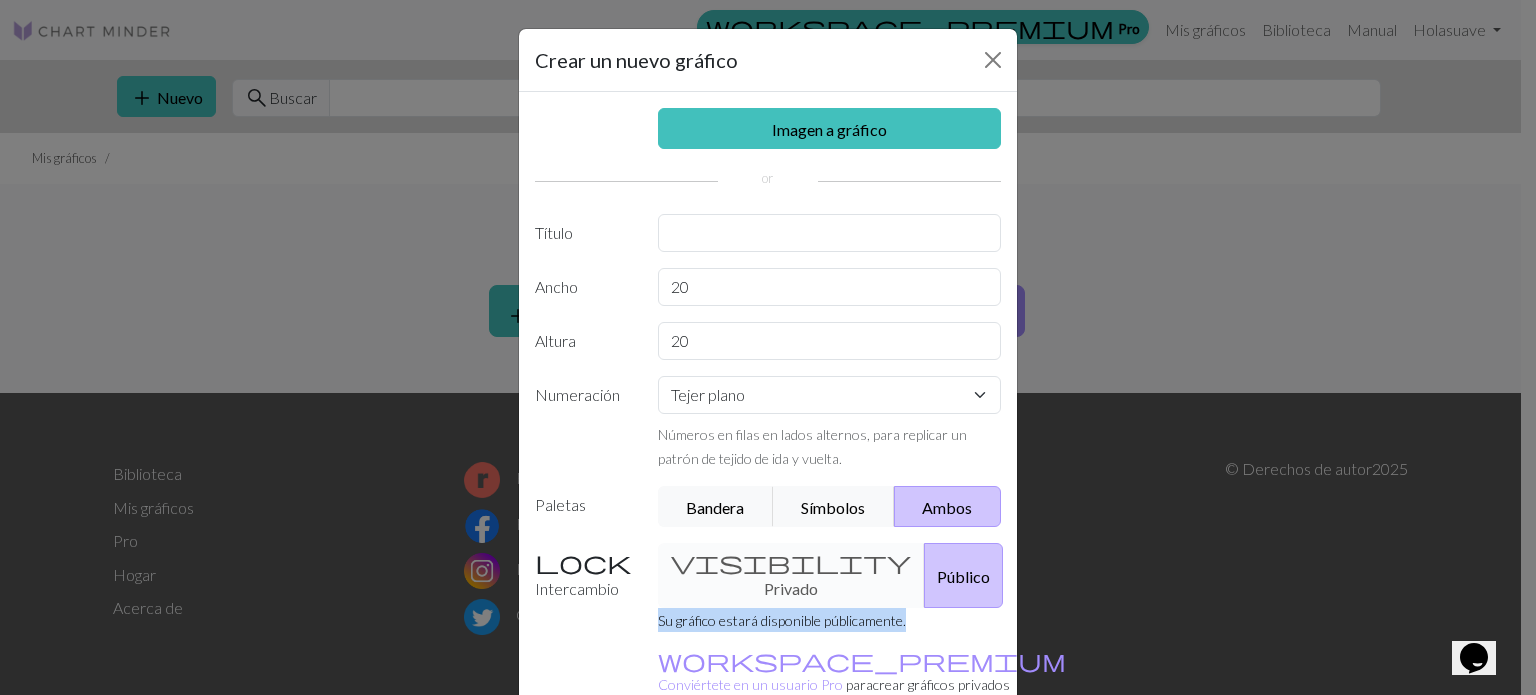 click on "visibility Privado Público" at bounding box center (830, 575) 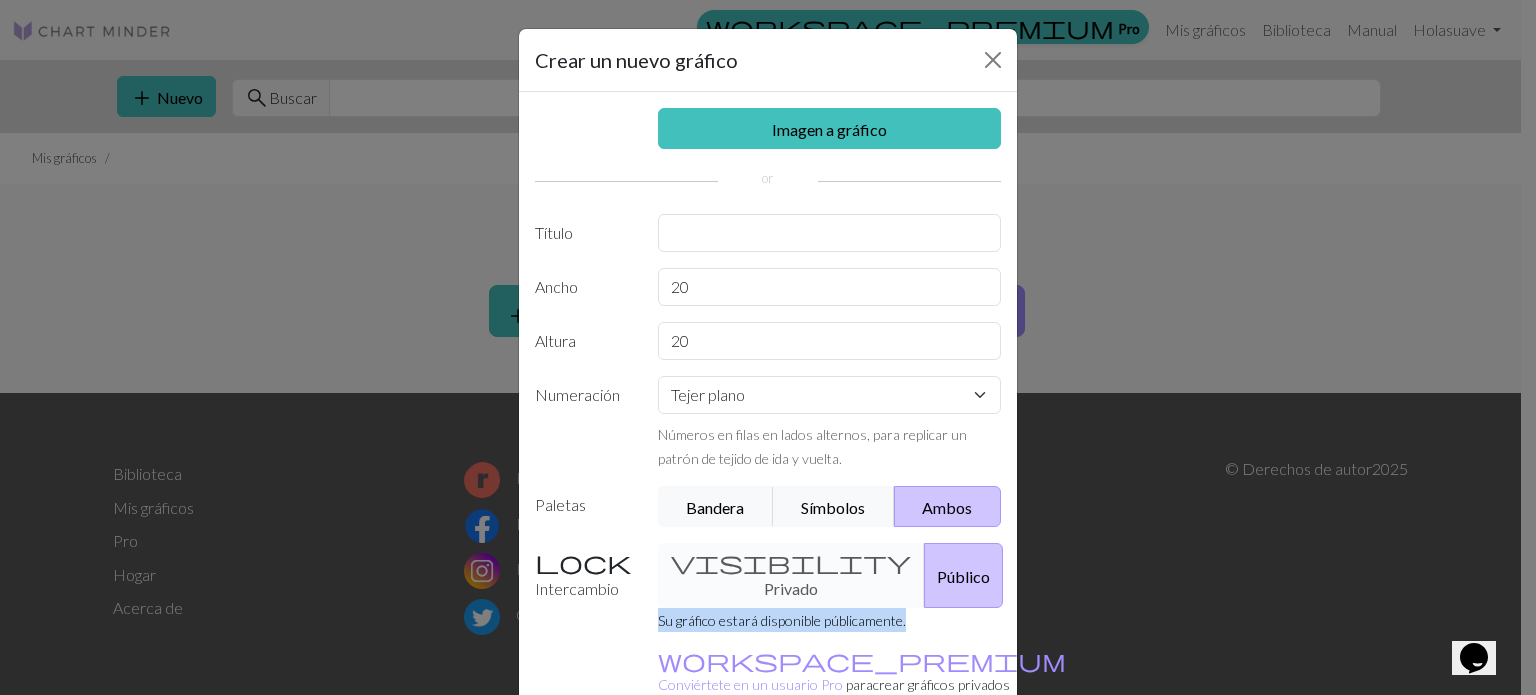 click on "Público" at bounding box center (963, 575) 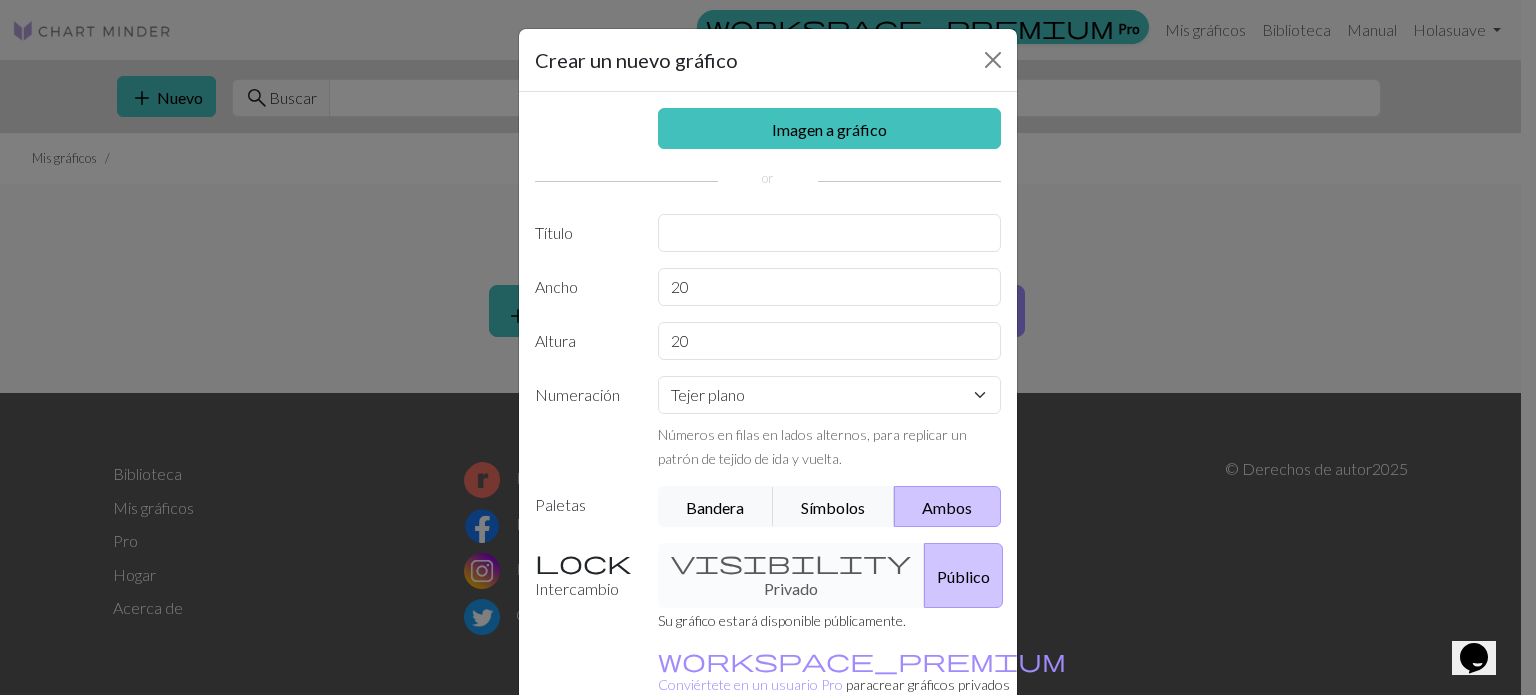click on "visibility Privado Público" at bounding box center (830, 575) 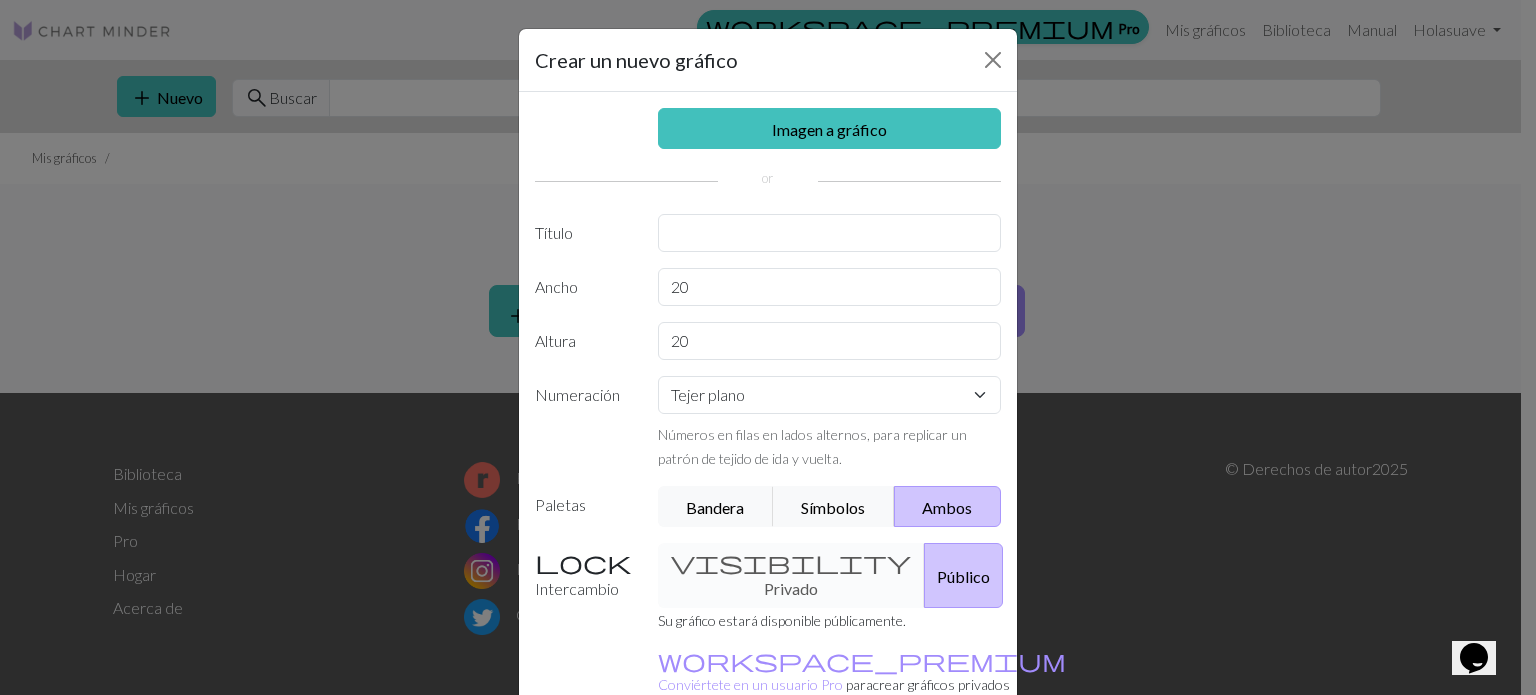 click on "Intercambio" at bounding box center [584, 575] 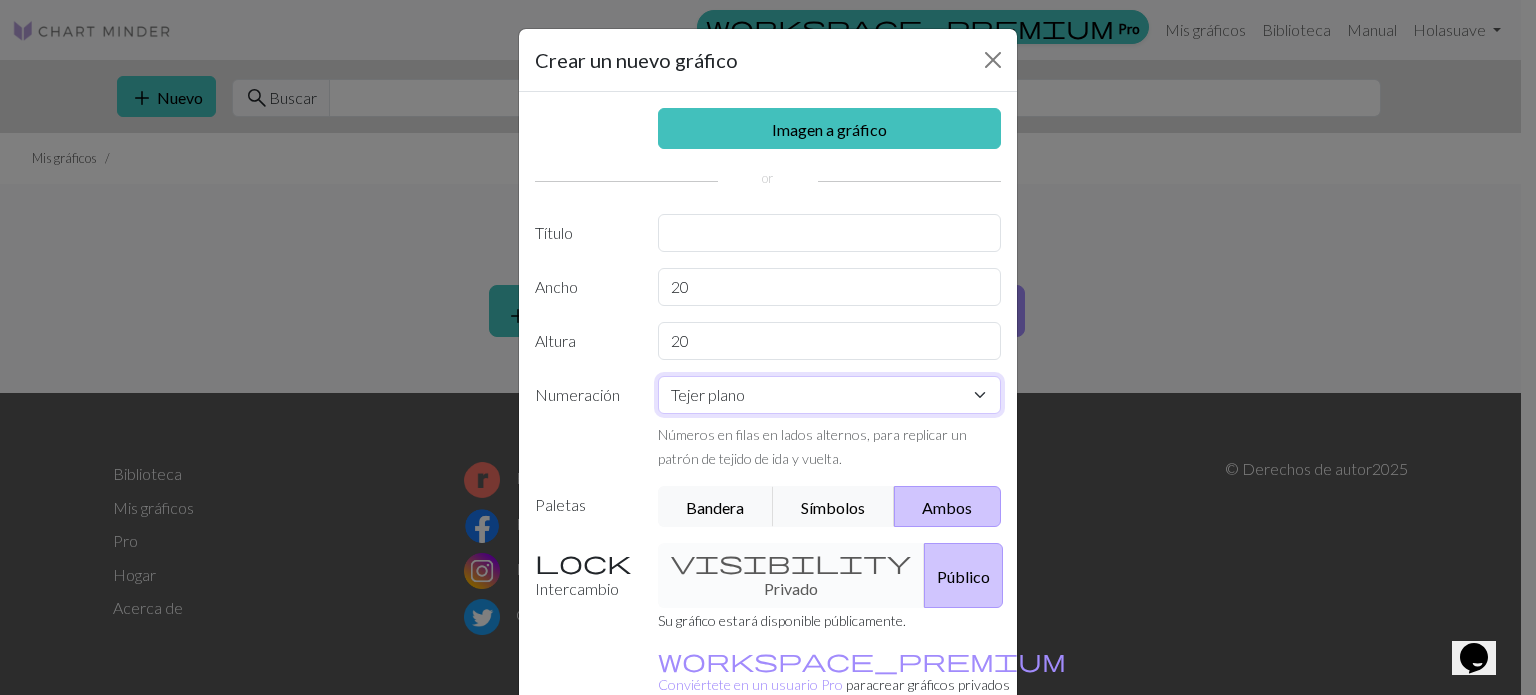 click on "Tejer plano Tejer en redondo Tejido de encaje Punto de cruz" at bounding box center (830, 395) 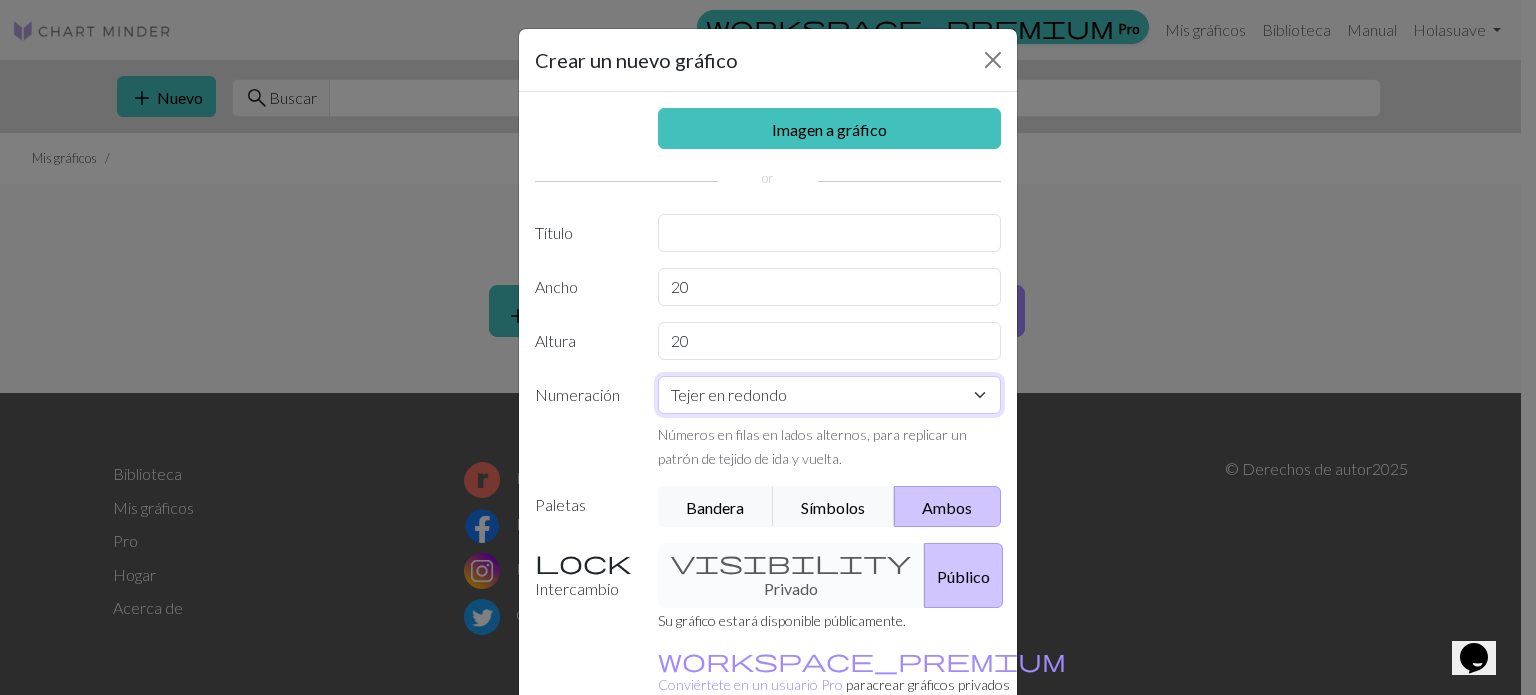 click on "Tejer plano Tejer en redondo Tejido de encaje Punto de cruz" at bounding box center (830, 395) 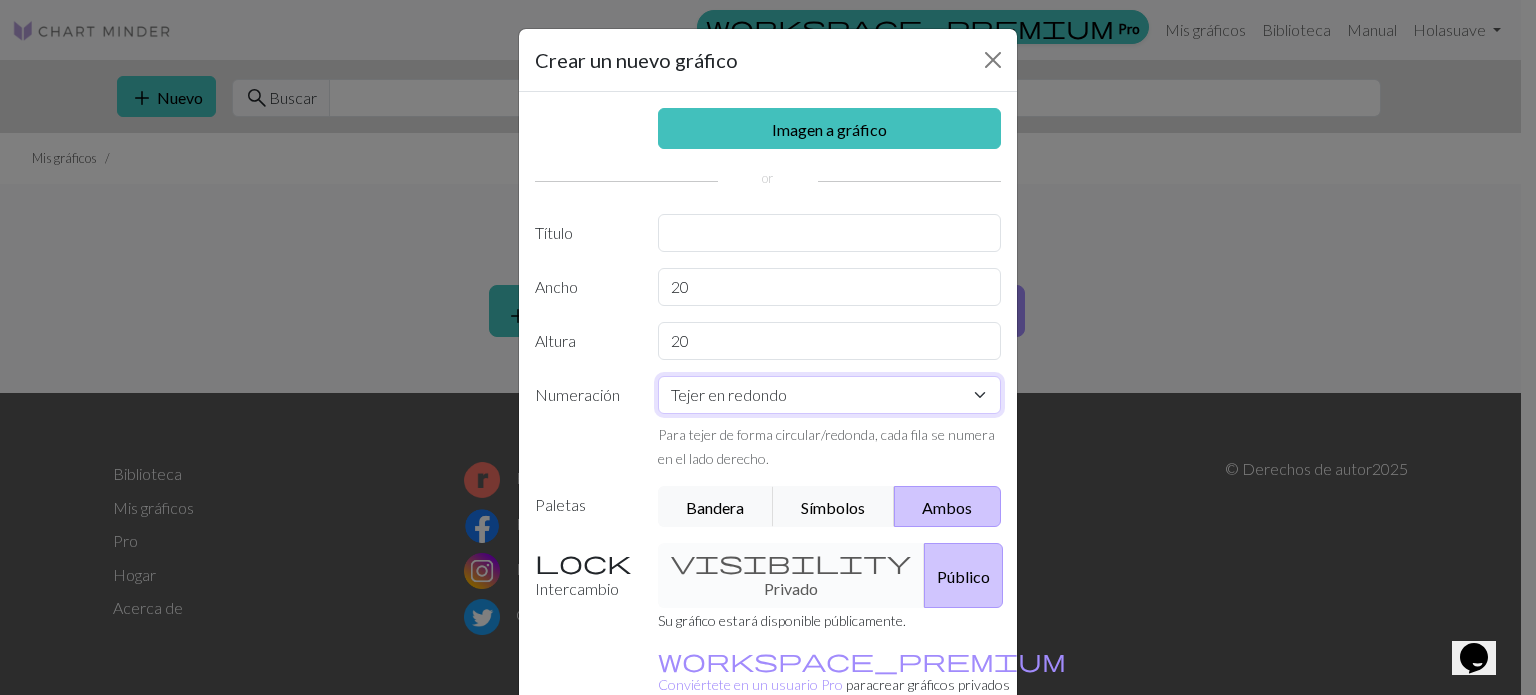 click on "Tejer plano Tejer en redondo Tejido de encaje Punto de cruz" at bounding box center [830, 395] 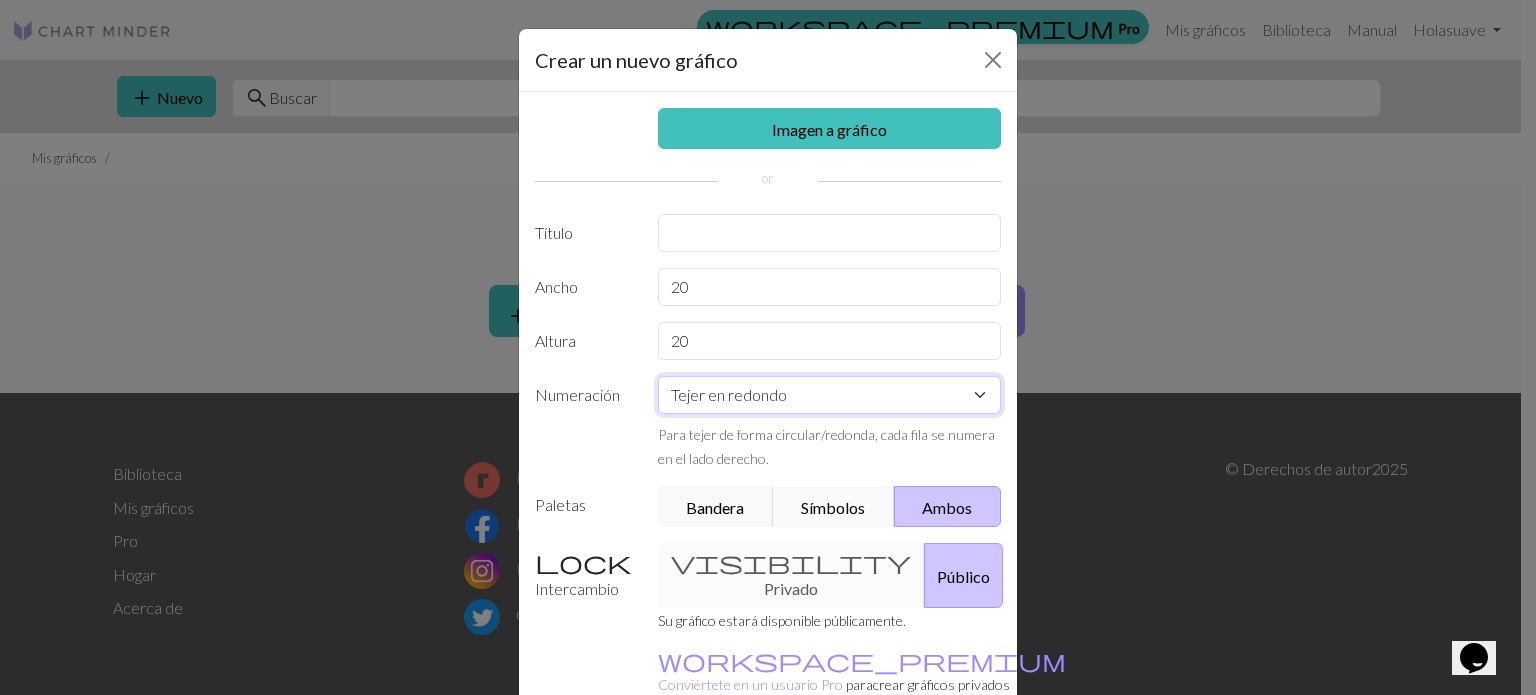 click on "Tejer plano Tejer en redondo Tejido de encaje Punto de cruz" at bounding box center [830, 395] 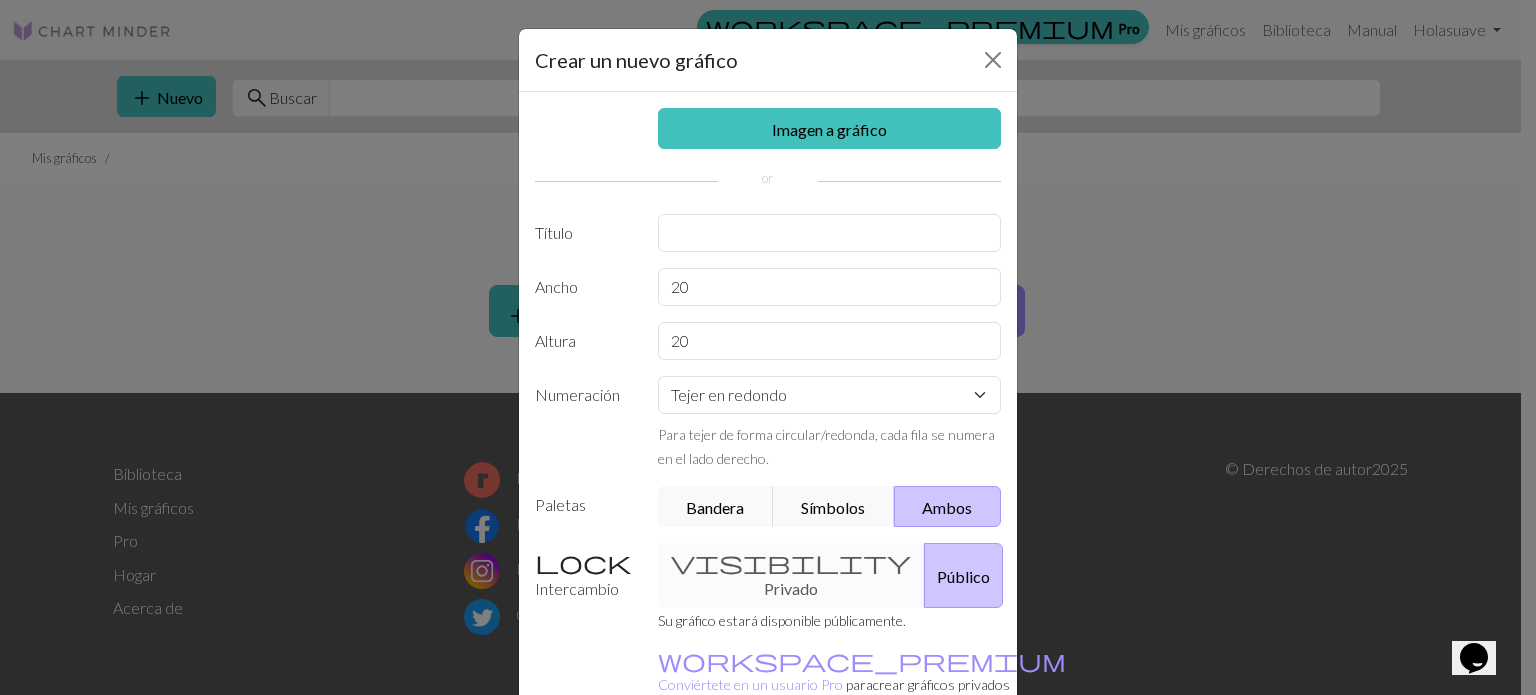 click on "Imagen a gráfico Título Ancho 20 Altura 20 Numeración Tejer plano Tejer en redondo Tejido de encaje Punto de cruz Para tejer de forma circular/redonda, cada fila se numera en el lado derecho. Paletas Bandera Símbolos Ambos Intercambio visibility Privado Público Su gráfico estará disponible públicamente. workspace_premium Conviértete en un usuario Pro    para  crear gráficos privados" at bounding box center [768, 418] 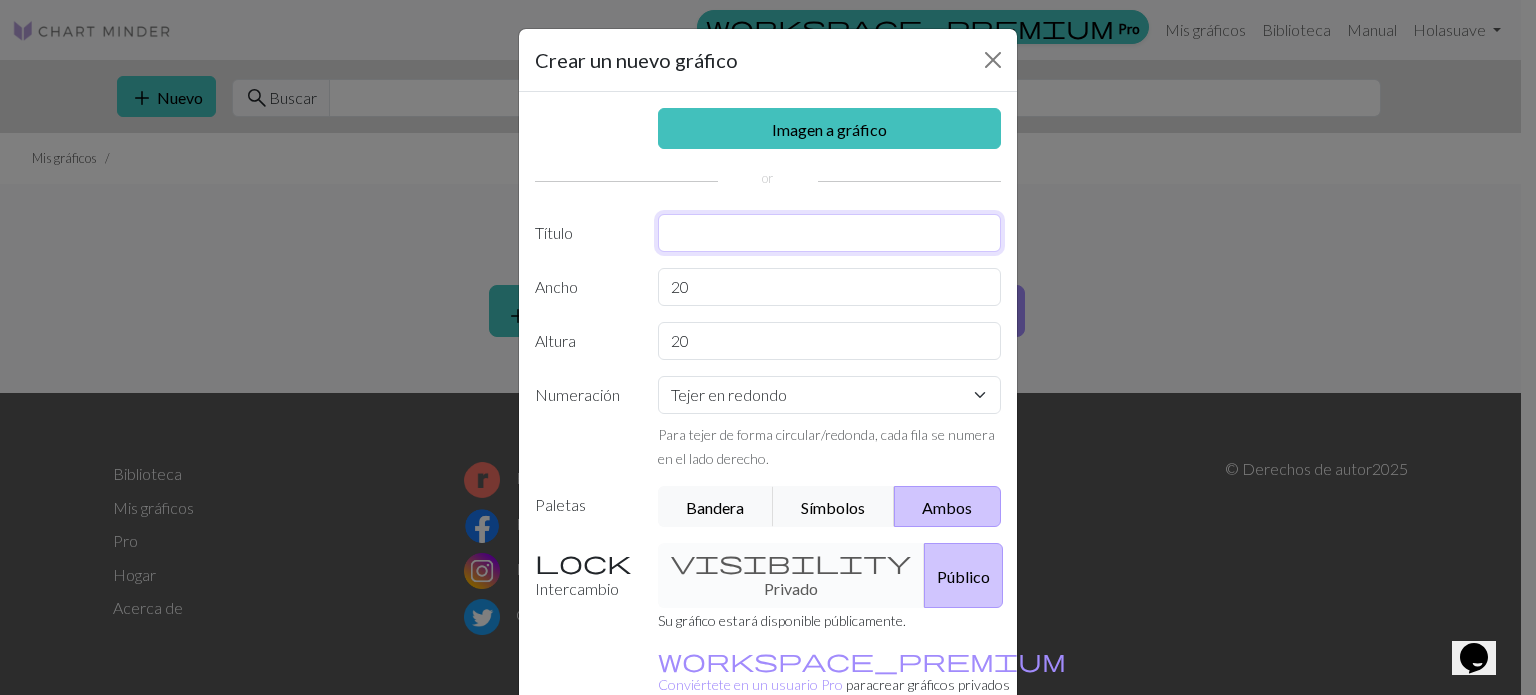 click at bounding box center [830, 233] 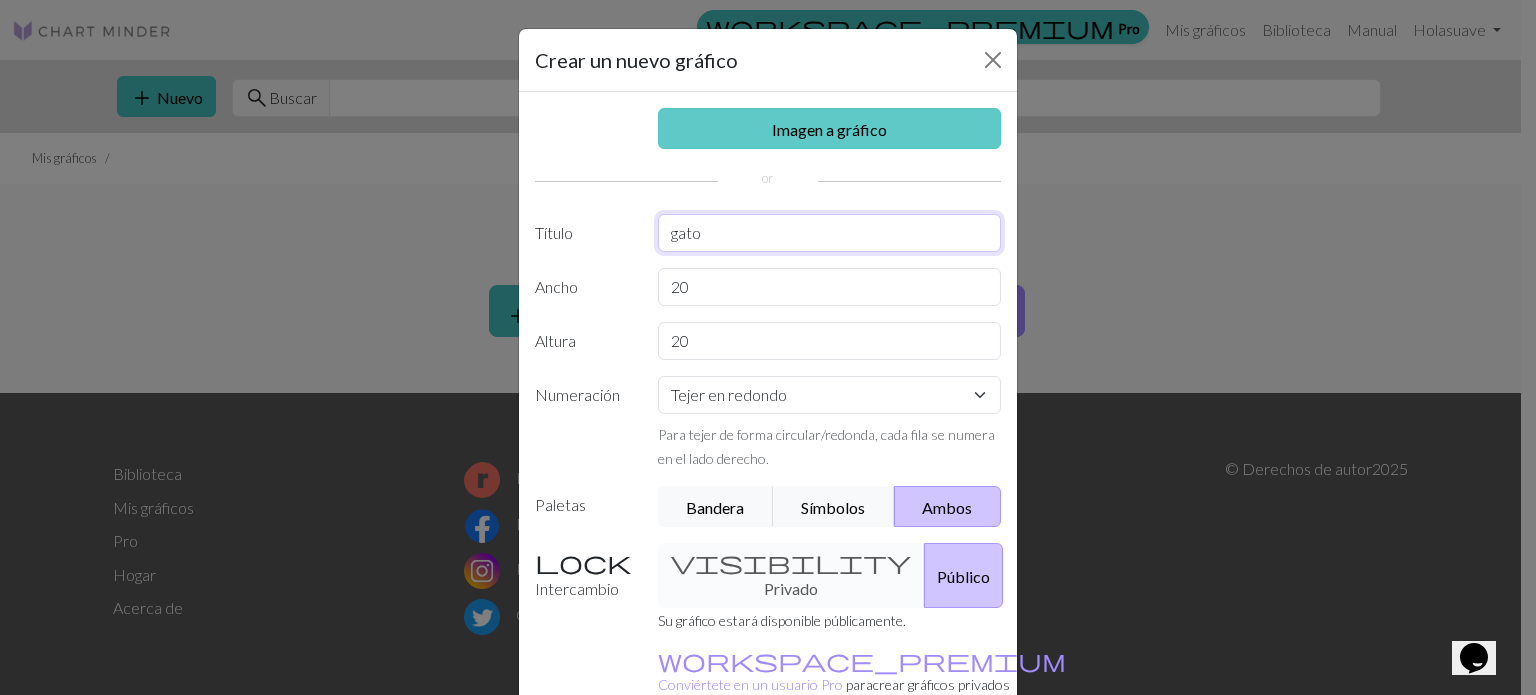 type on "gato" 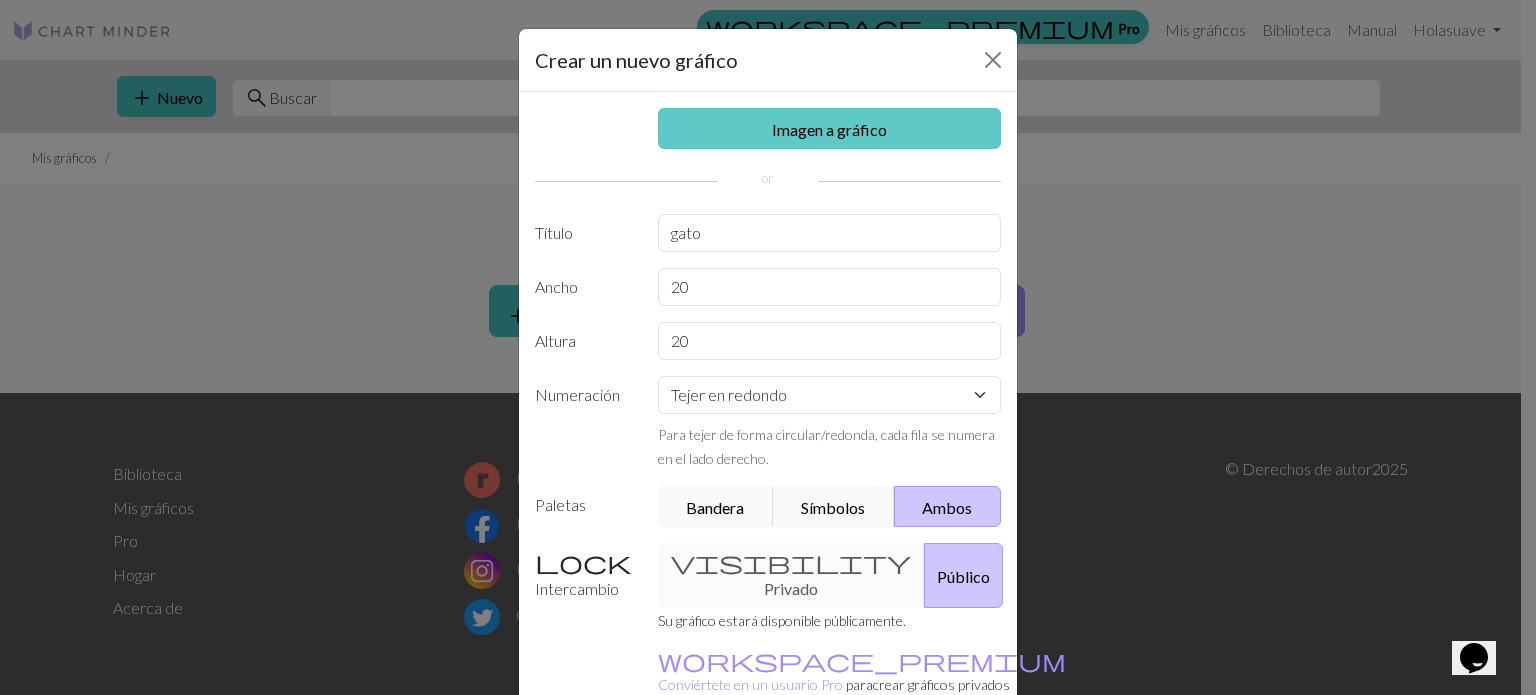 click on "Imagen a gráfico" at bounding box center [830, 128] 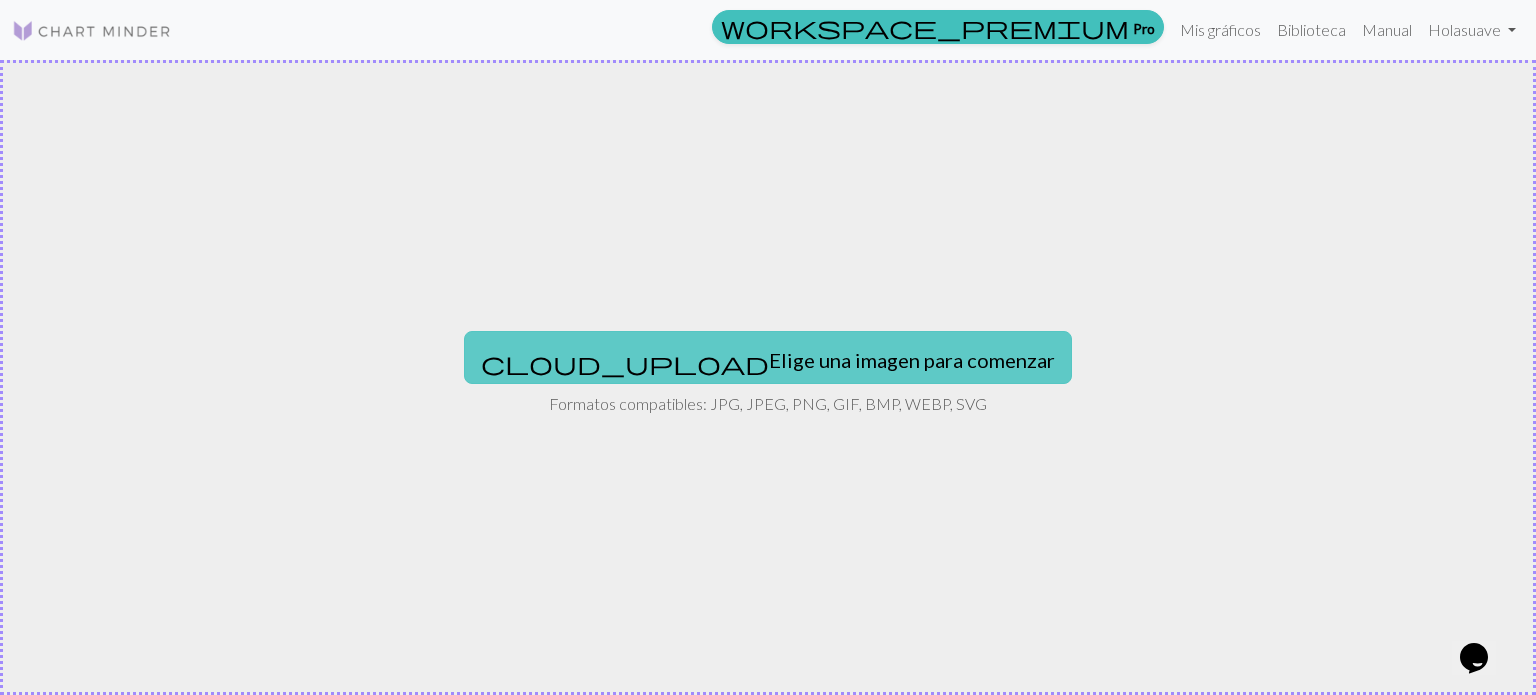 click on "Elige una imagen para comenzar" at bounding box center [912, 360] 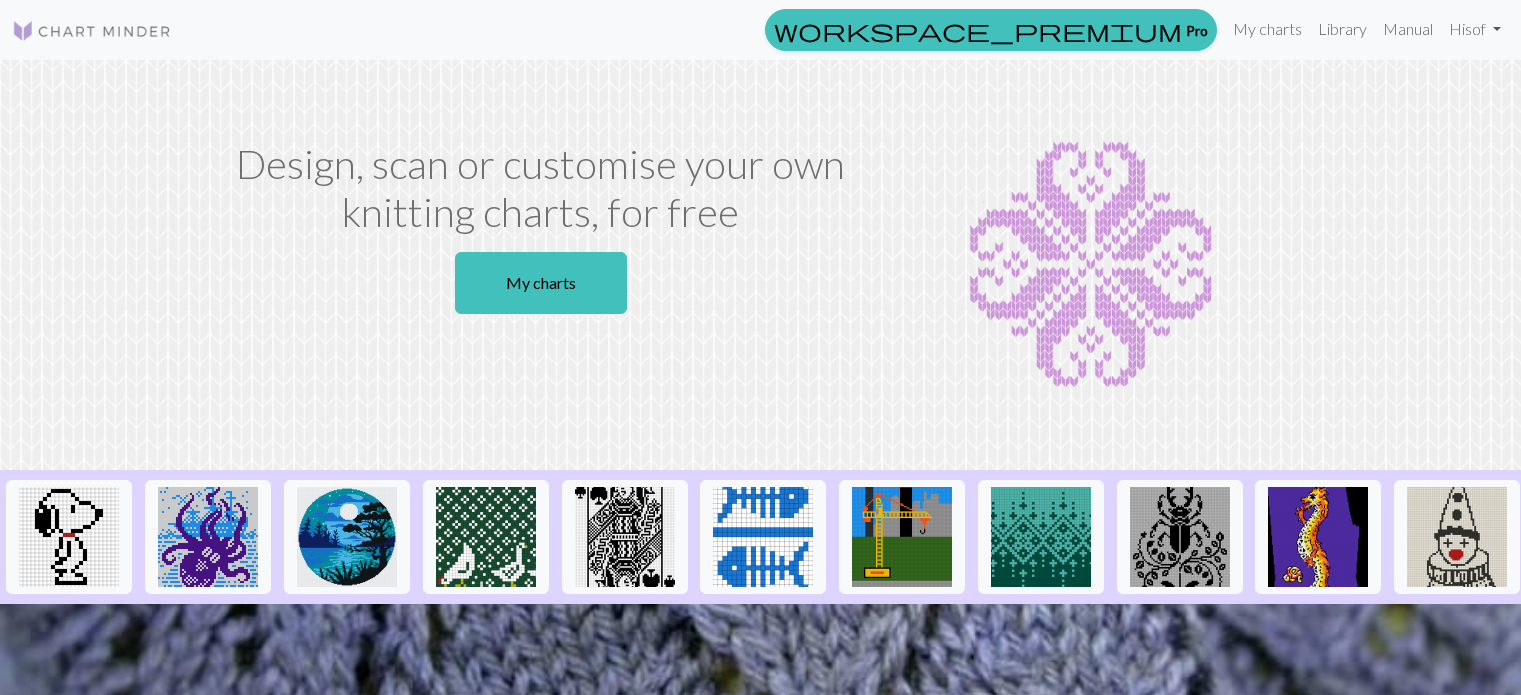 scroll, scrollTop: 0, scrollLeft: 0, axis: both 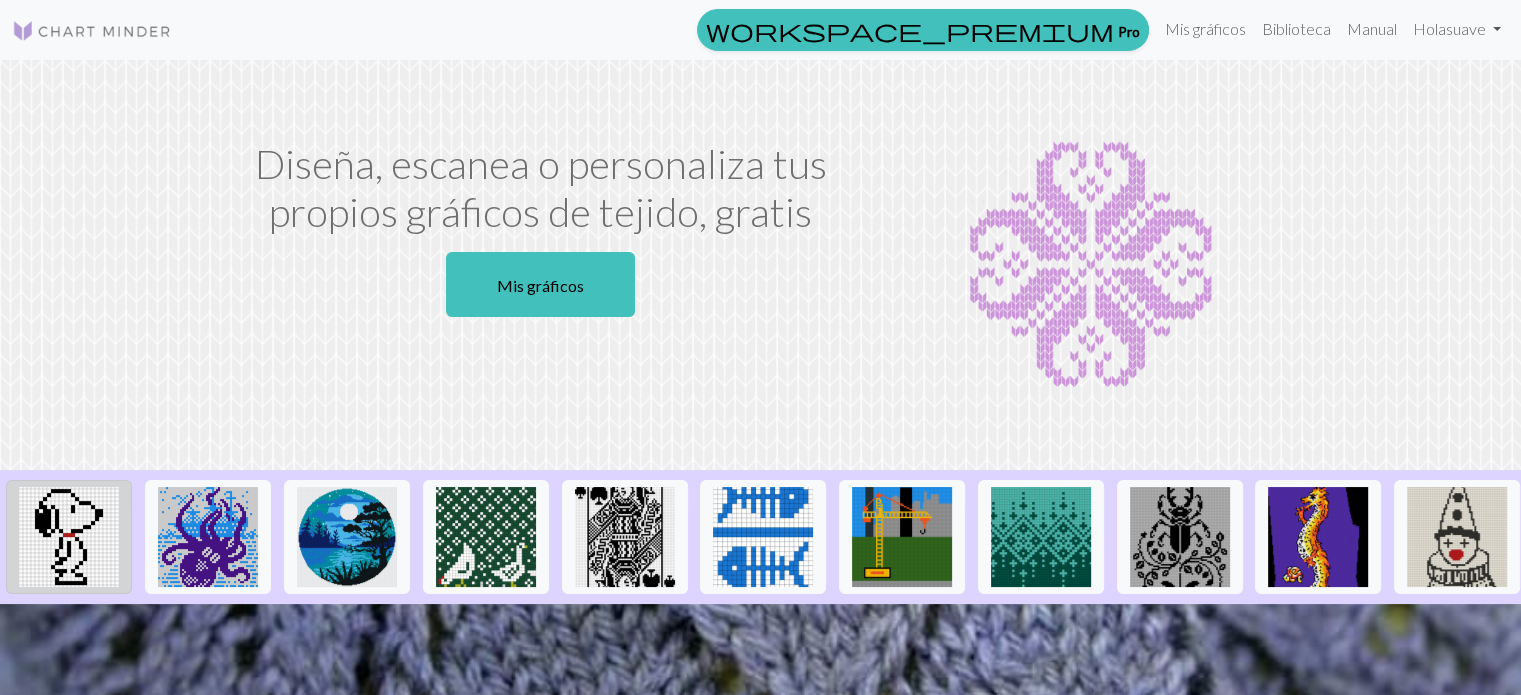 click at bounding box center [69, 537] 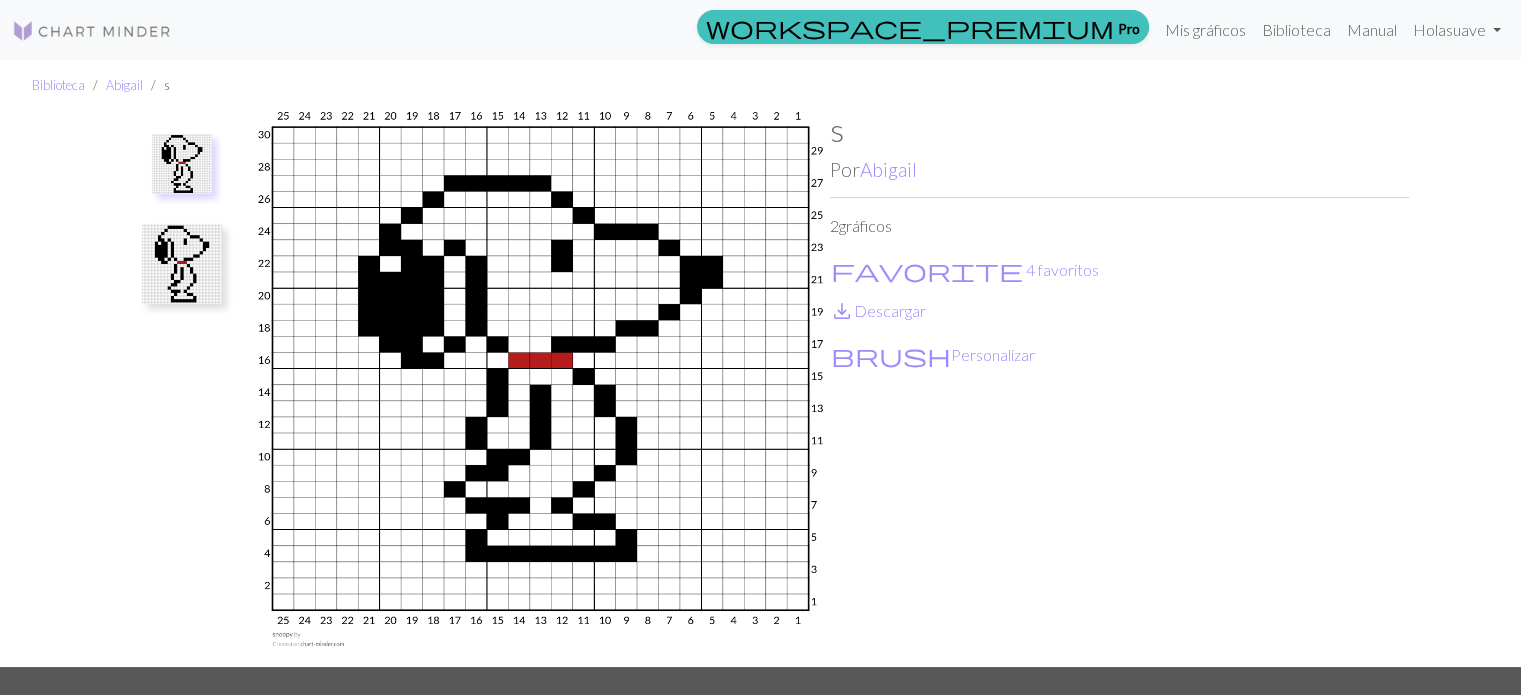 click at bounding box center [182, 264] 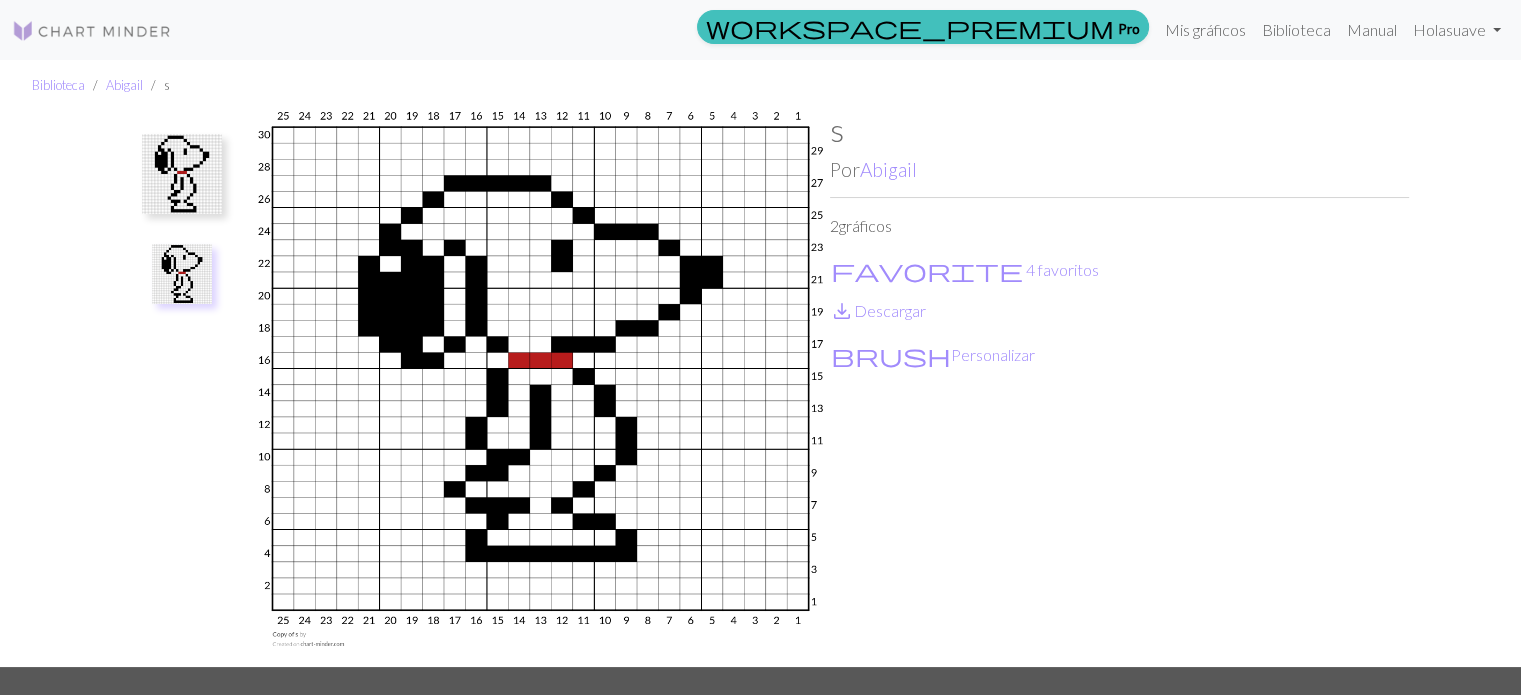 drag, startPoint x: 839, startPoint y: 109, endPoint x: 810, endPoint y: 137, distance: 40.311287 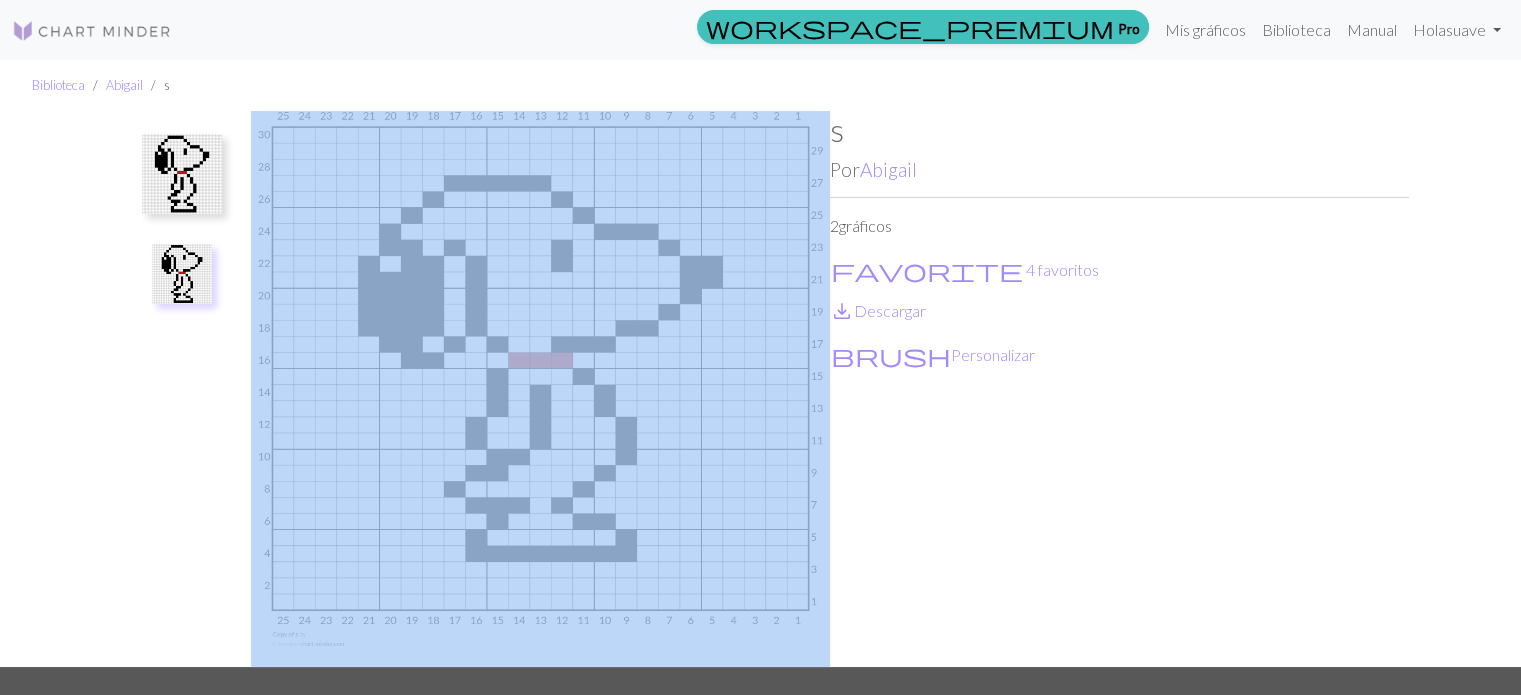 click at bounding box center (92, 31) 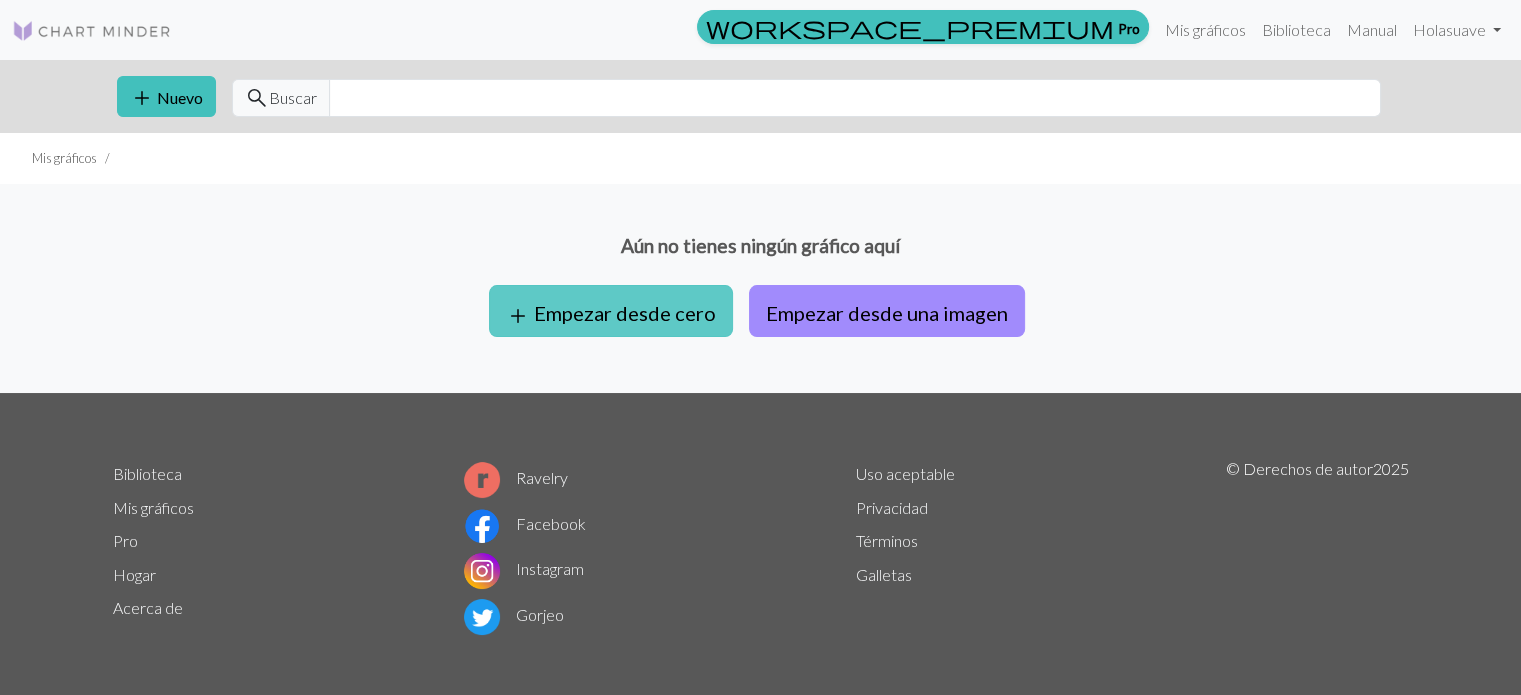 click on "add   Empezar desde cero" at bounding box center (611, 311) 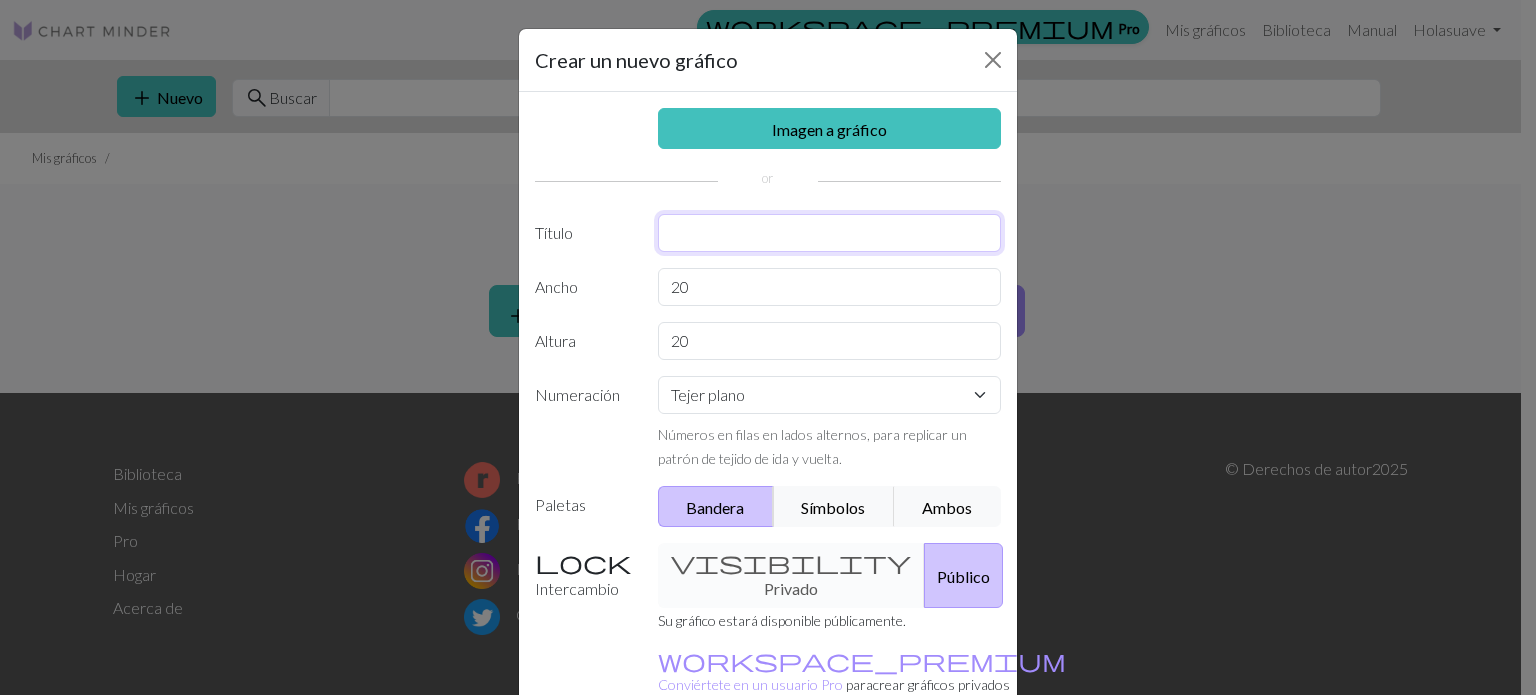 click at bounding box center (830, 233) 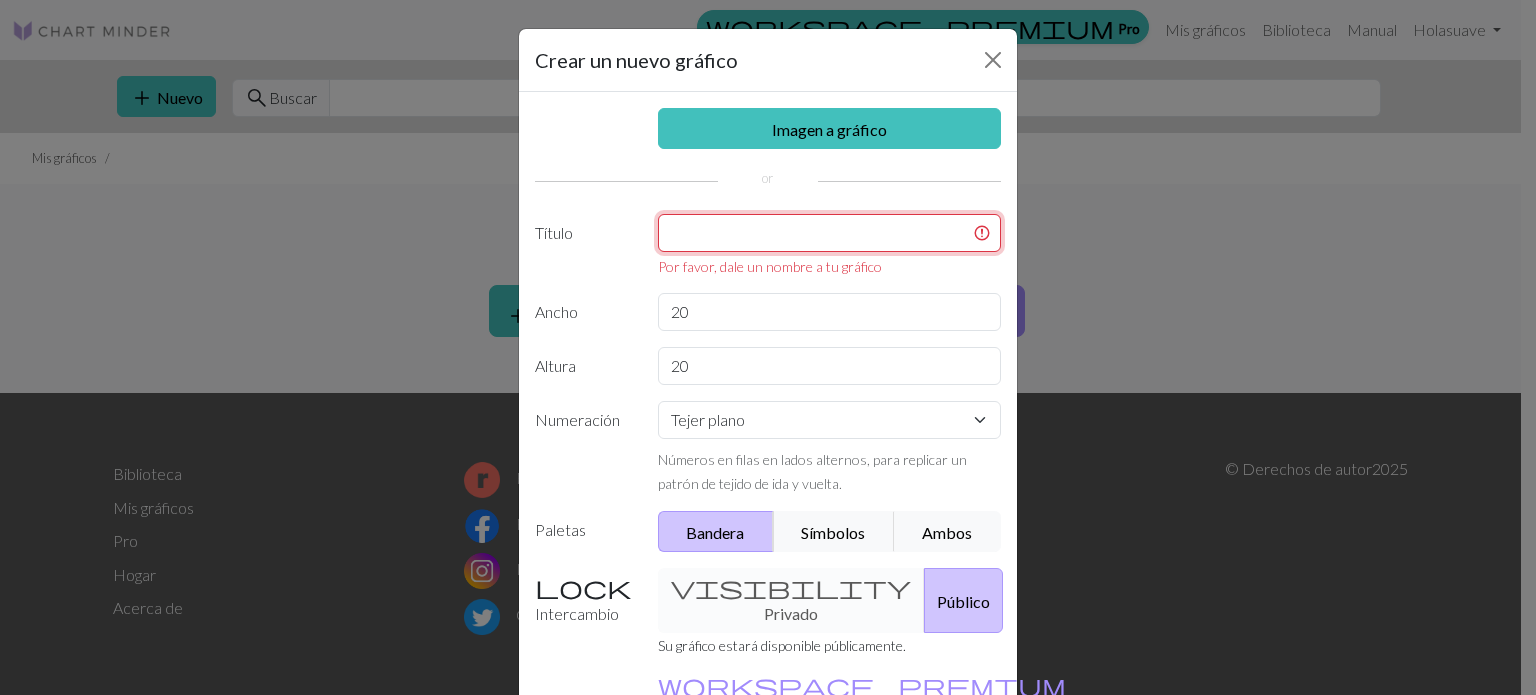 click at bounding box center [830, 233] 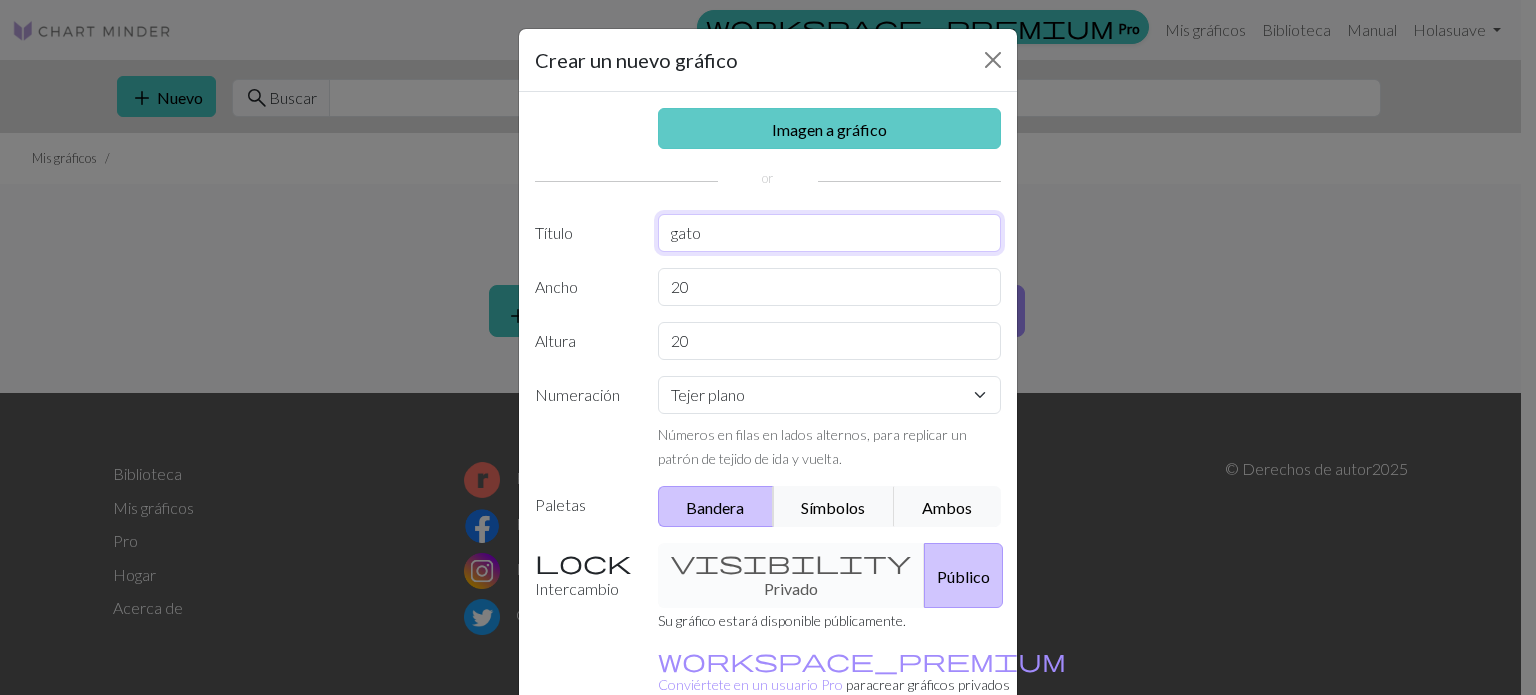 type on "gato" 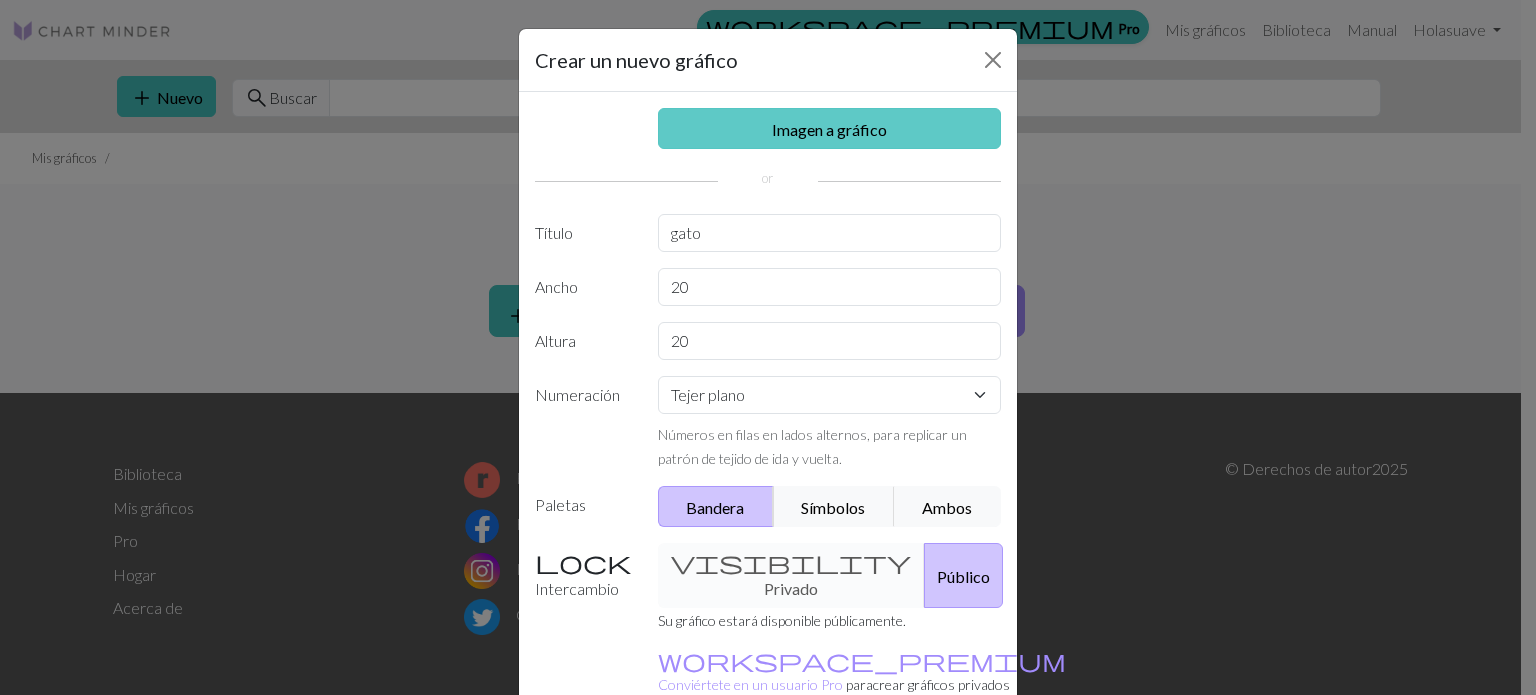 click on "Imagen a gráfico" at bounding box center (830, 128) 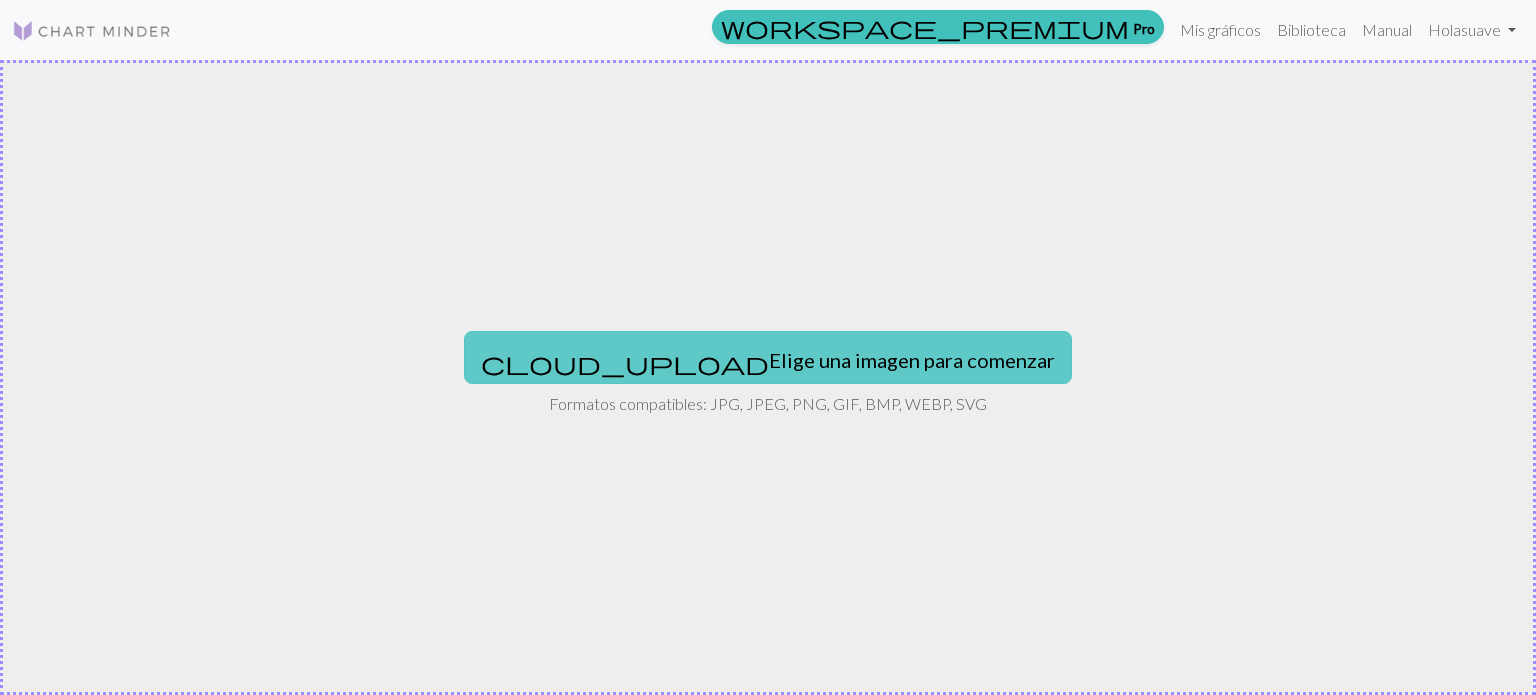 click on "Elige una imagen para comenzar" at bounding box center [912, 360] 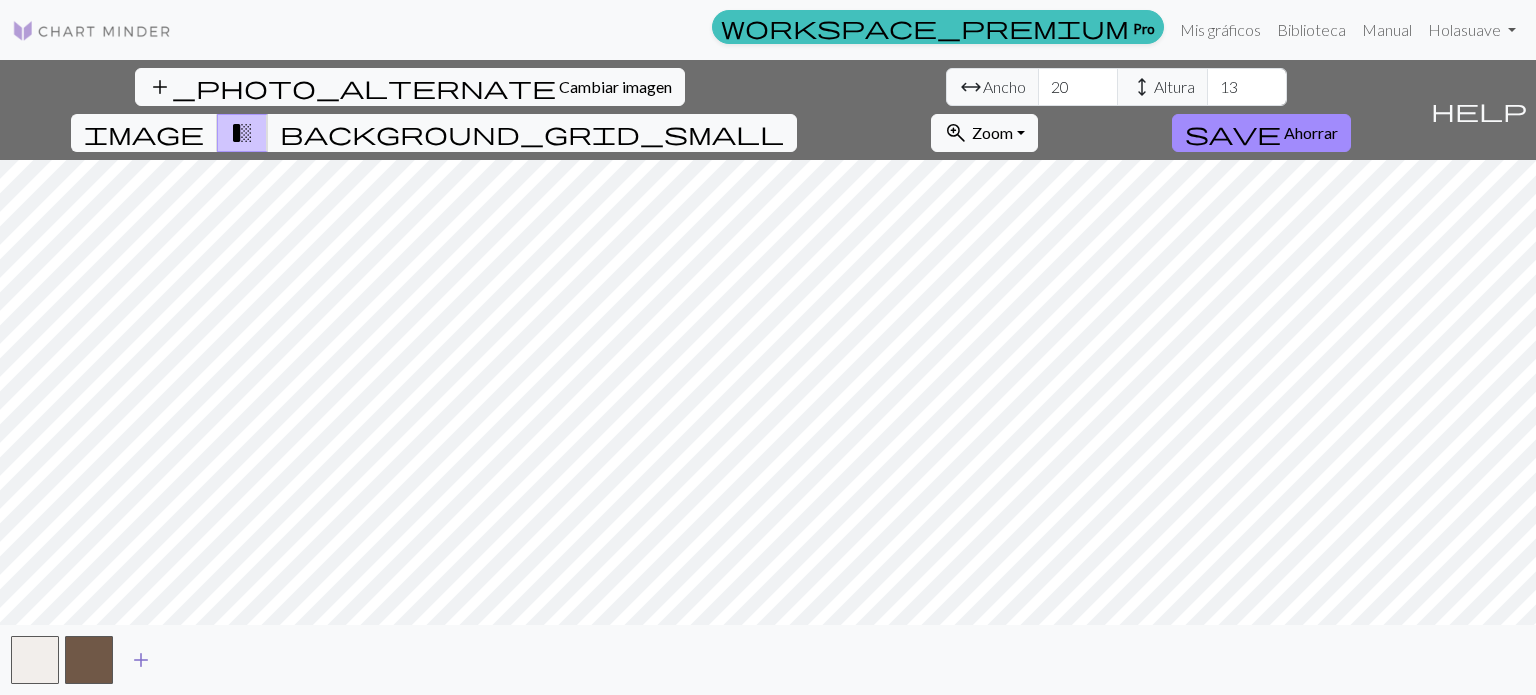 click on "add" at bounding box center [141, 660] 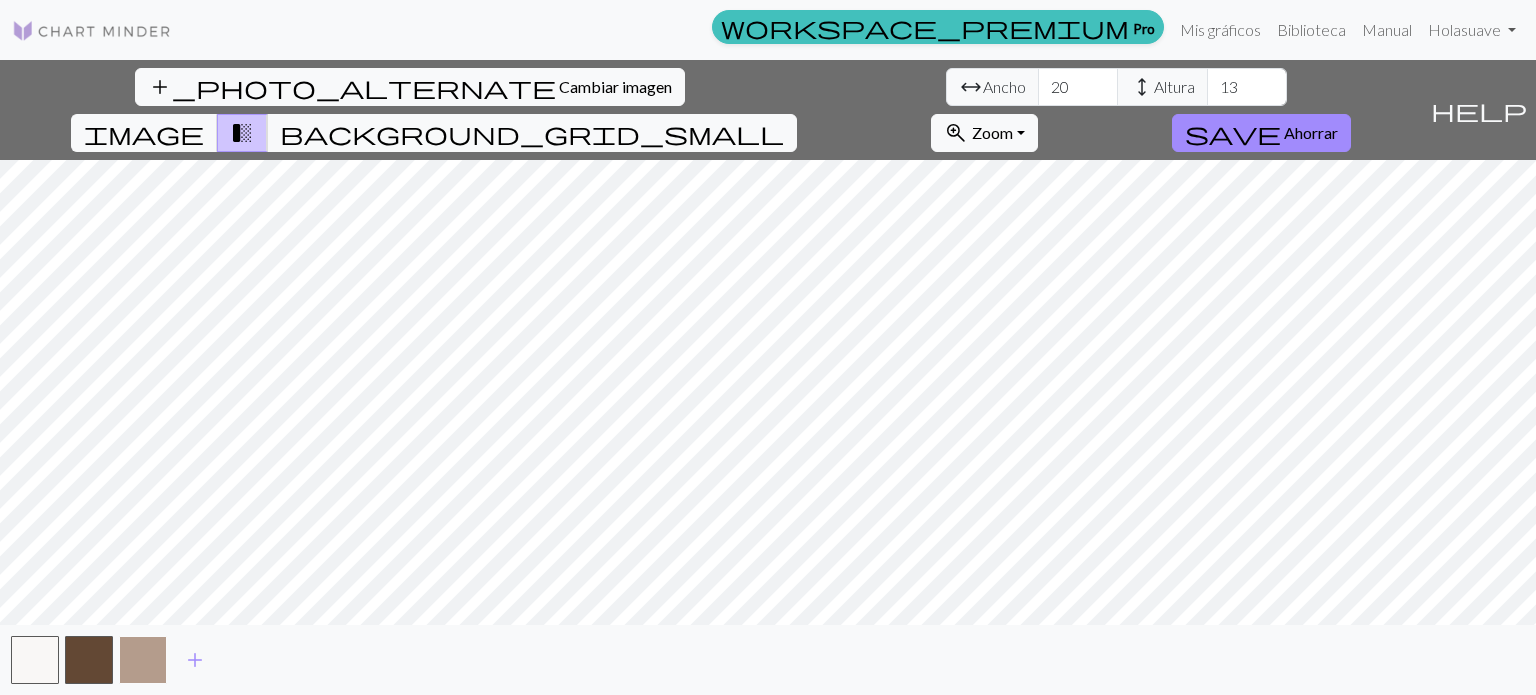 click at bounding box center [143, 660] 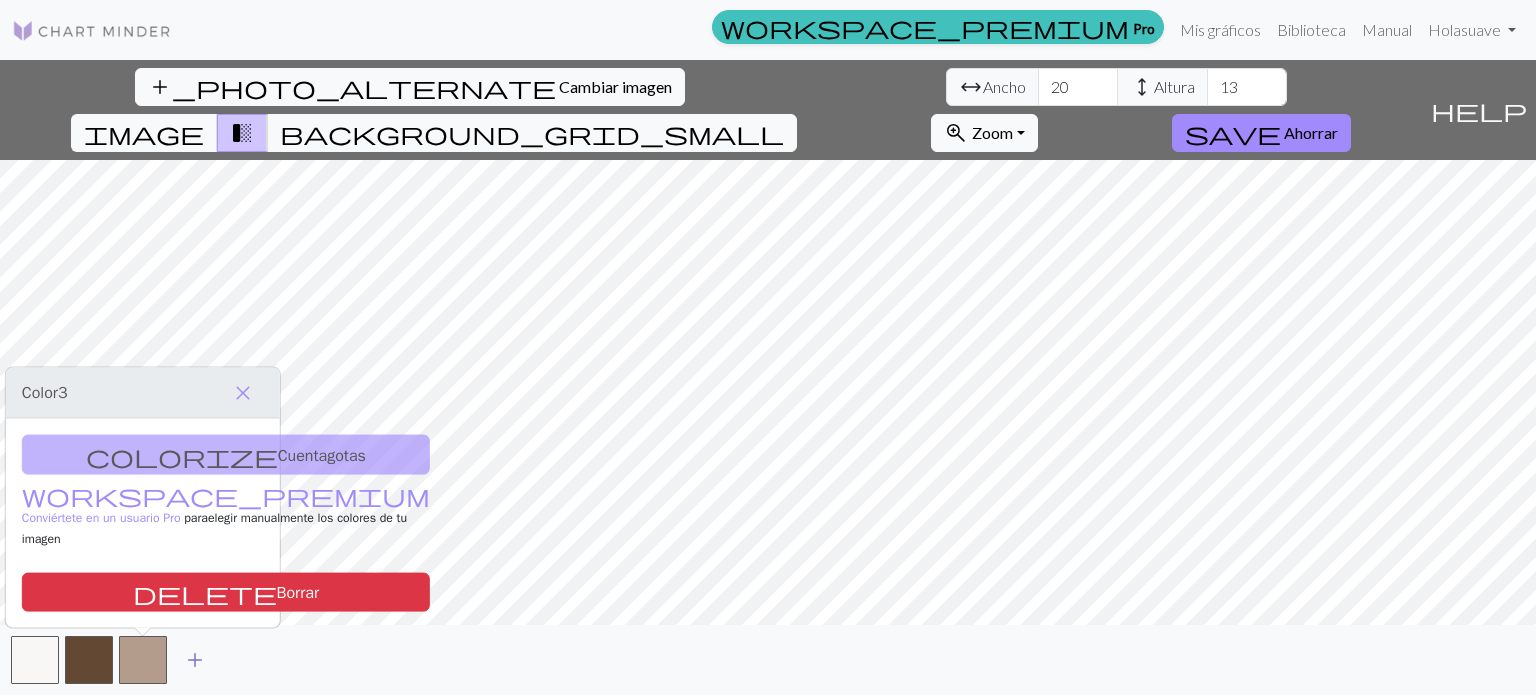 click on "add" at bounding box center (195, 660) 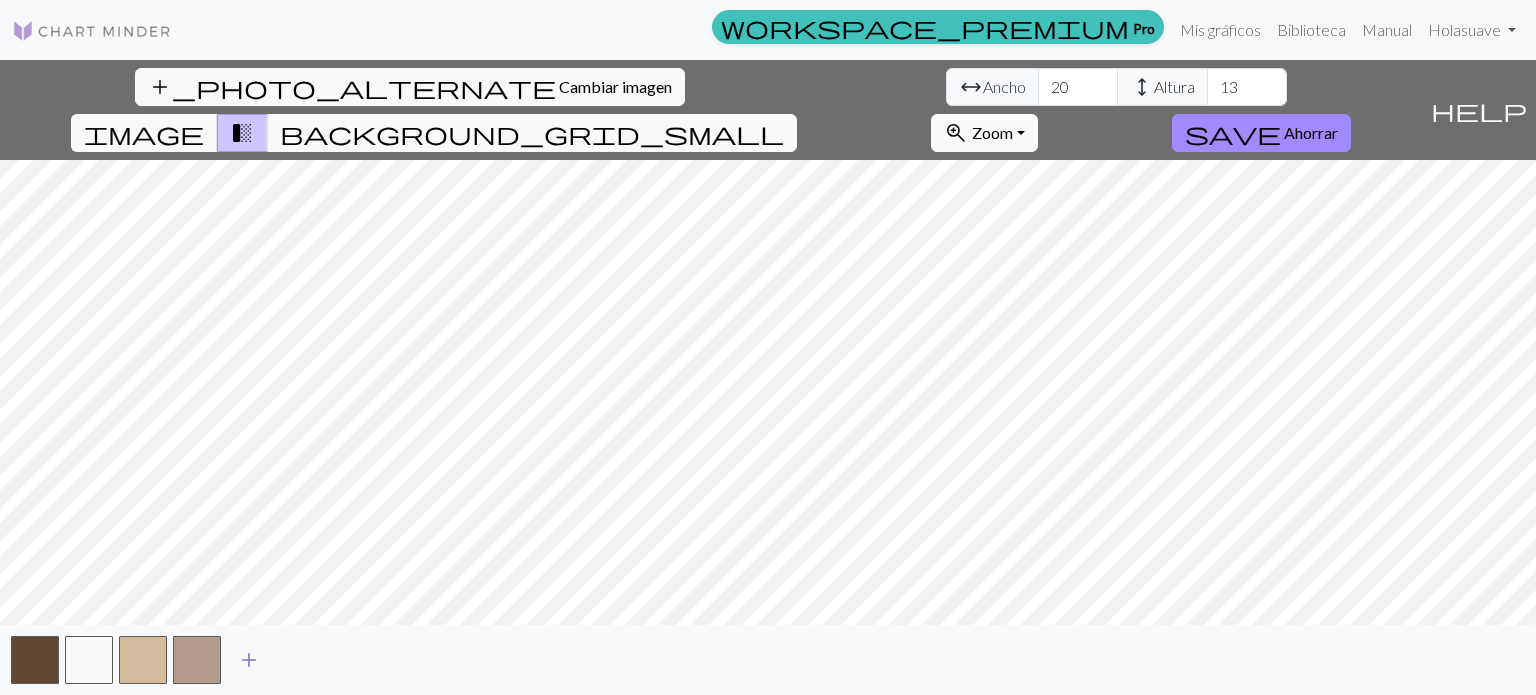 click on "add" at bounding box center [249, 660] 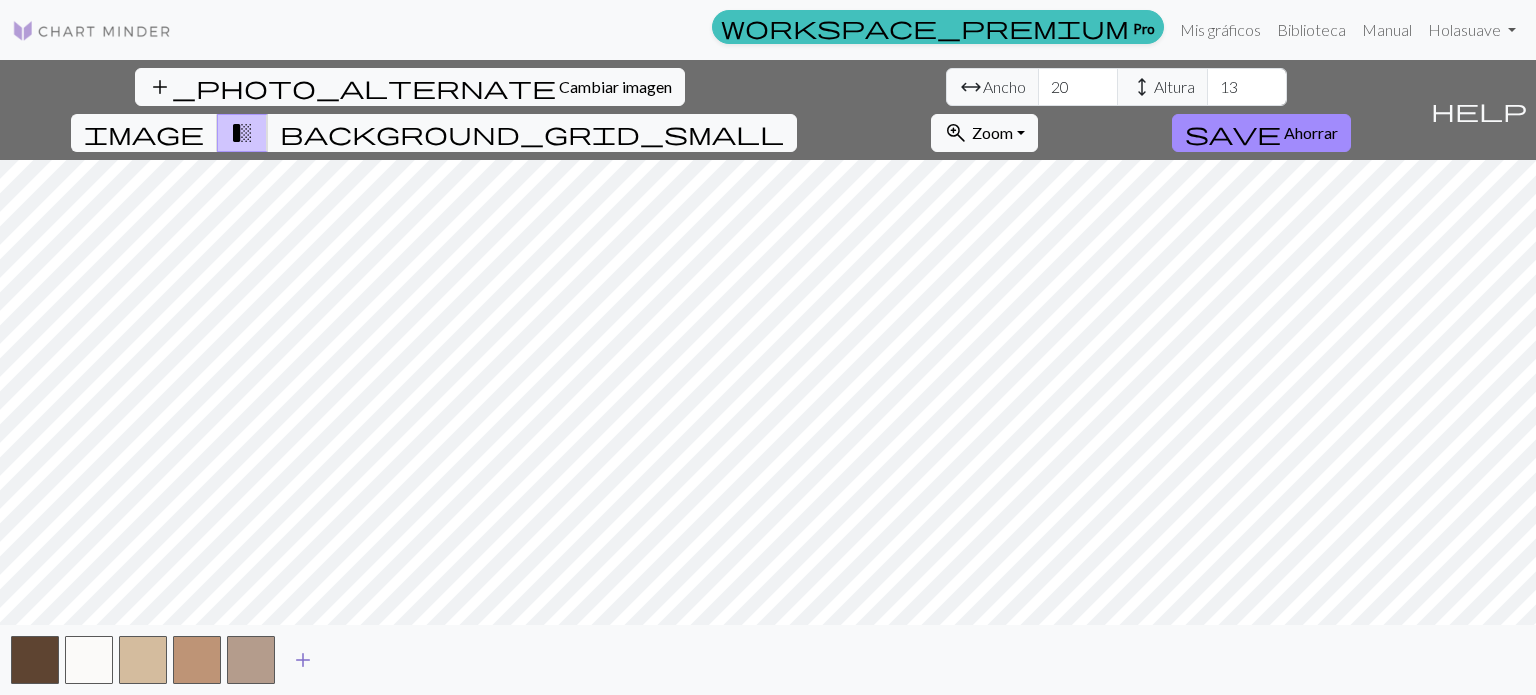 click on "add" at bounding box center [303, 660] 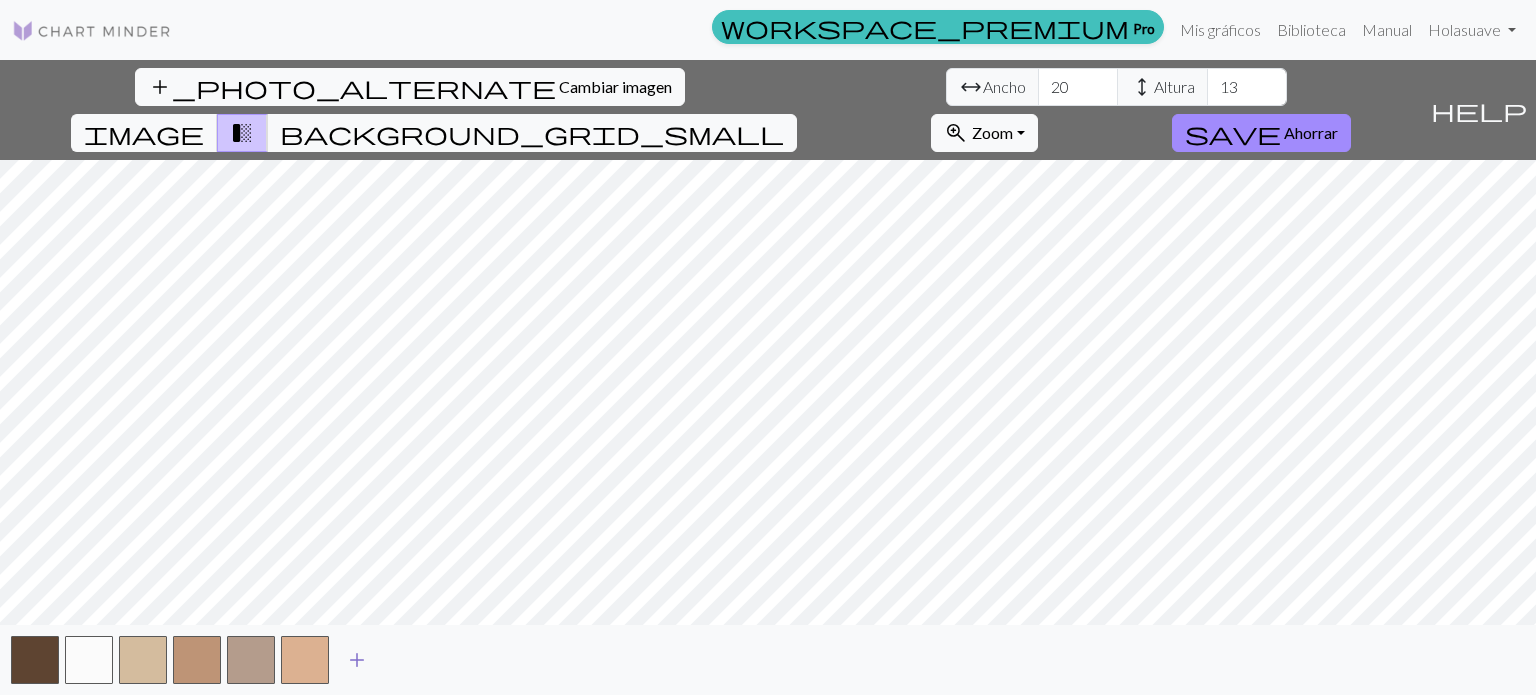click on "add" at bounding box center (357, 660) 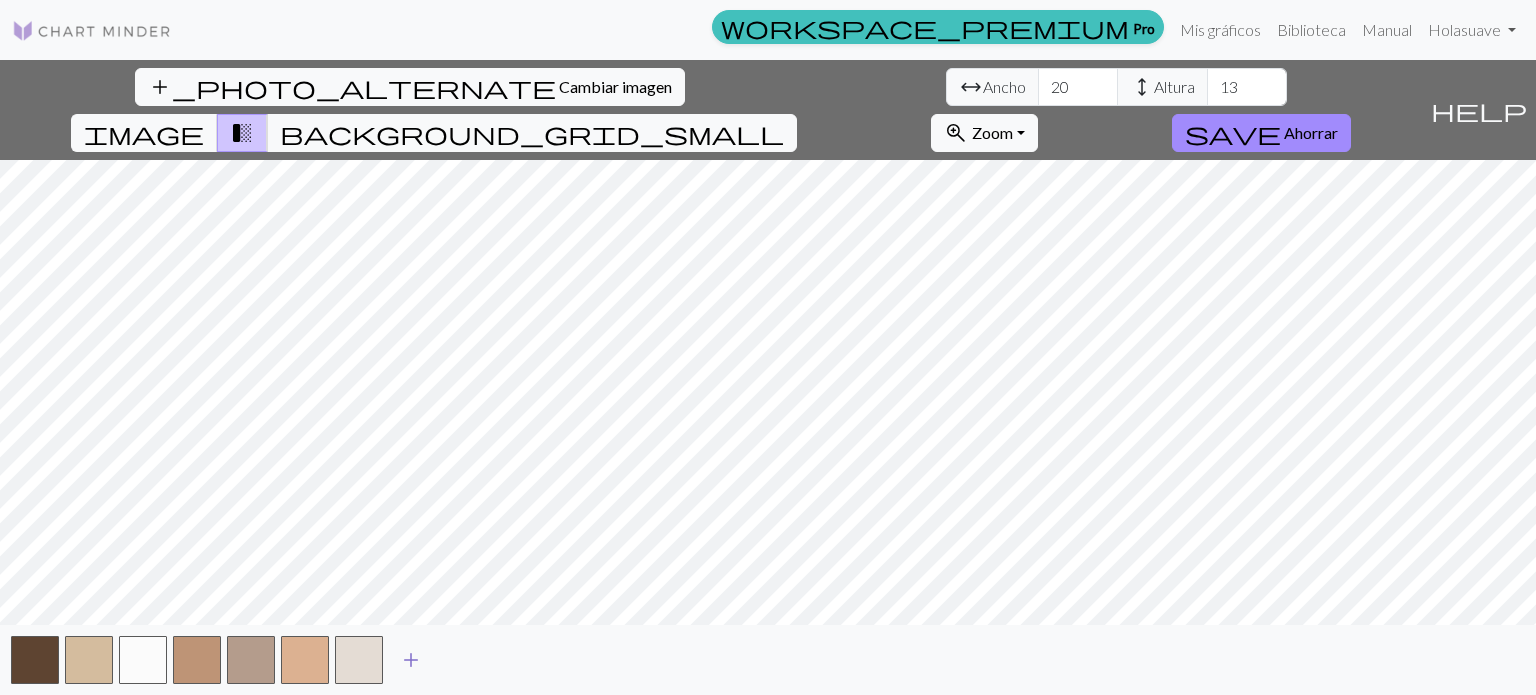 click on "add" at bounding box center (411, 660) 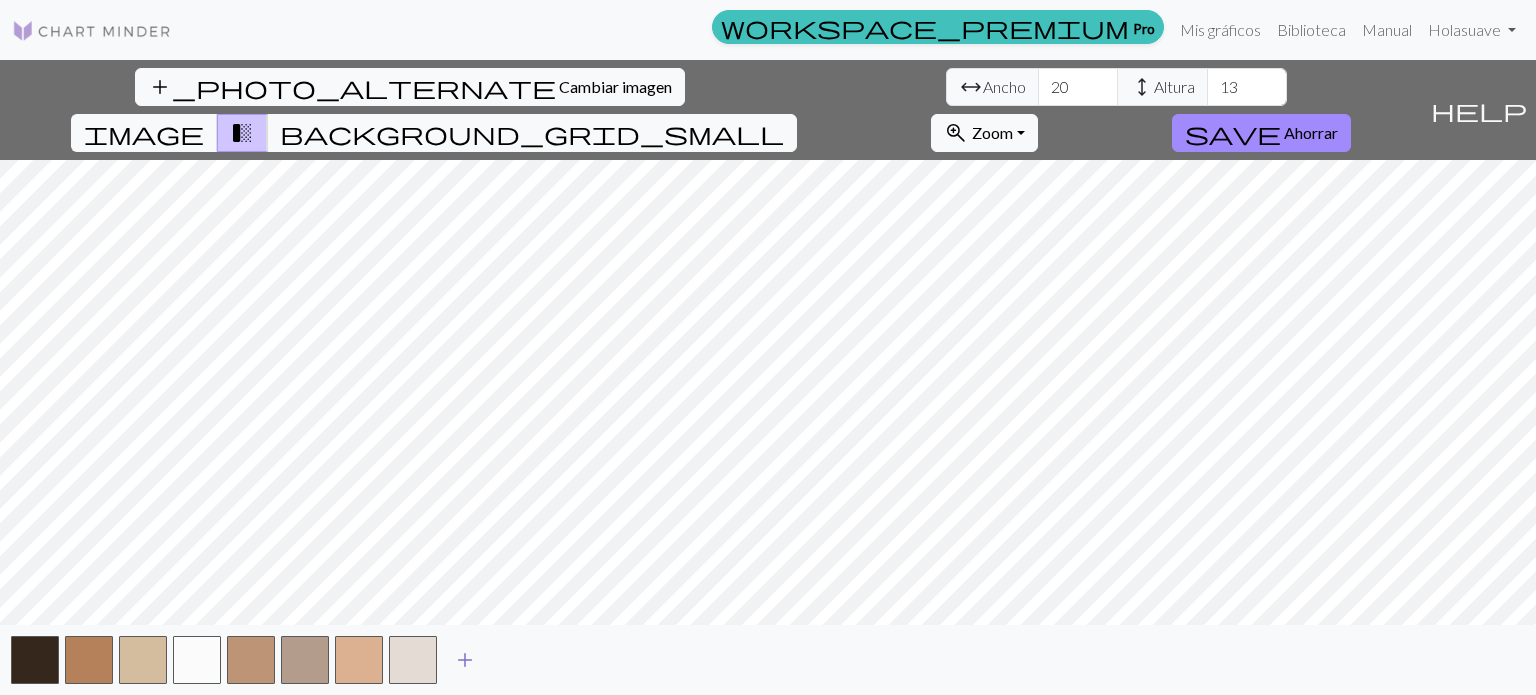 click on "add" at bounding box center [465, 660] 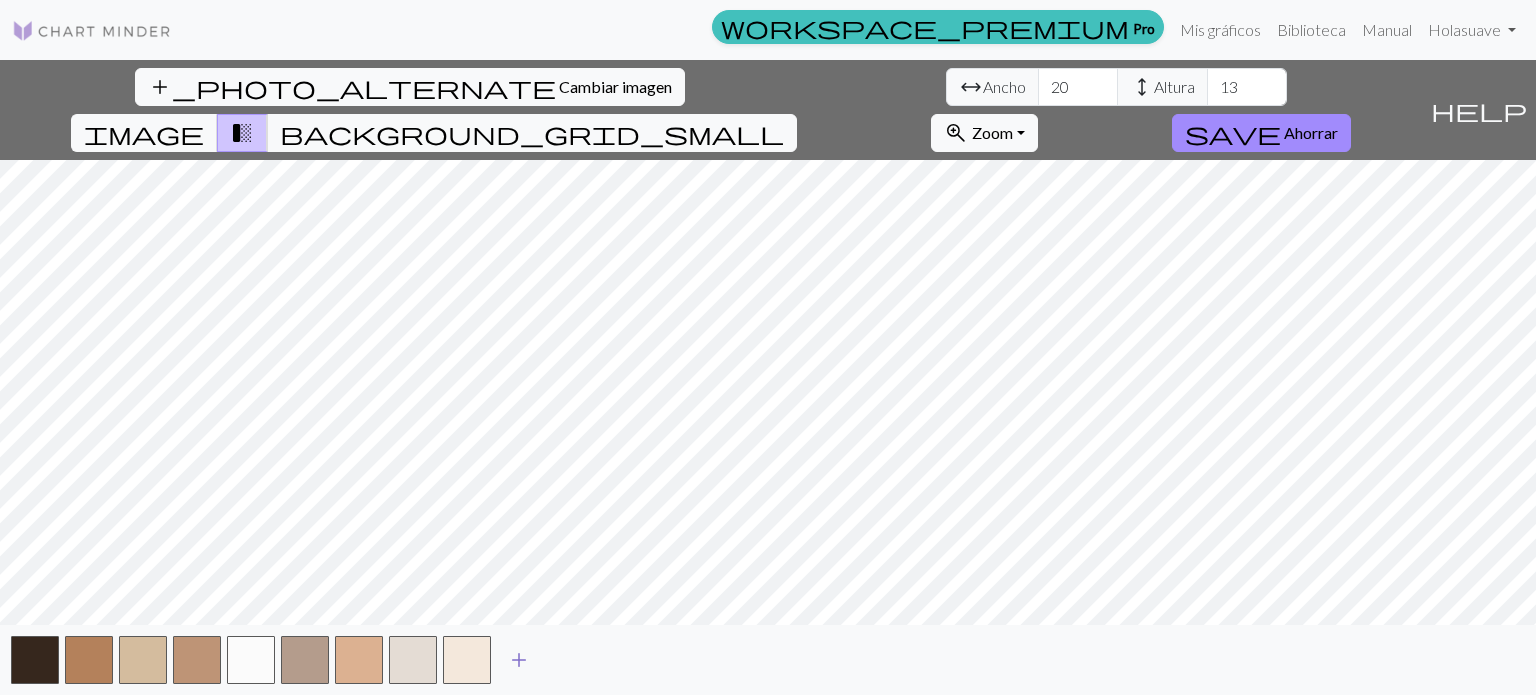 click on "add" at bounding box center [519, 660] 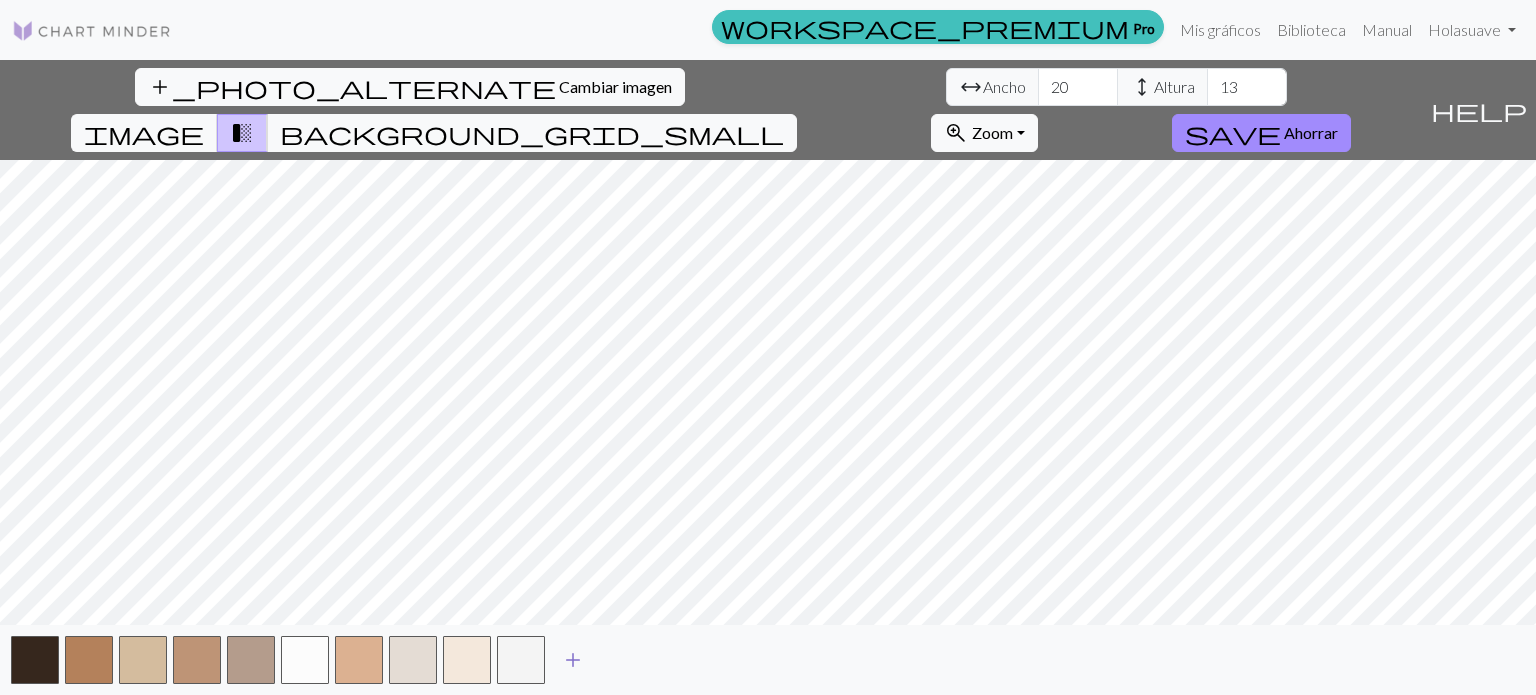 click on "add" at bounding box center (573, 660) 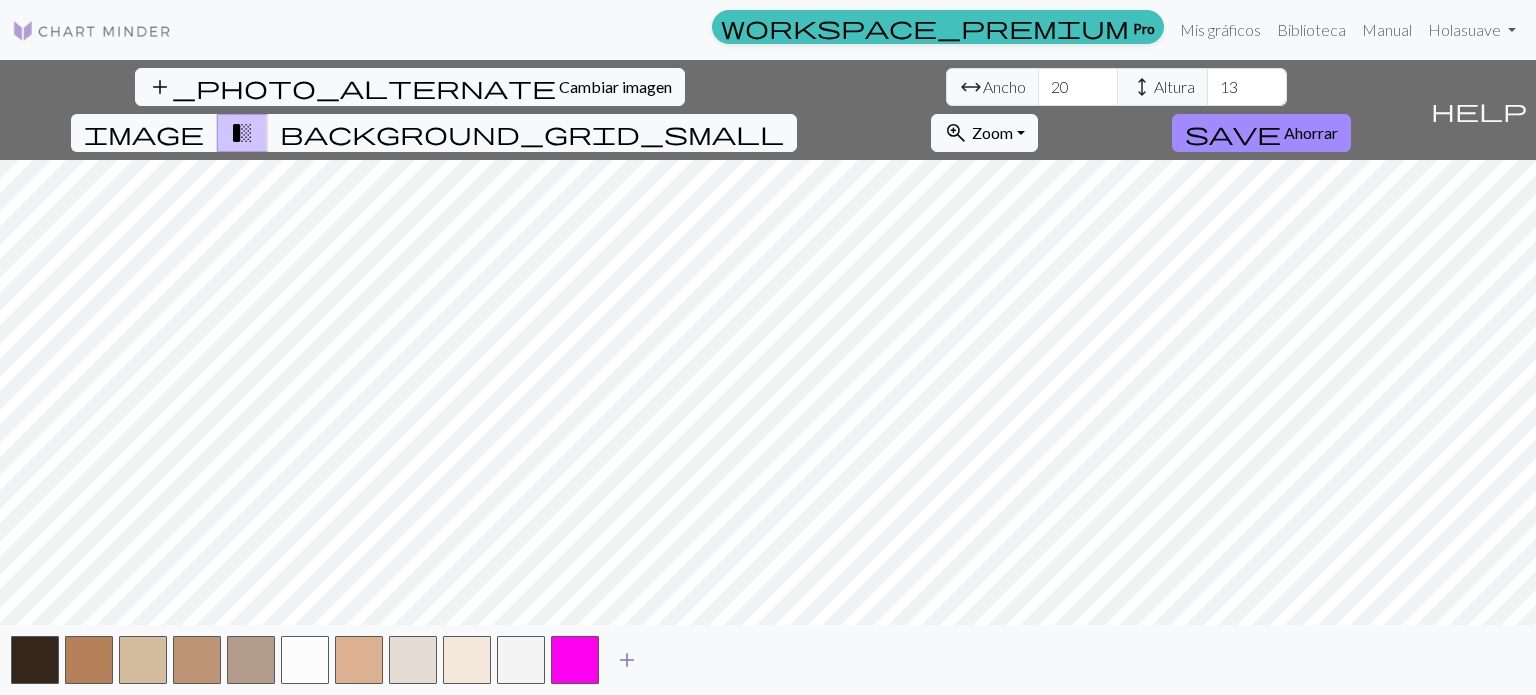 click on "add" at bounding box center [627, 660] 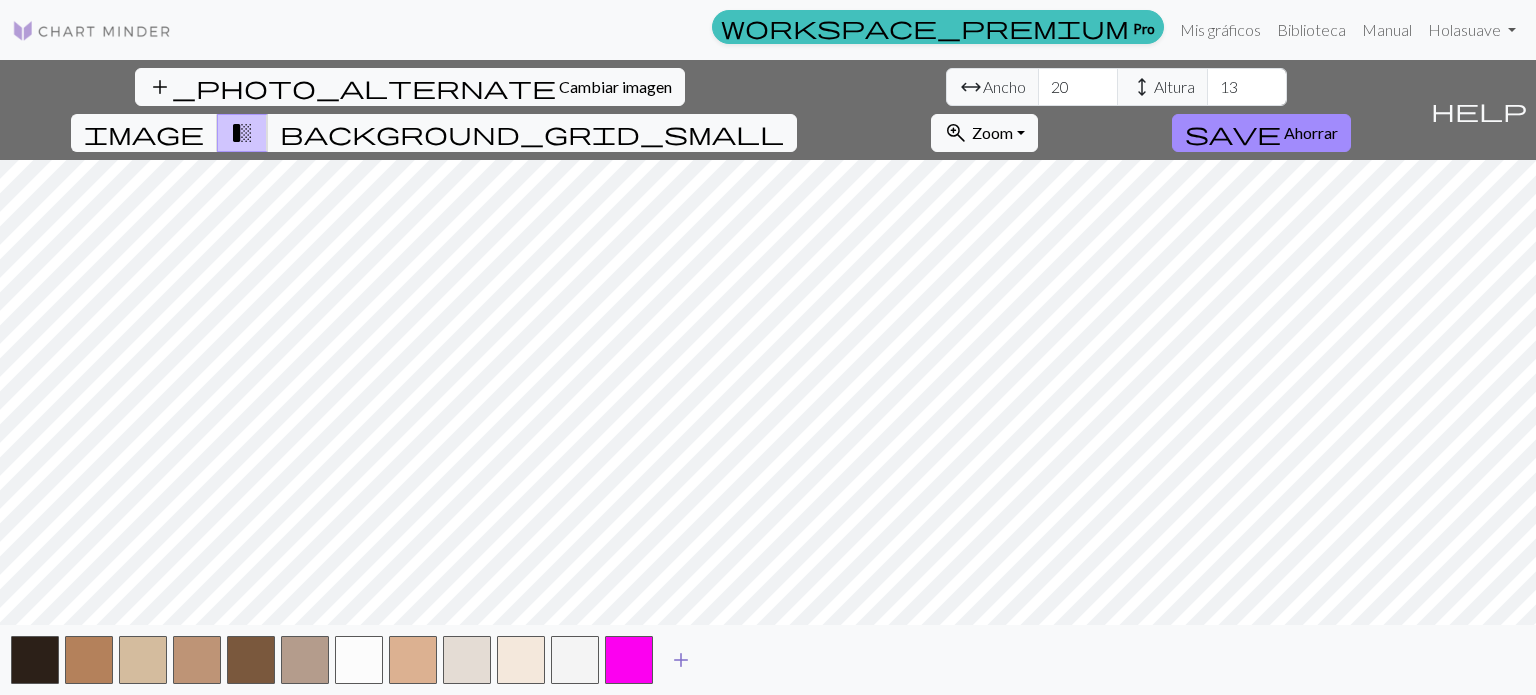 click on "add" at bounding box center [681, 660] 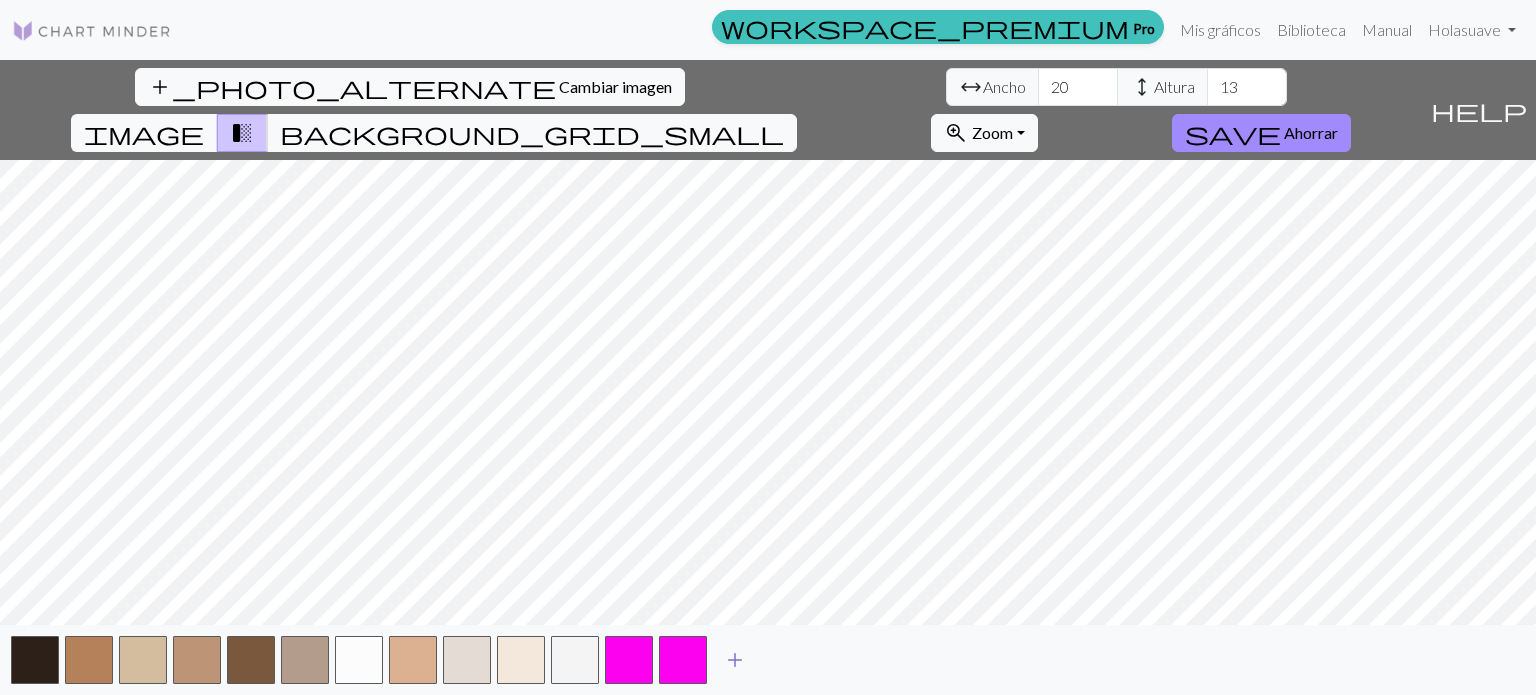 click on "add" at bounding box center (735, 660) 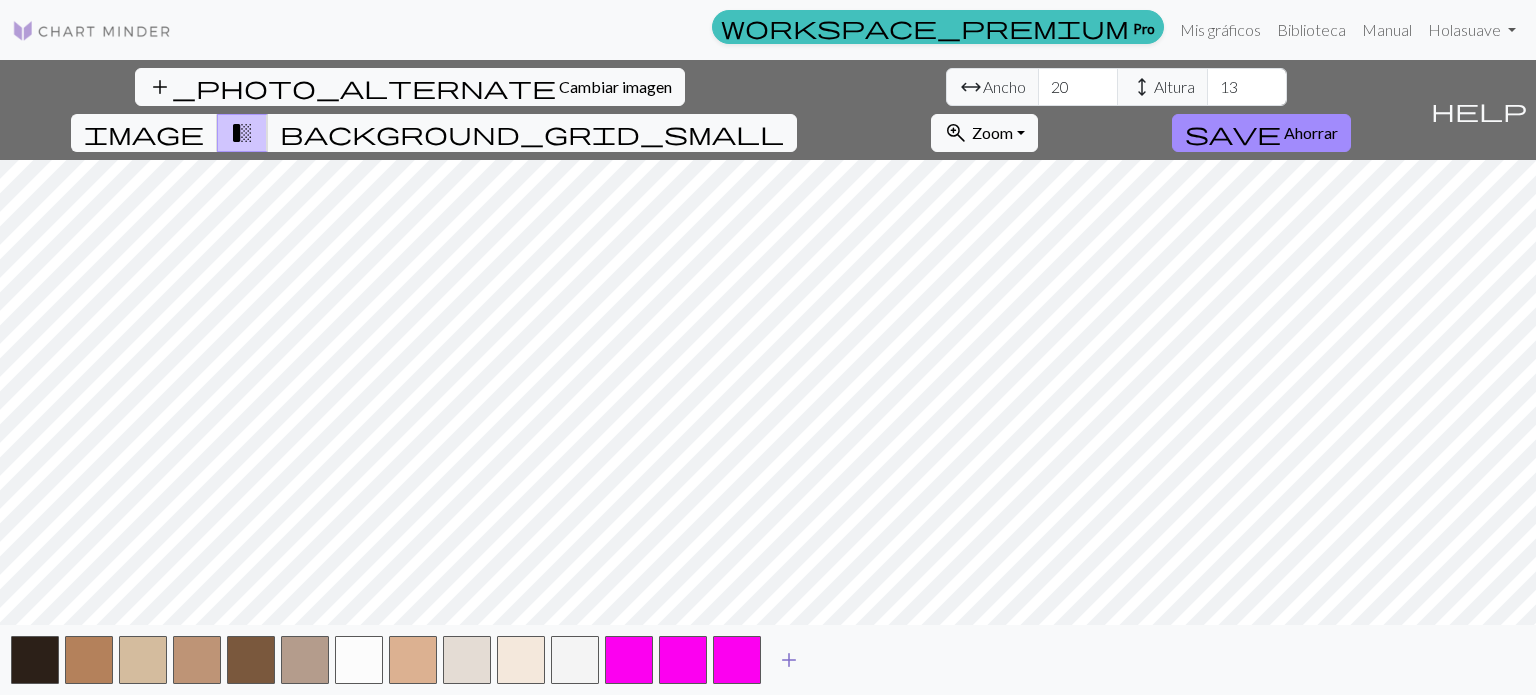 click on "add" at bounding box center [789, 660] 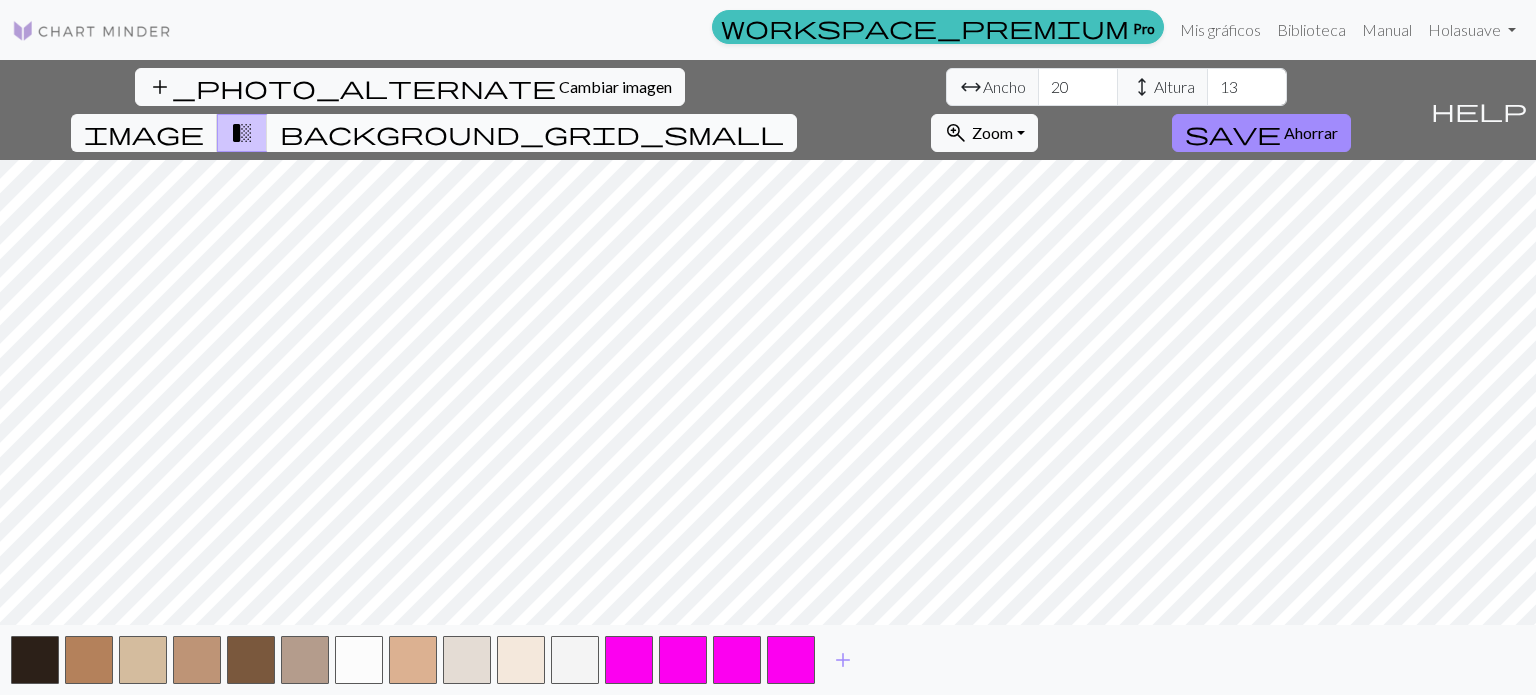click on "background_grid_small" at bounding box center (532, 133) 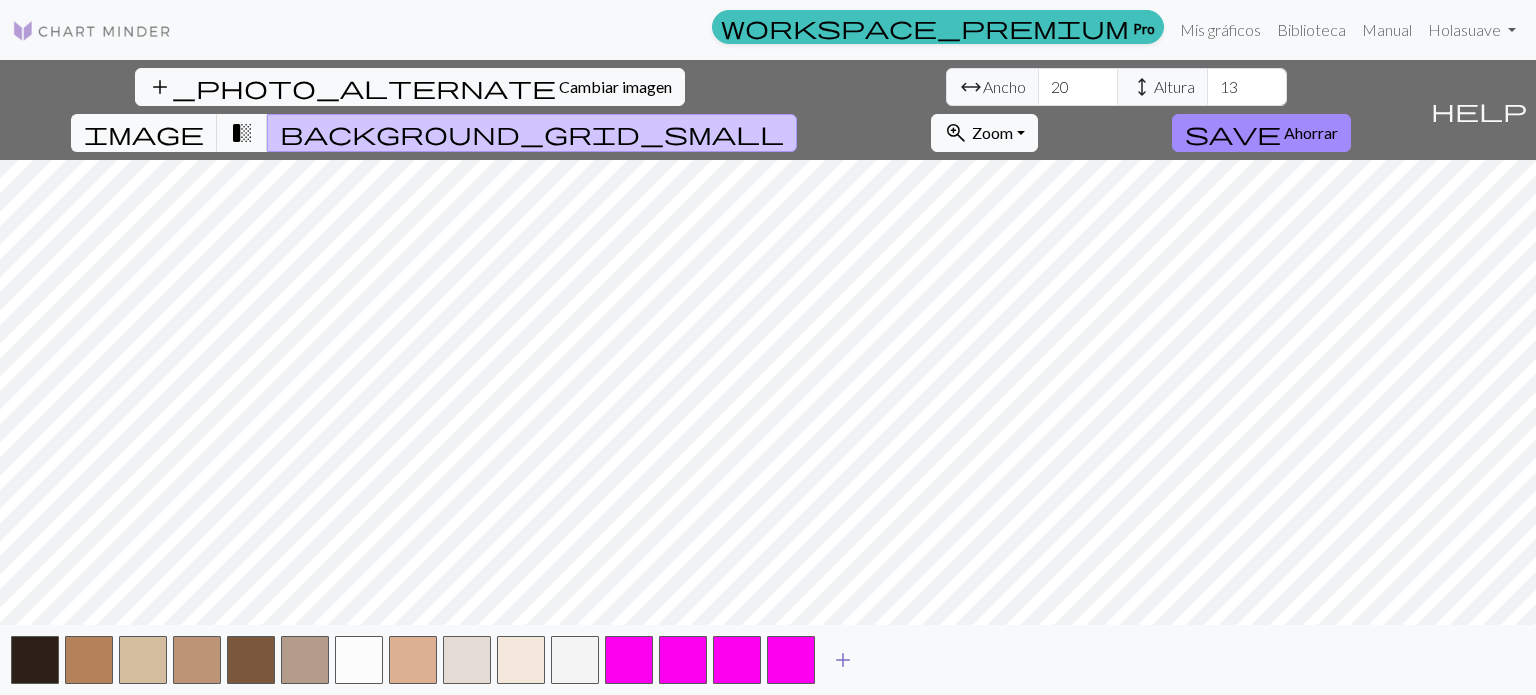 click on "add" at bounding box center (843, 660) 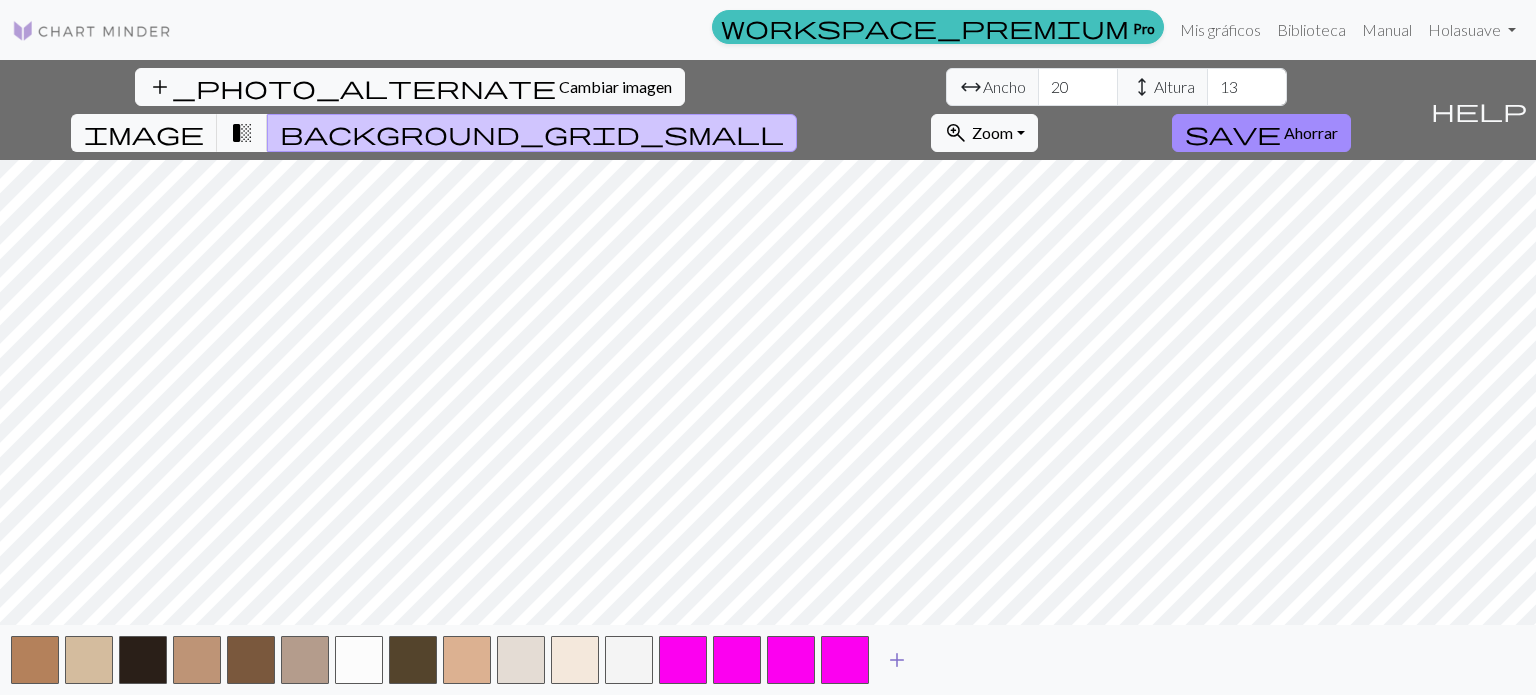 click on "add" at bounding box center [897, 660] 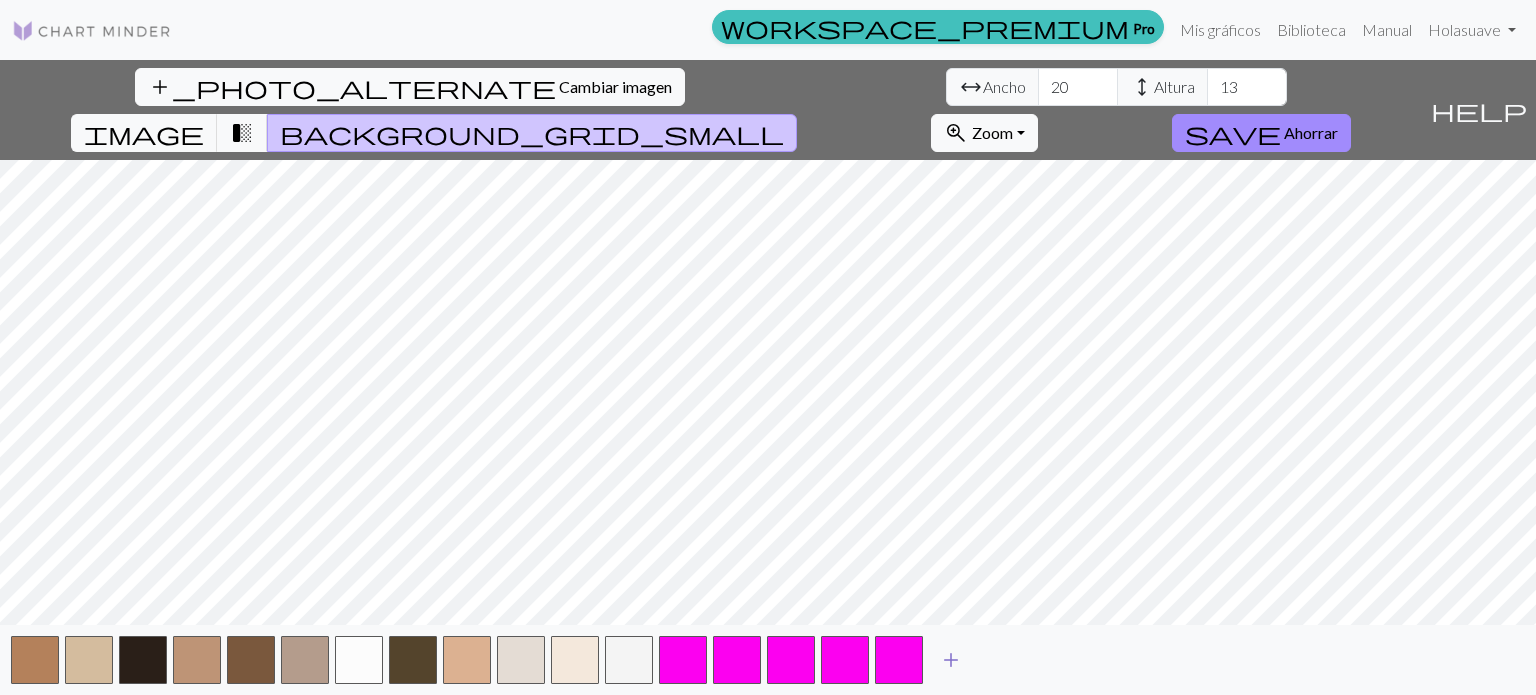 click on "add" at bounding box center [951, 660] 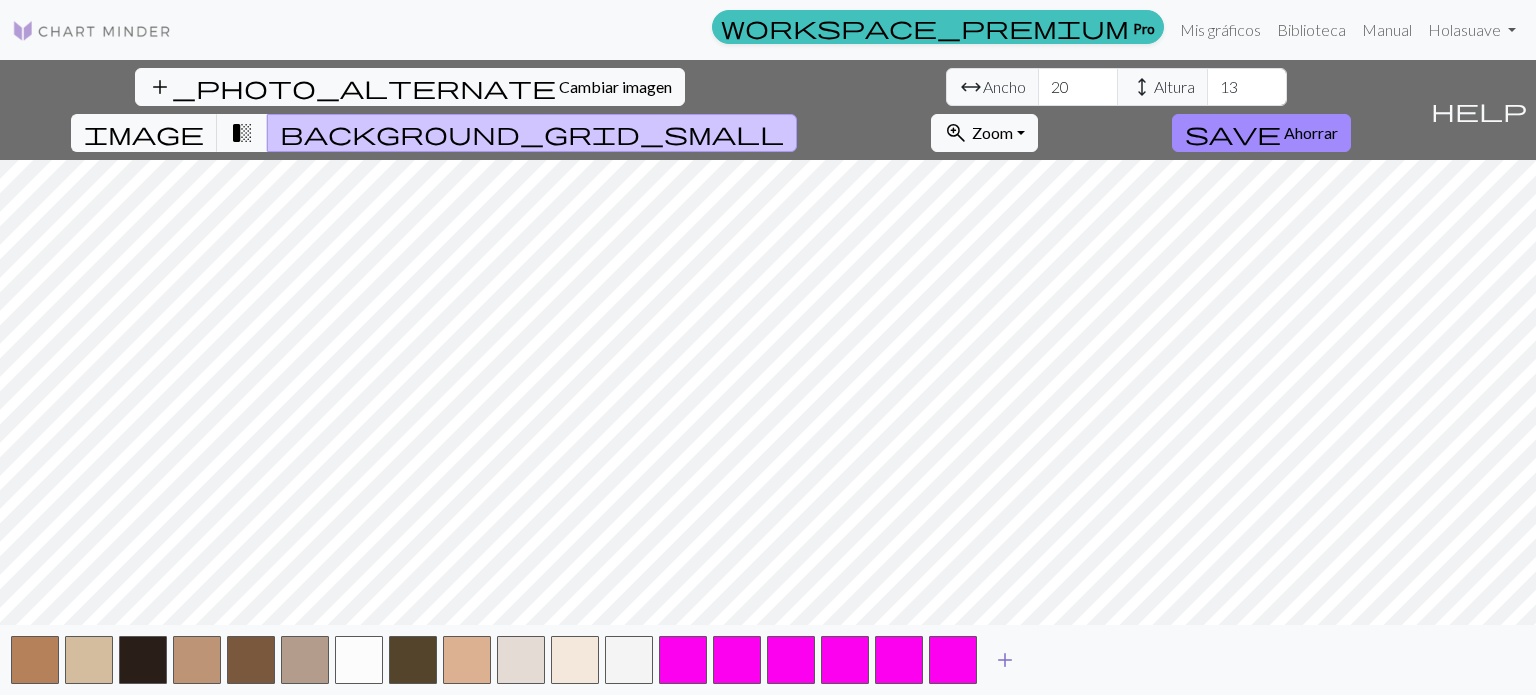 click on "add" at bounding box center [1005, 660] 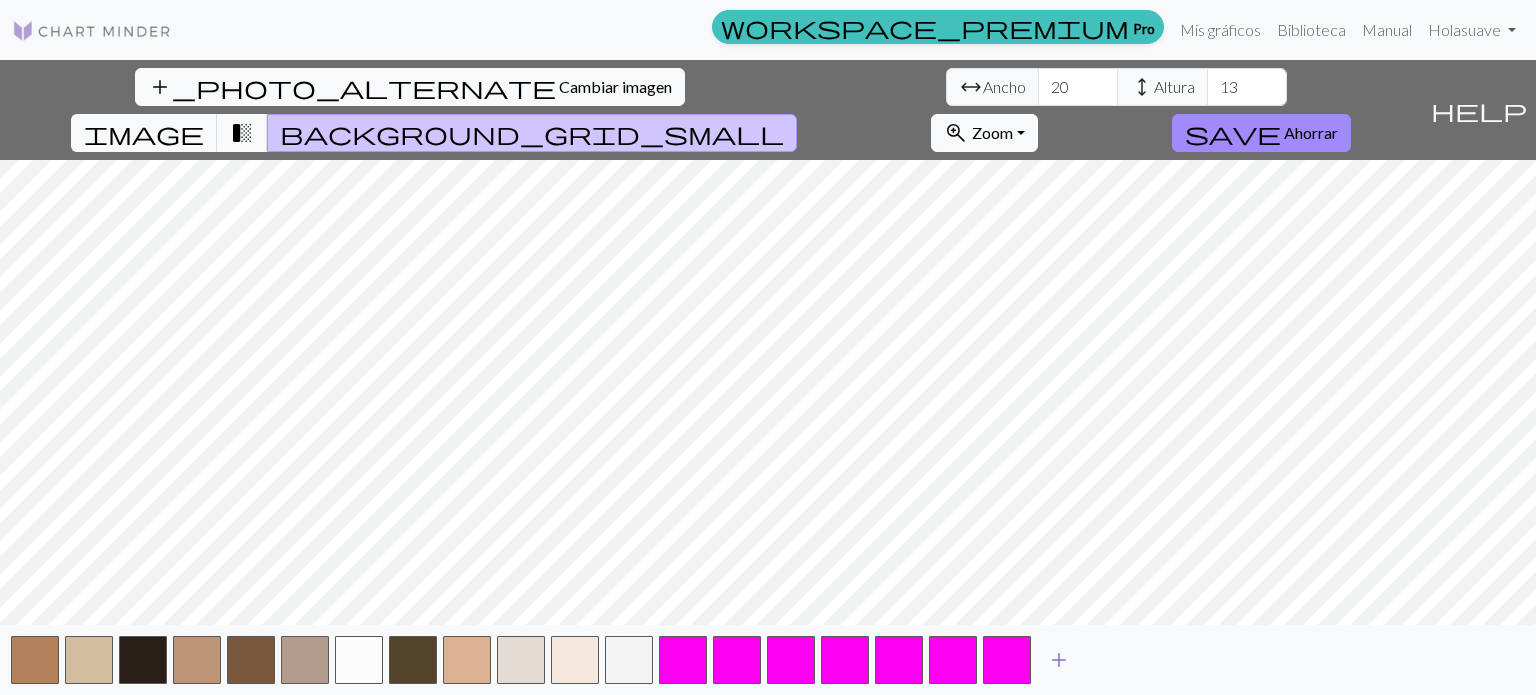 click on "add" at bounding box center (1059, 660) 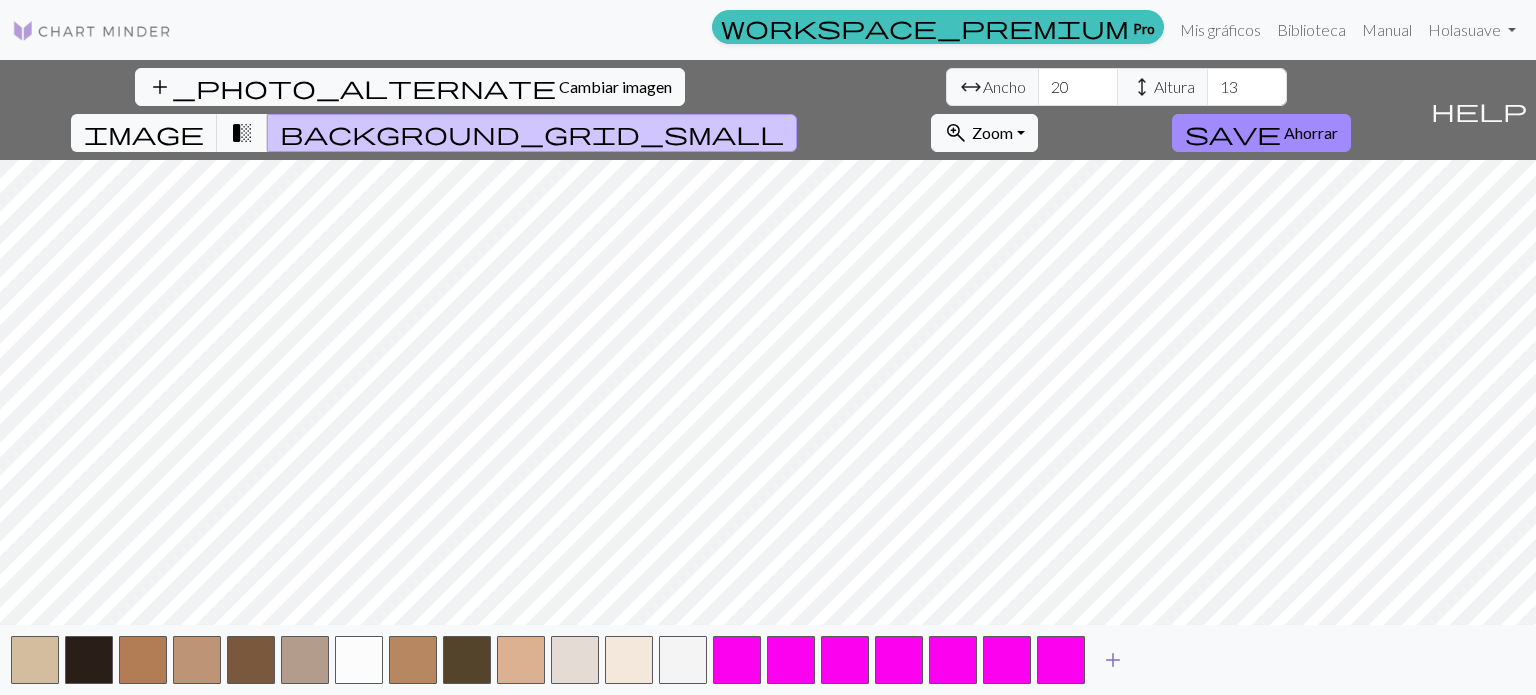 click on "add" at bounding box center (1113, 660) 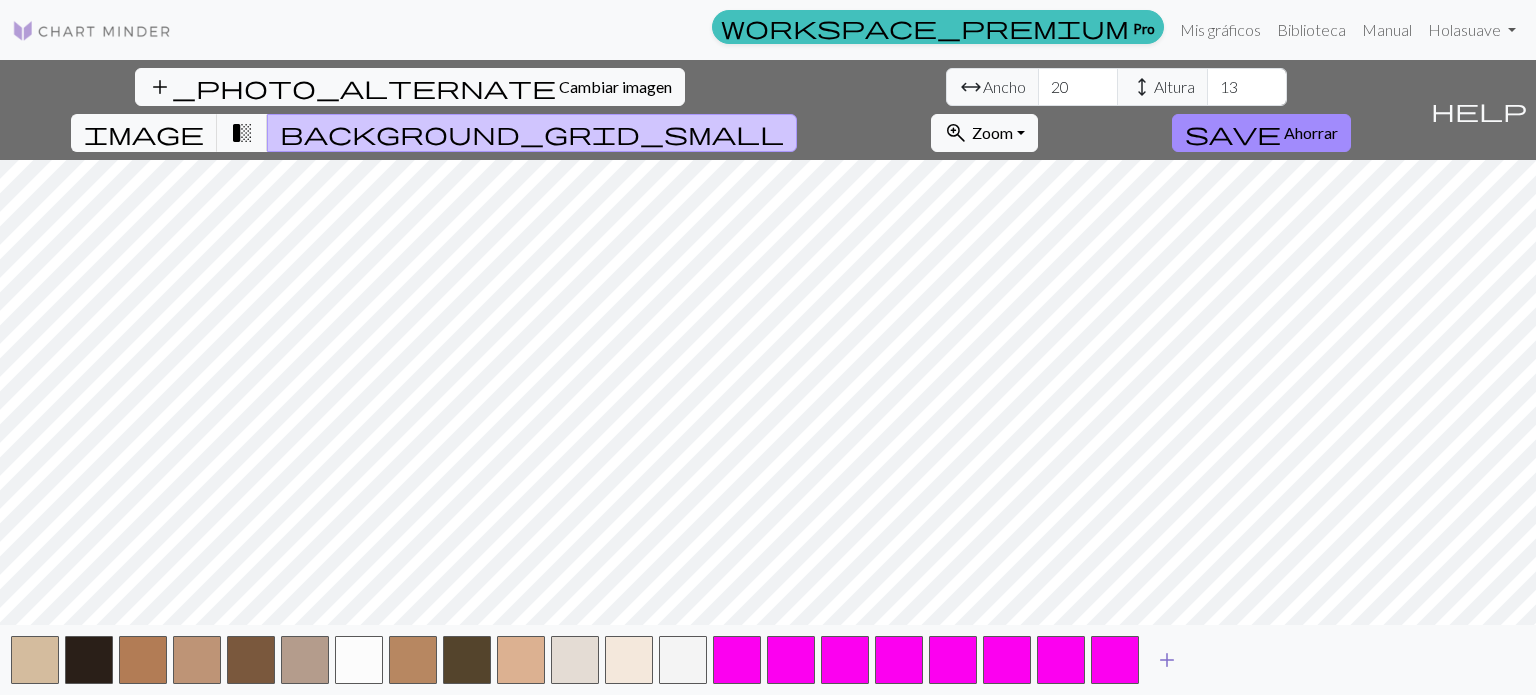 click on "add" at bounding box center (1167, 660) 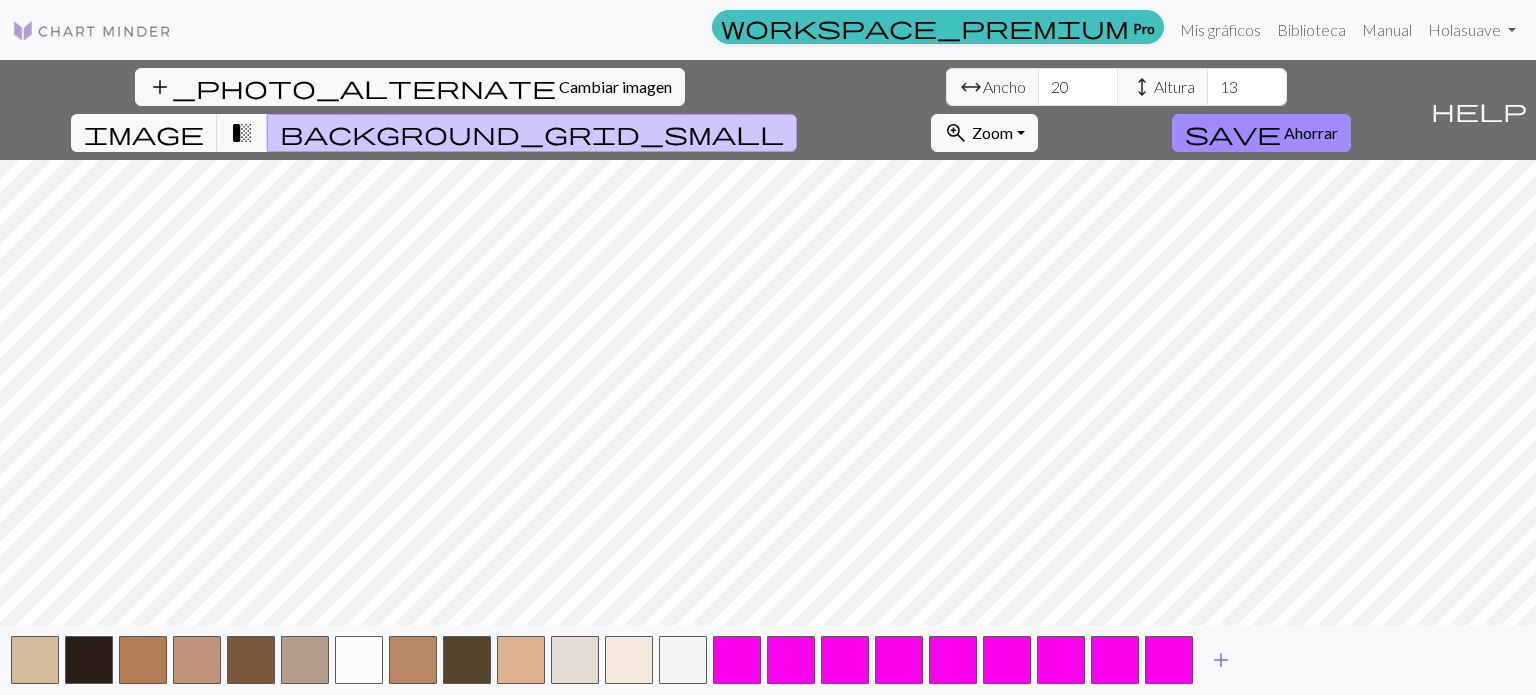 click on "add" at bounding box center [1221, 660] 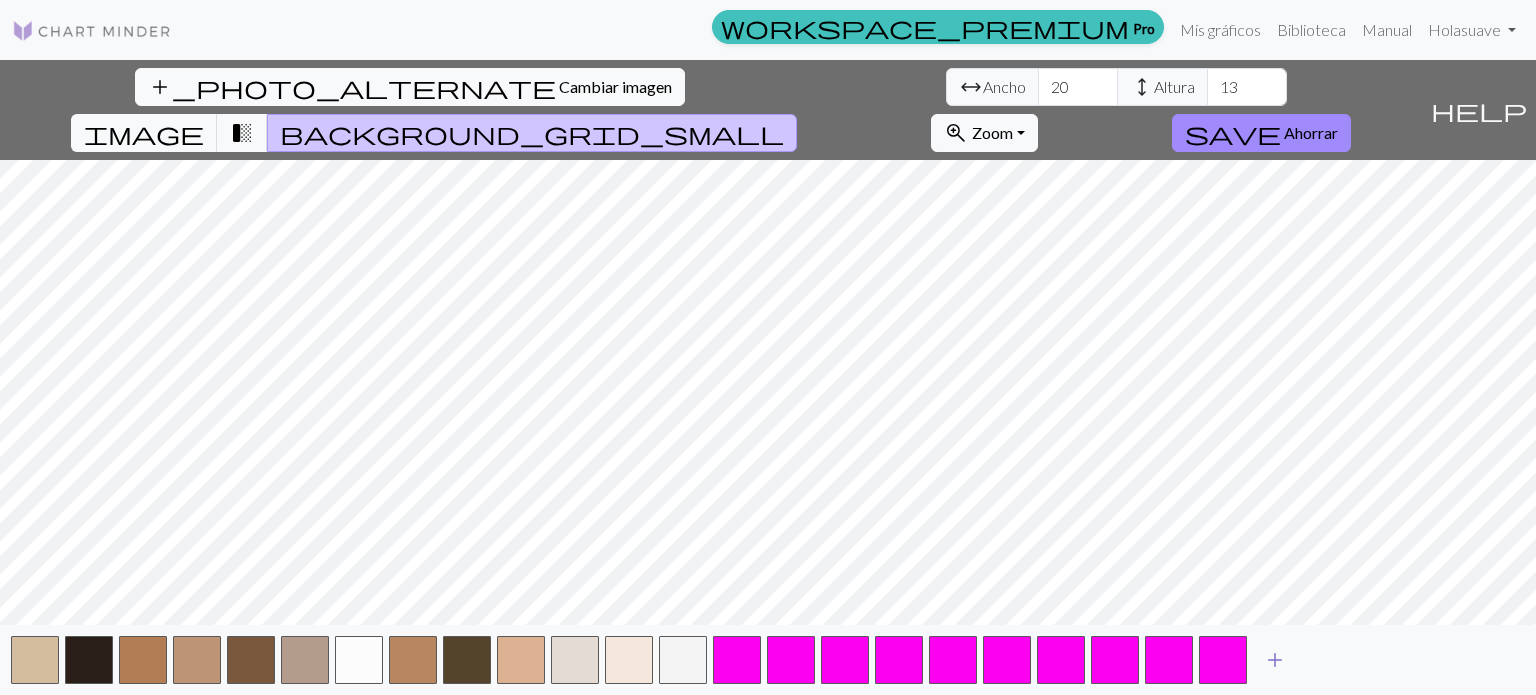 click on "add" at bounding box center [1275, 660] 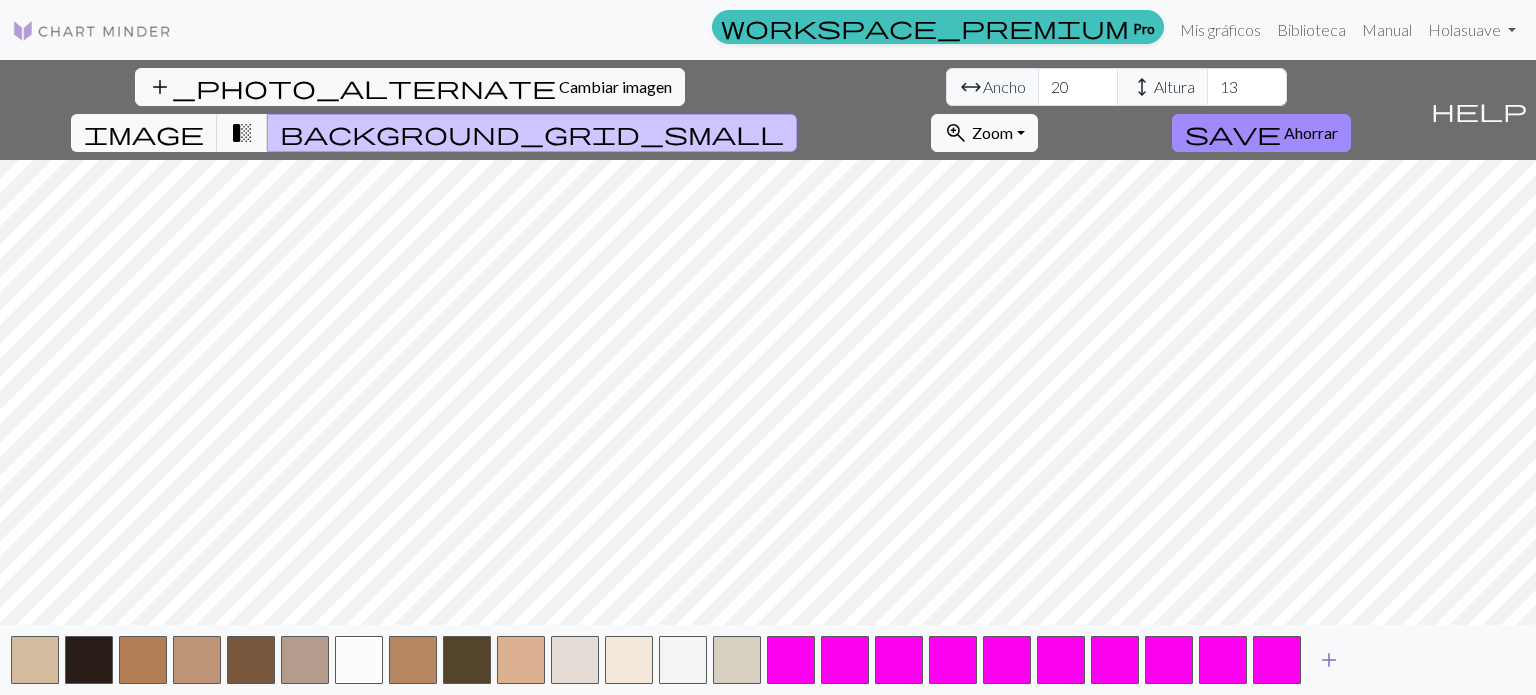 click on "add" at bounding box center [1329, 660] 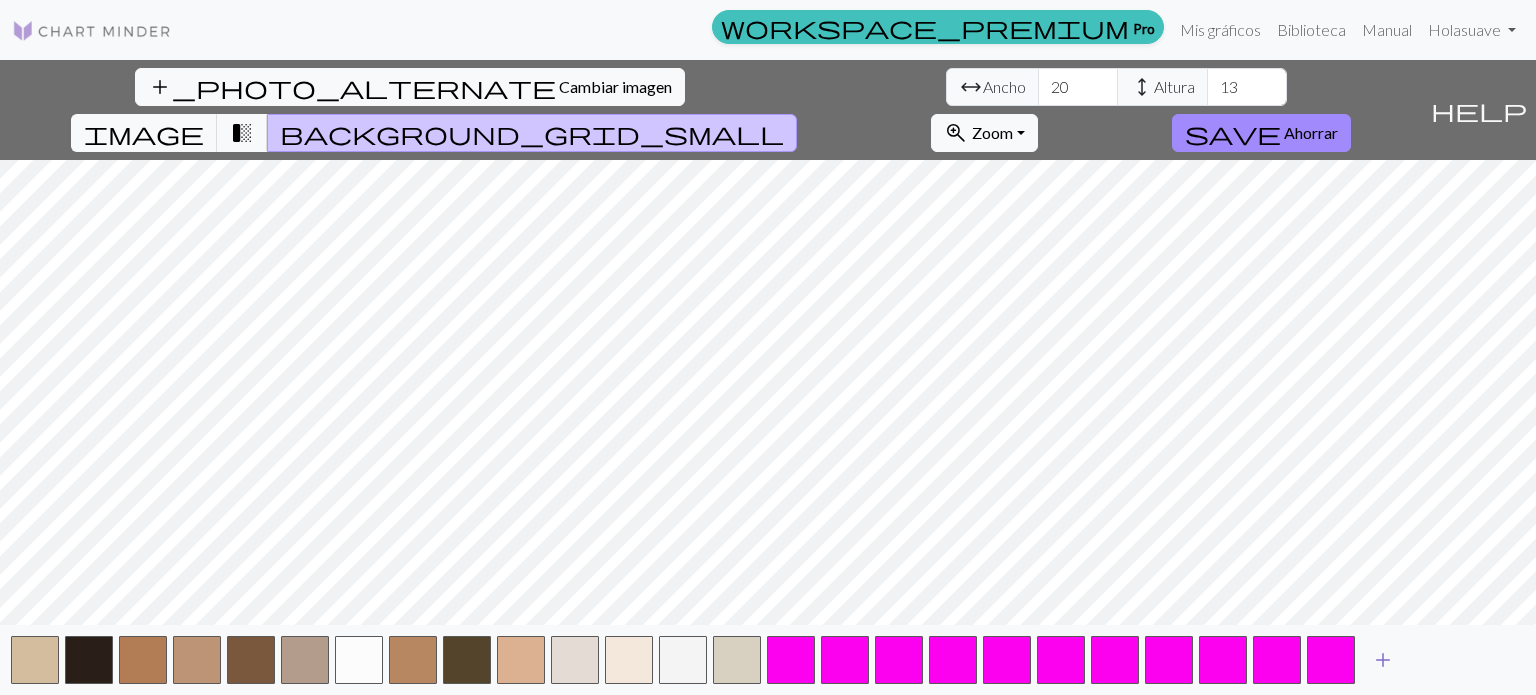 click on "add" at bounding box center [1383, 660] 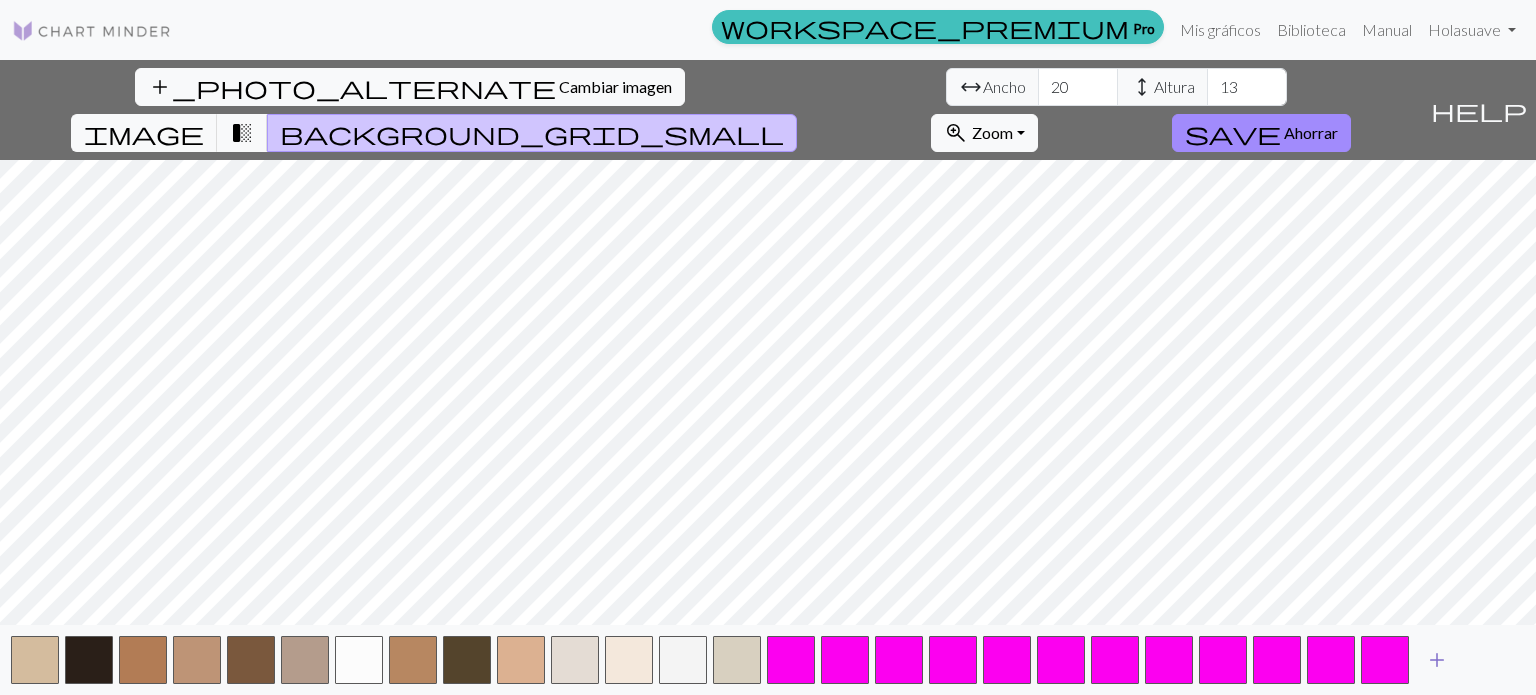 click on "add" at bounding box center (1437, 660) 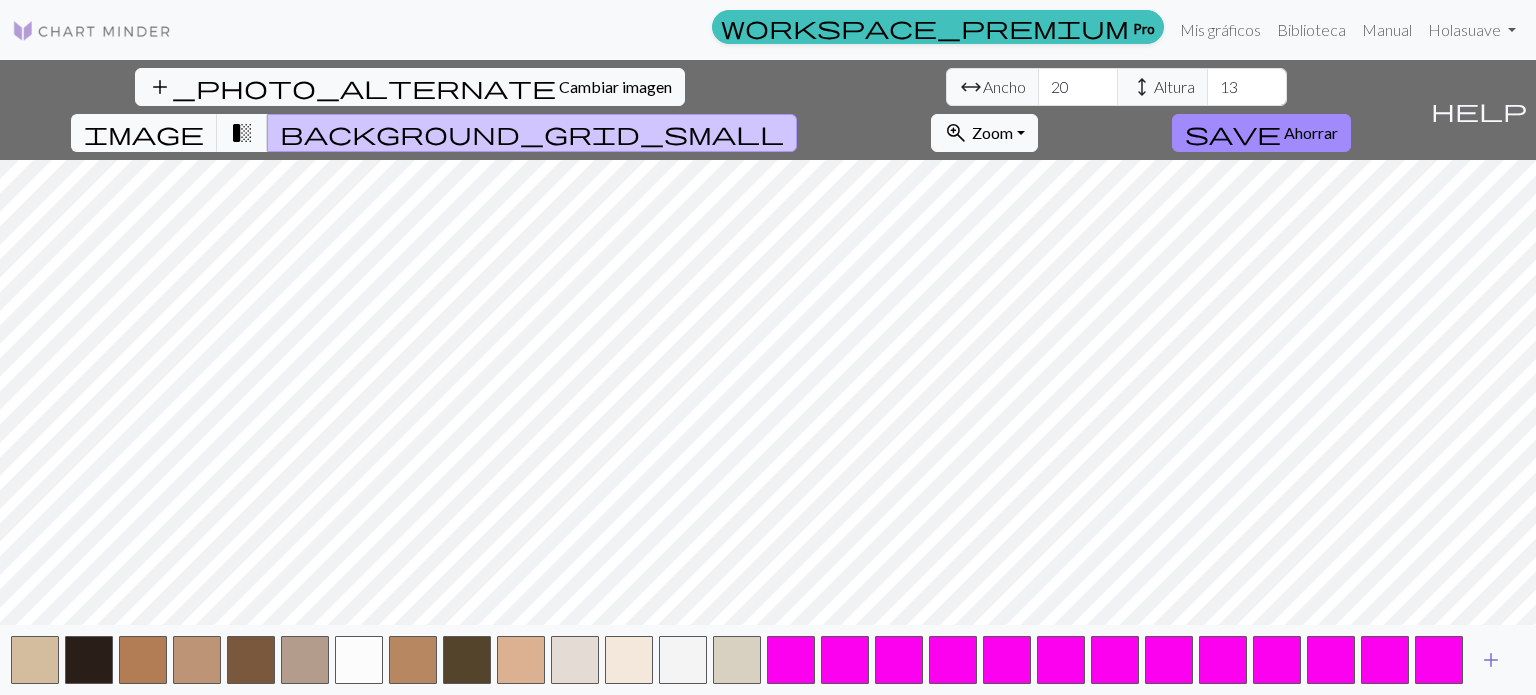 click on "add" at bounding box center [1491, 660] 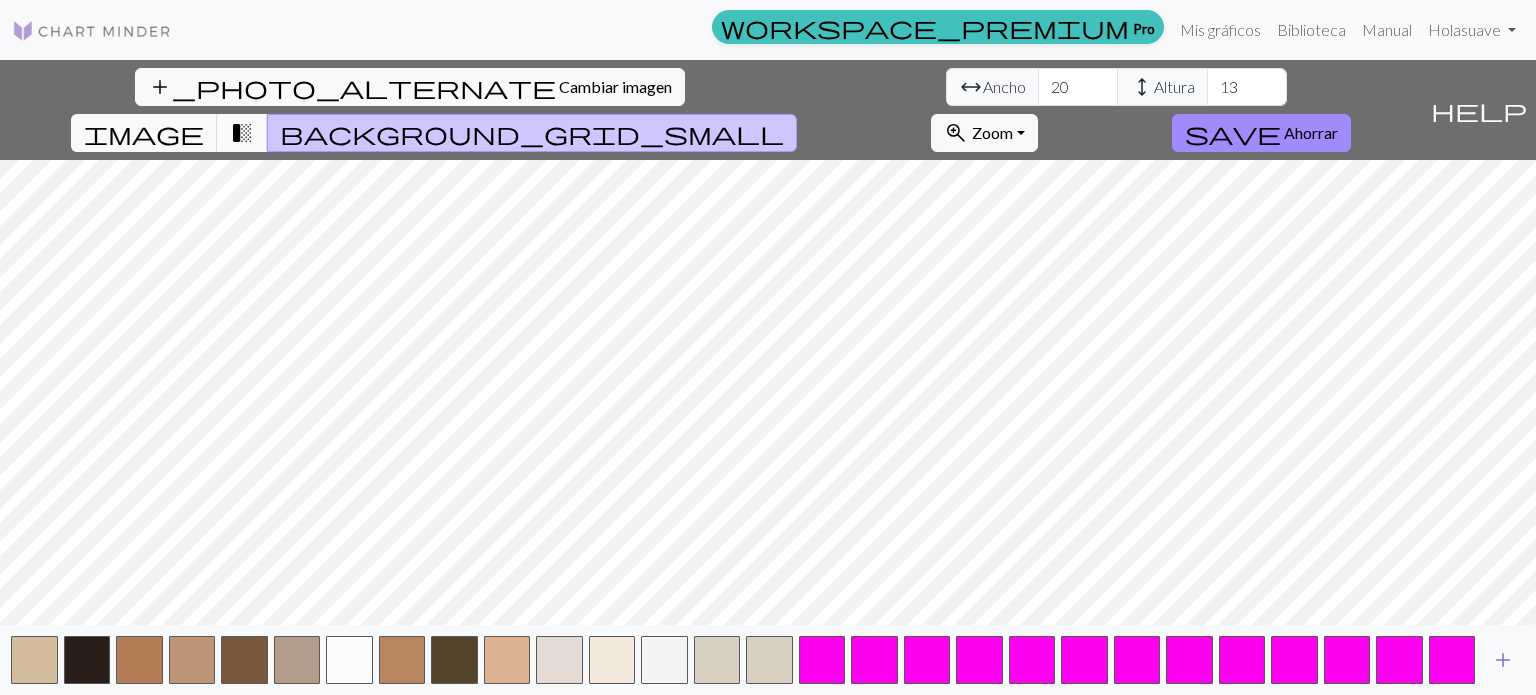 click on "add" at bounding box center (1503, 660) 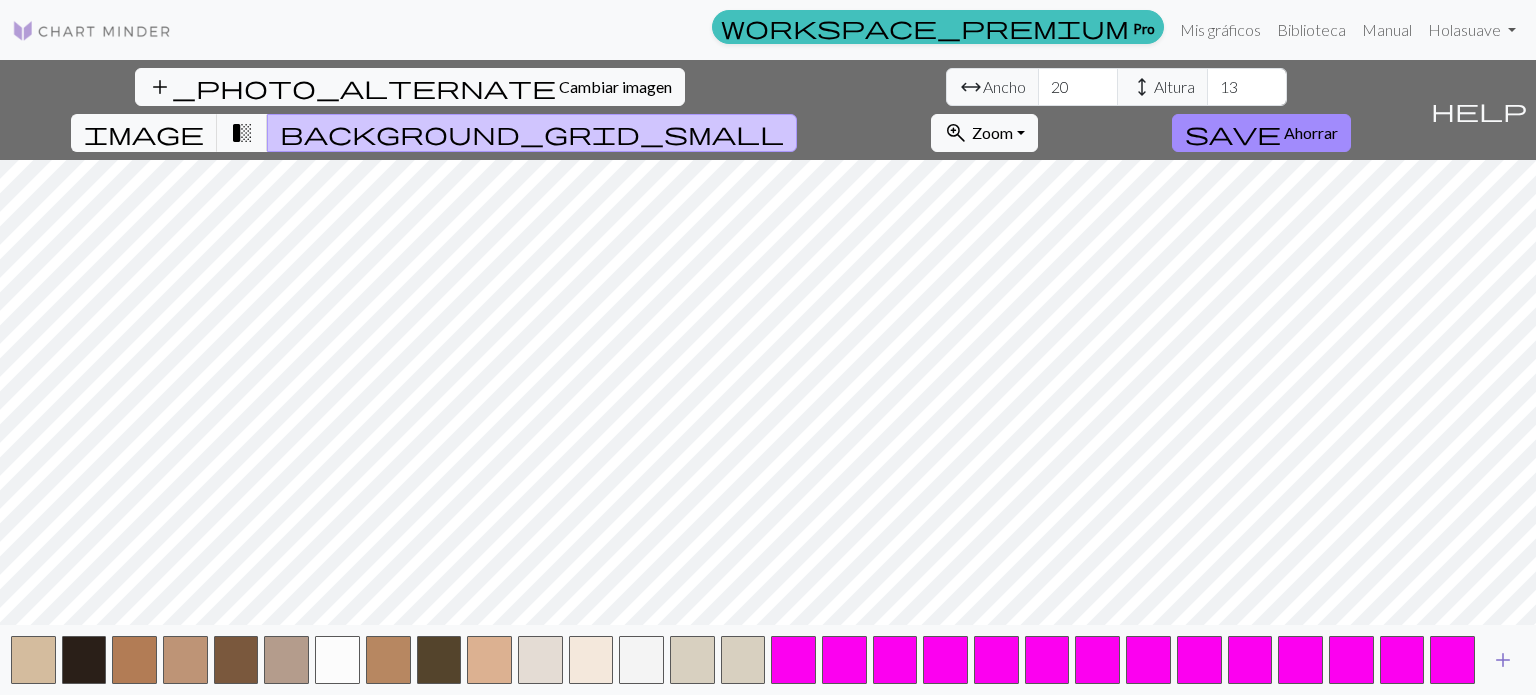 click on "add" at bounding box center (1503, 660) 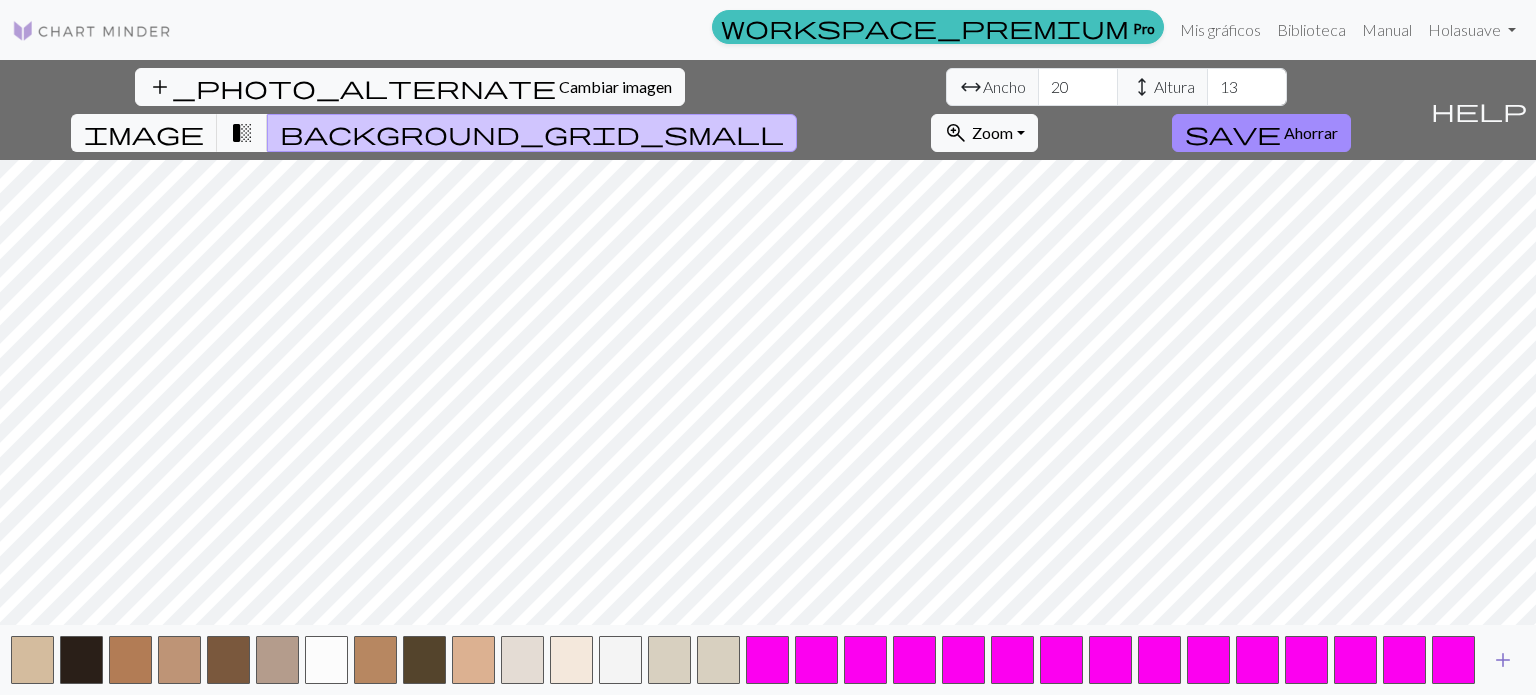 click on "add" at bounding box center [1503, 660] 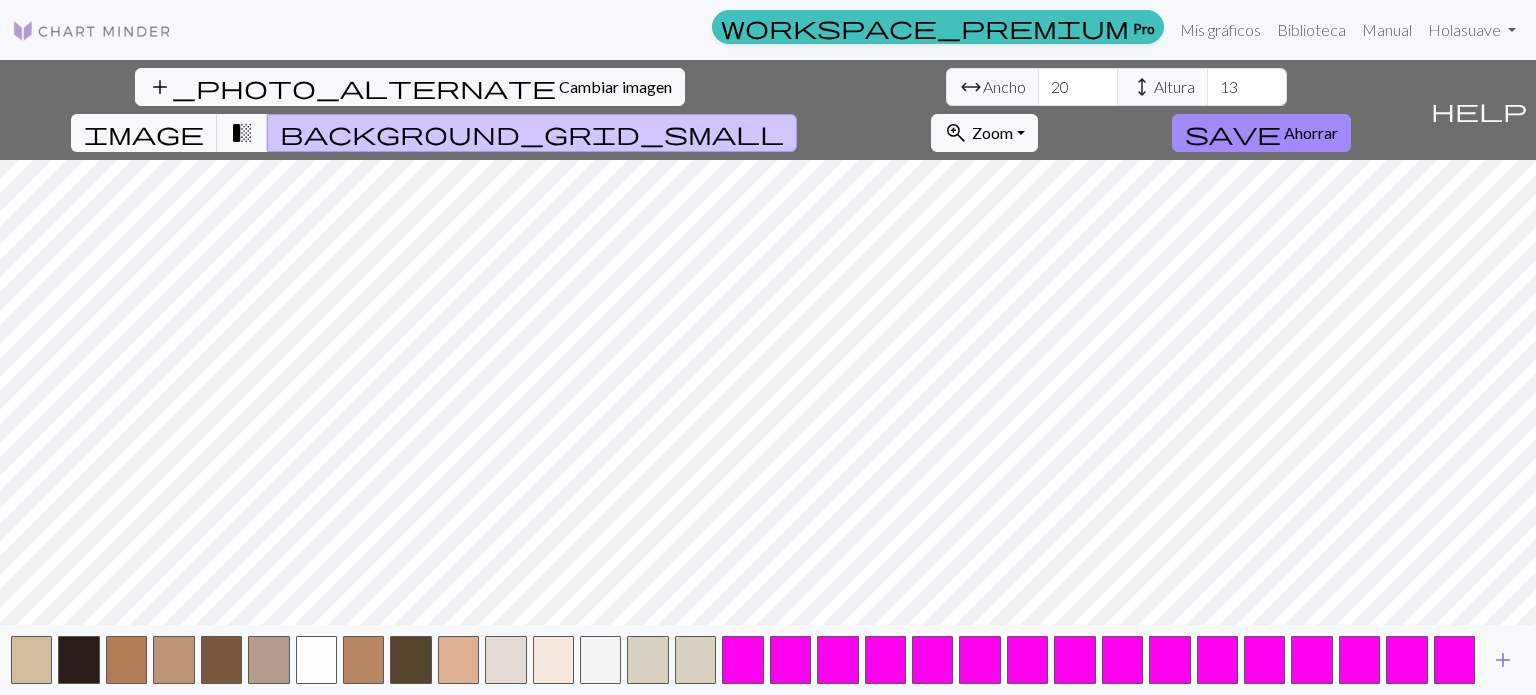 click on "add" at bounding box center (1503, 660) 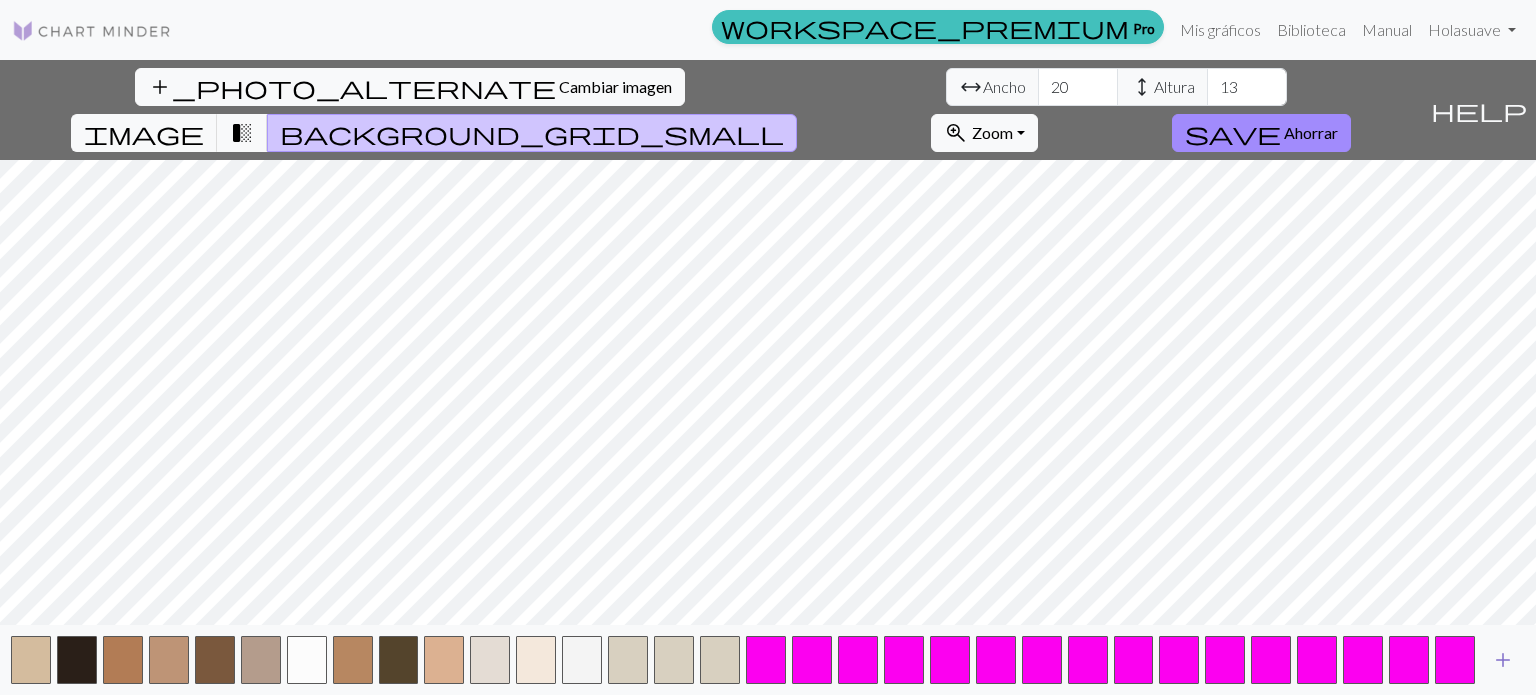 click on "add" at bounding box center (1503, 660) 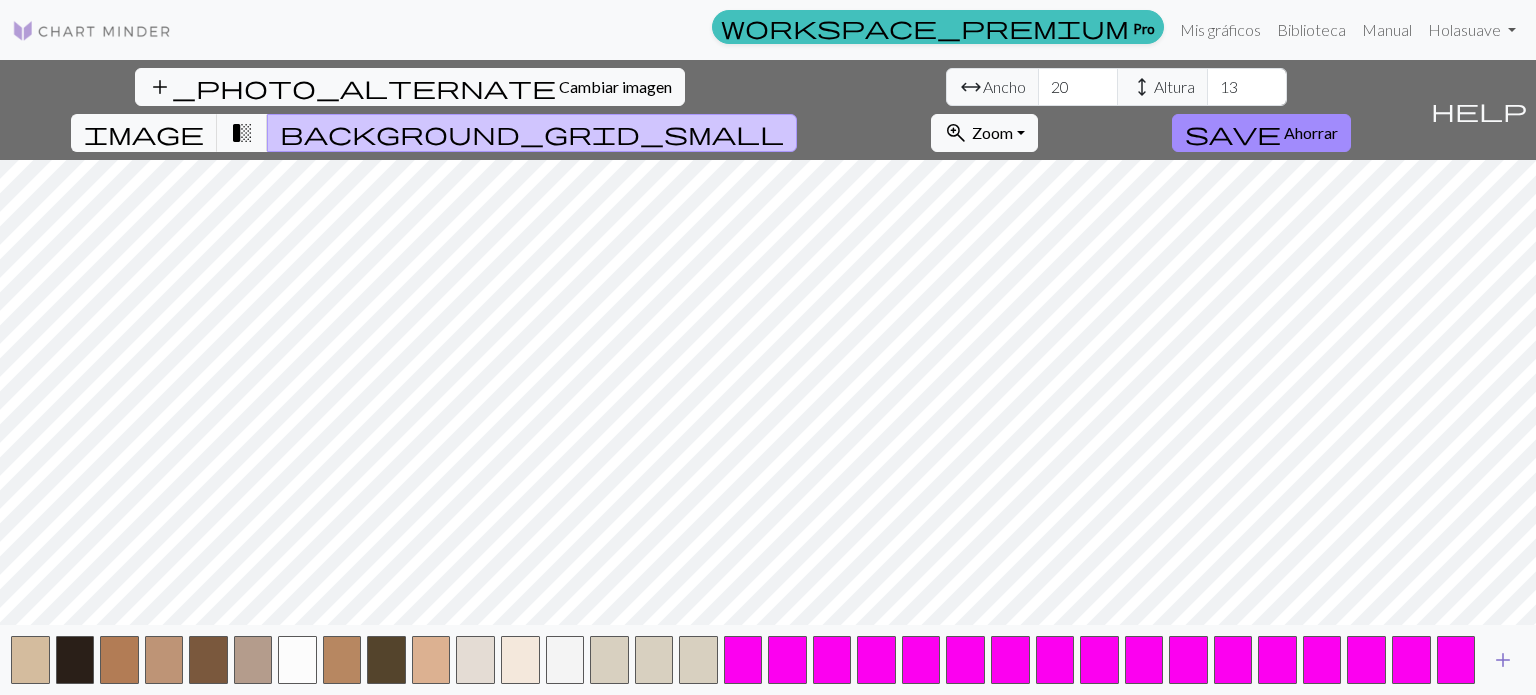 click on "add" at bounding box center [1503, 660] 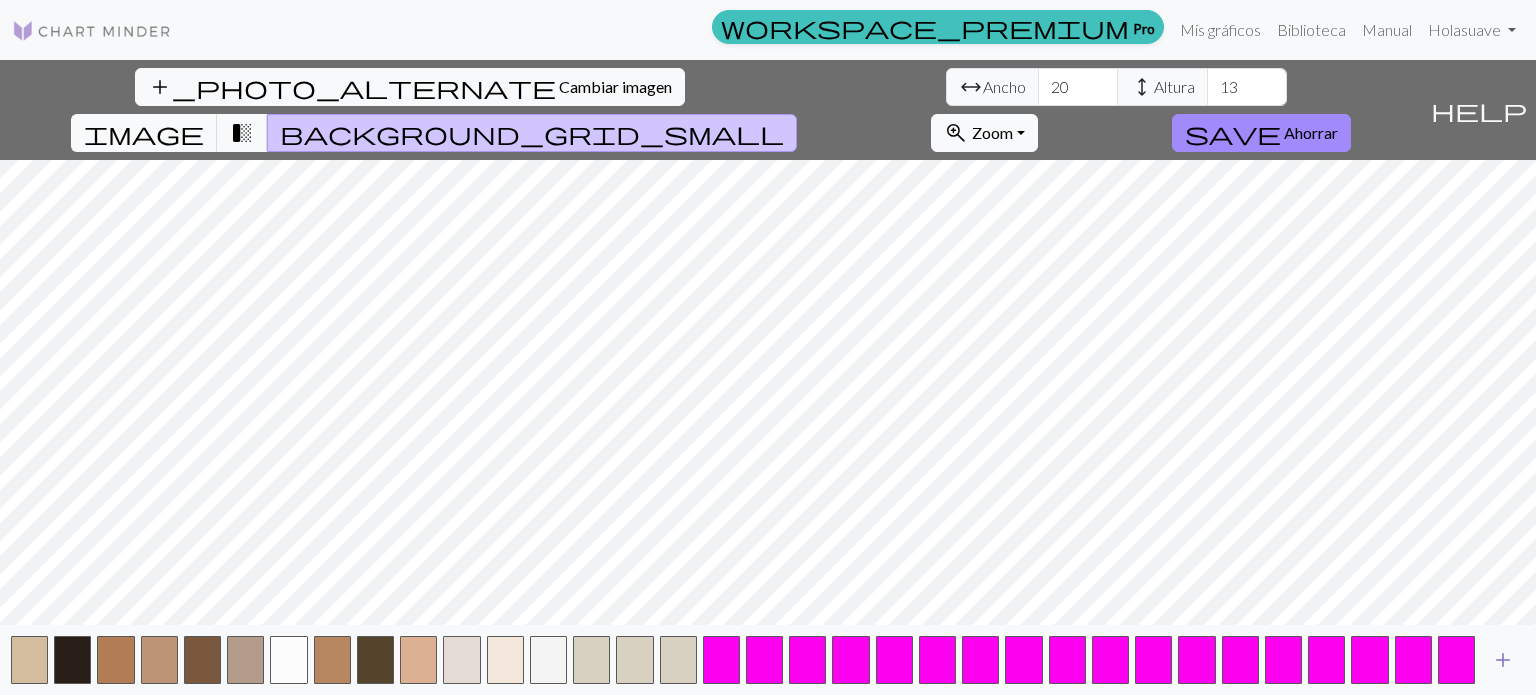 click on "add" at bounding box center [1503, 660] 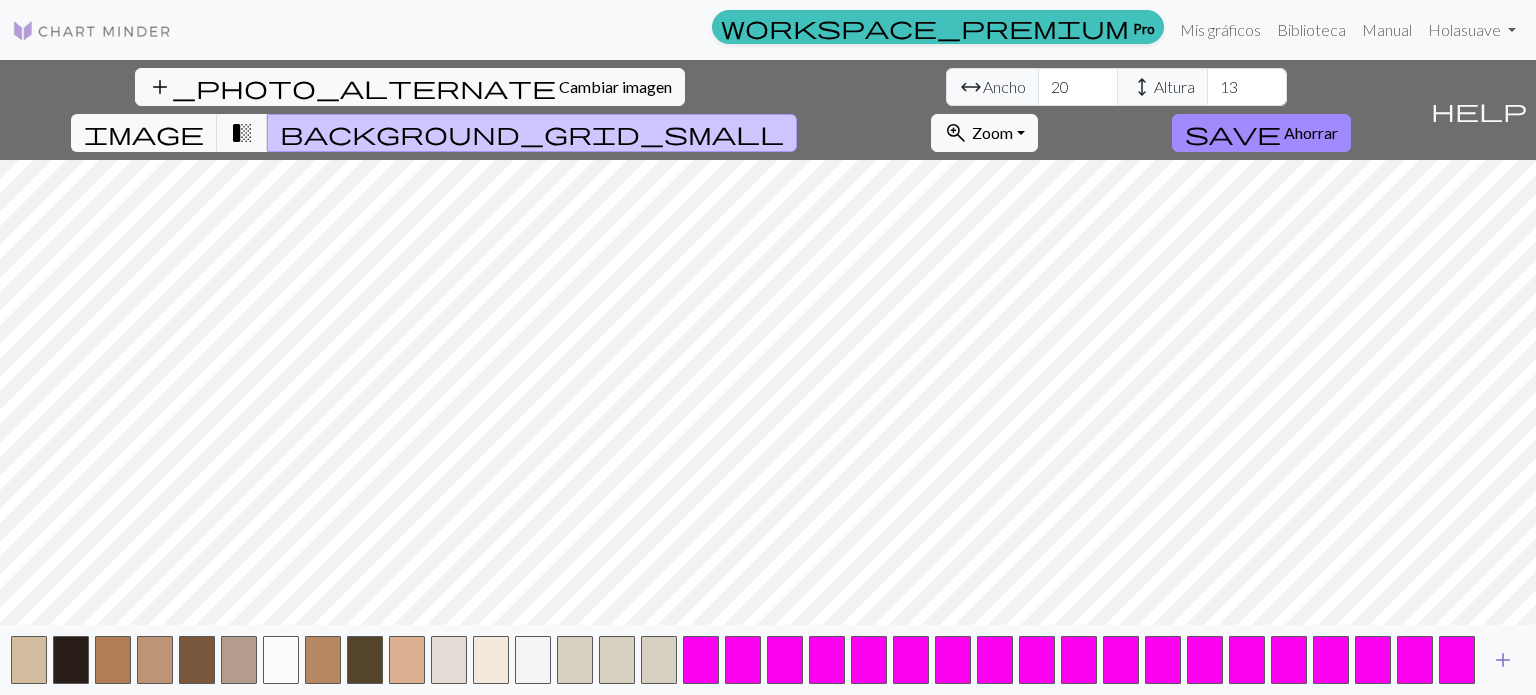 click on "add" at bounding box center (1503, 660) 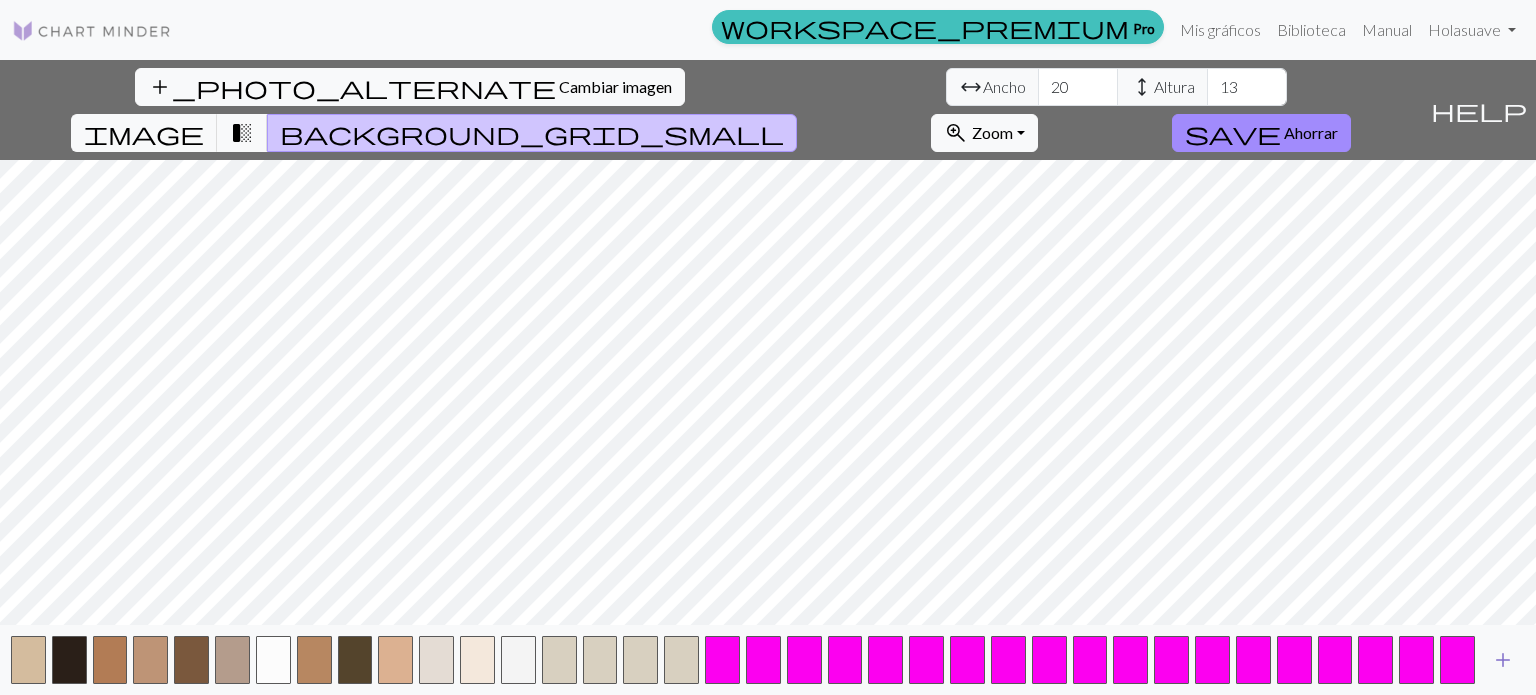 click on "add" at bounding box center [1503, 660] 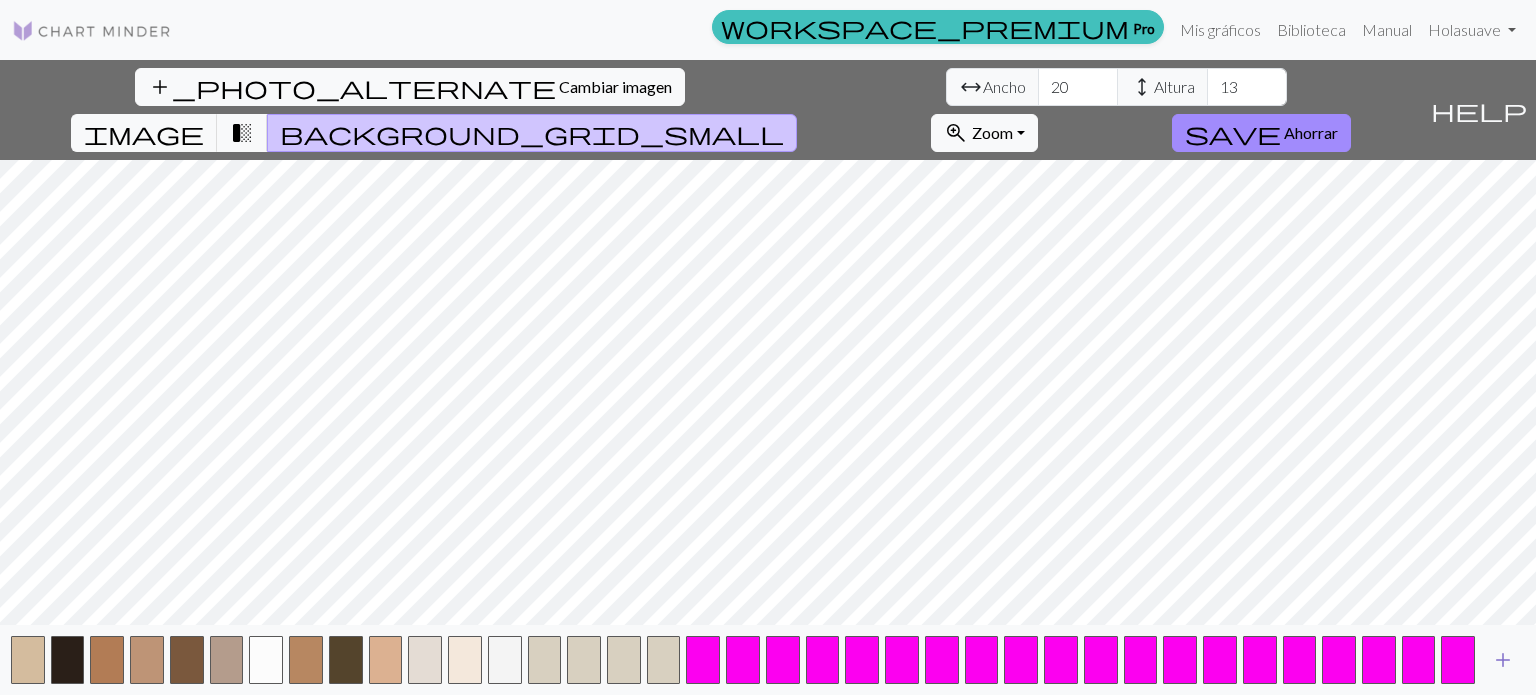 click on "add" at bounding box center [1503, 660] 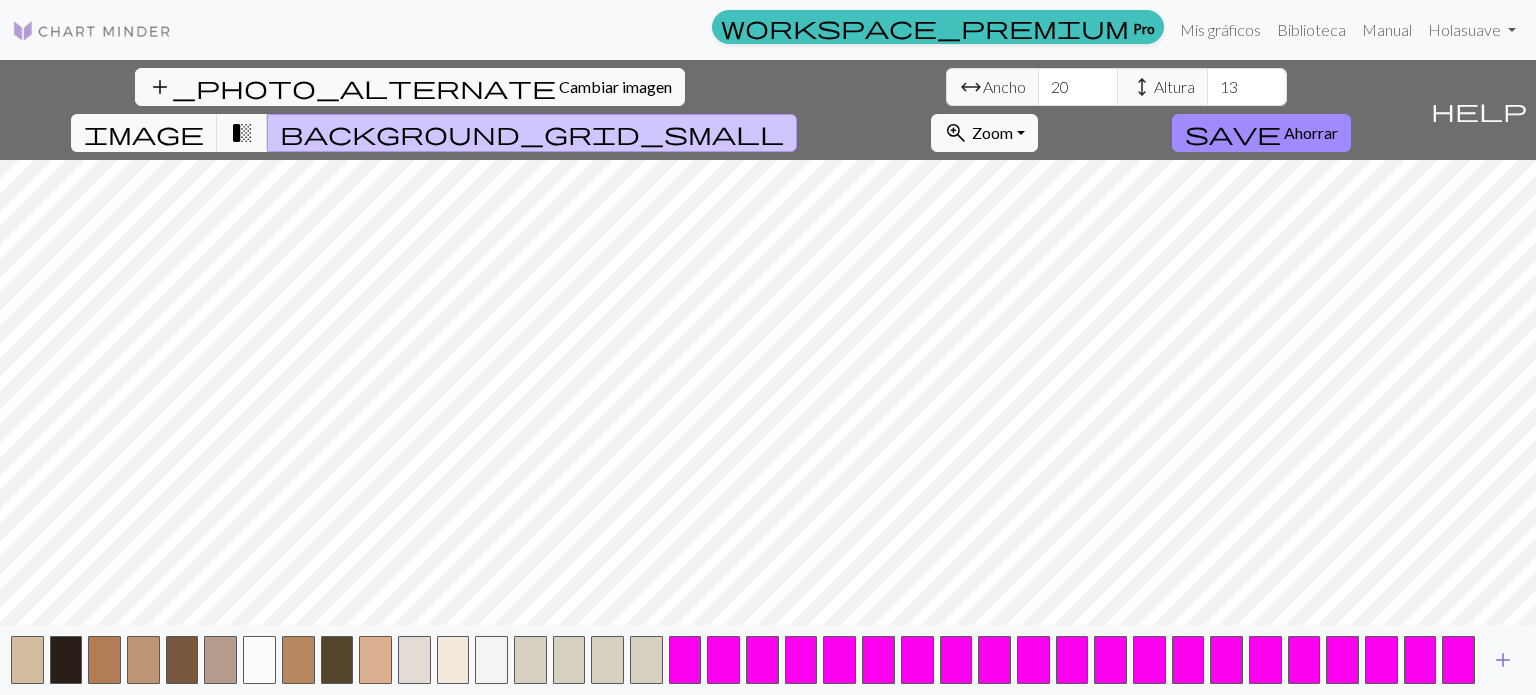 click on "add" at bounding box center [1503, 660] 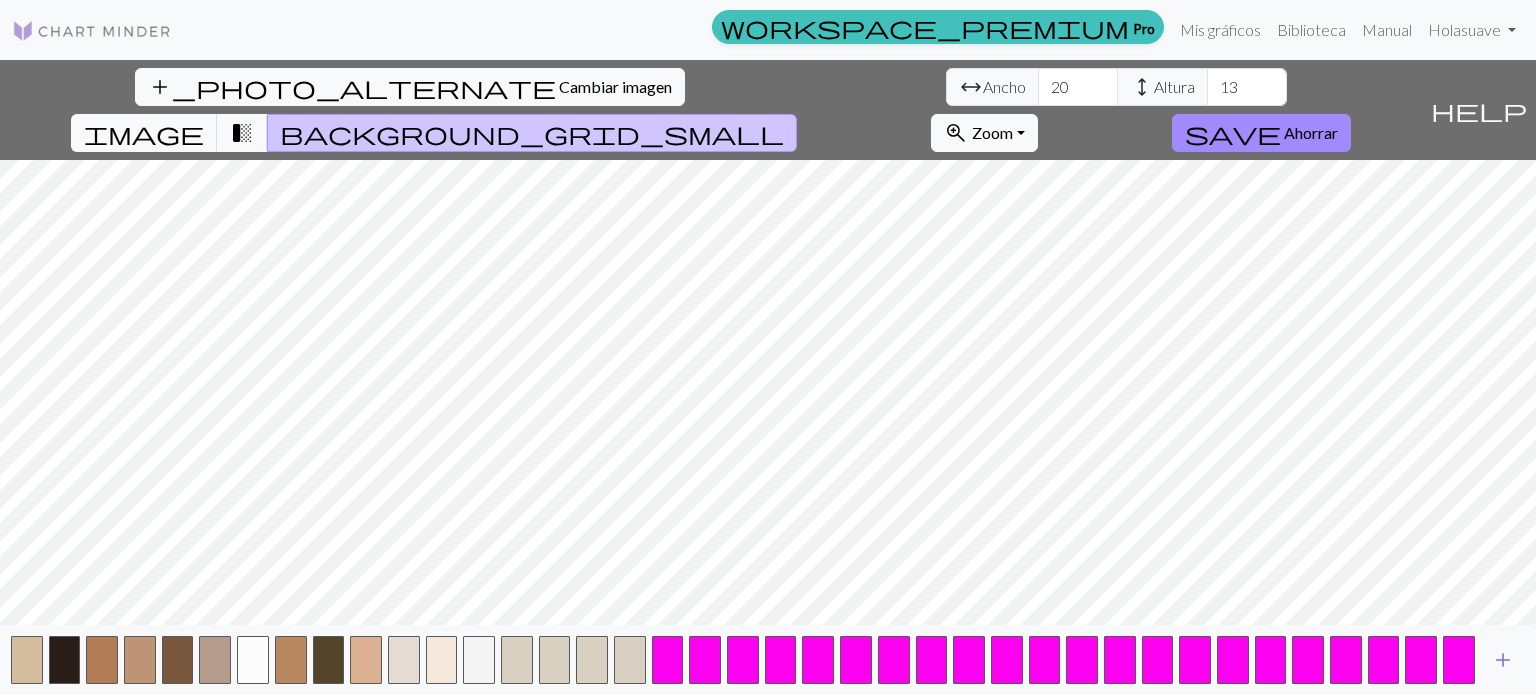 click on "add" at bounding box center (1503, 660) 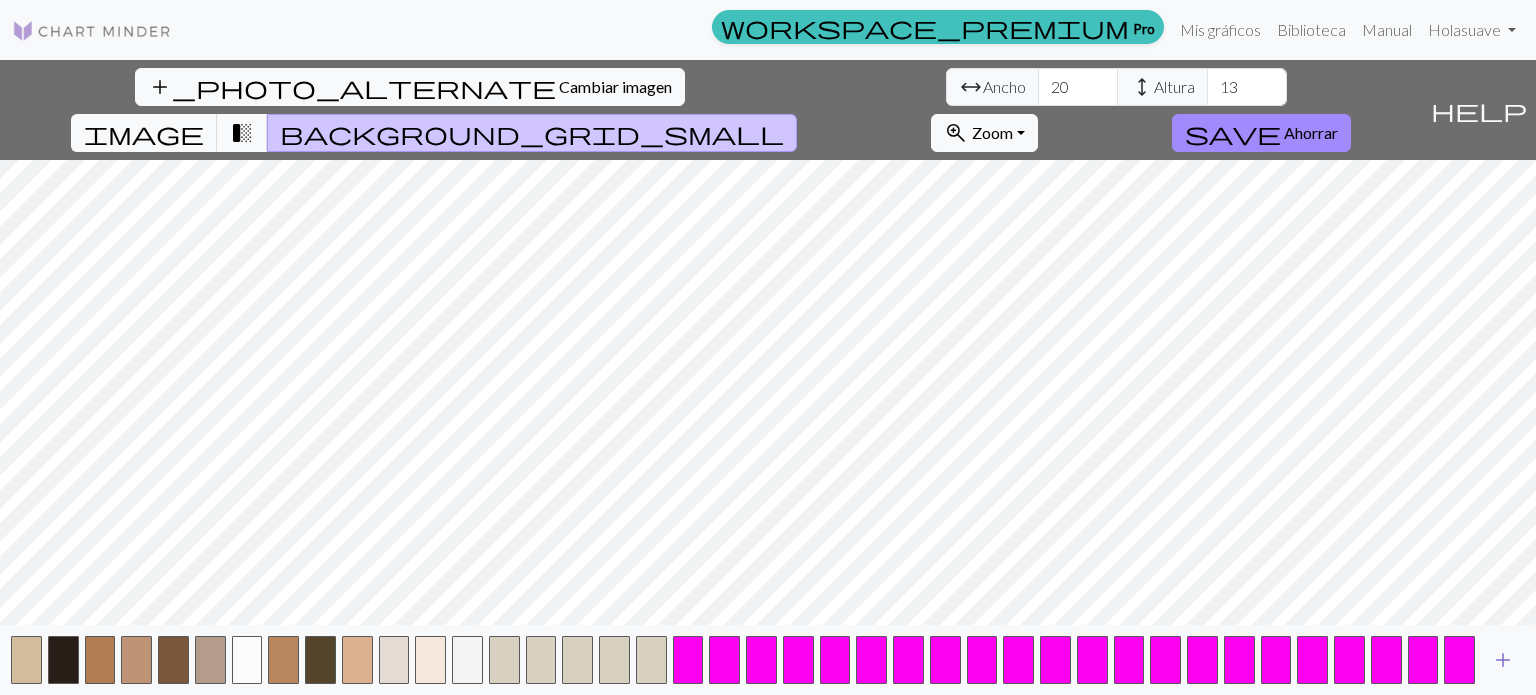 click on "add" at bounding box center [1503, 660] 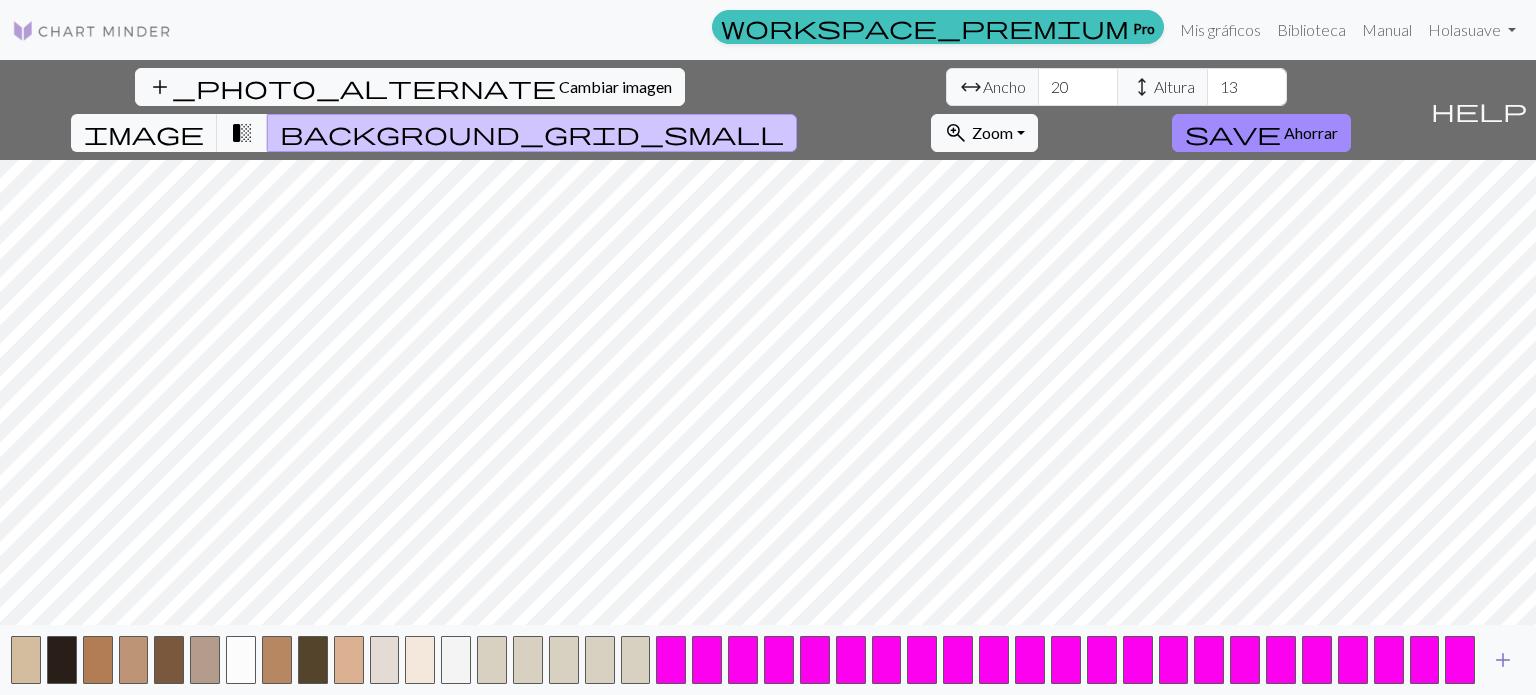click on "add" at bounding box center (1503, 660) 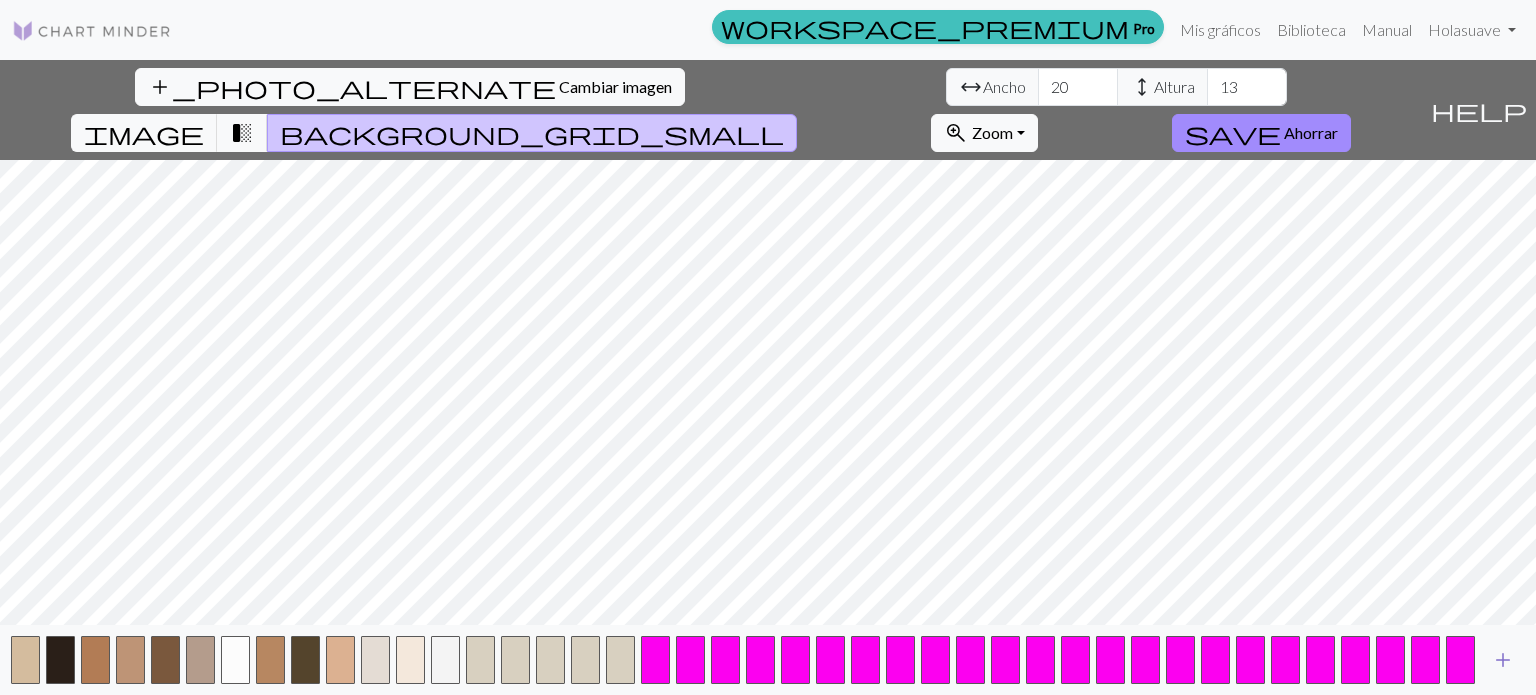 click on "add" at bounding box center [1503, 660] 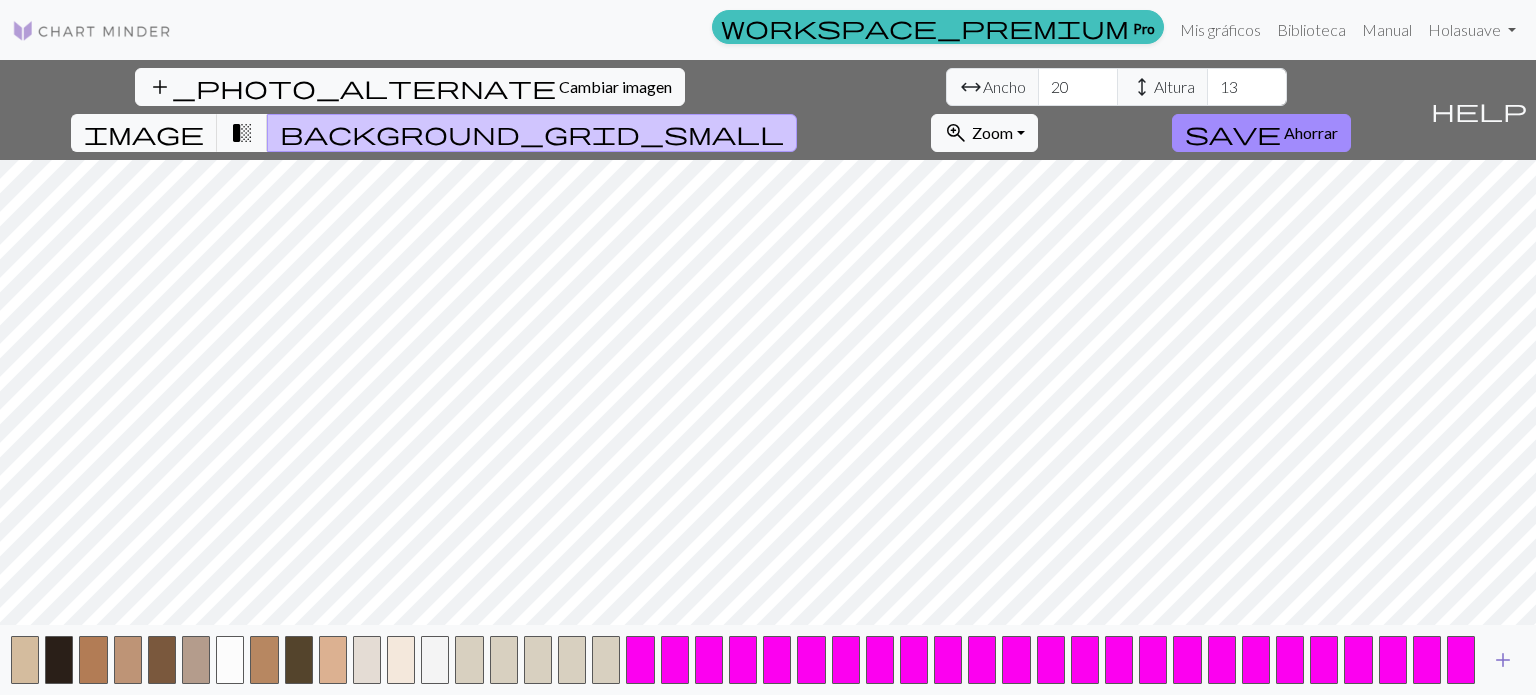 click on "add" at bounding box center (1503, 660) 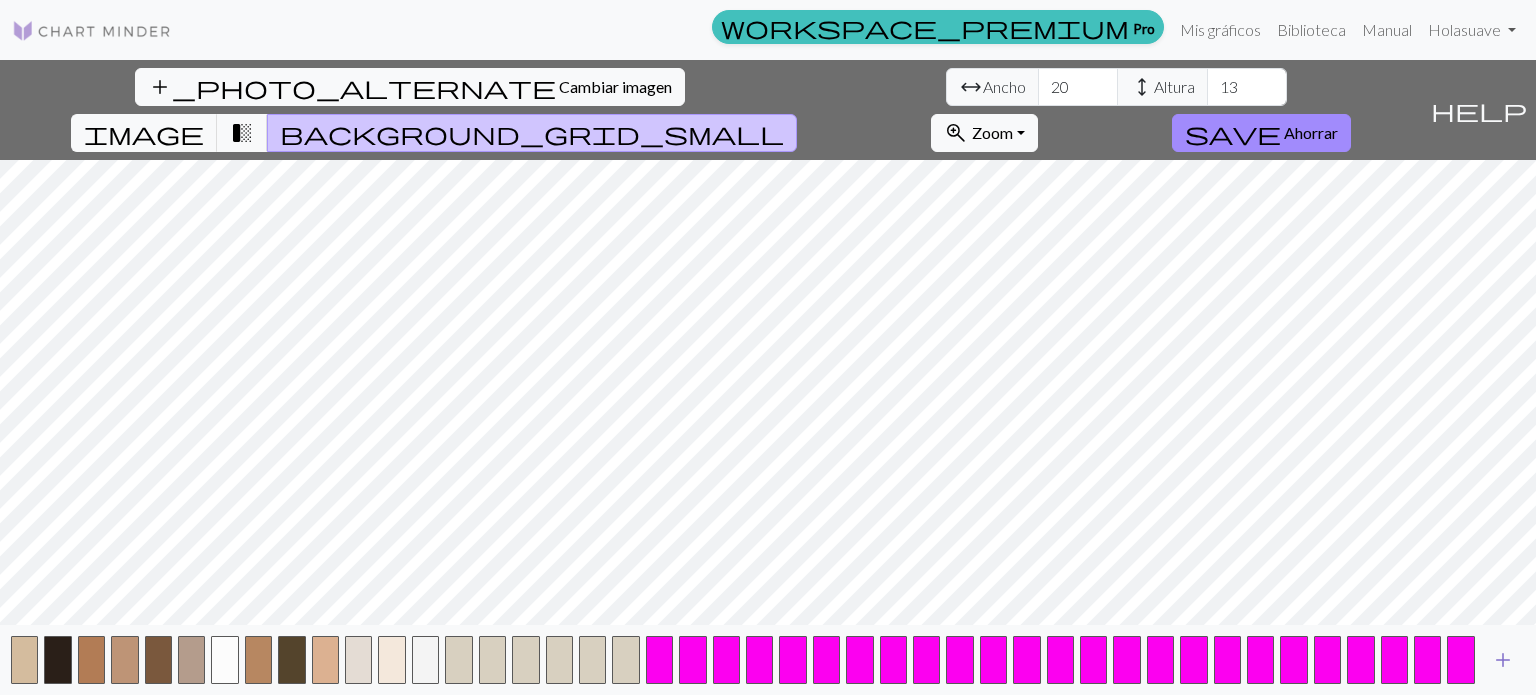 click on "add" at bounding box center (1503, 660) 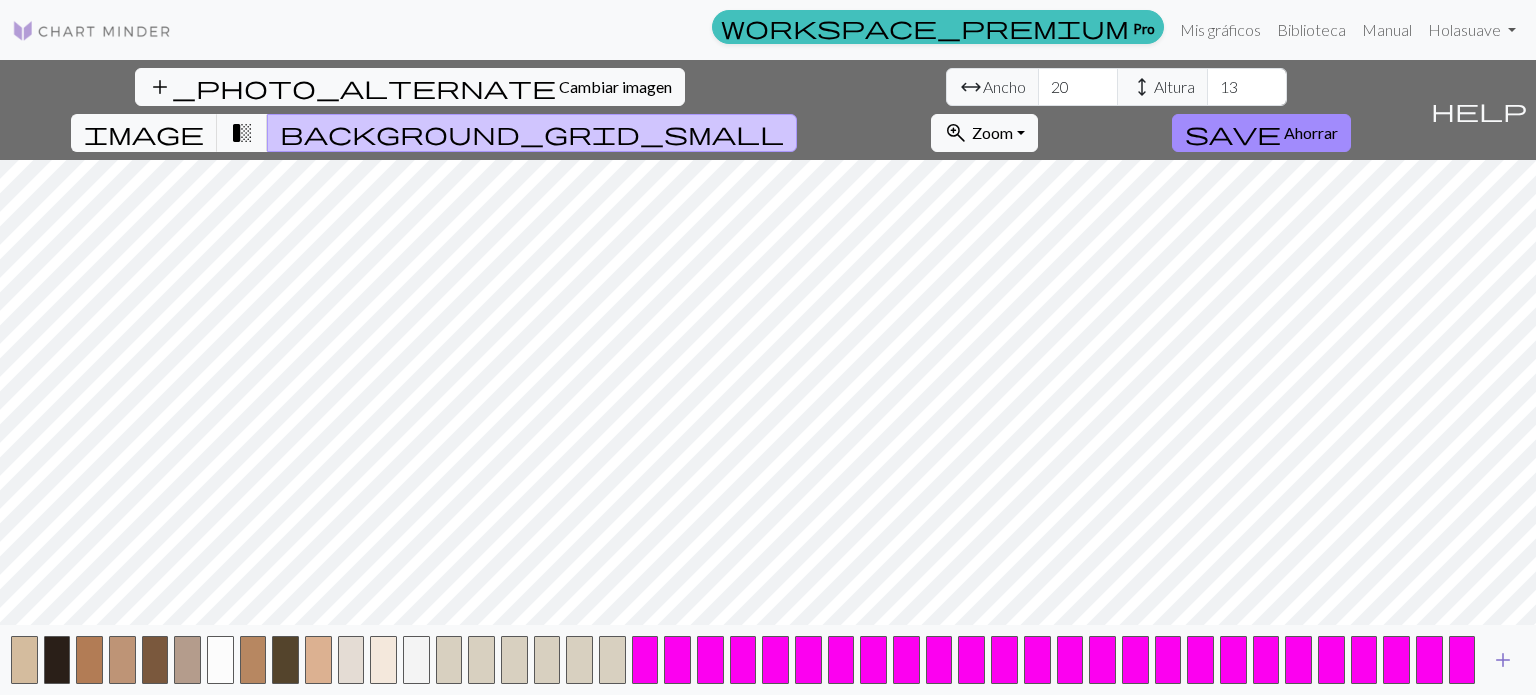 click on "add" at bounding box center (1503, 660) 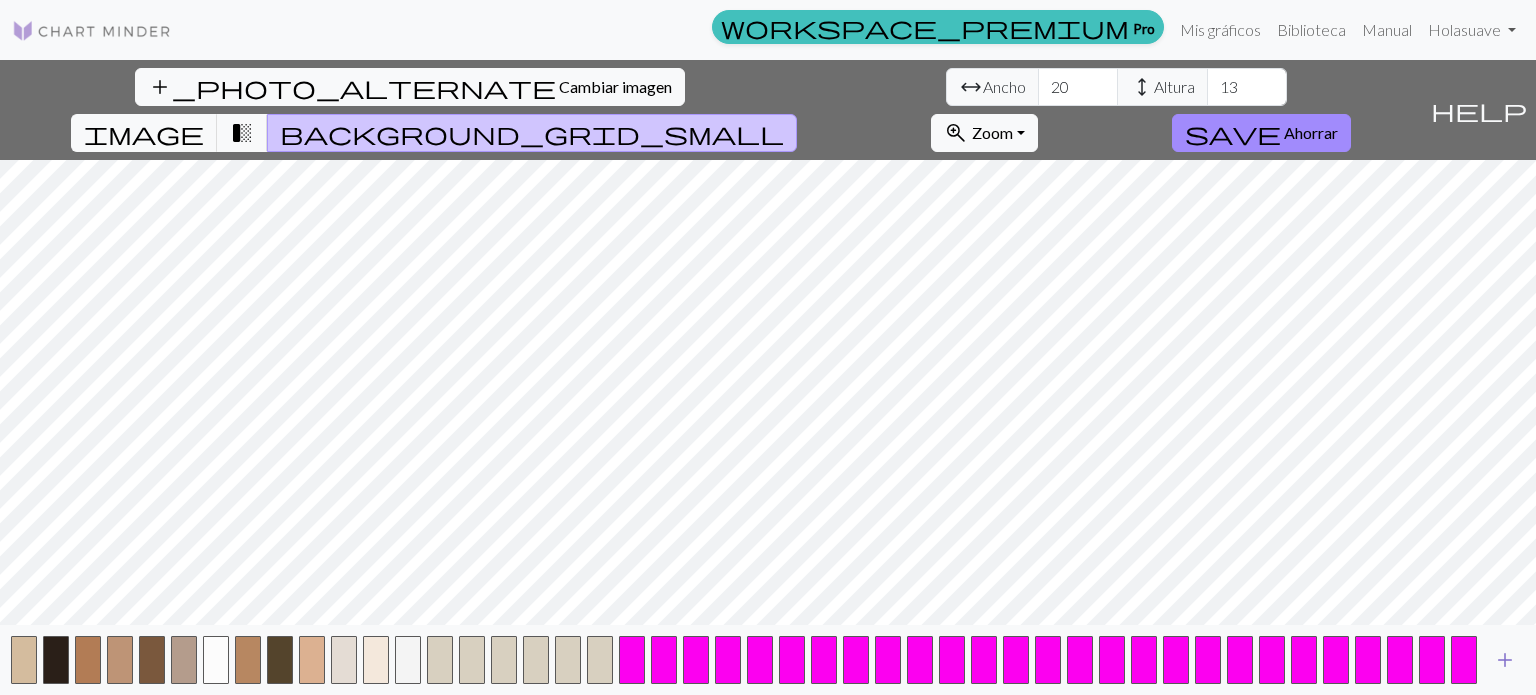 click on "add" at bounding box center (1505, 660) 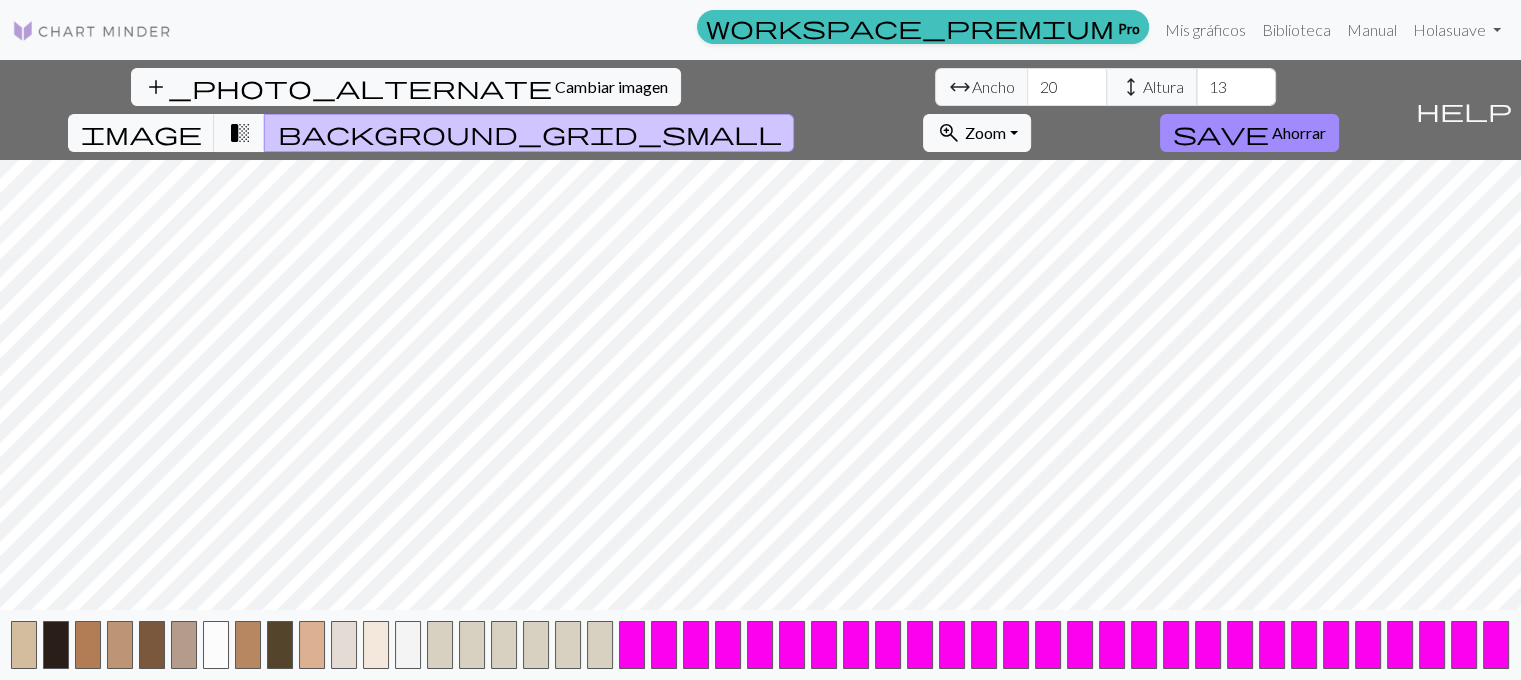 click on "add" at bounding box center [1537, 645] 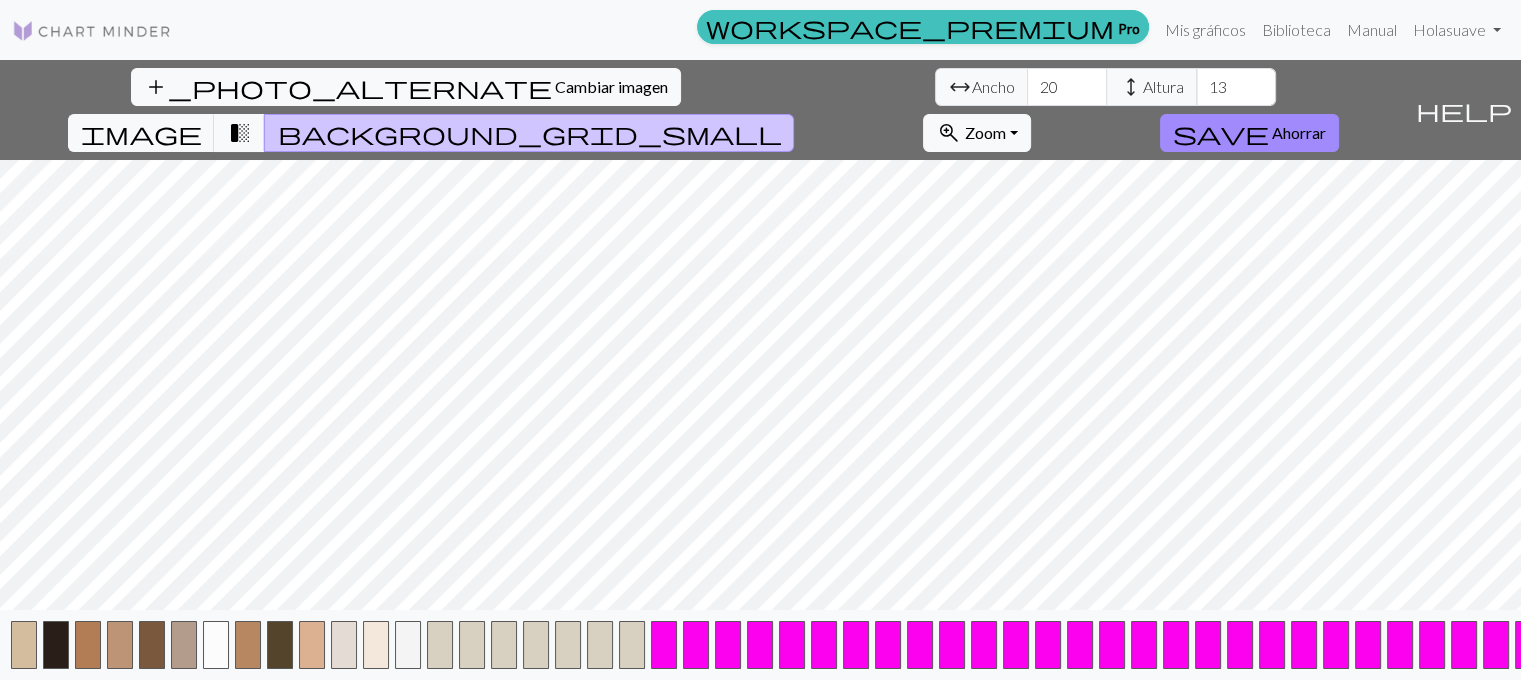 click at bounding box center (1528, 645) 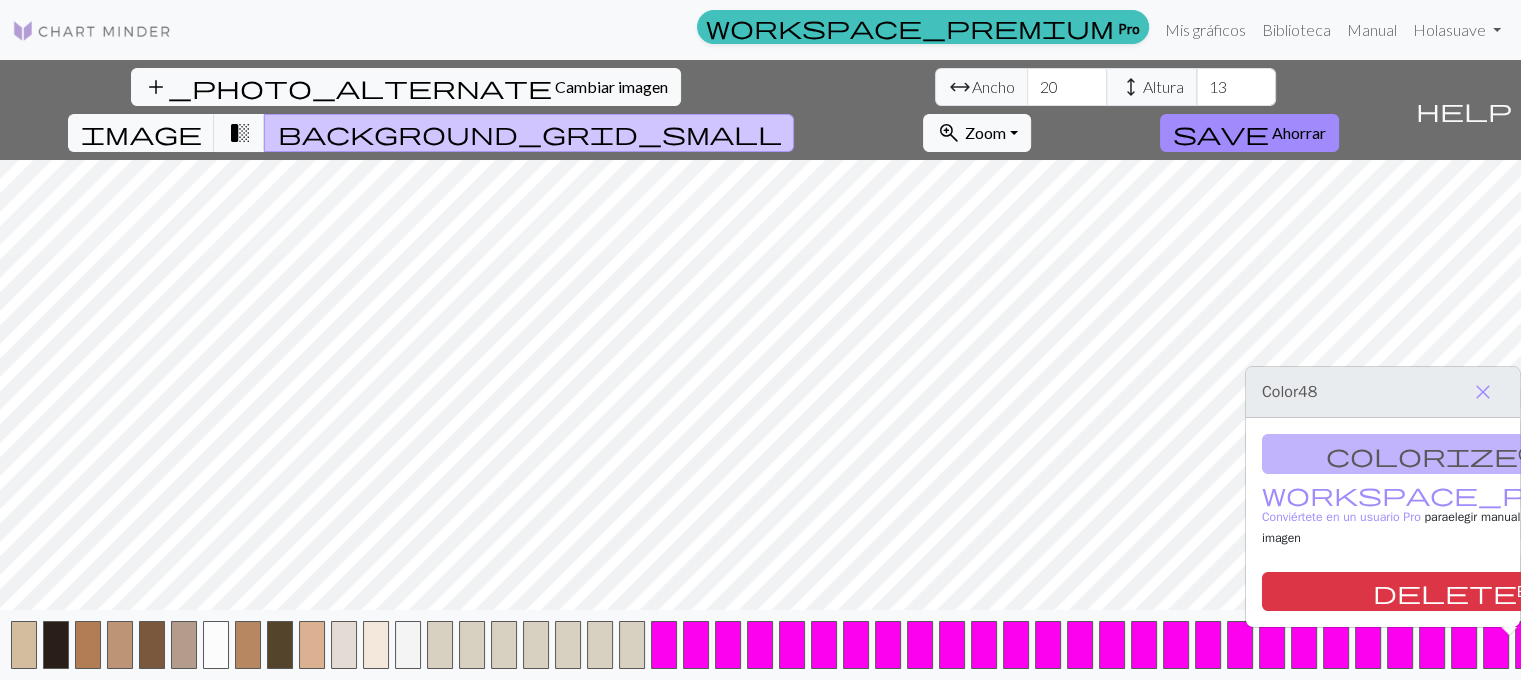 click at bounding box center (1528, 645) 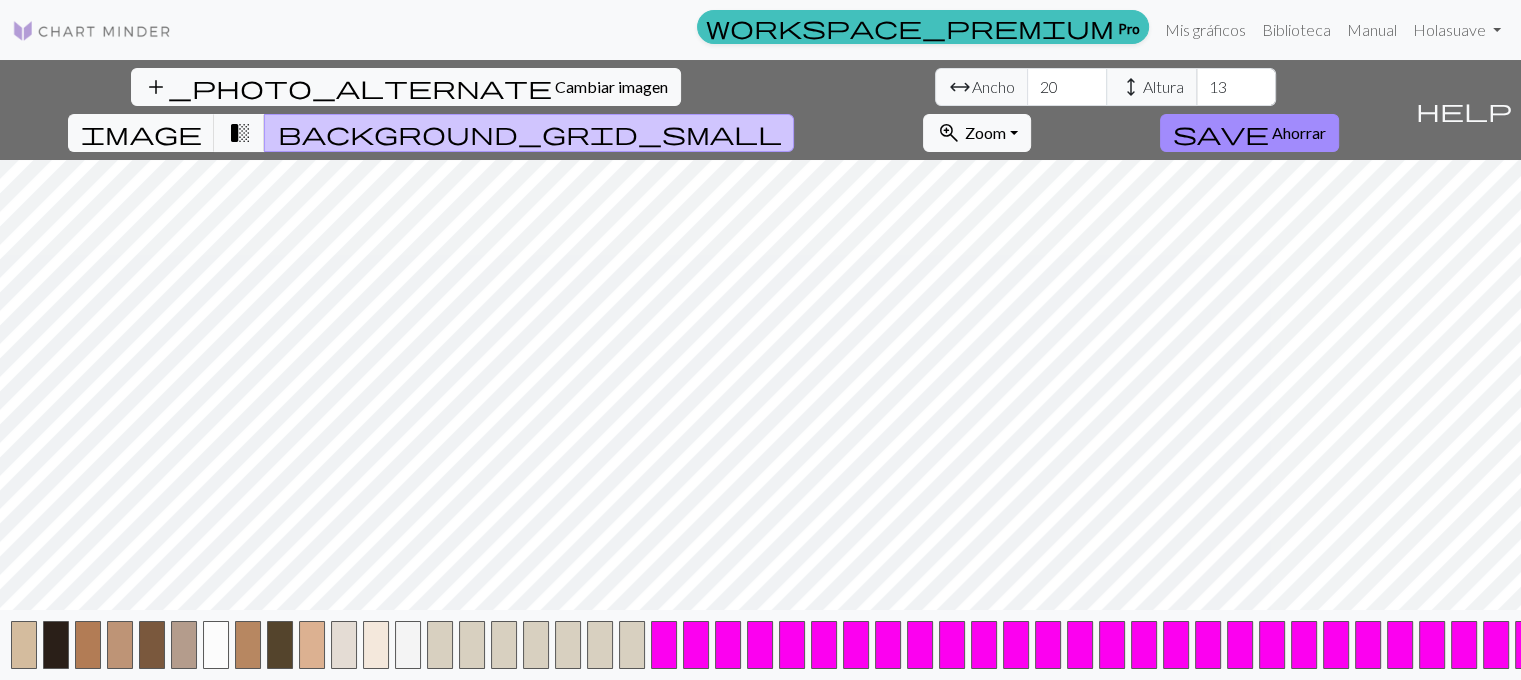 click at bounding box center [1528, 645] 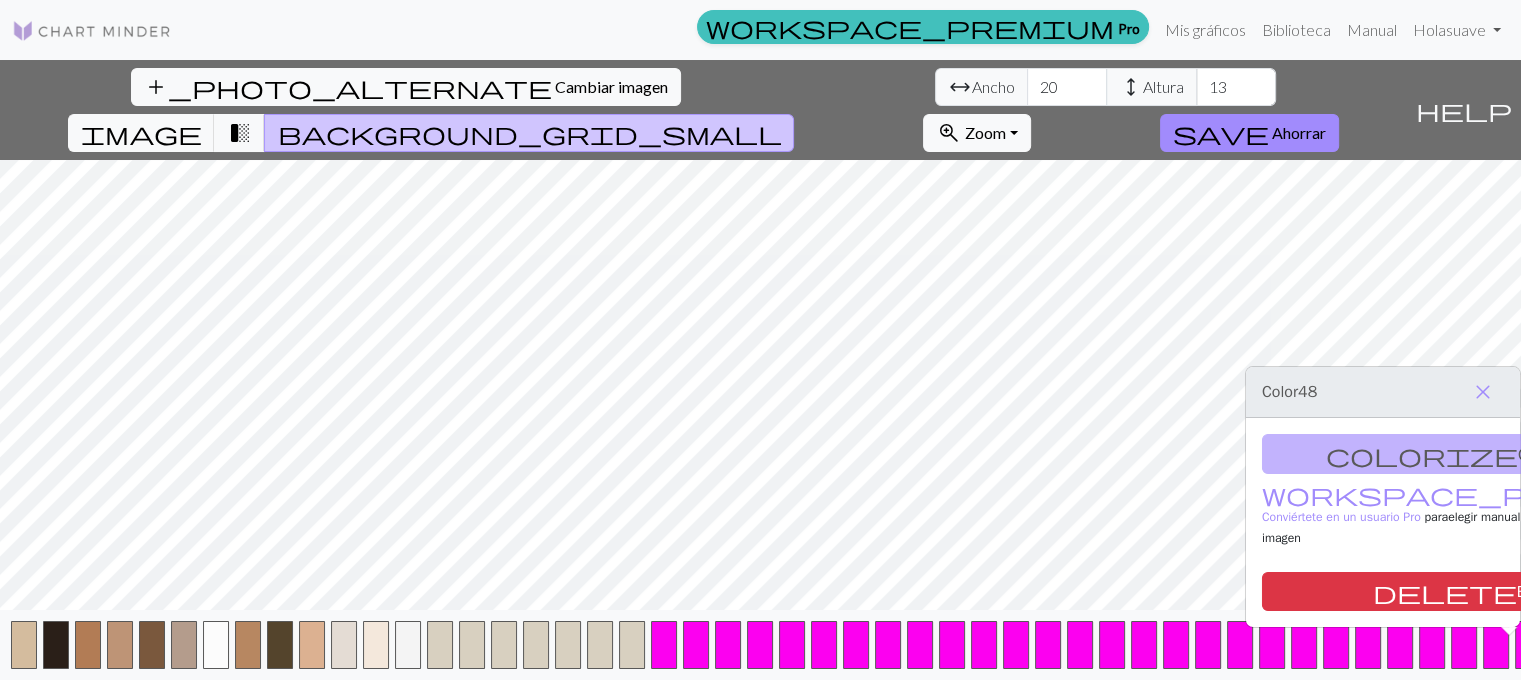 click at bounding box center [1528, 645] 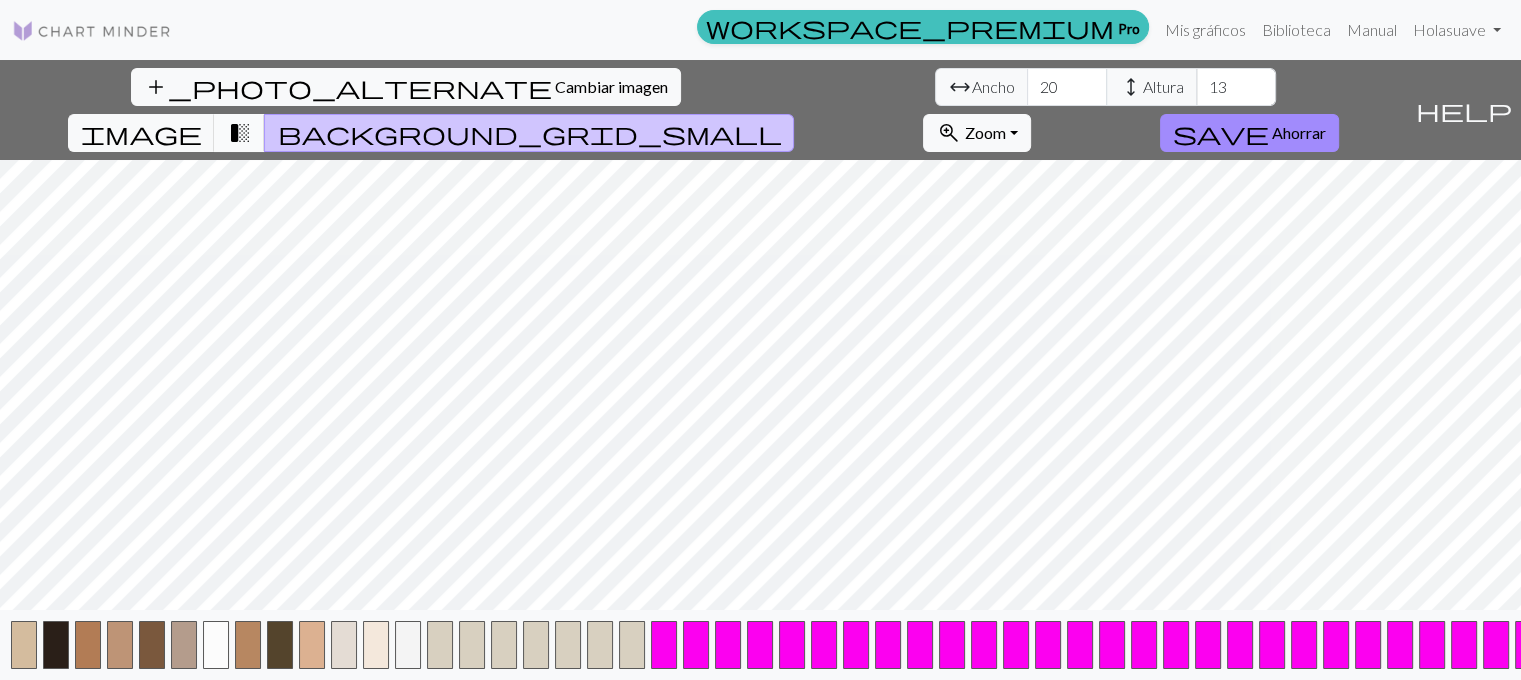 click on "transition_fade" at bounding box center [239, 133] 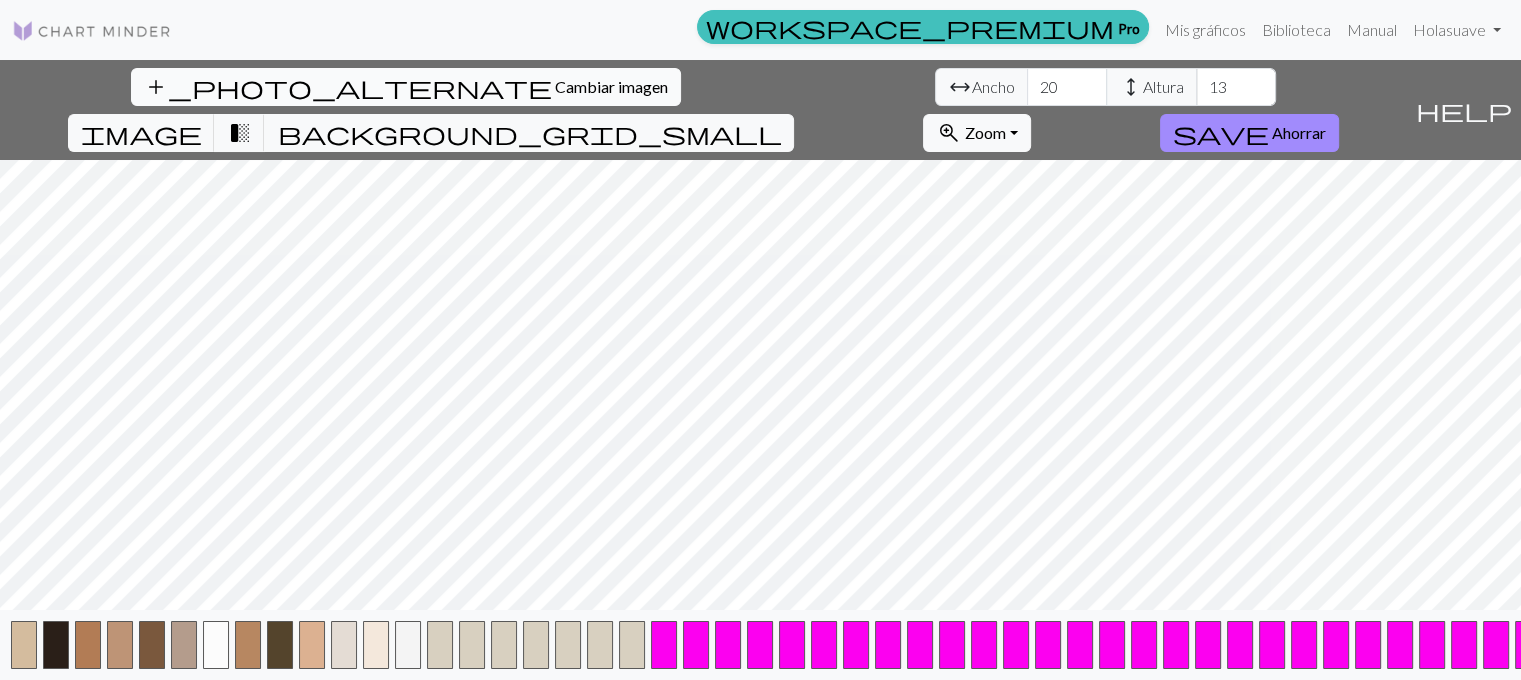 click on "Cambiar imagen" at bounding box center [611, 86] 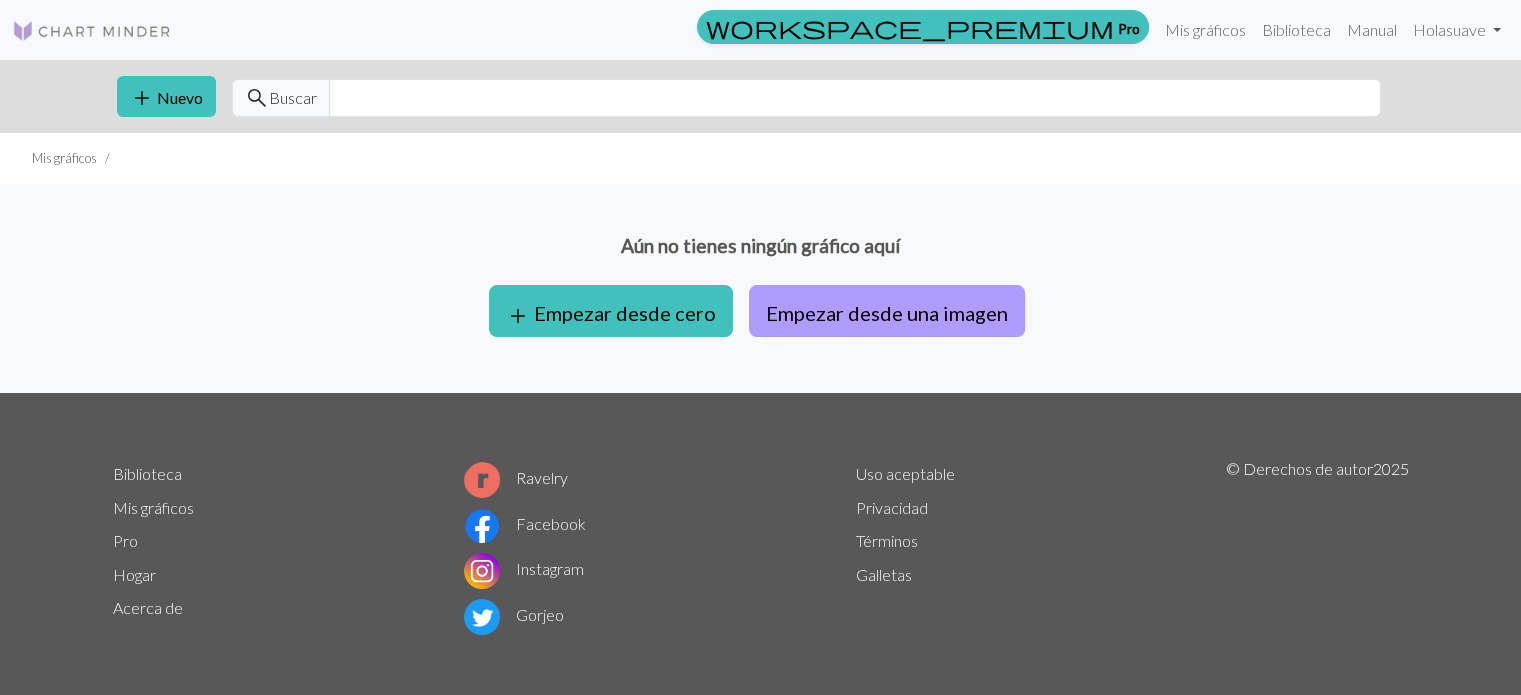 click on "Empezar desde una imagen" at bounding box center (887, 310) 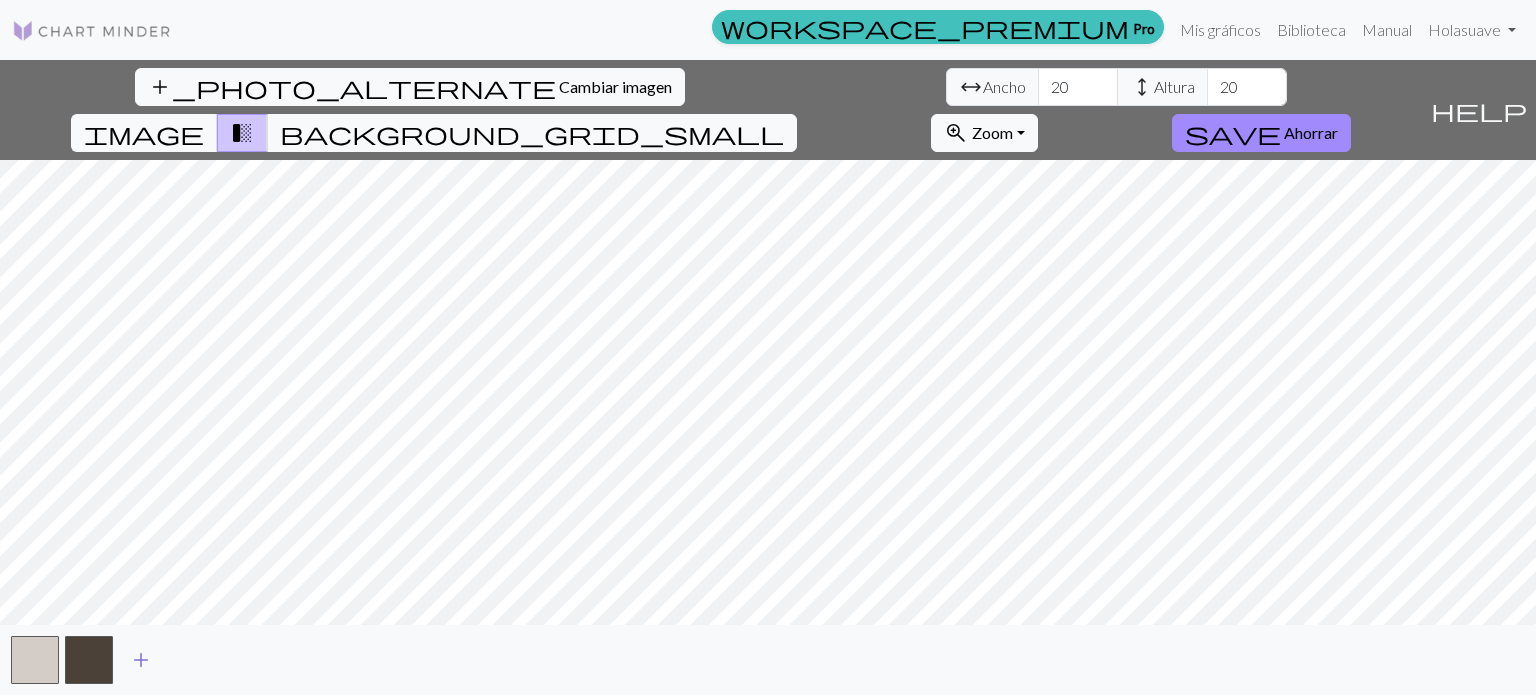 click on "add" at bounding box center (141, 660) 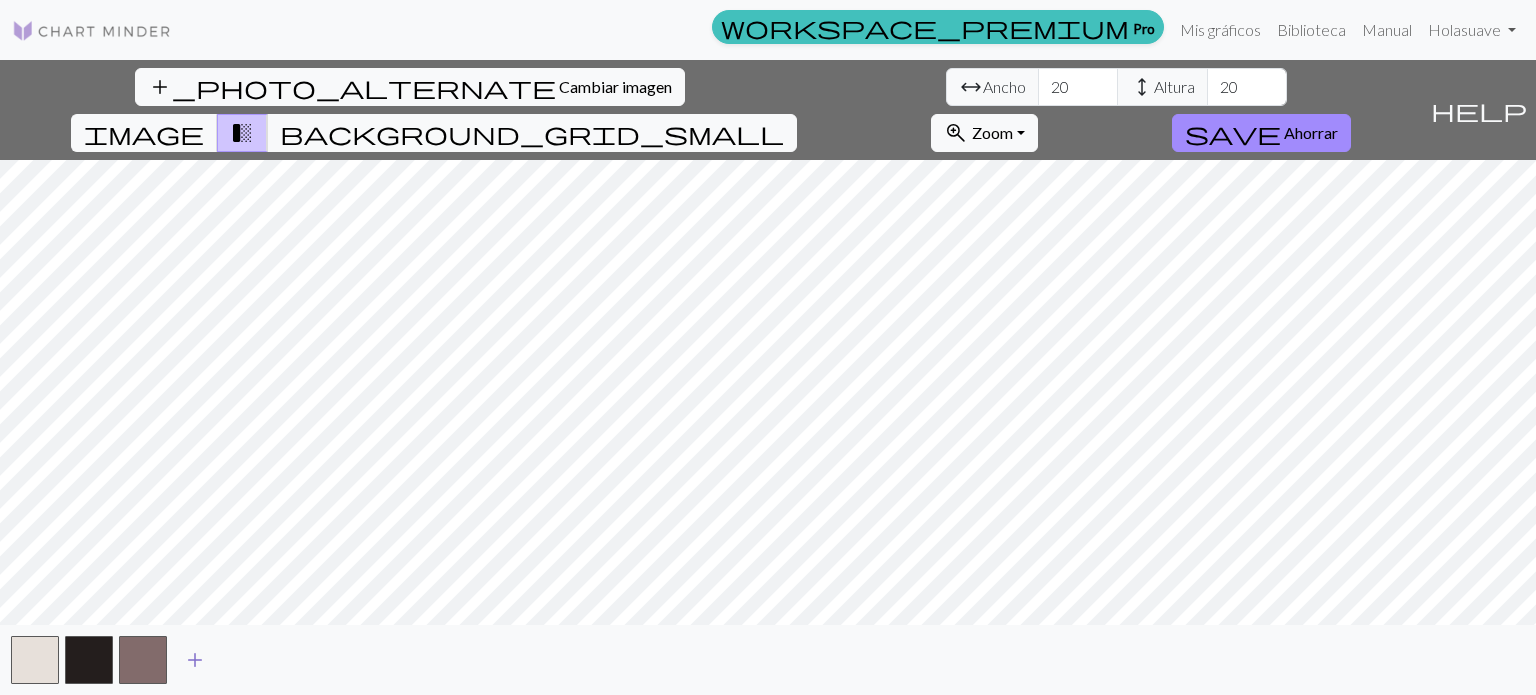 click on "add" at bounding box center [195, 660] 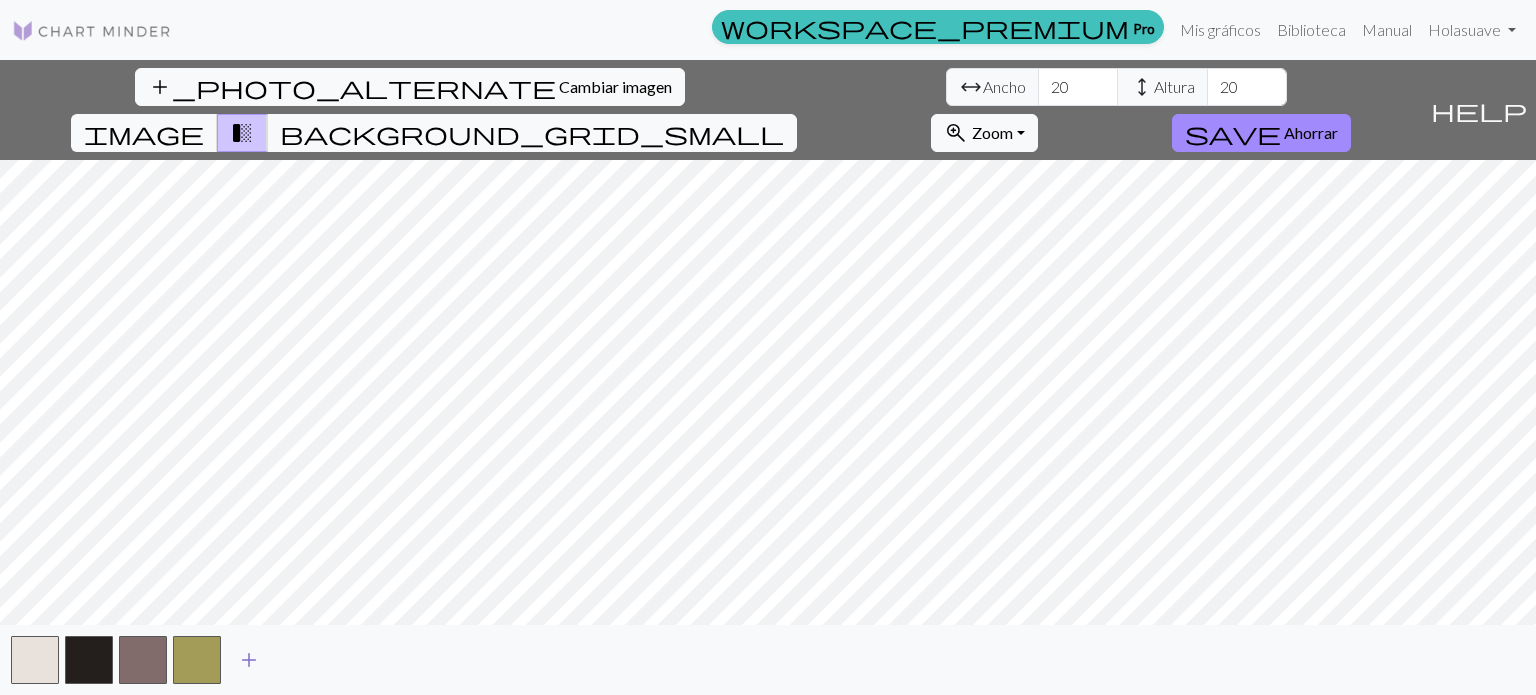 click on "add" at bounding box center (249, 660) 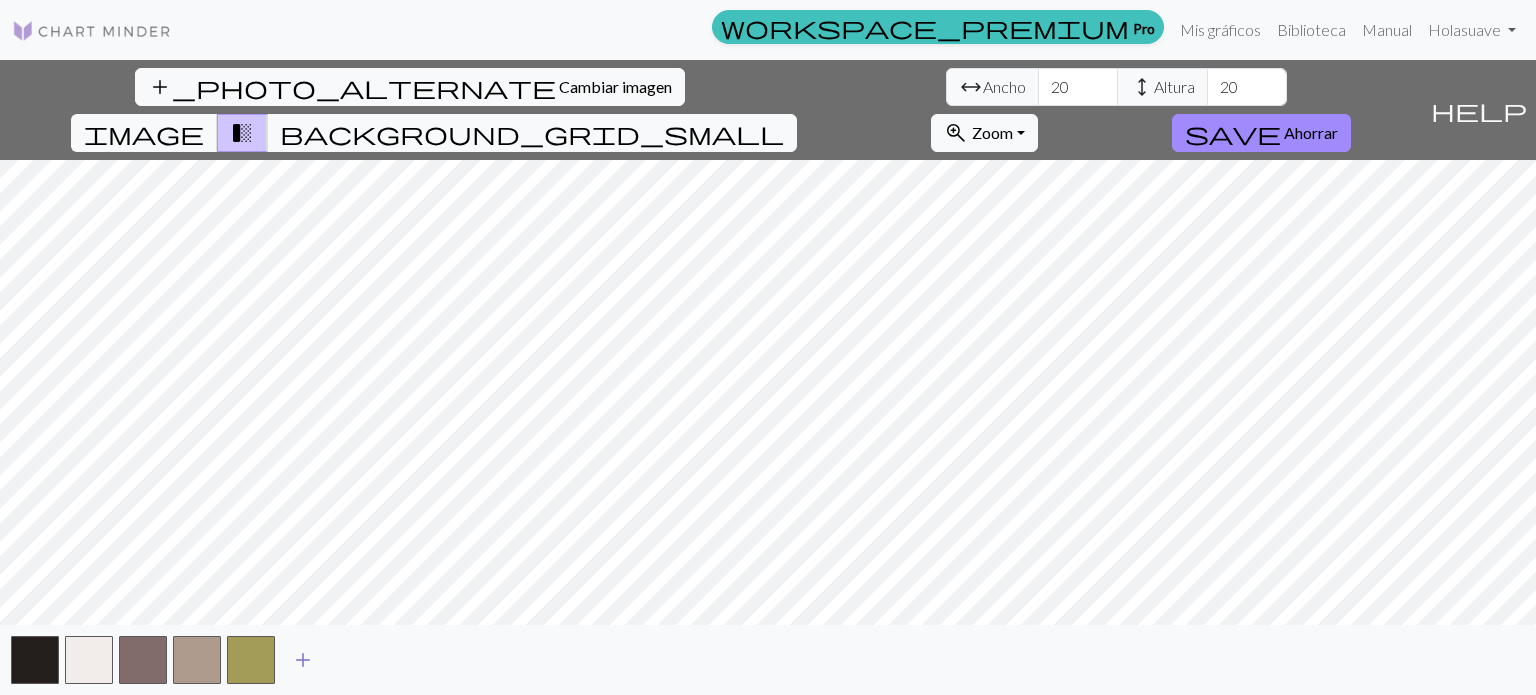 click on "add" at bounding box center [303, 660] 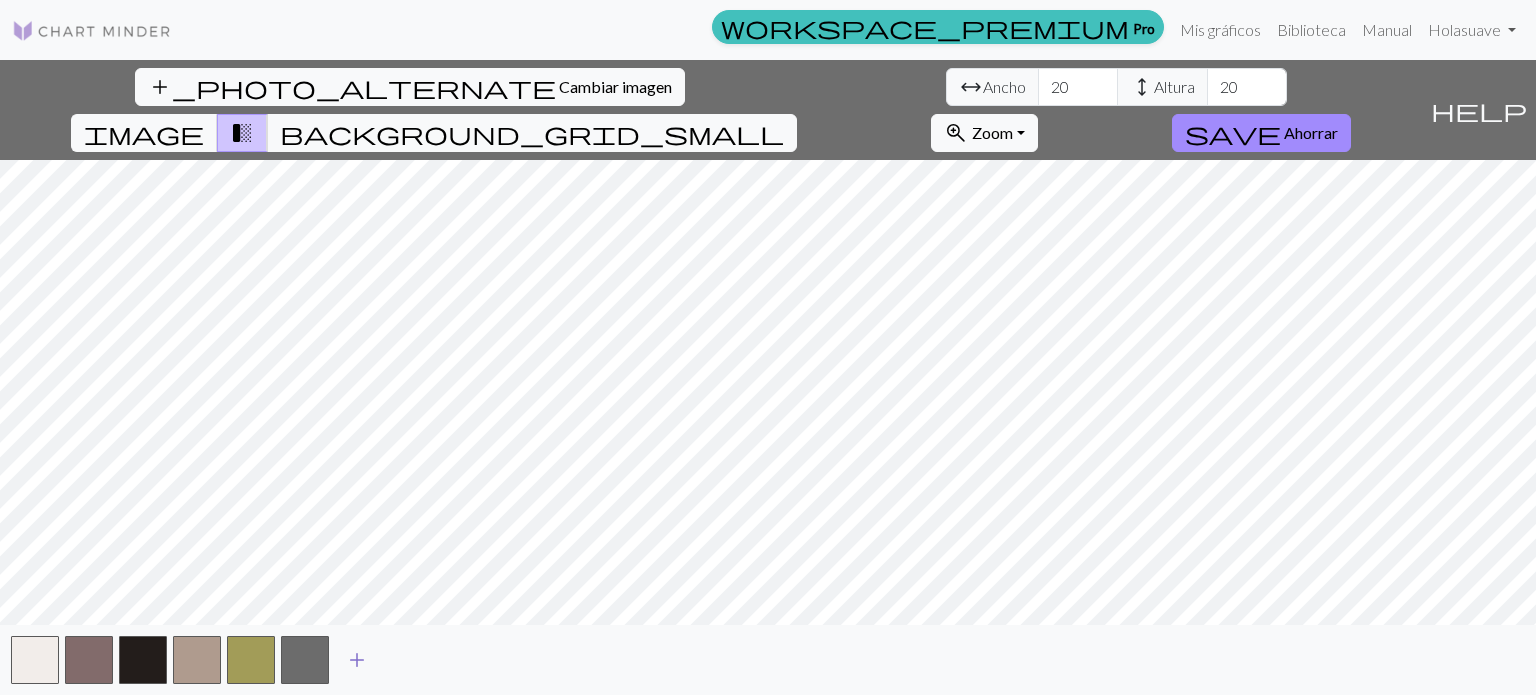 click on "add" at bounding box center [357, 660] 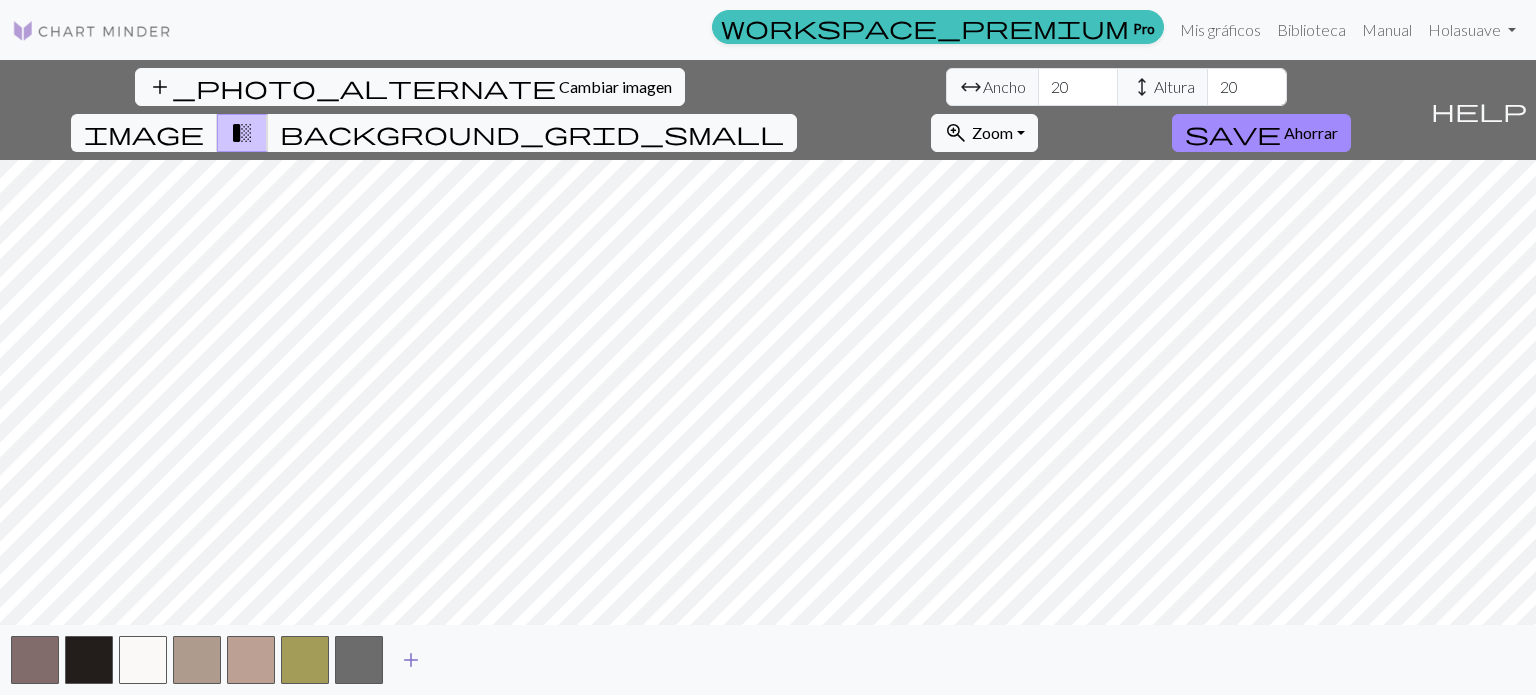 click on "add" at bounding box center [411, 660] 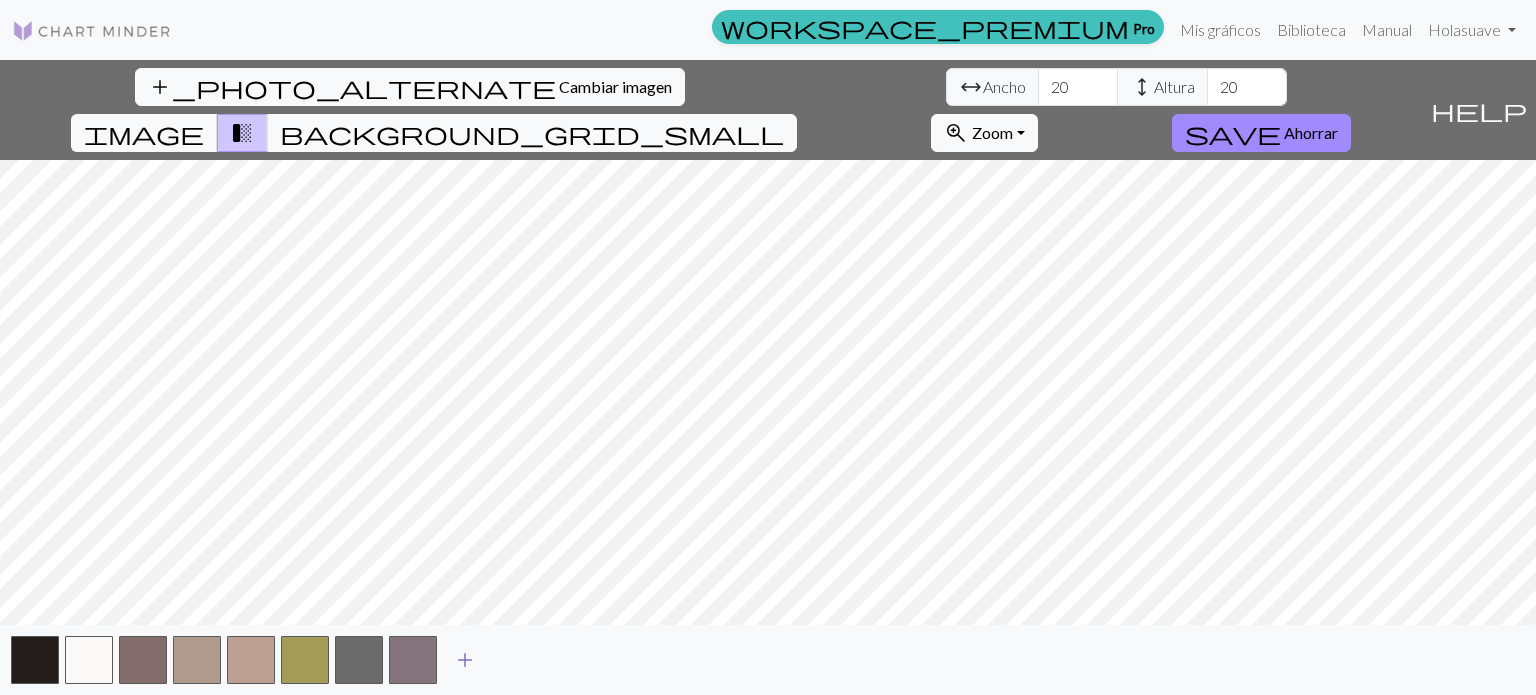 click on "add" at bounding box center [465, 660] 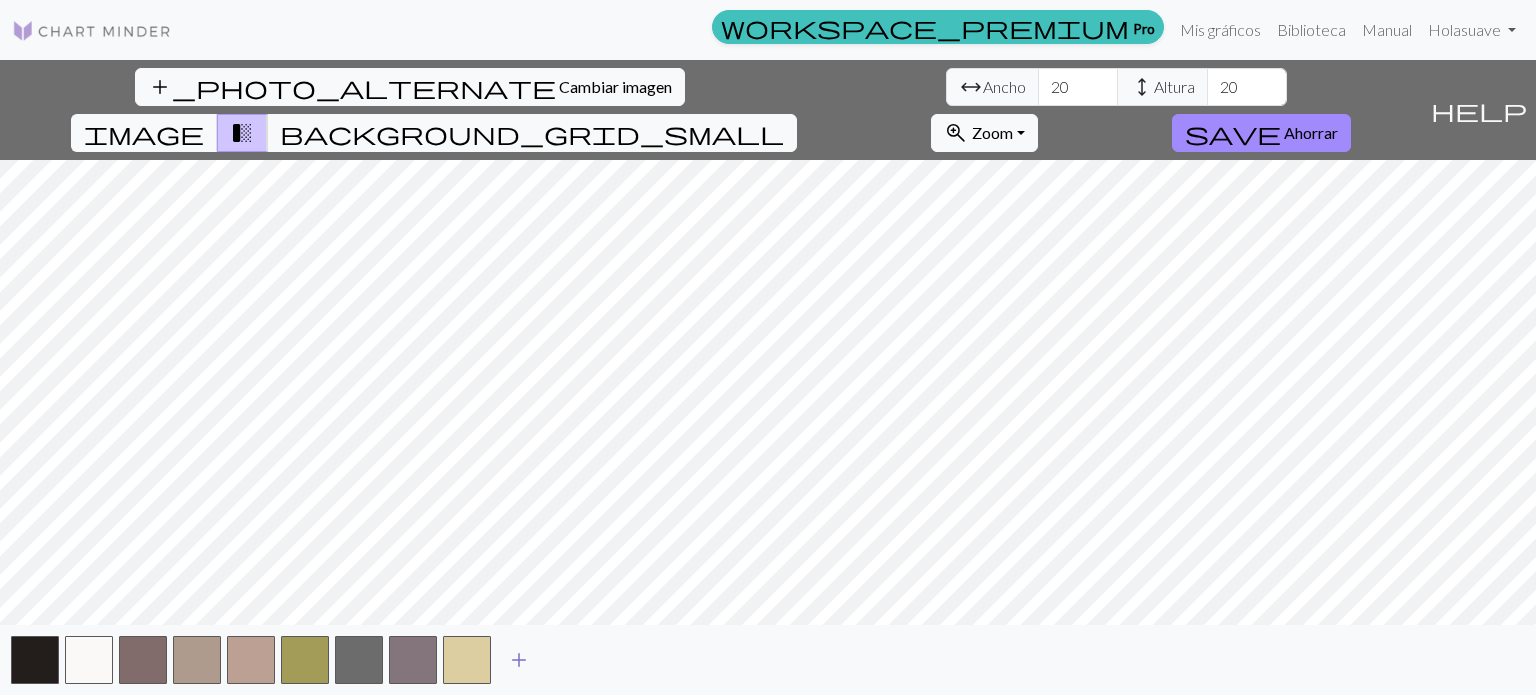 click on "add" at bounding box center [519, 660] 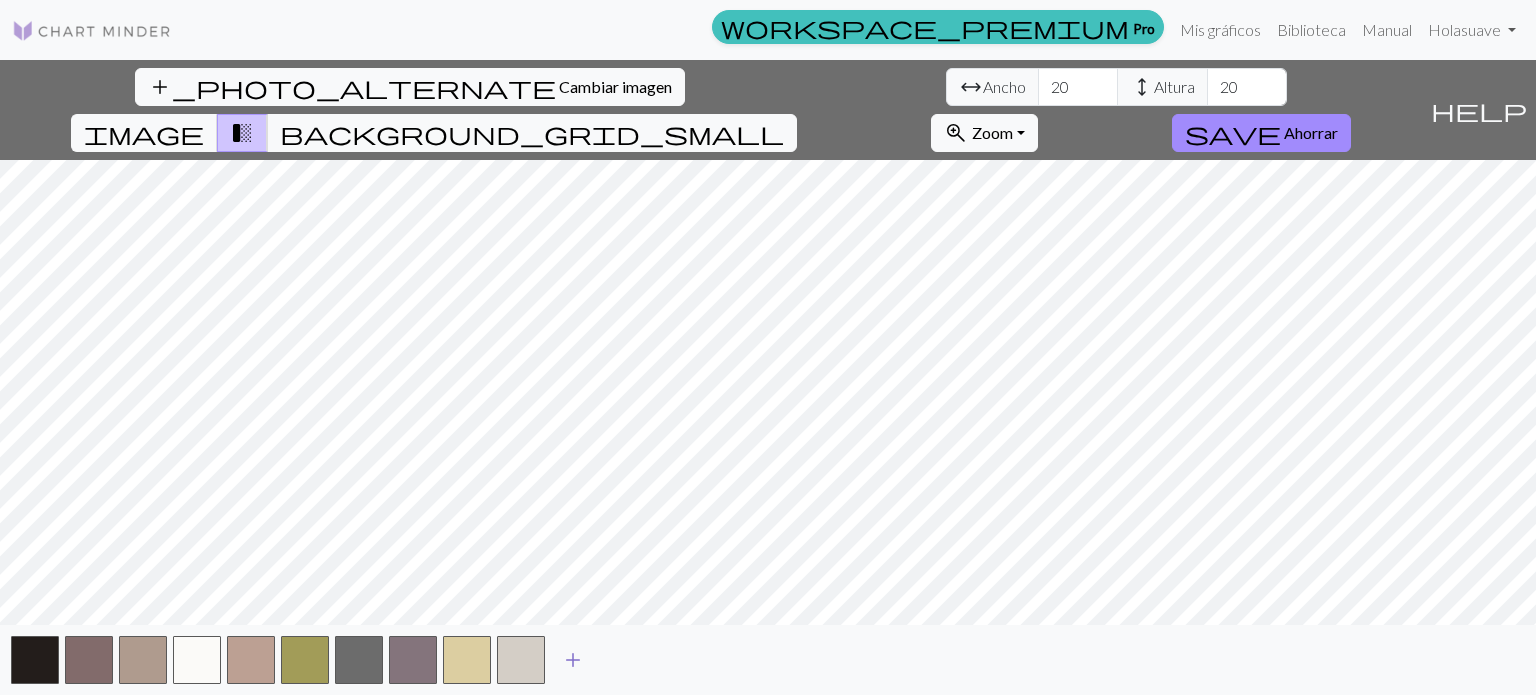 click on "add" at bounding box center (573, 660) 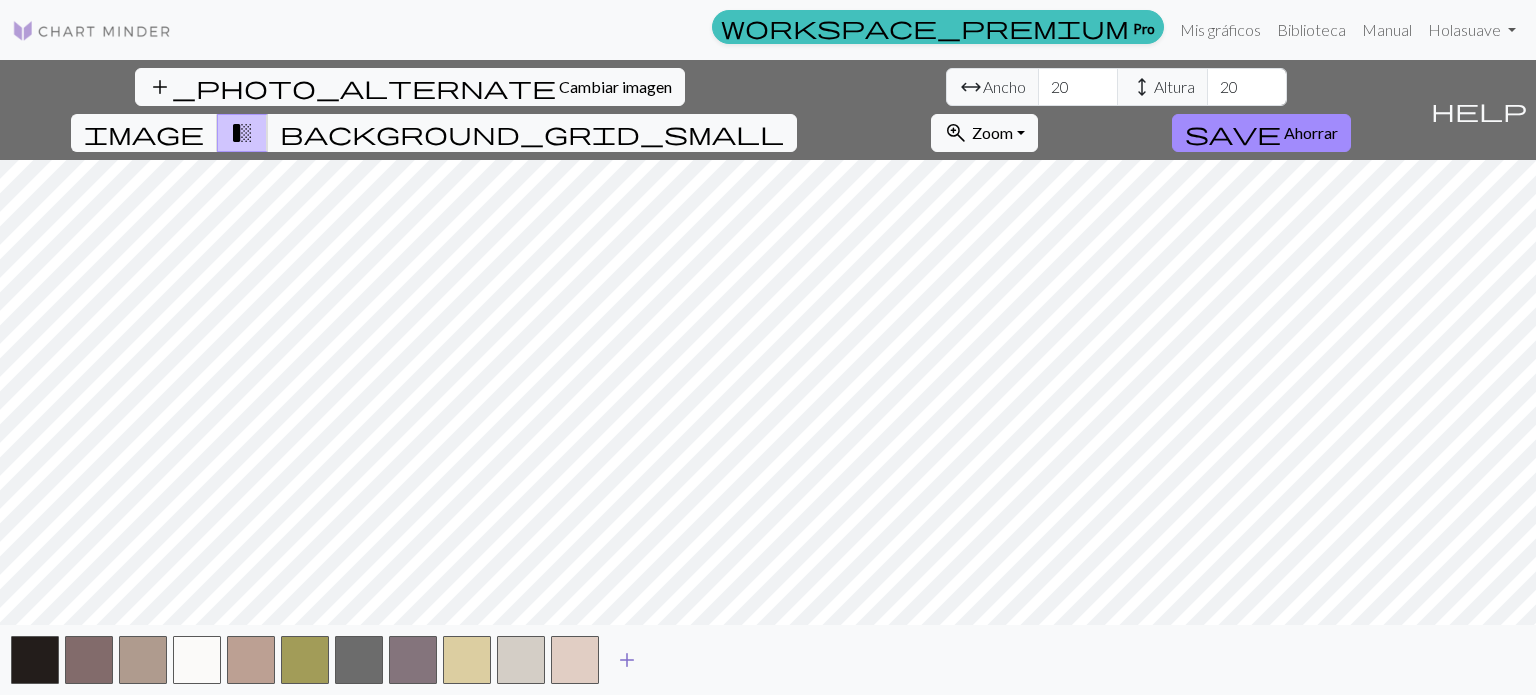 click on "add" at bounding box center [627, 660] 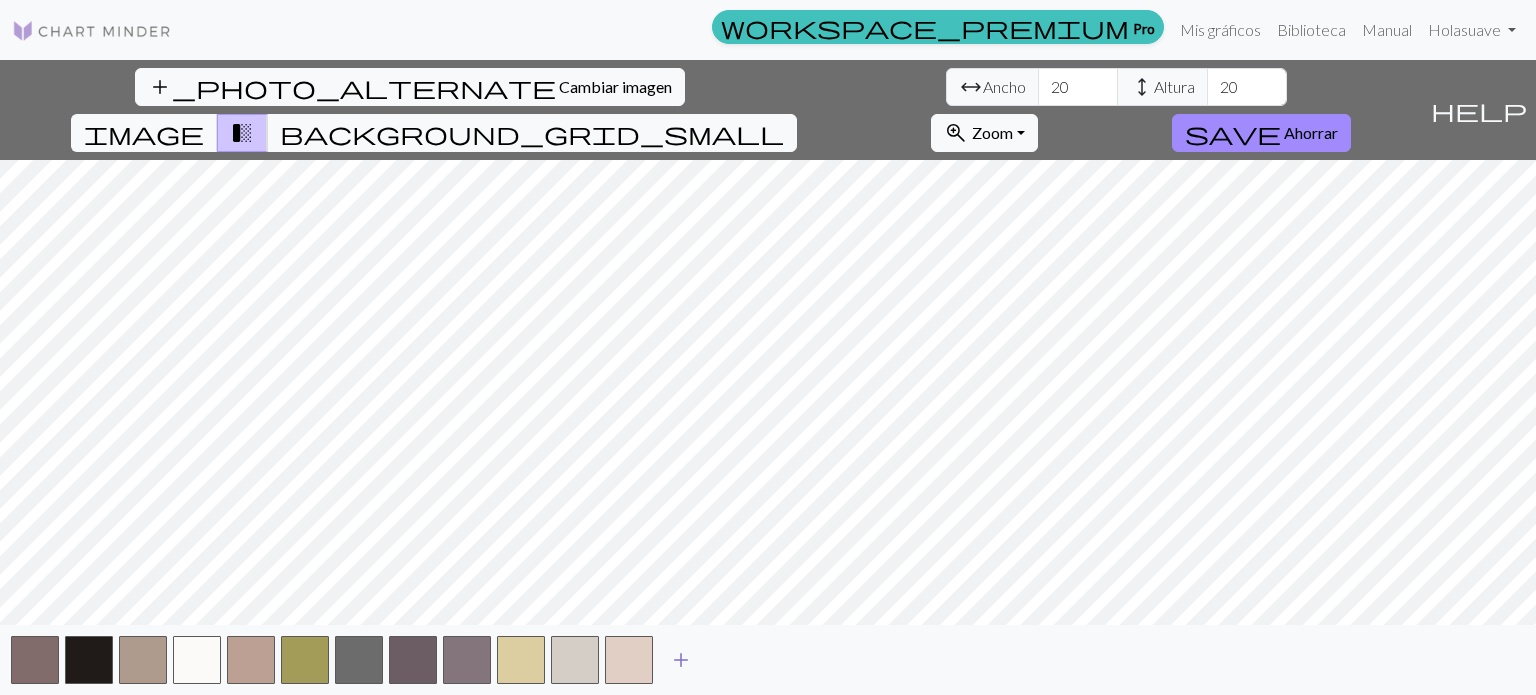 click on "add" at bounding box center [681, 660] 